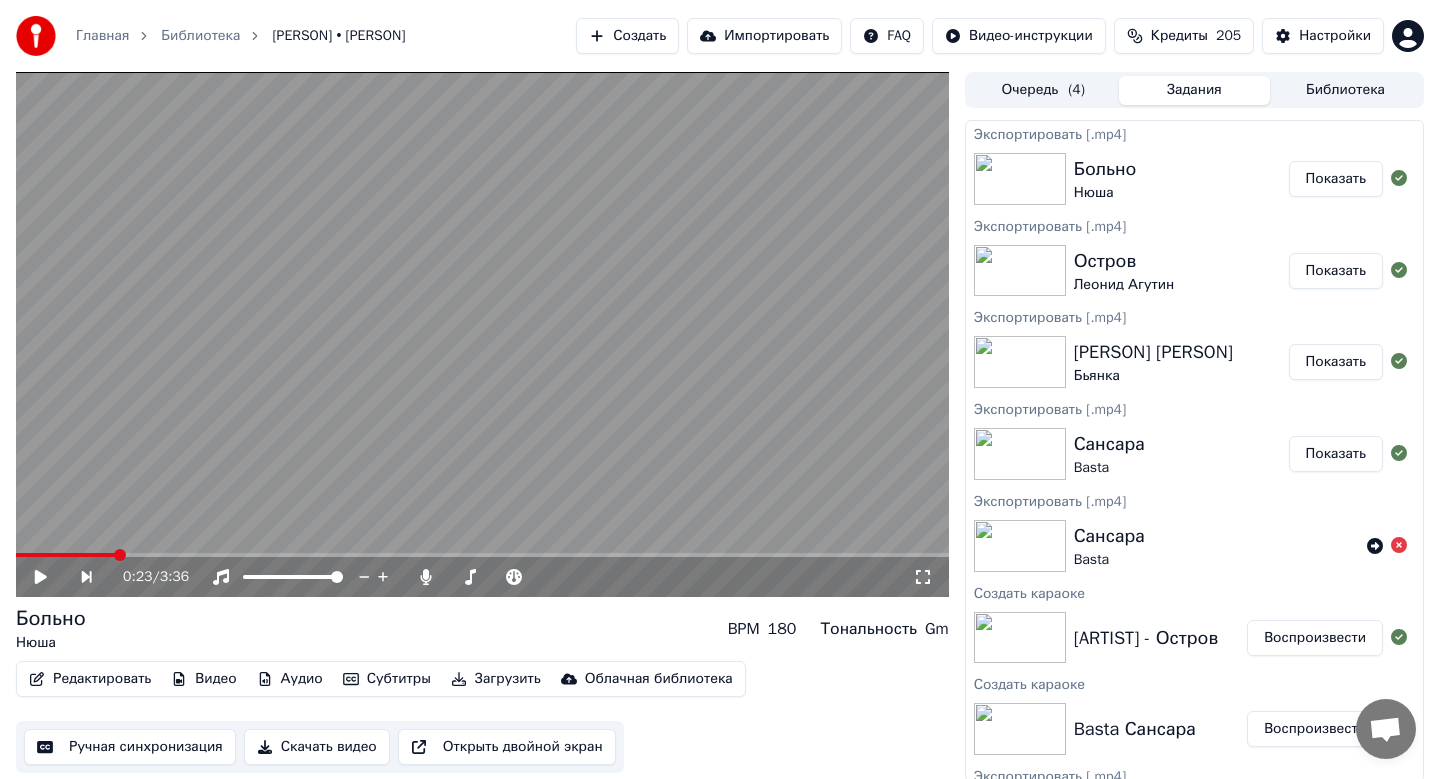 scroll, scrollTop: 0, scrollLeft: 0, axis: both 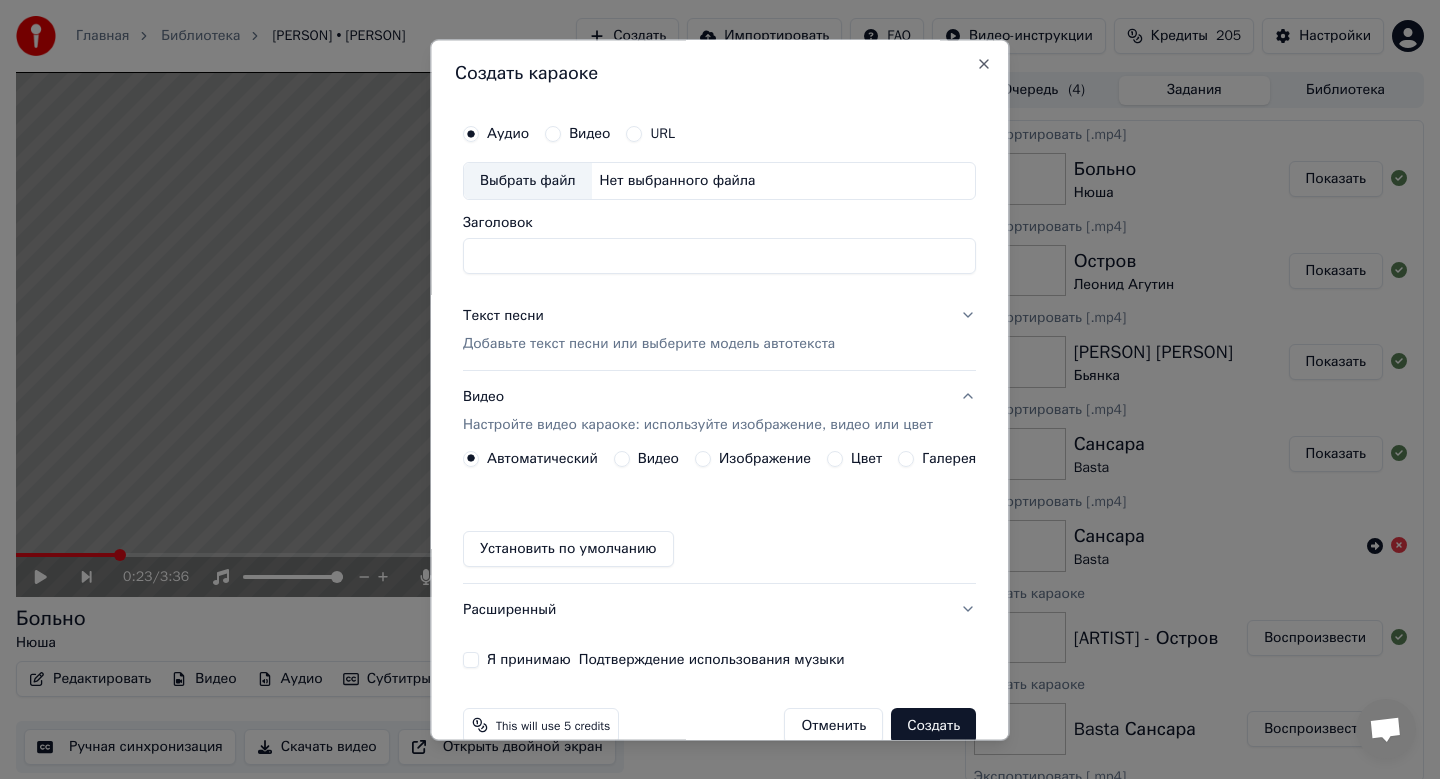 click on "Выбрать файл" at bounding box center (528, 181) 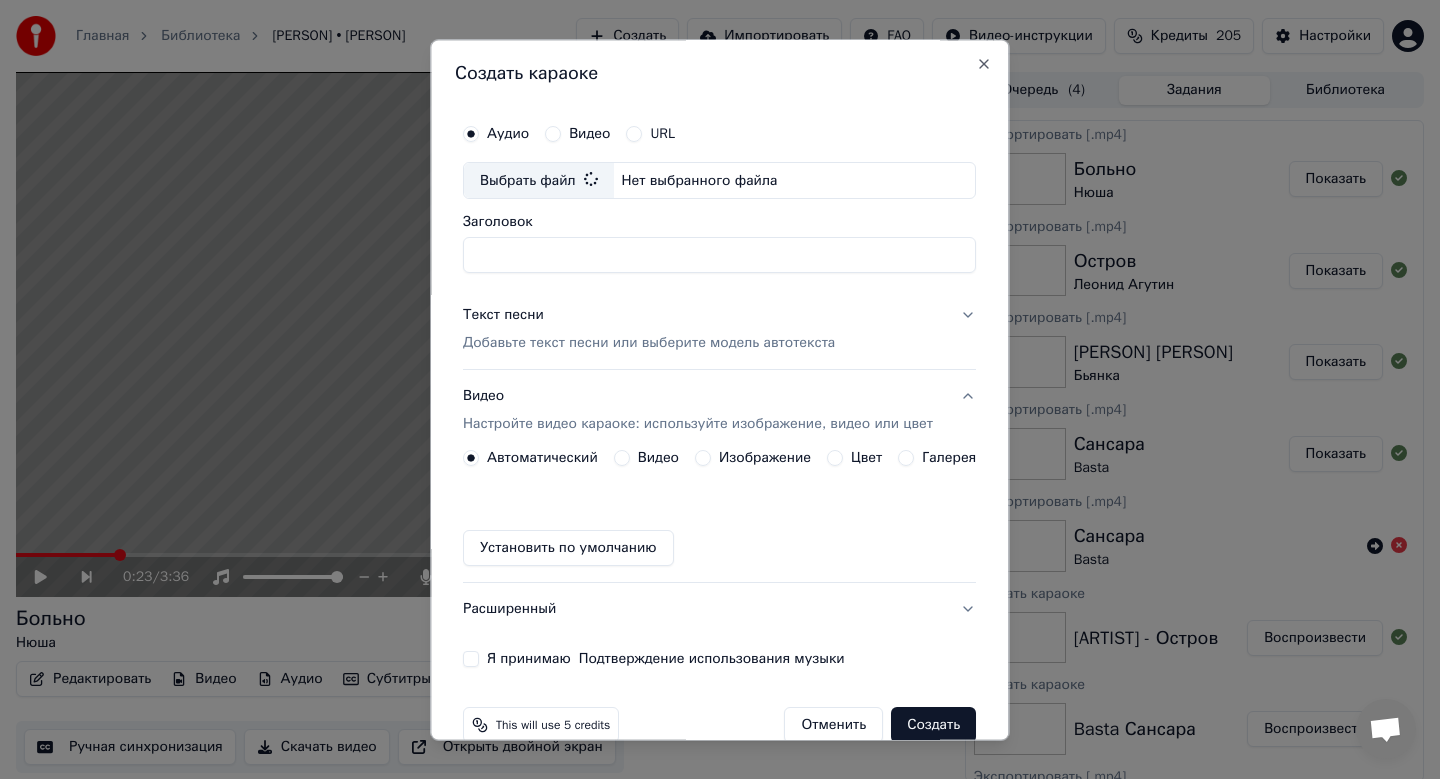 type on "**********" 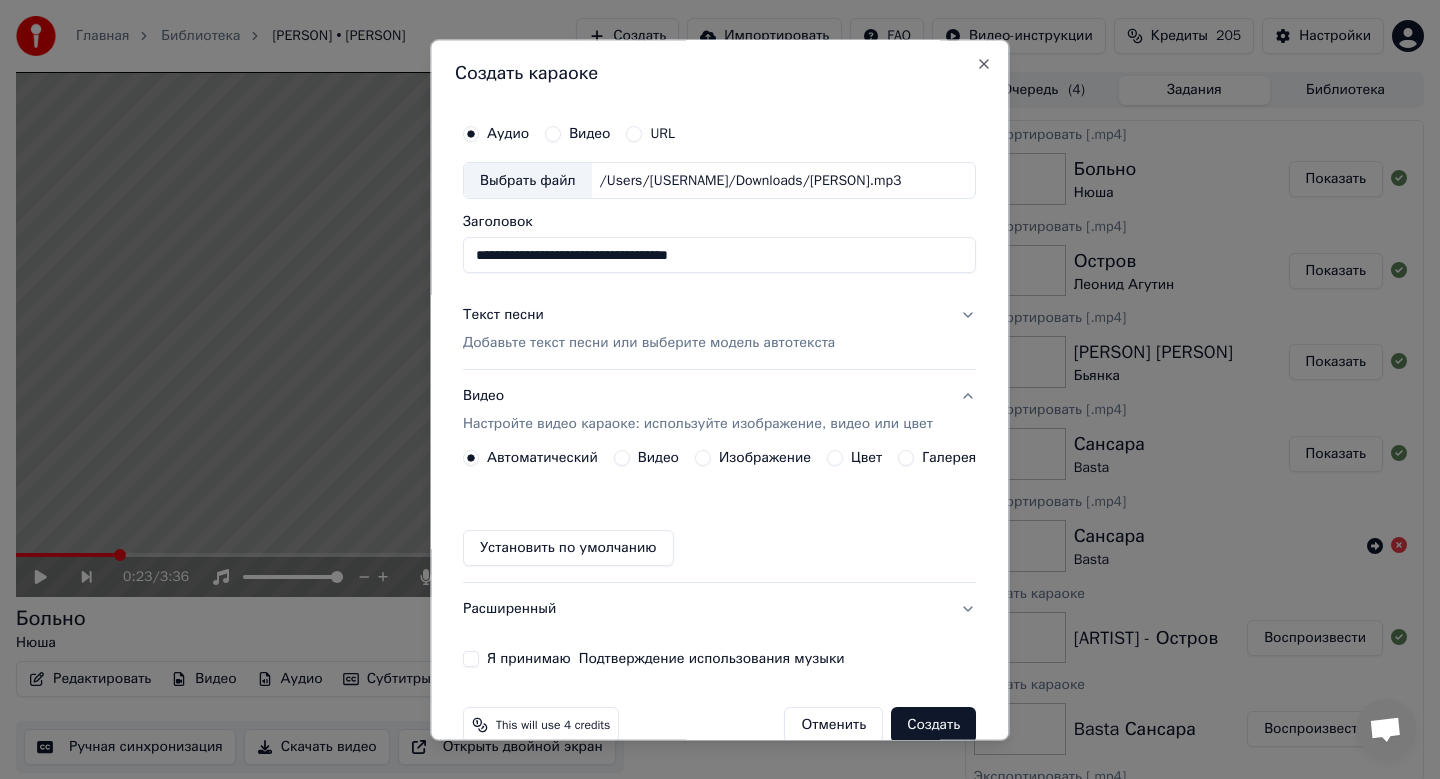 click on "Добавьте текст песни или выберите модель автотекста" at bounding box center [649, 344] 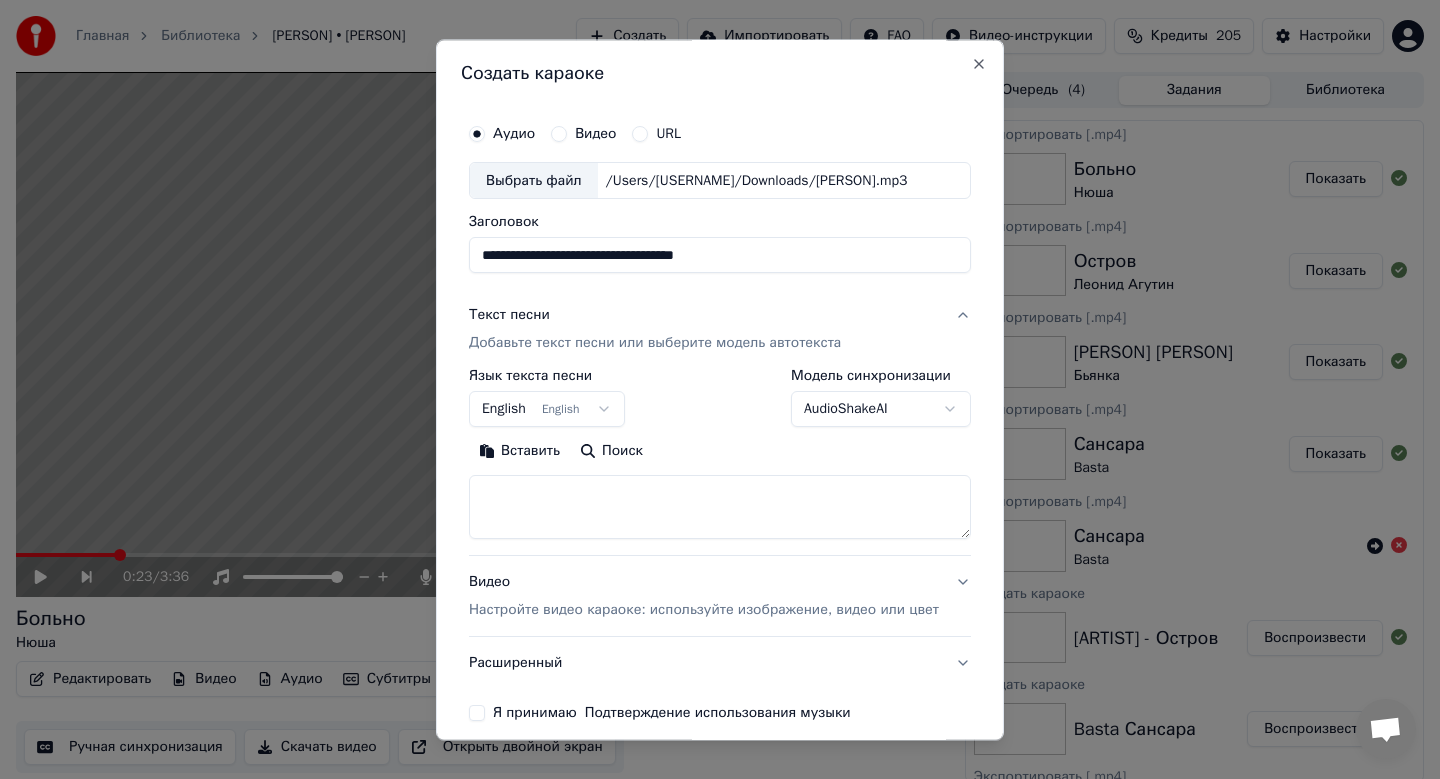 click on "Главная Библиотека [PERSON] • [PERSON] Создать Импортировать FAQ Видео-инструкции Кредиты 205 Настройки 0:23  /  3:36 [PERSON] [PERSON] BPM 180 Тональность Gm Редактировать Видео Аудио Субтитры Загрузить Облачная библиотека Ручная синхронизация Скачать видео Открыть двойной экран Очередь ( 4 ) Задания Библиотека Экспортировать [.mp4] [PERSON] [PERSON] Показать Экспортировать [.mp4] [PERSON] [PERSON] Показать Экспортировать [.mp4] [PERSON] [PERSON] Показать Экспортировать [.mp4] [PERSON] [PERSON] Показать Экспортировать [.mp4] [PERSON] [PERSON] Создать караоке [PERSON] - [PERSON] Воспроизвести URL" at bounding box center [720, 389] 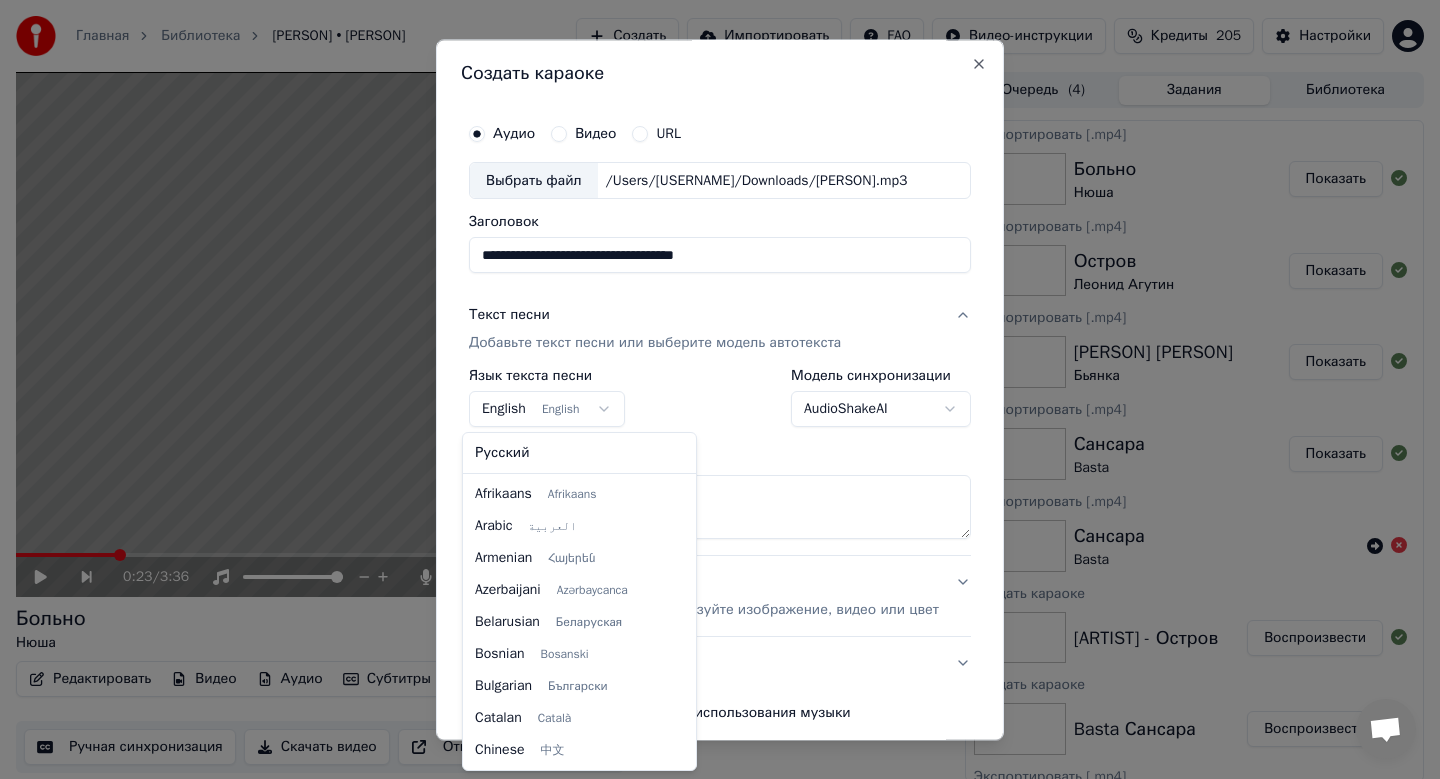 scroll, scrollTop: 160, scrollLeft: 0, axis: vertical 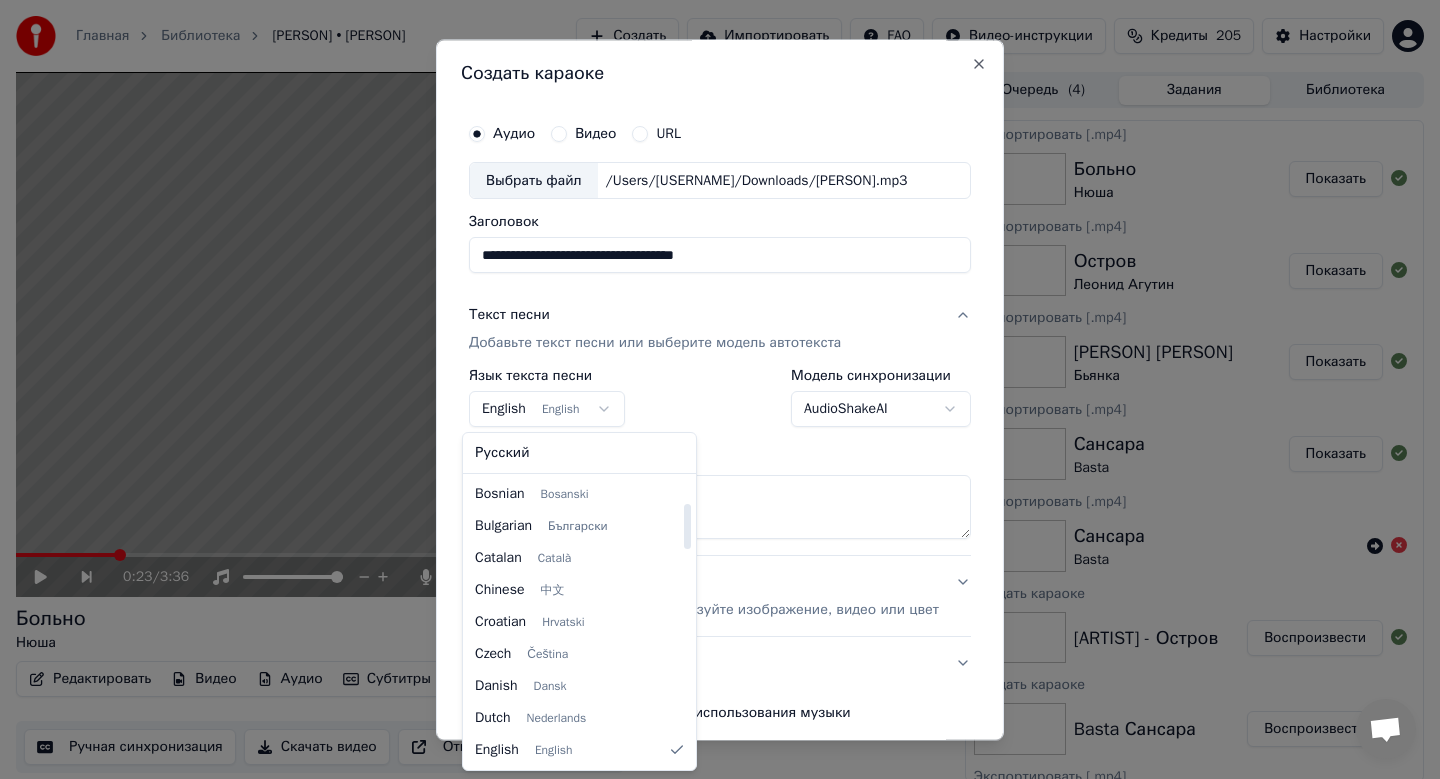 select on "**" 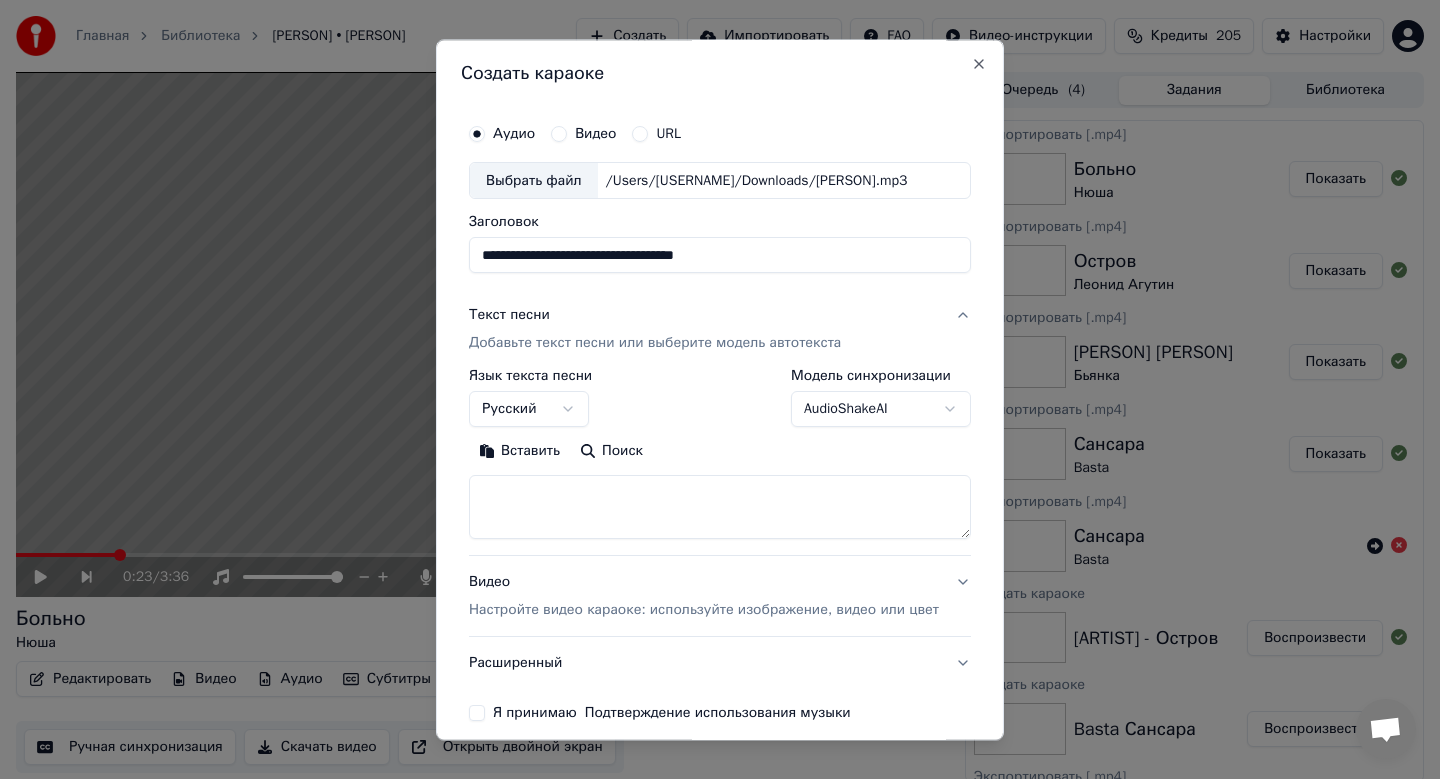 click on "Вставить" at bounding box center [519, 452] 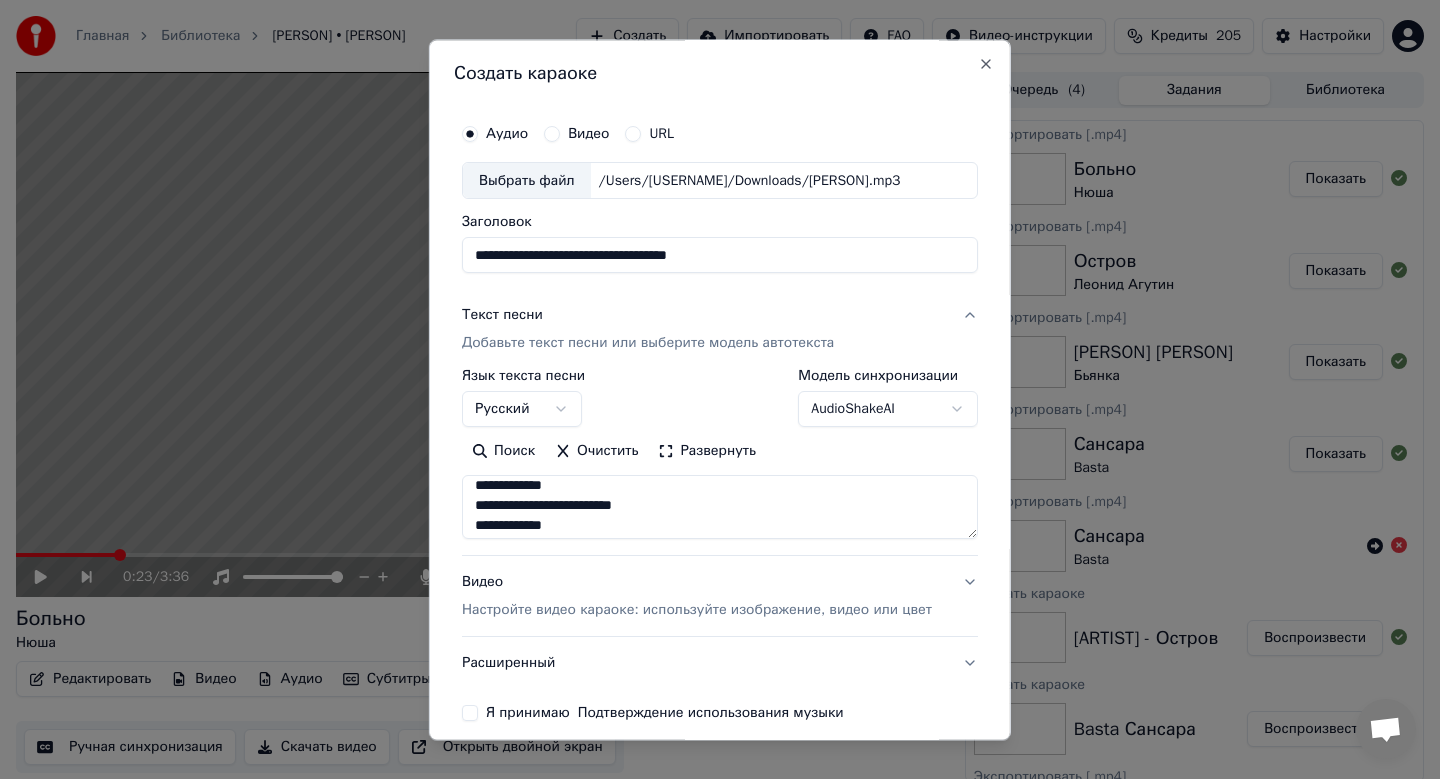 scroll, scrollTop: 234, scrollLeft: 0, axis: vertical 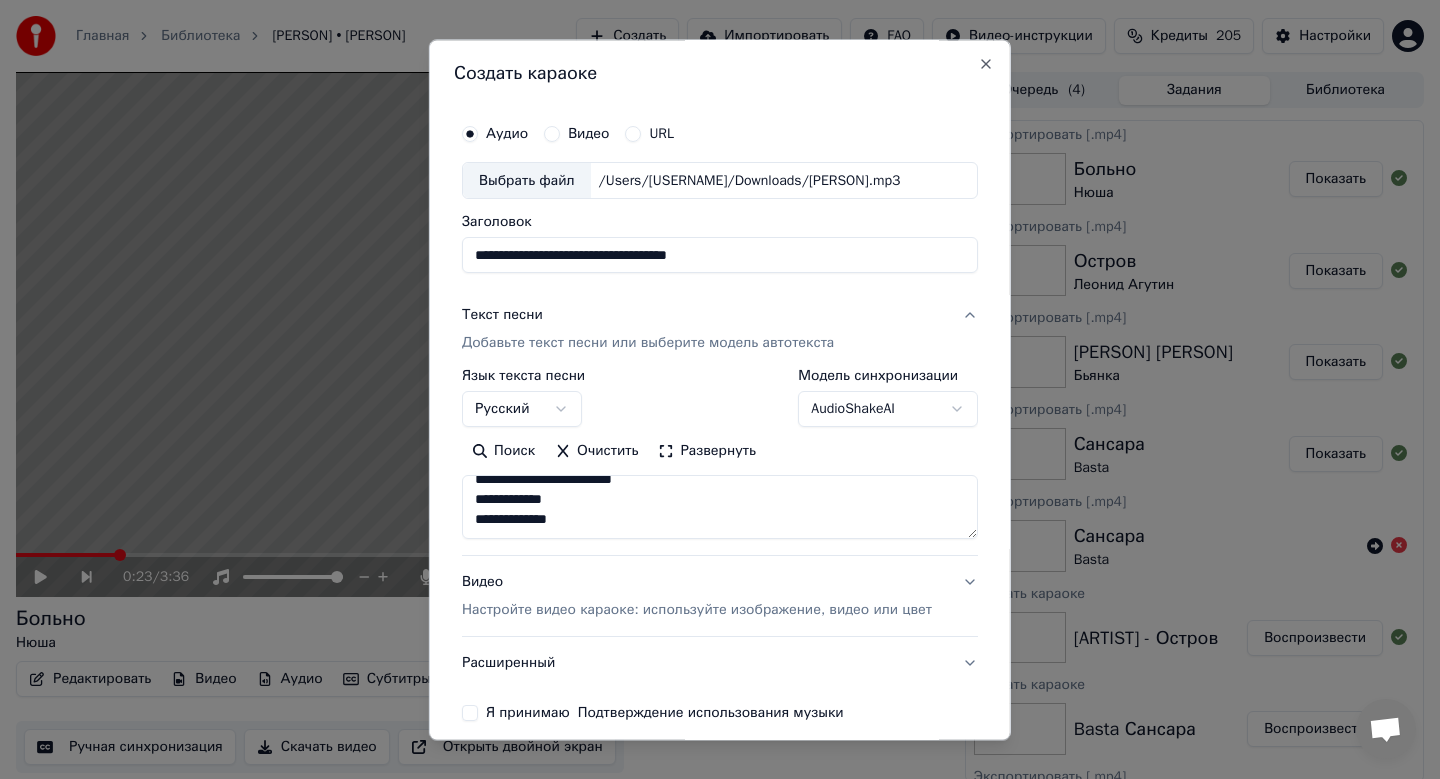 click on "Настройте видео караоке: используйте изображение, видео или цвет" at bounding box center (697, 611) 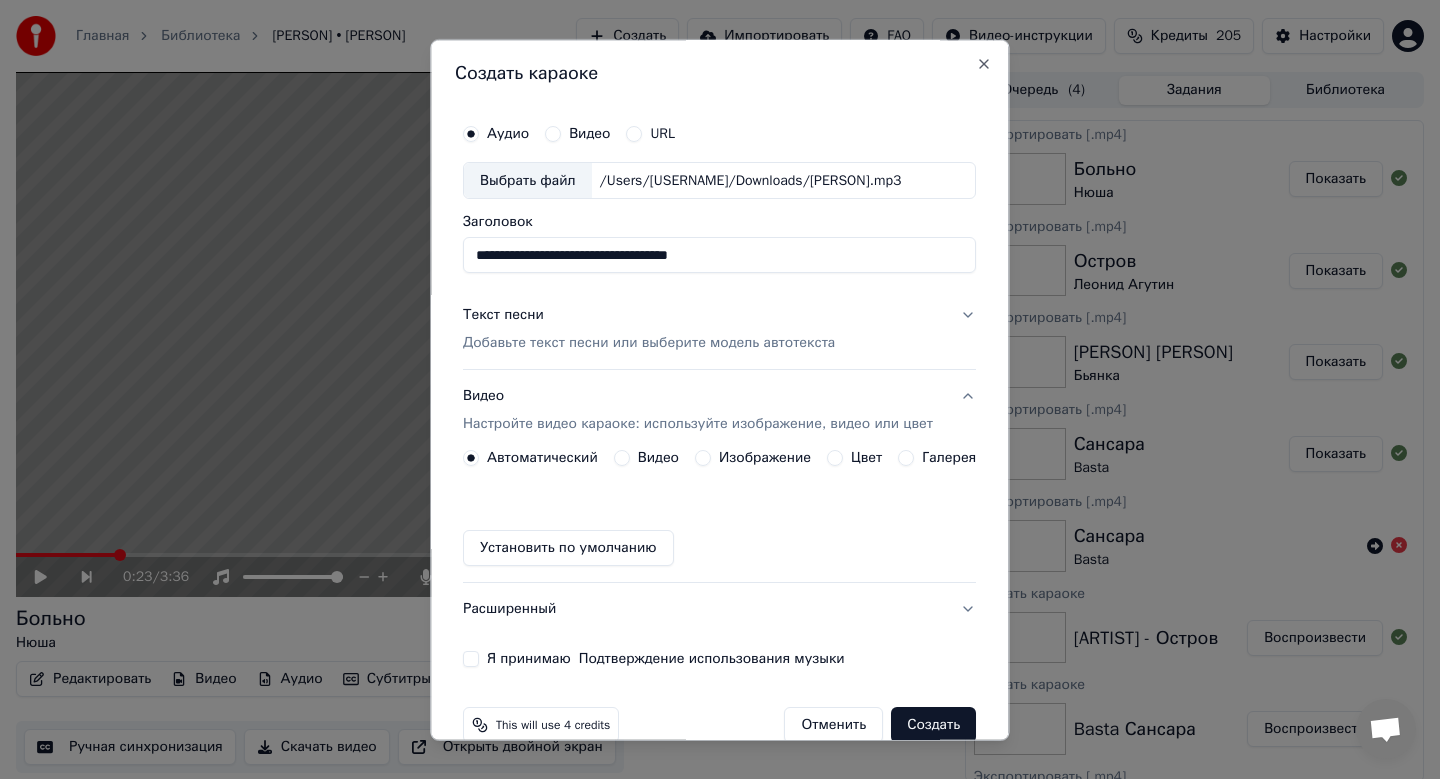 click on "Изображение" at bounding box center (765, 459) 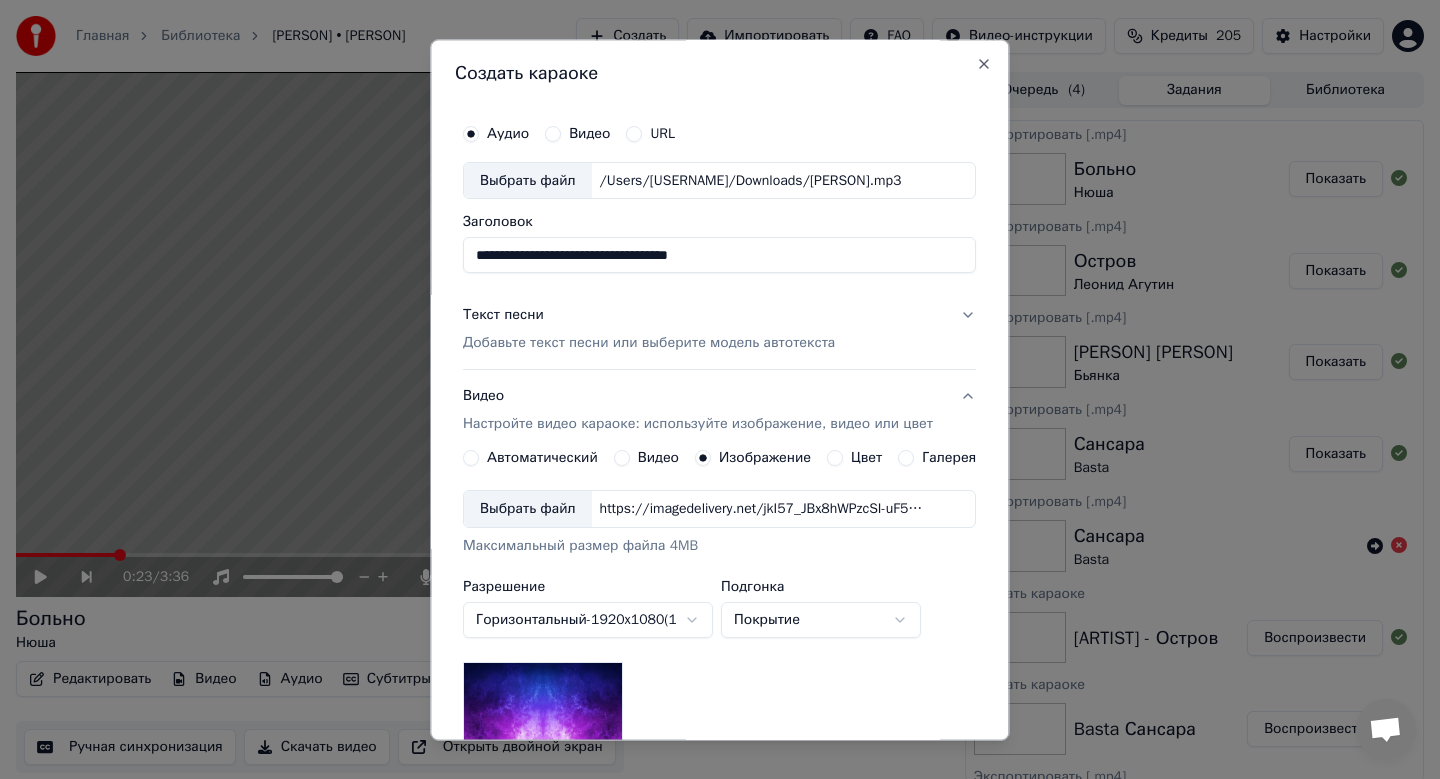 click on "Выбрать файл" at bounding box center (528, 510) 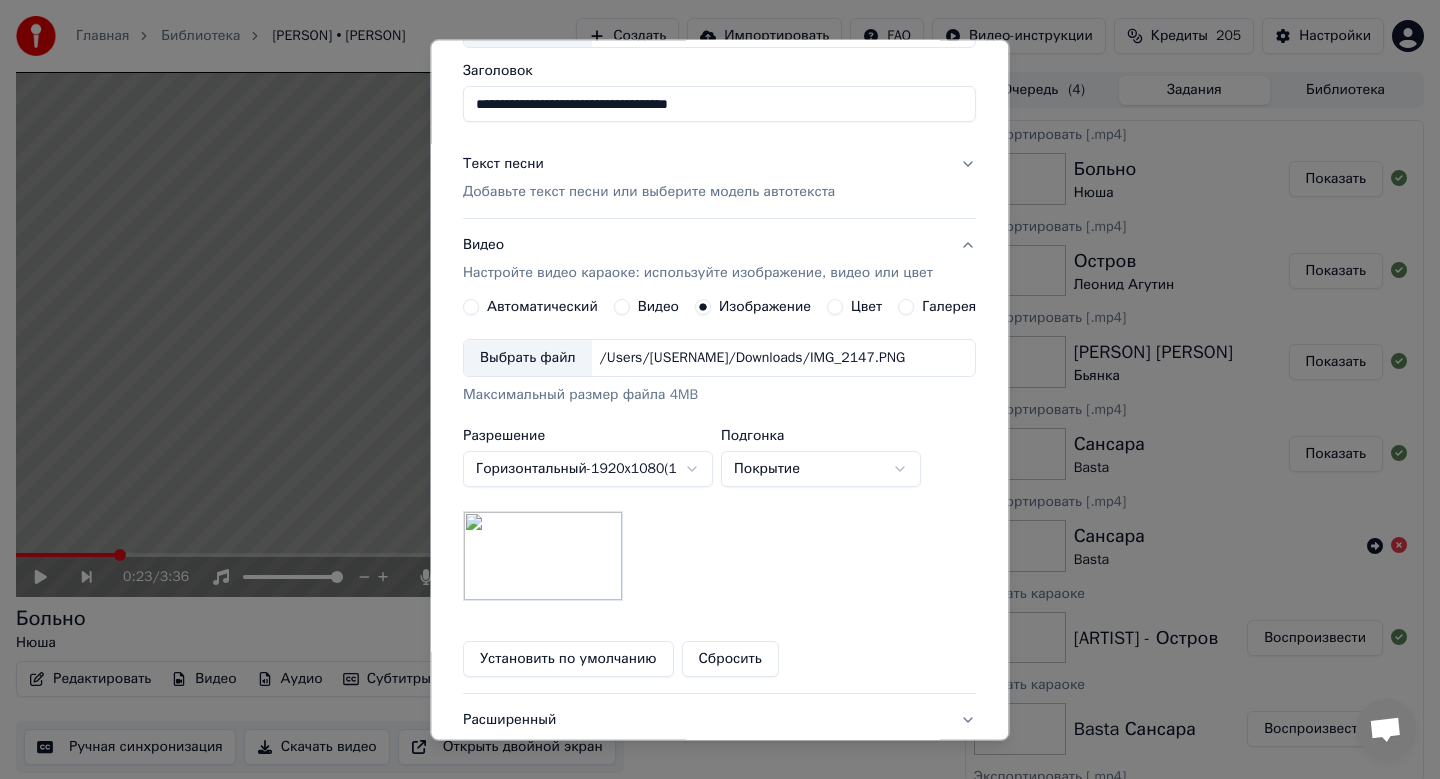 scroll, scrollTop: 299, scrollLeft: 0, axis: vertical 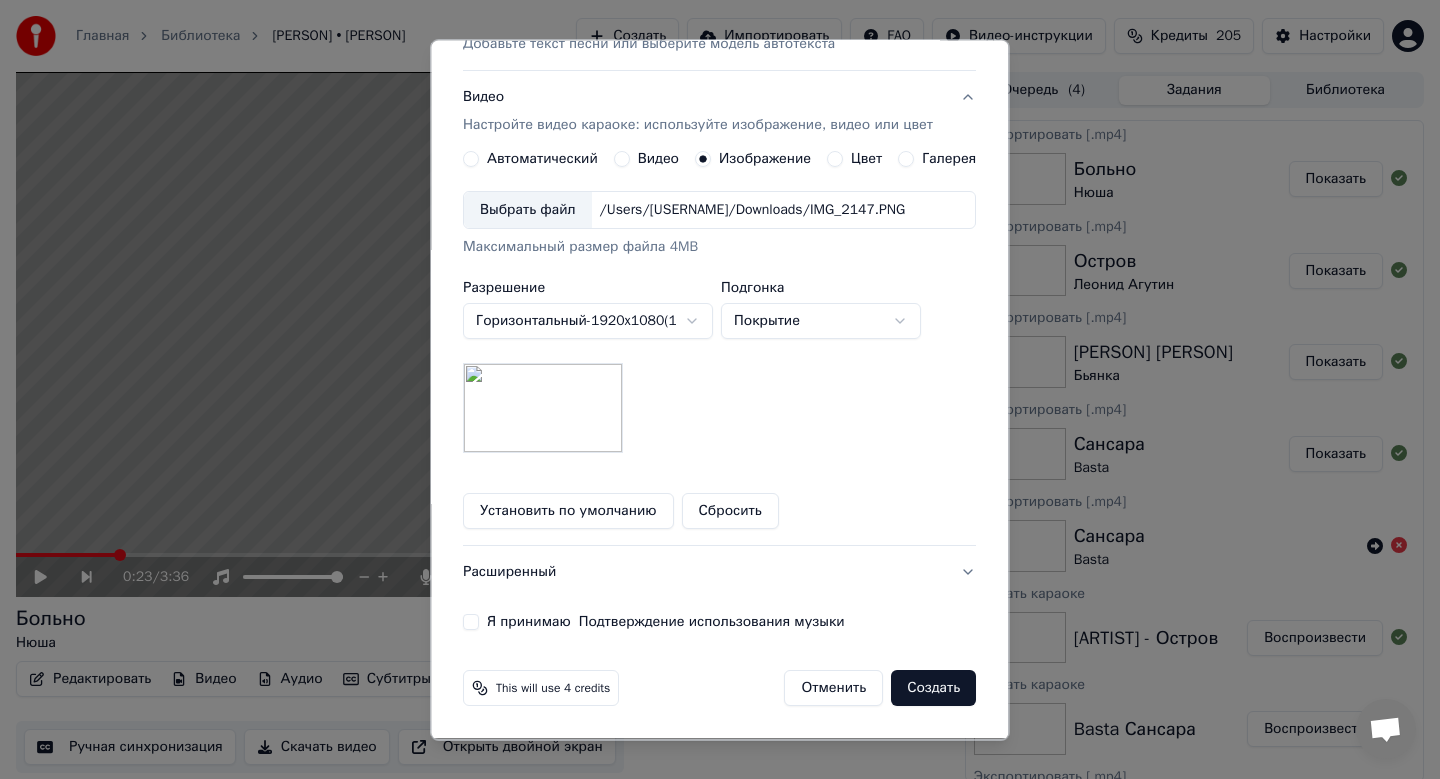 click on "Я принимаю   Подтверждение использования музыки" at bounding box center [471, 623] 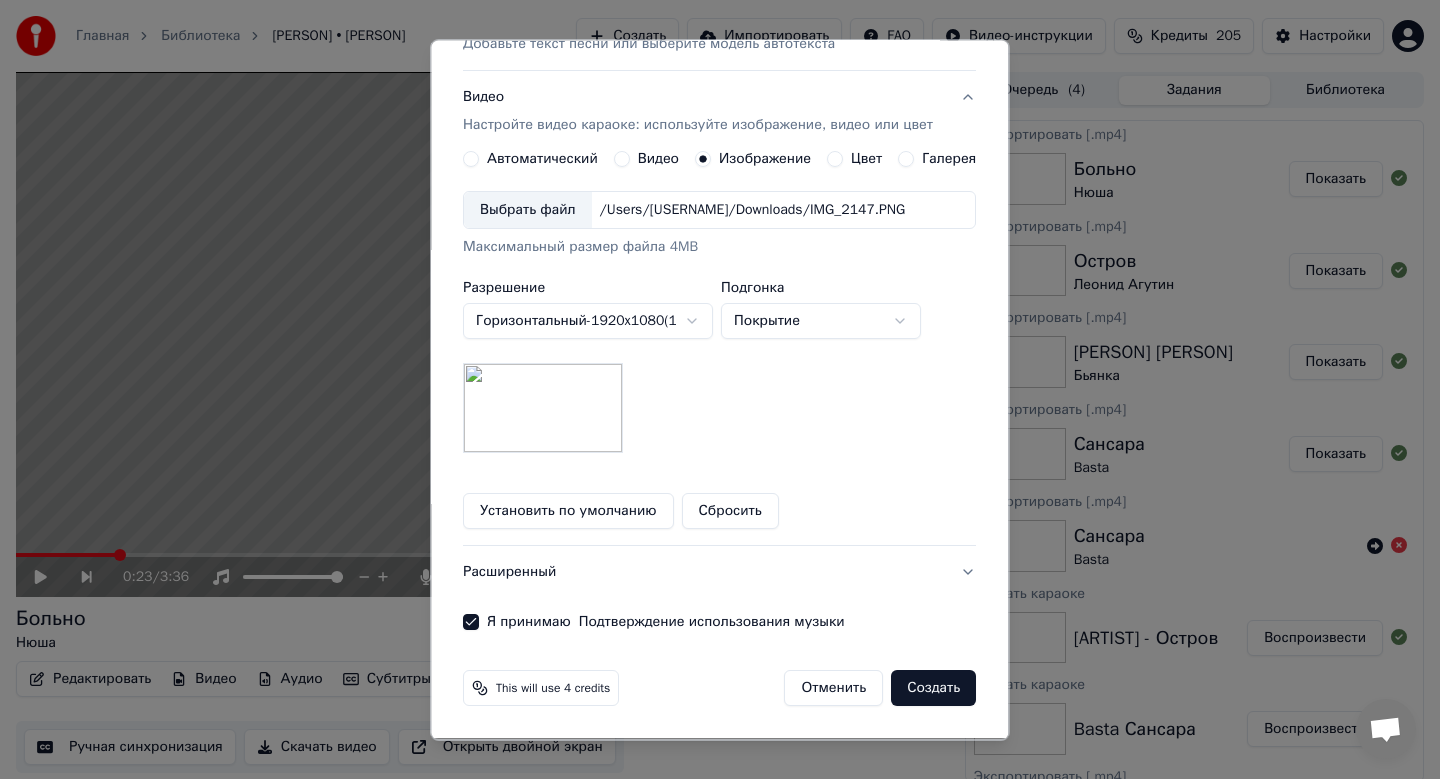 click on "Создать" at bounding box center (934, 689) 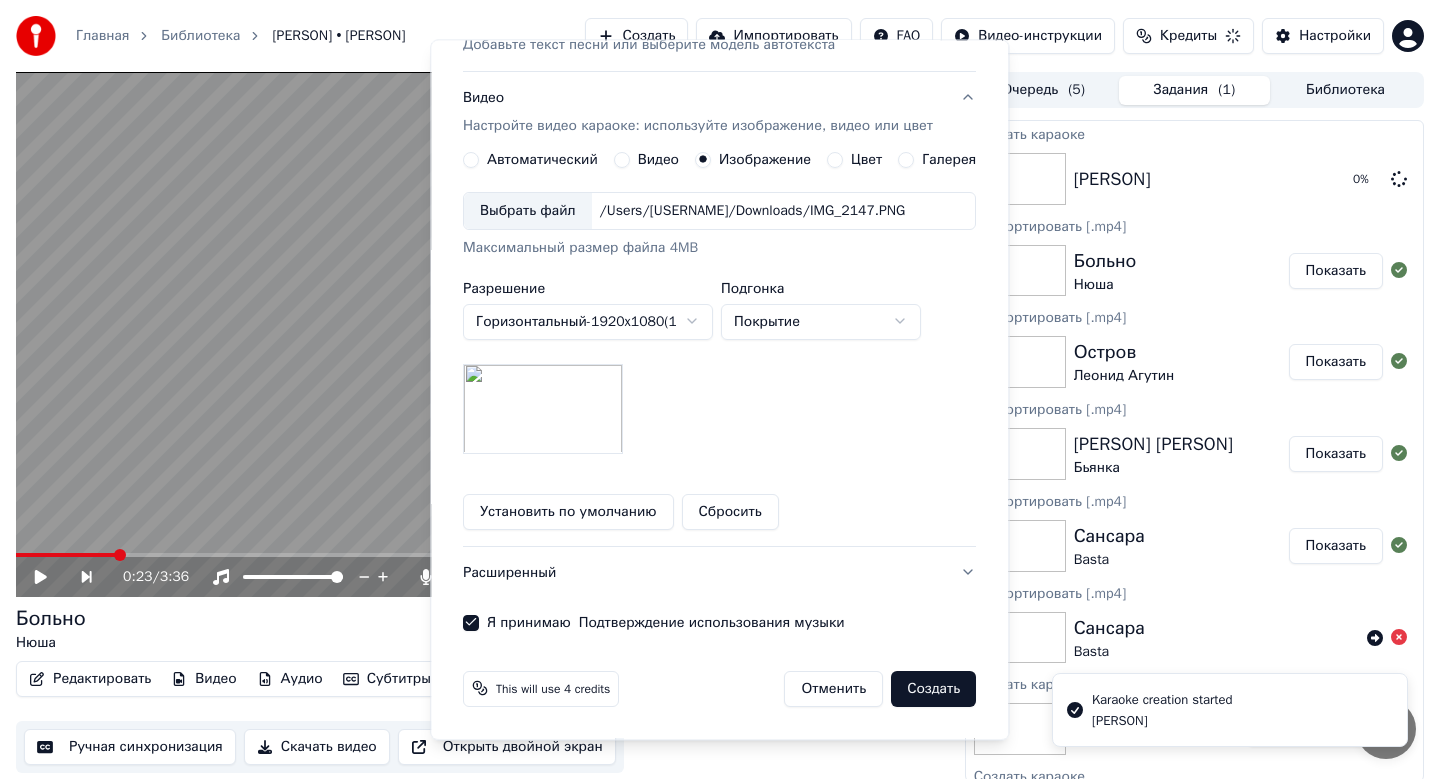 type 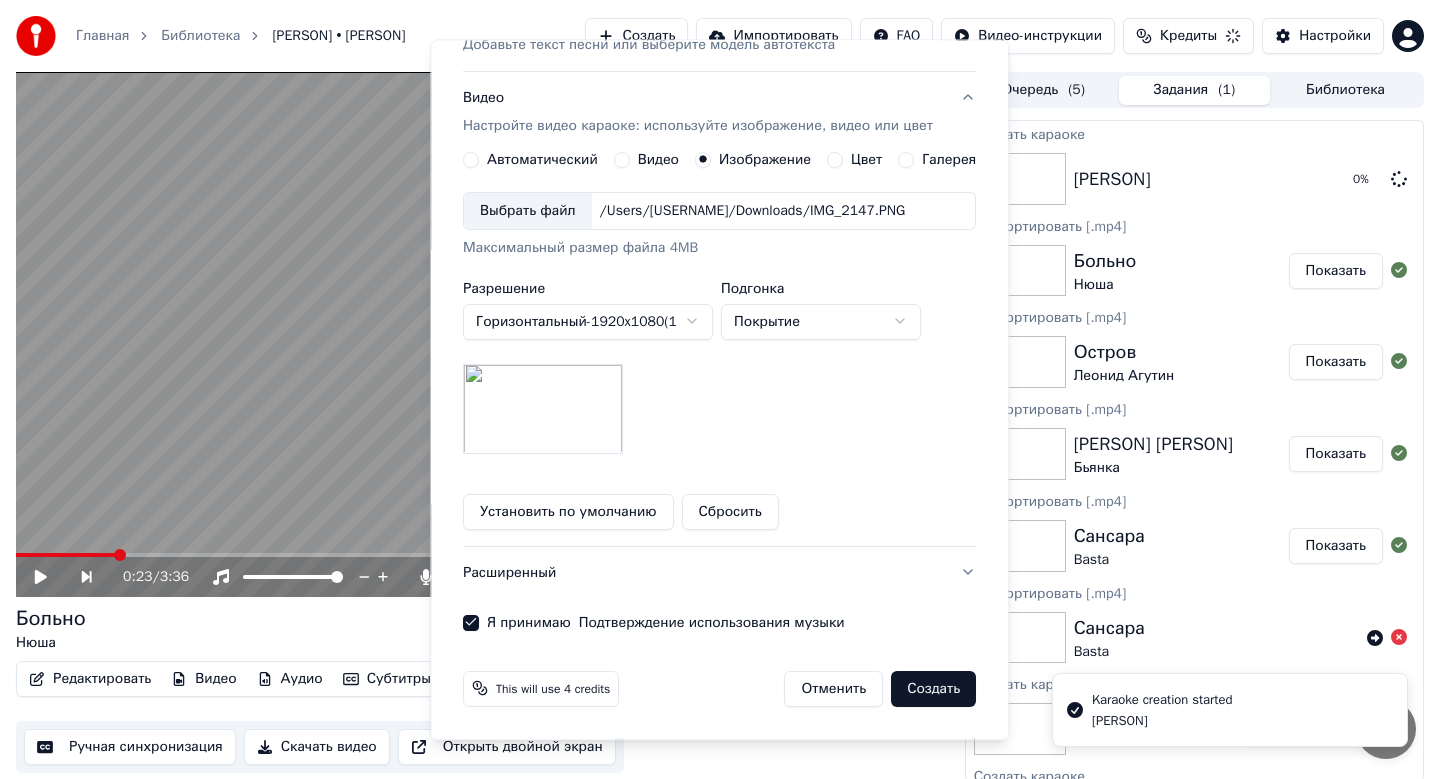 scroll, scrollTop: 37, scrollLeft: 0, axis: vertical 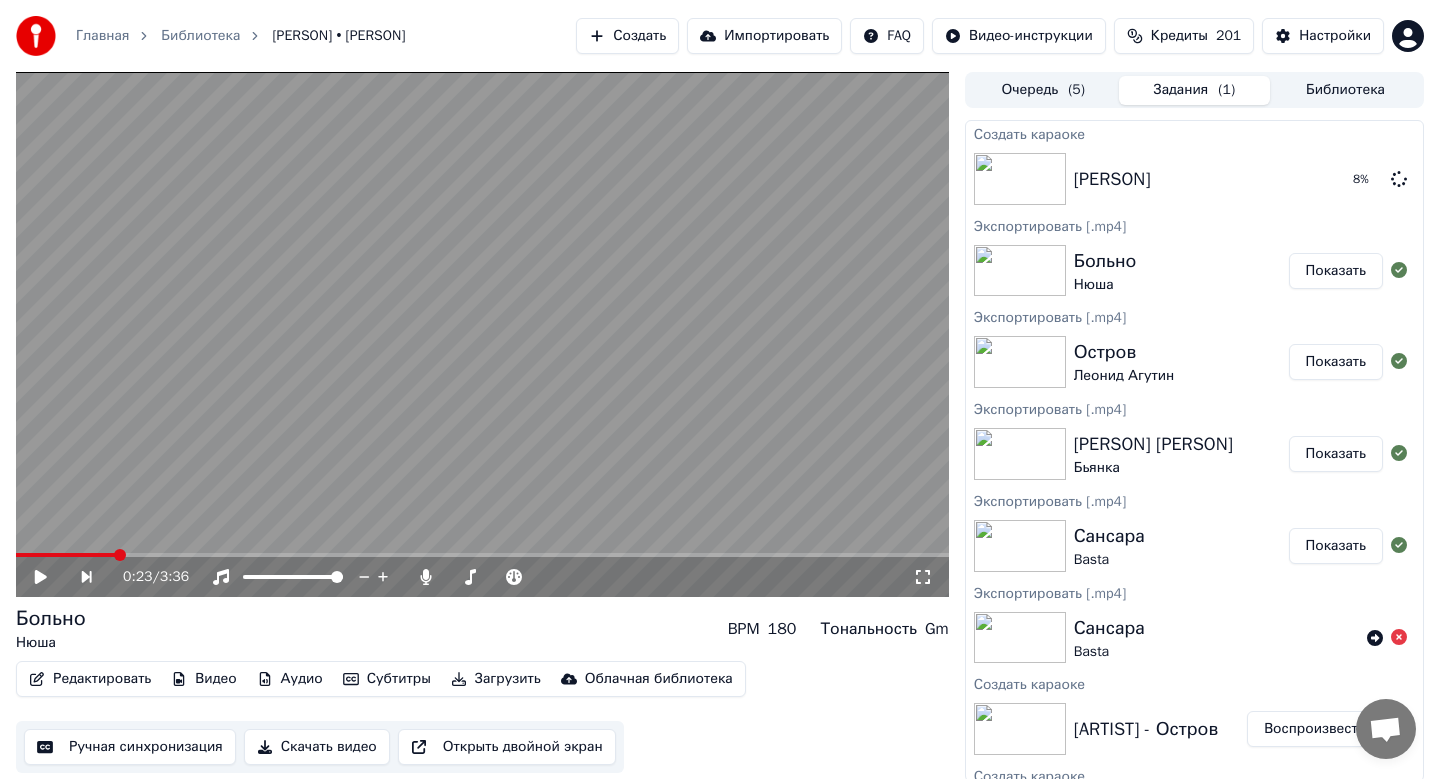 click on "Создать" at bounding box center (627, 36) 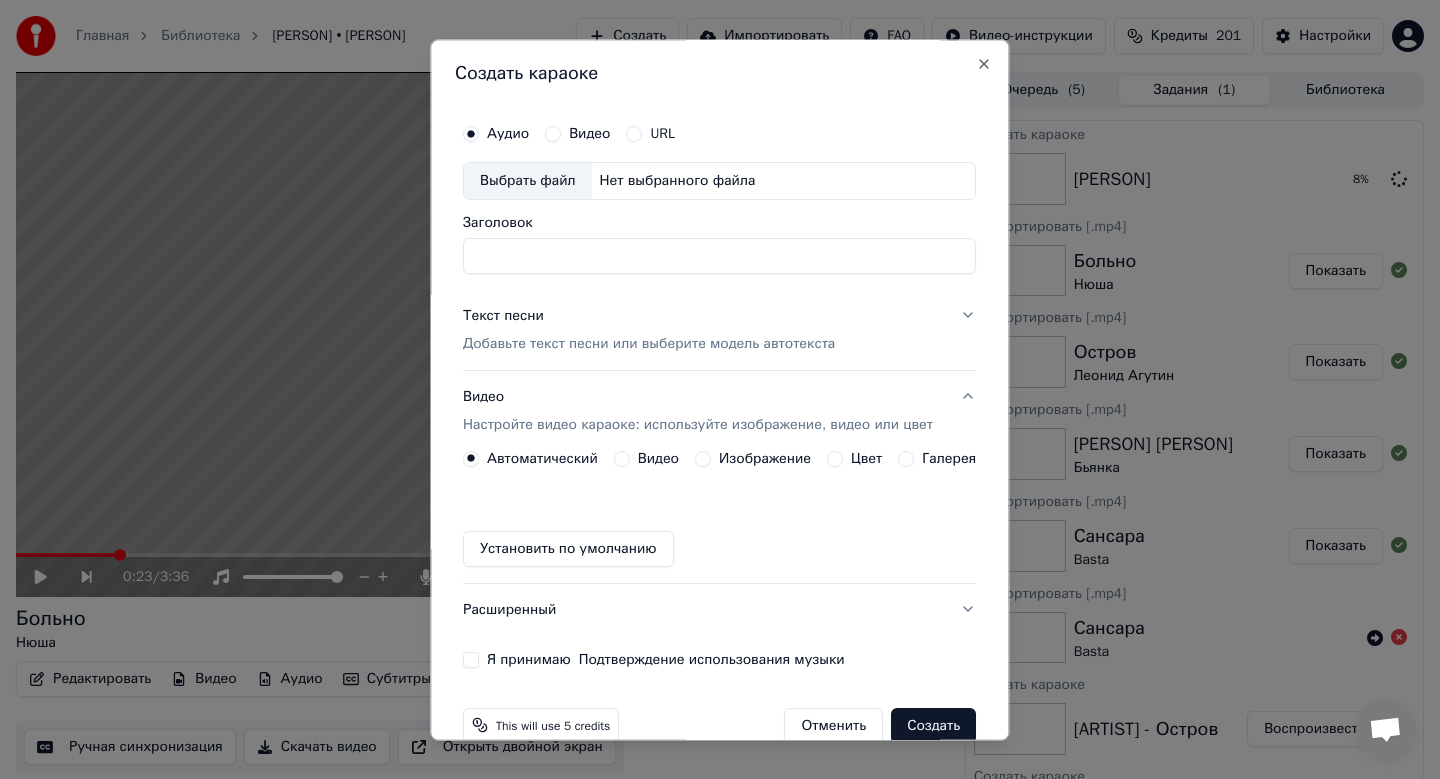 click on "Выбрать файл" at bounding box center (528, 181) 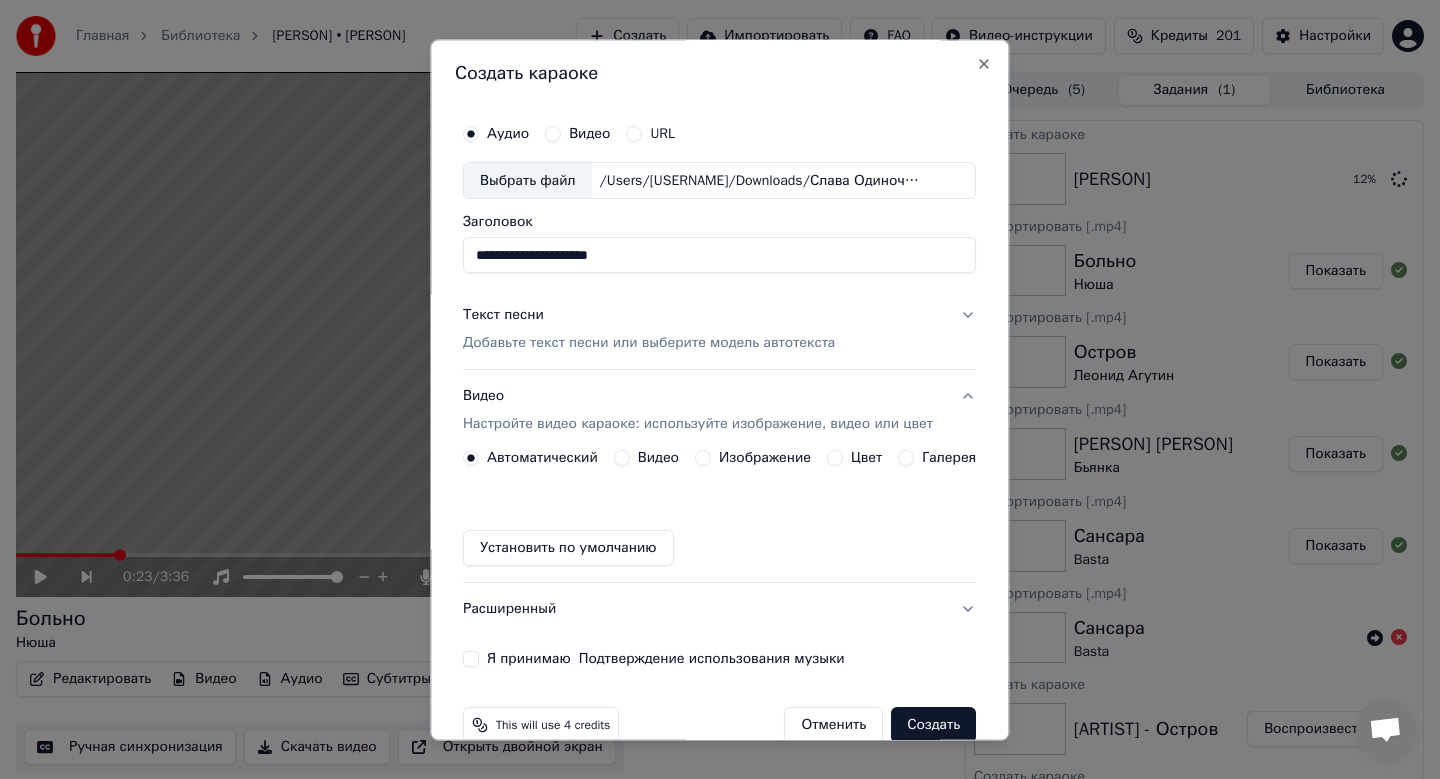 click on "**********" at bounding box center (719, 256) 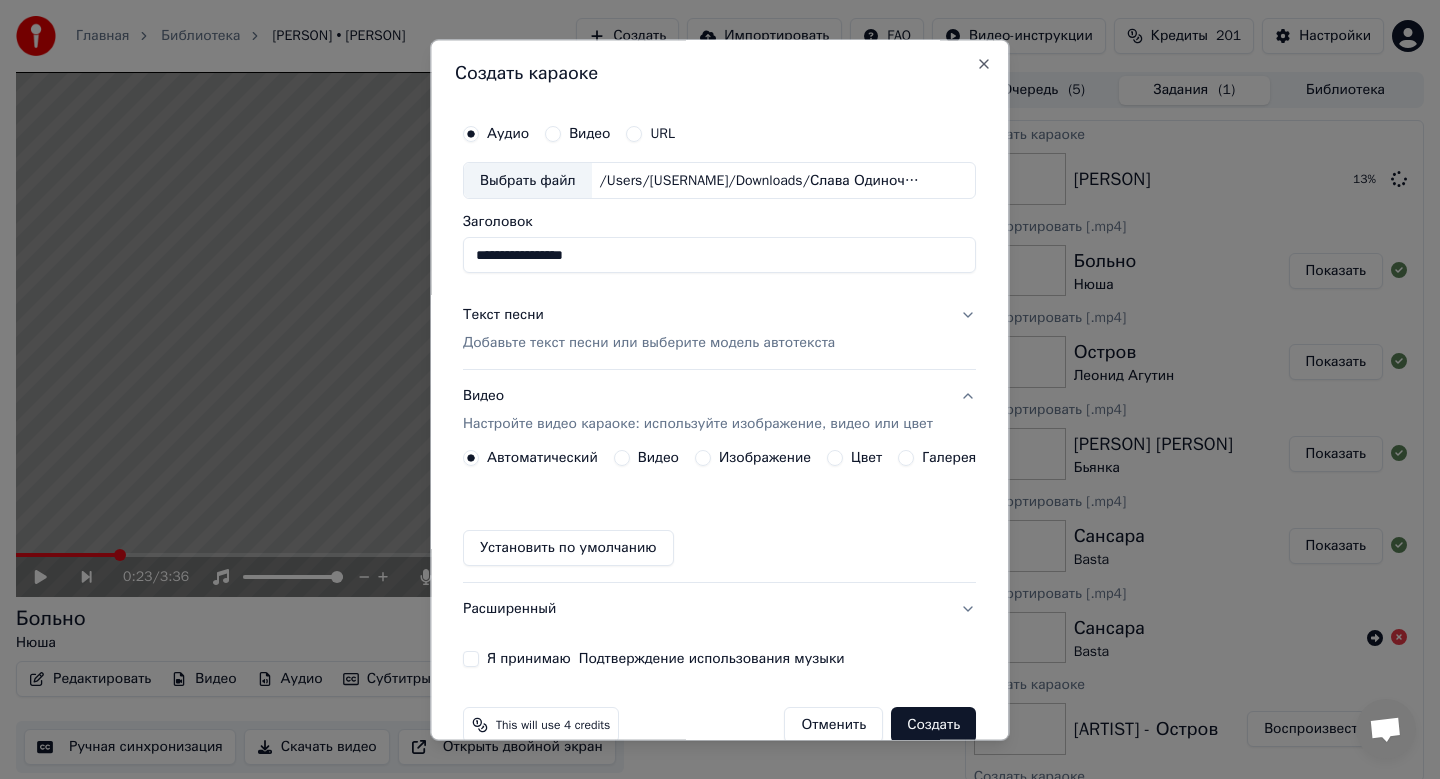 type on "**********" 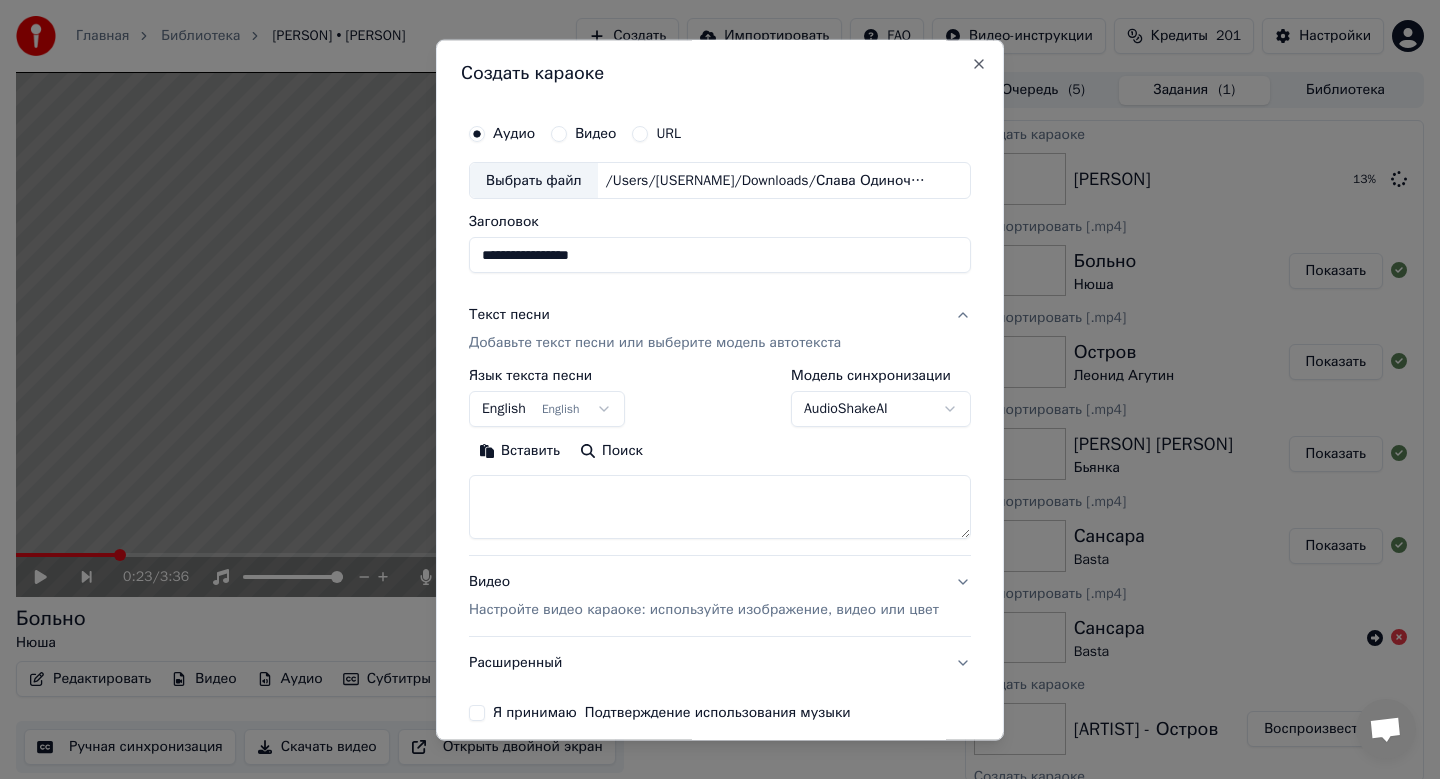 click on "English English" at bounding box center [547, 410] 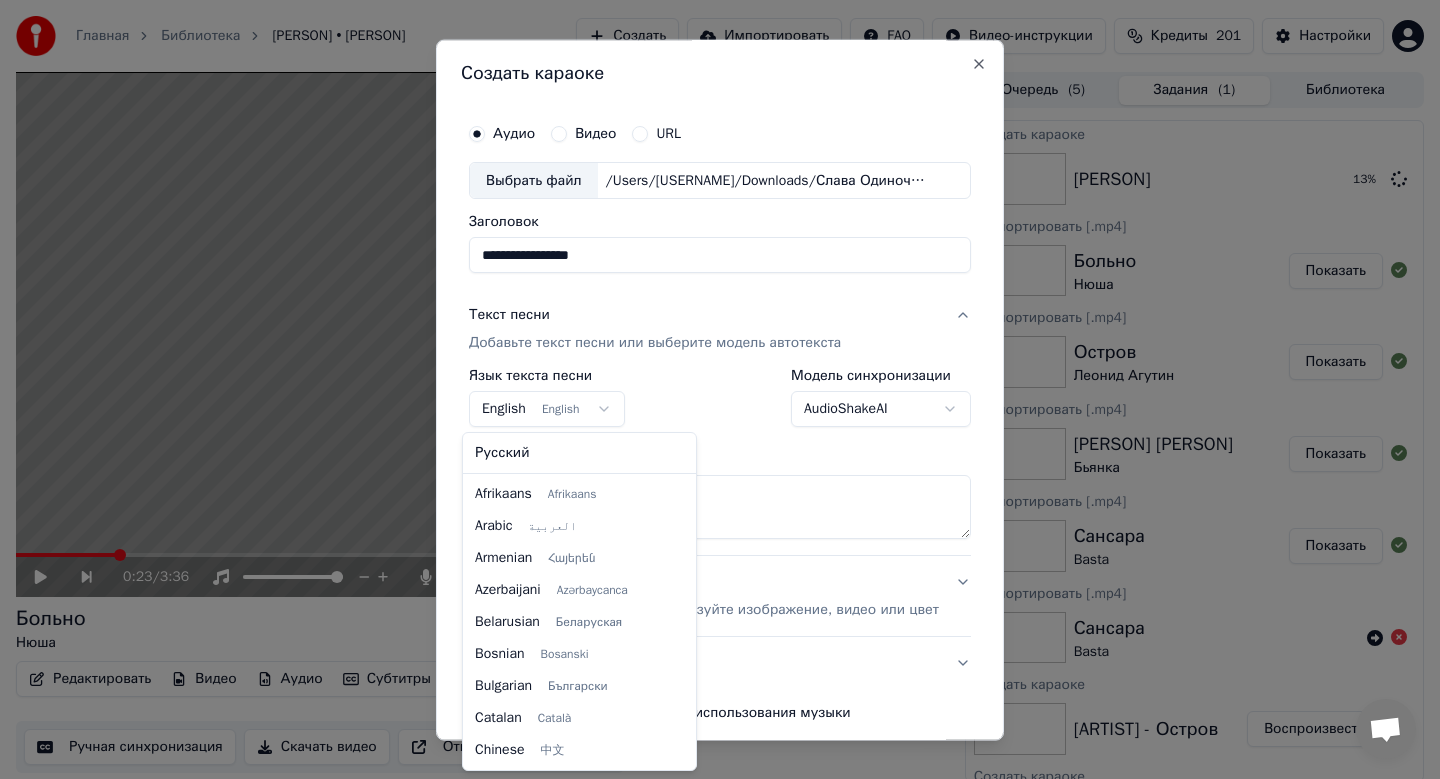 scroll, scrollTop: 160, scrollLeft: 0, axis: vertical 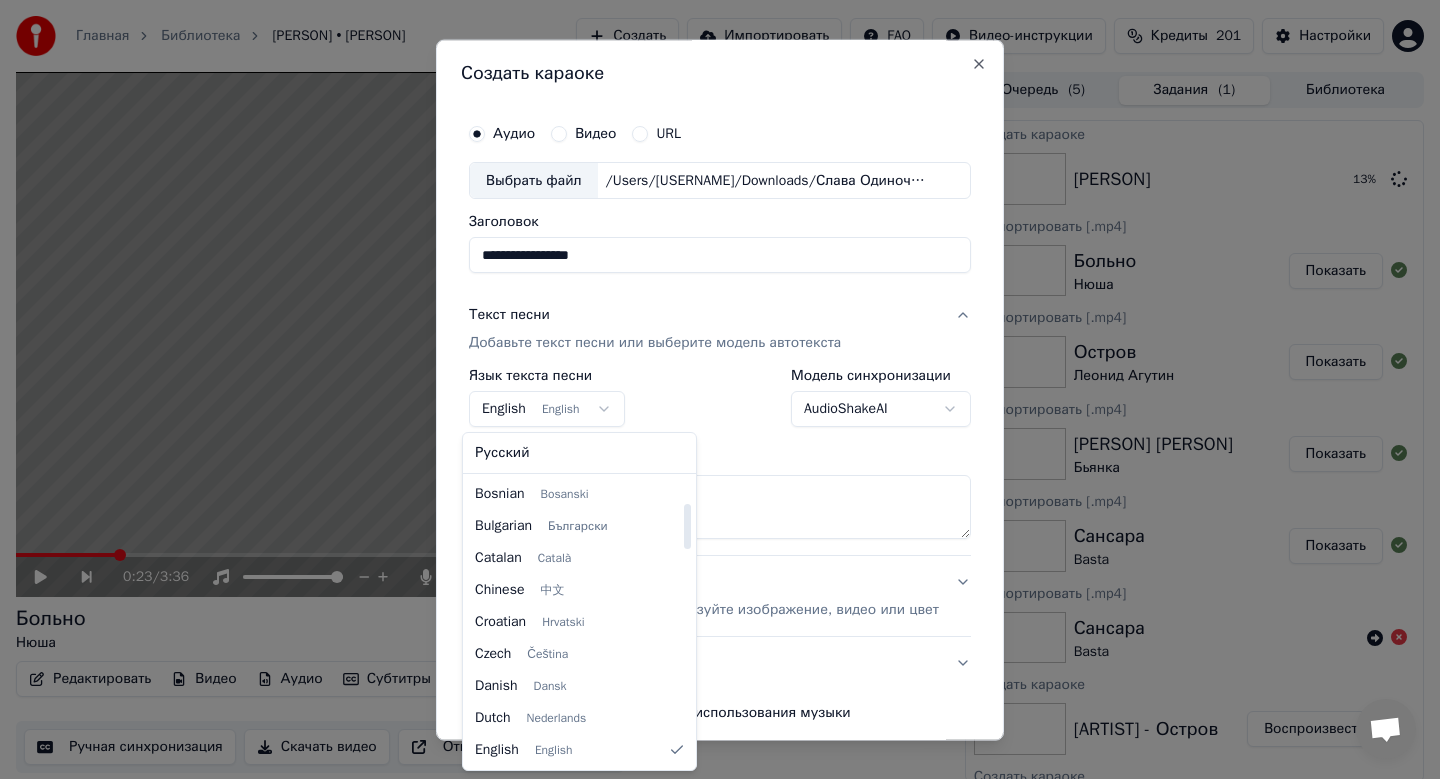 select on "**" 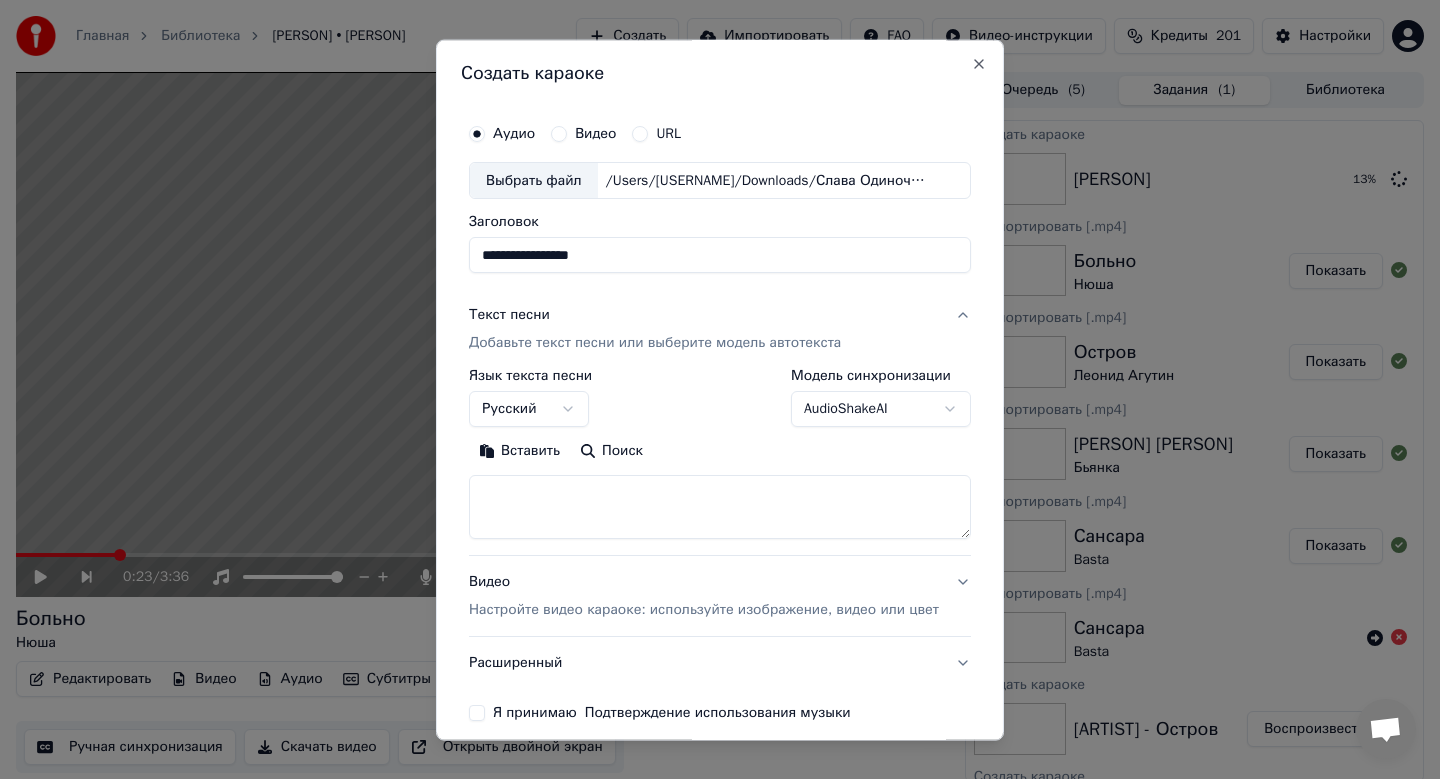 click on "Вставить" at bounding box center (519, 452) 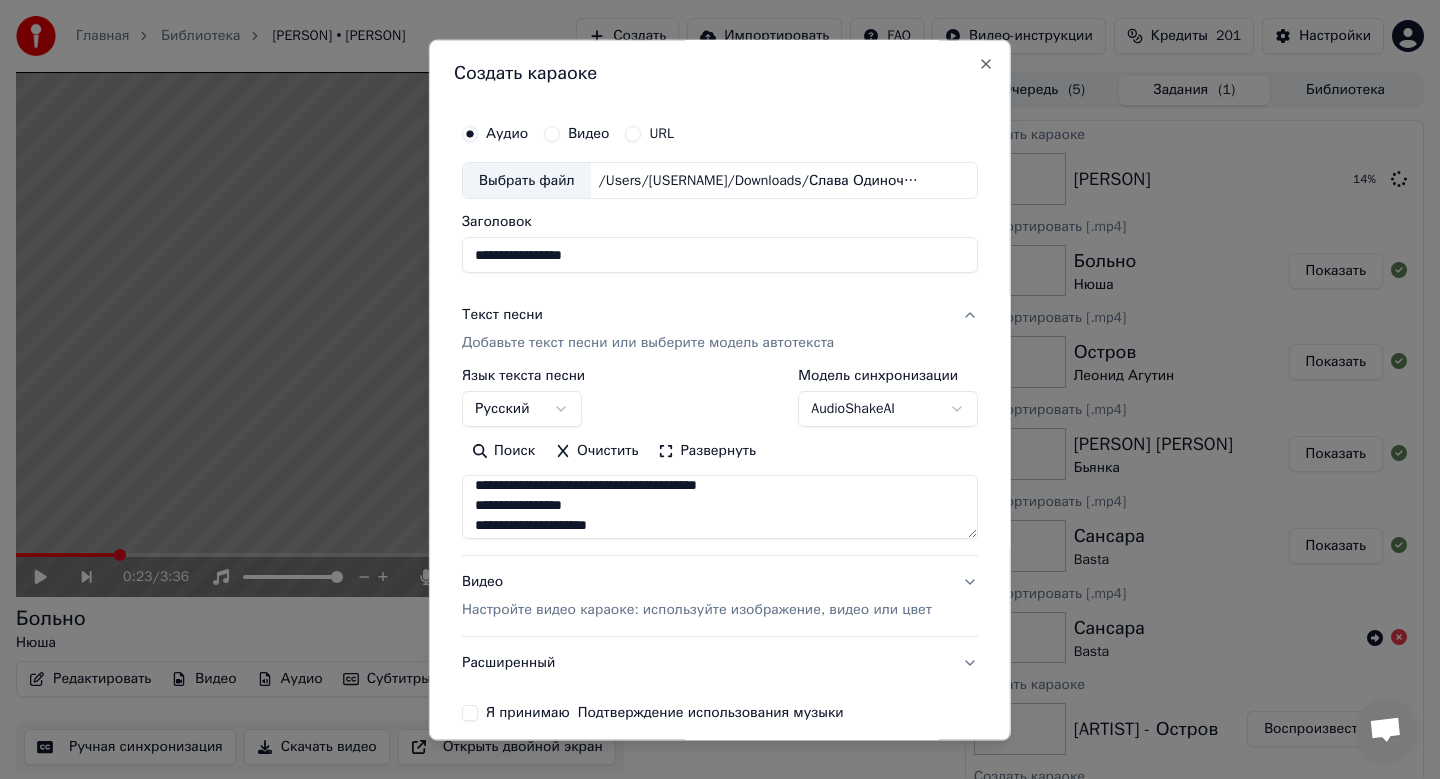 scroll, scrollTop: 633, scrollLeft: 0, axis: vertical 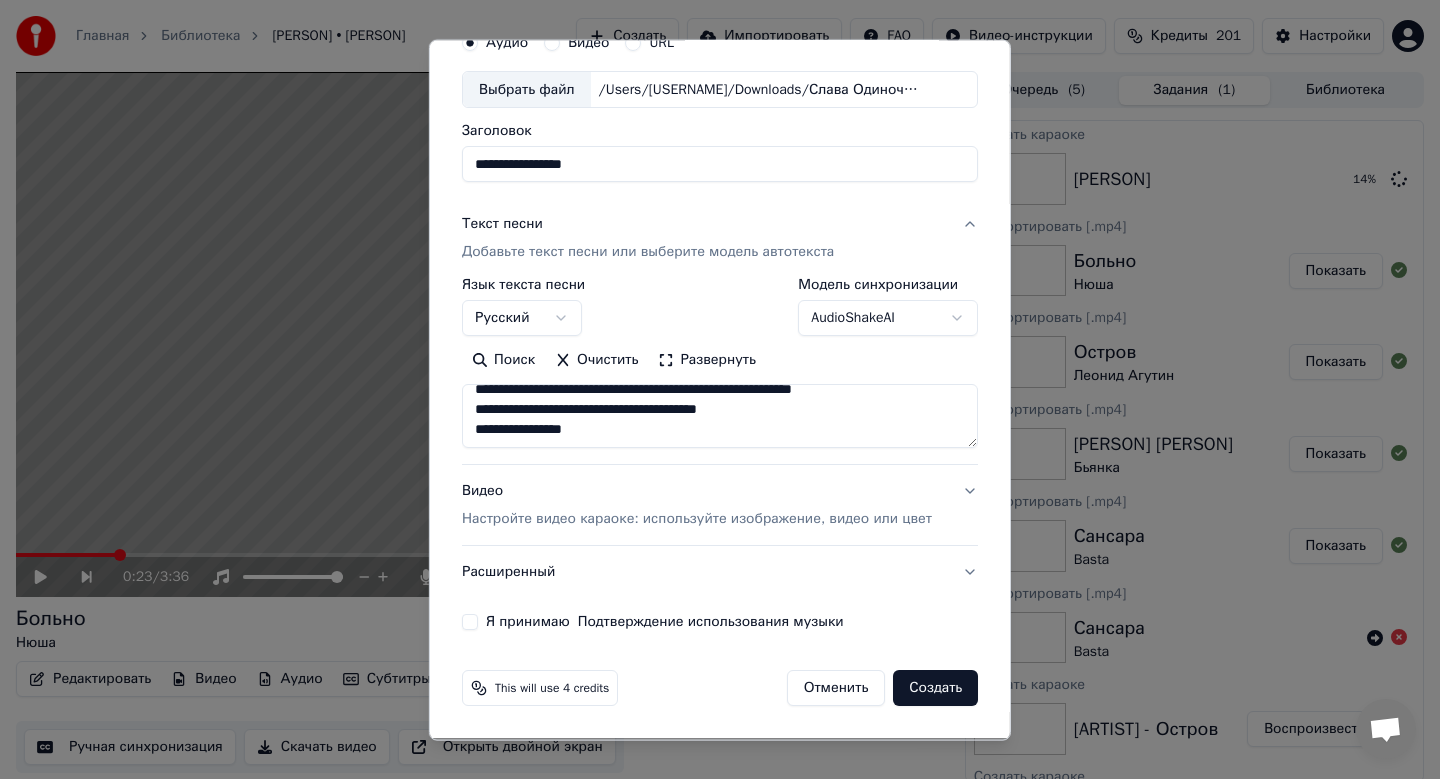 click on "Настройте видео караоке: используйте изображение, видео или цвет" at bounding box center (697, 520) 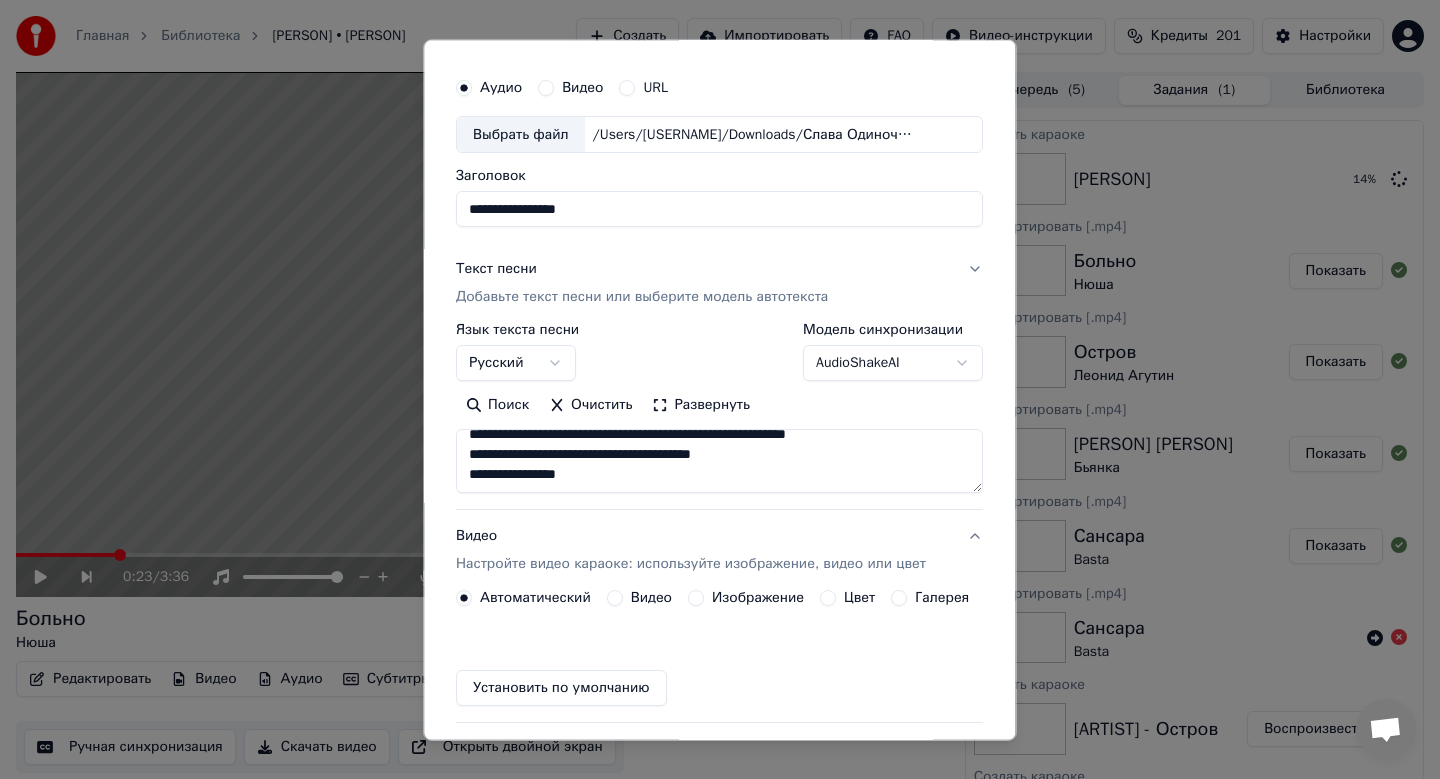scroll, scrollTop: 37, scrollLeft: 0, axis: vertical 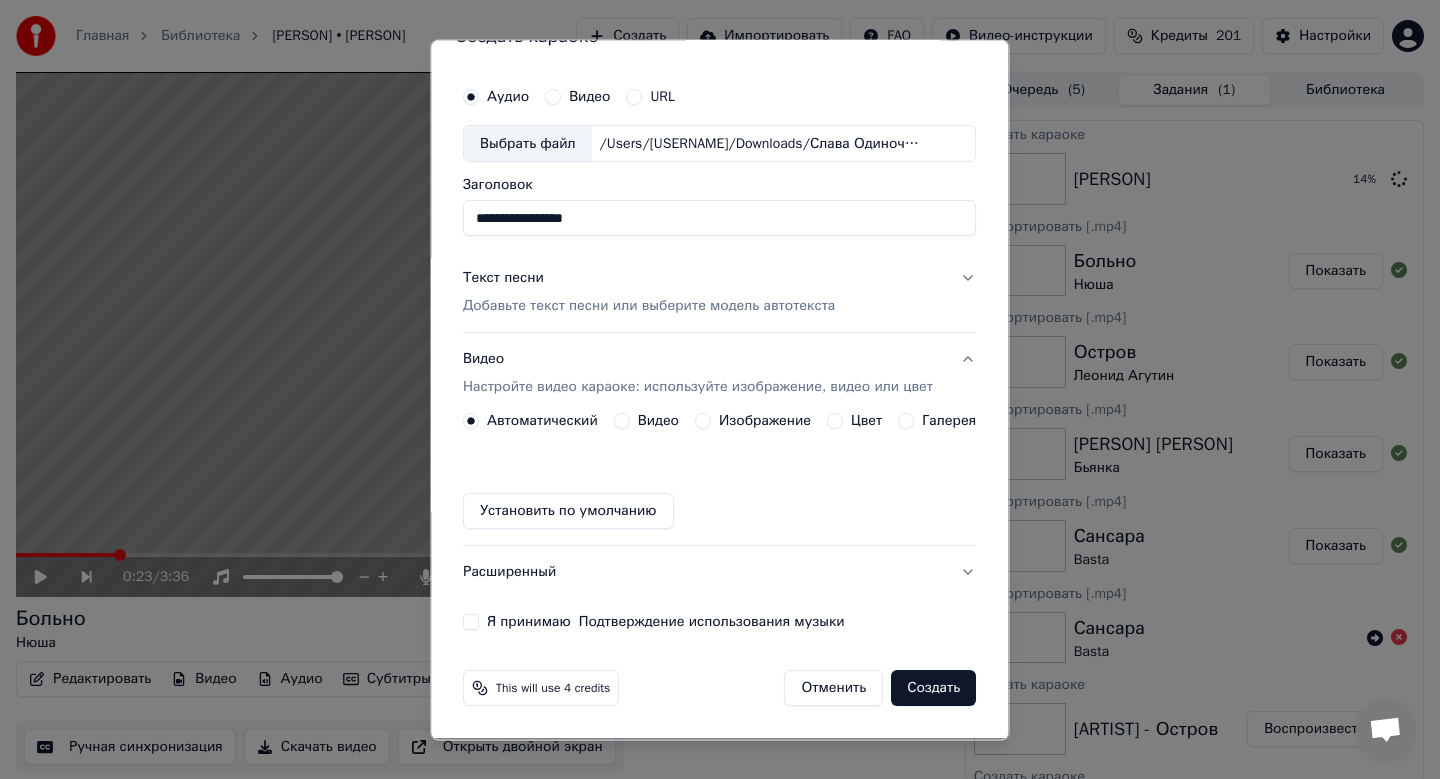click on "Изображение" at bounding box center (765, 422) 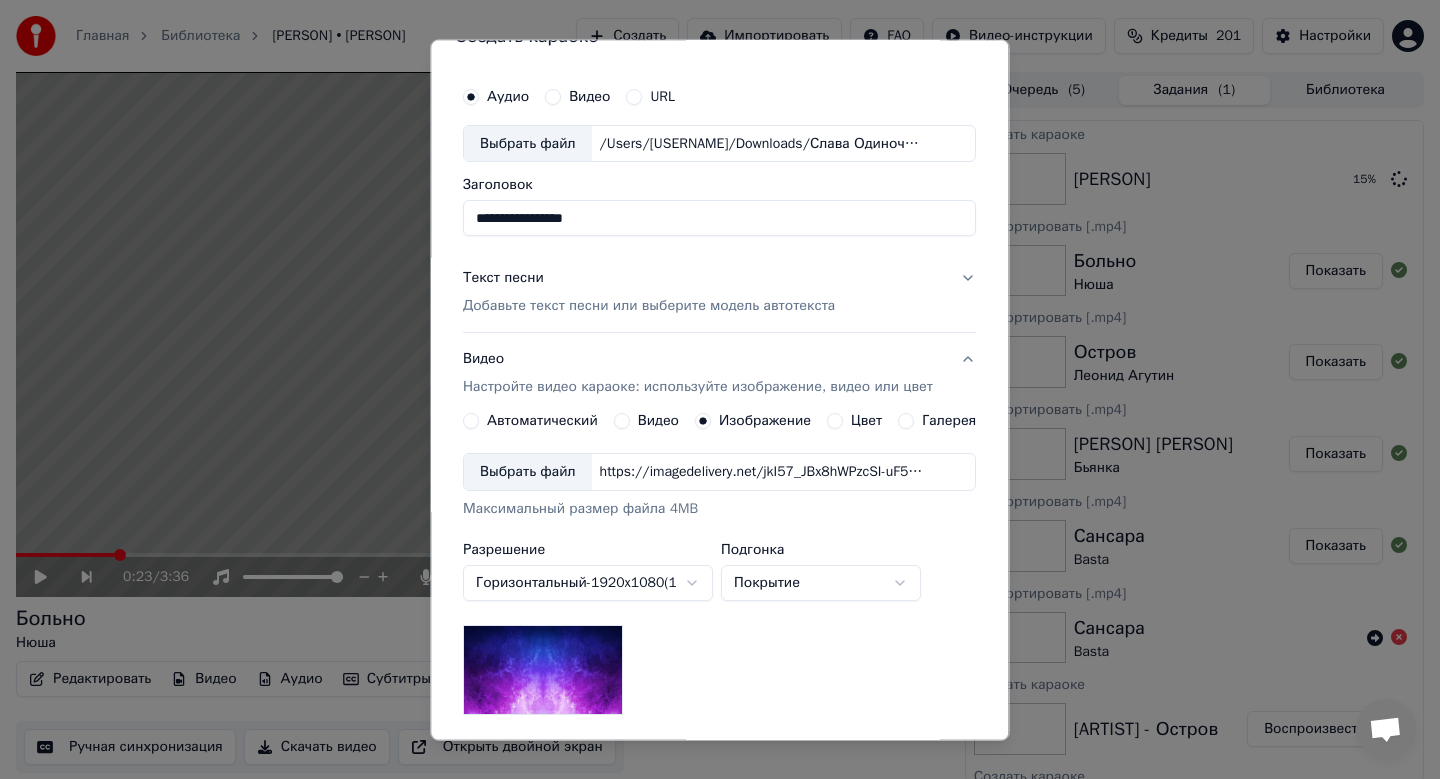 click on "Выбрать файл" at bounding box center (528, 473) 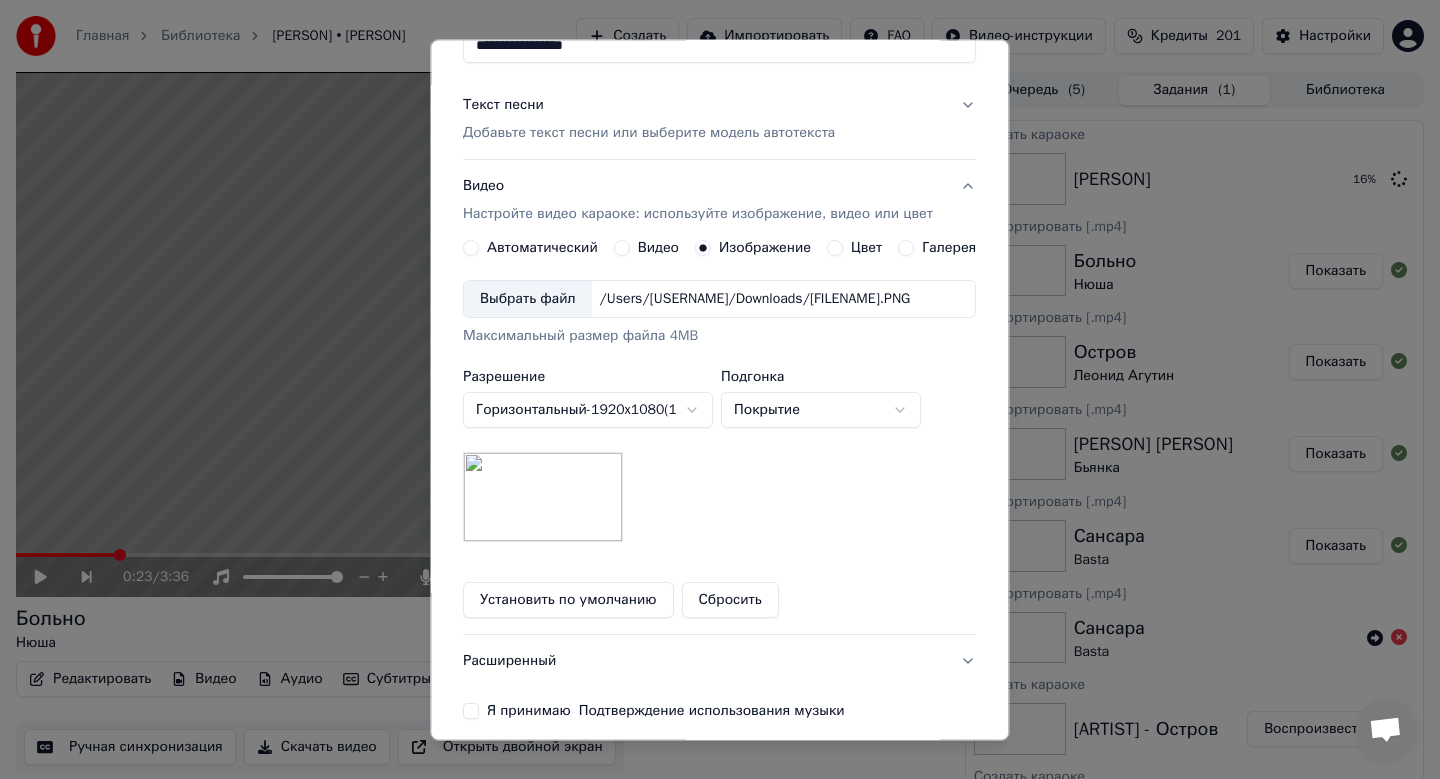 scroll, scrollTop: 299, scrollLeft: 0, axis: vertical 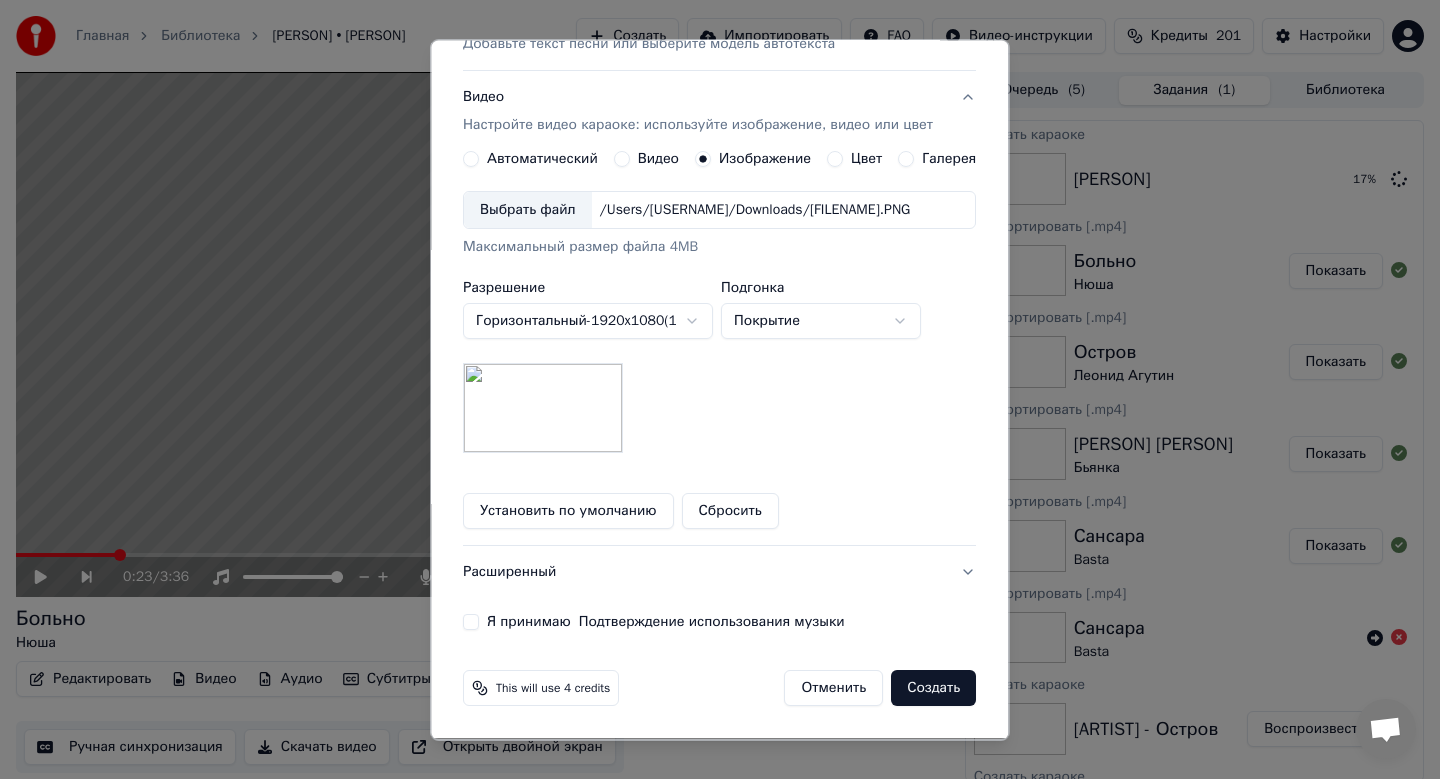 click on "Я принимаю   Подтверждение использования музыки" at bounding box center (471, 623) 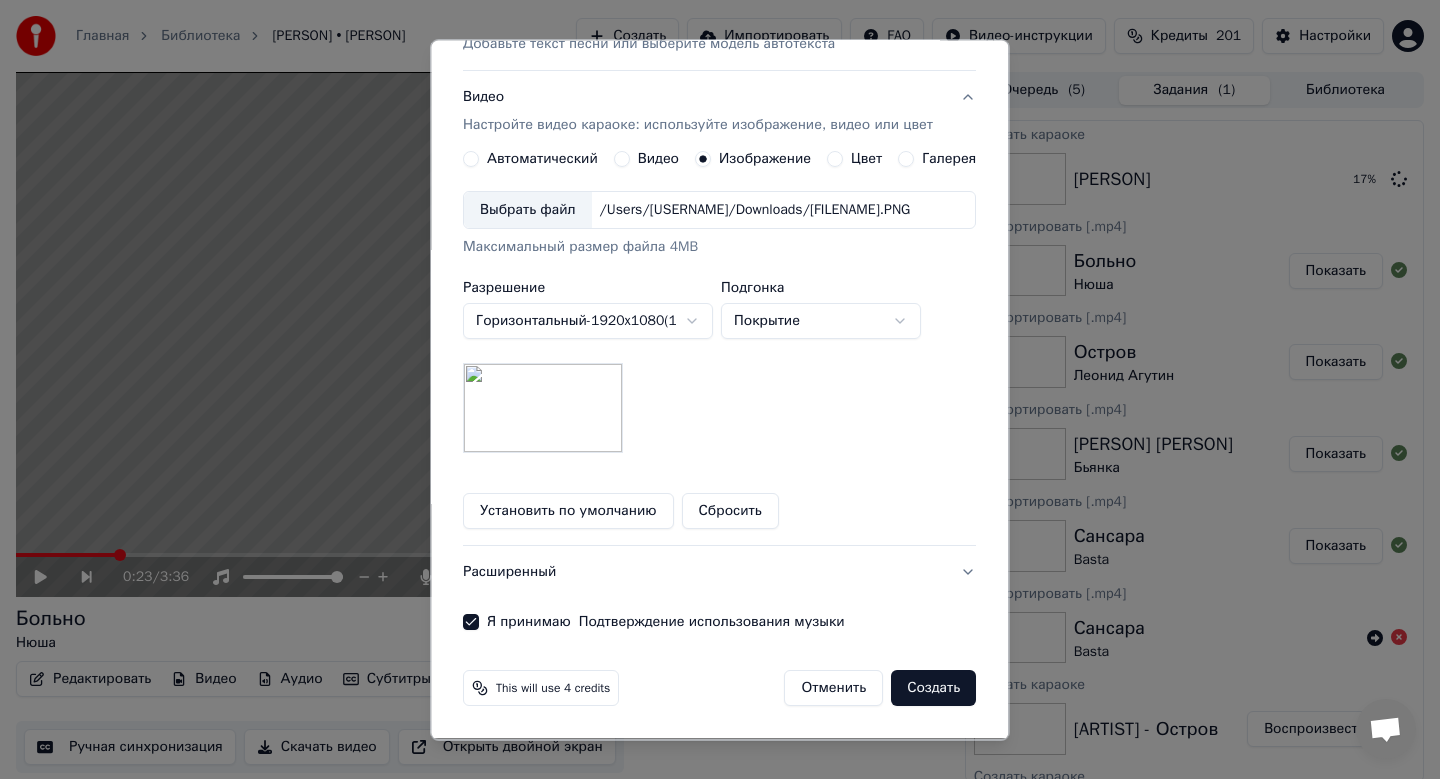 click on "Создать" at bounding box center (934, 689) 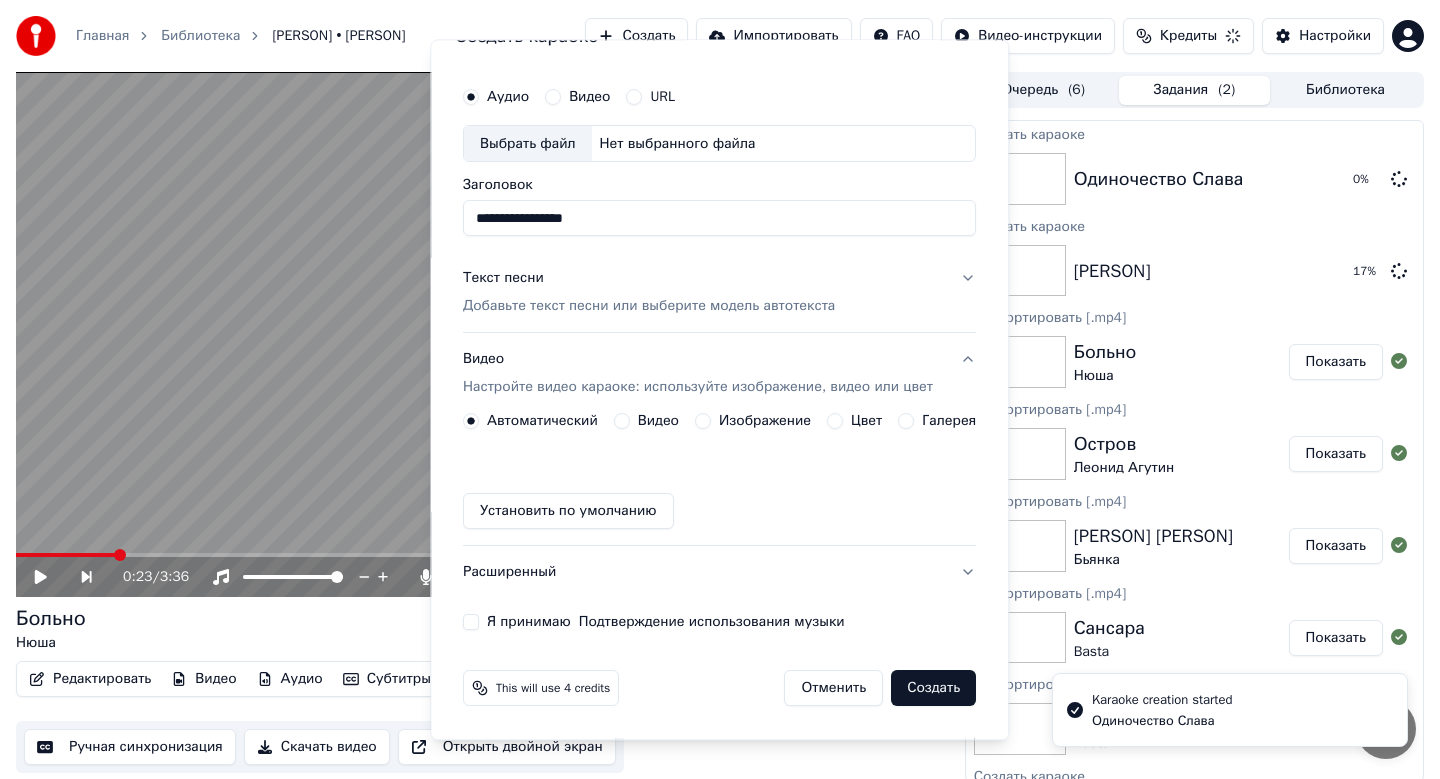 type 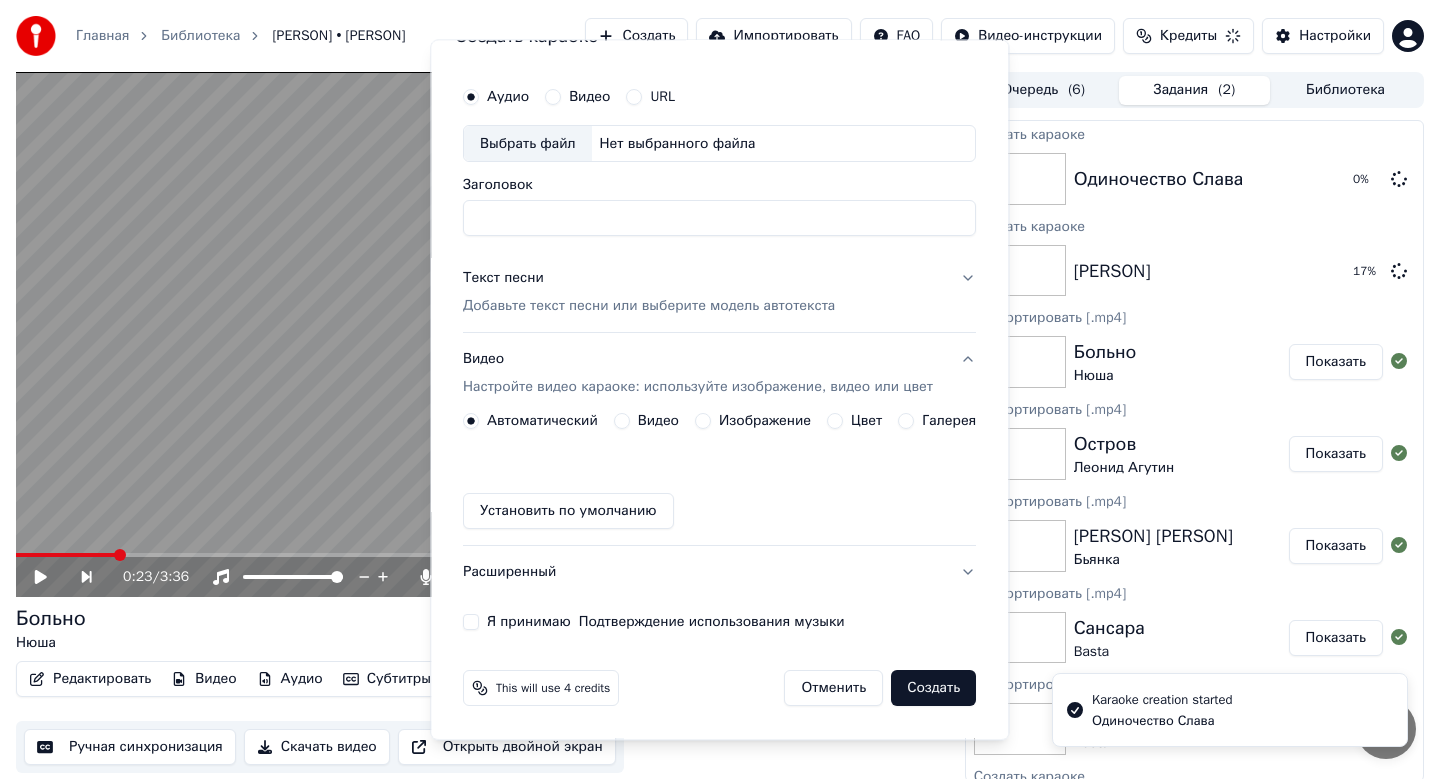 scroll, scrollTop: 37, scrollLeft: 0, axis: vertical 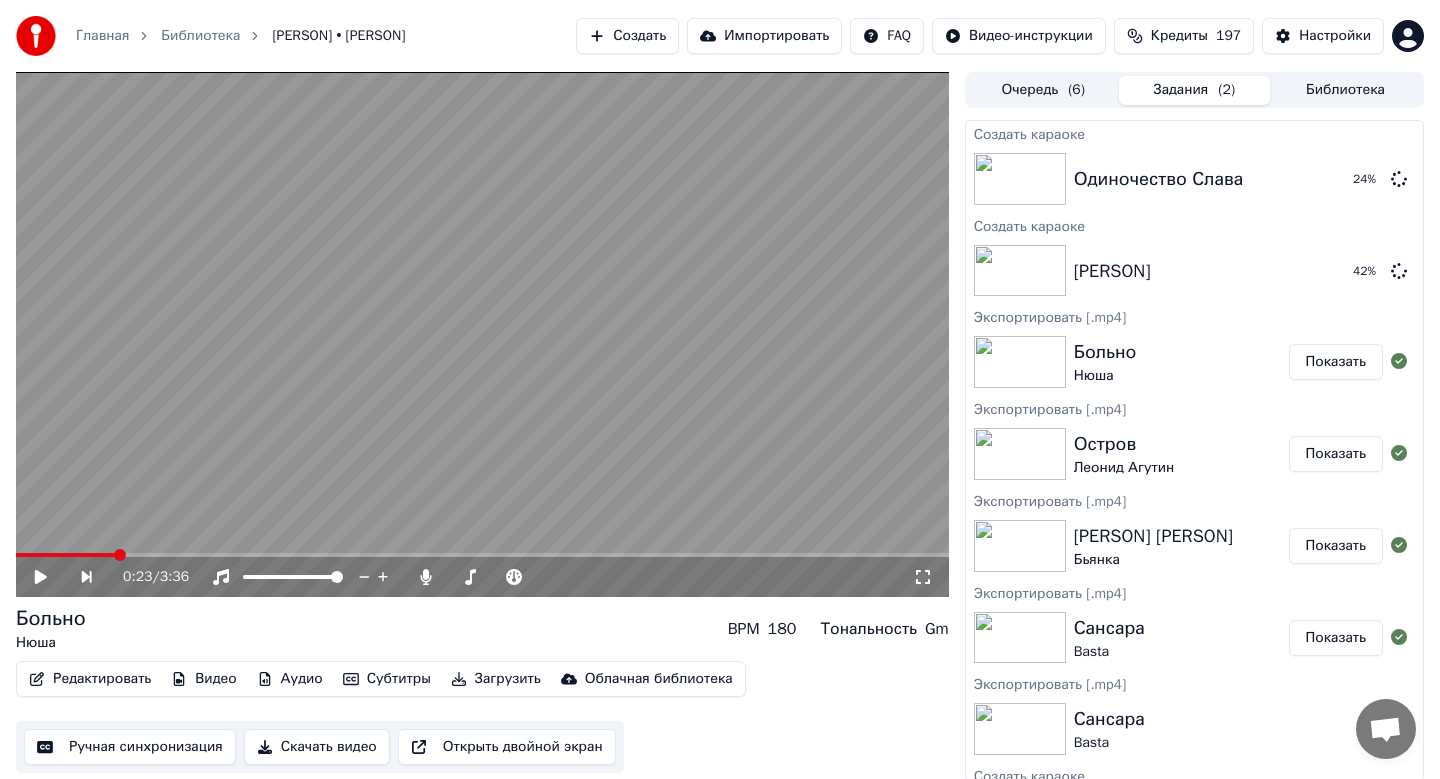 click on "Создать" at bounding box center (627, 36) 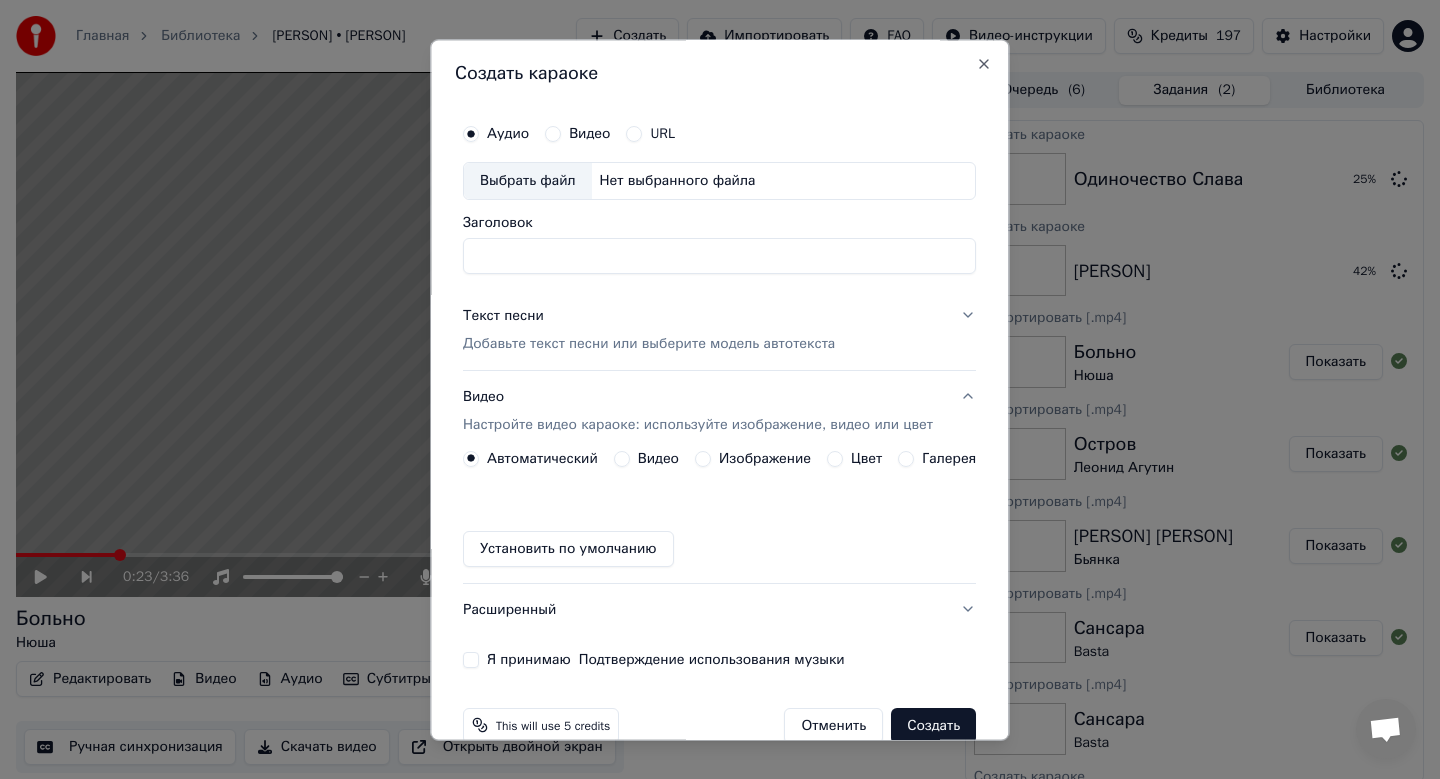 click on "Выбрать файл" at bounding box center (528, 181) 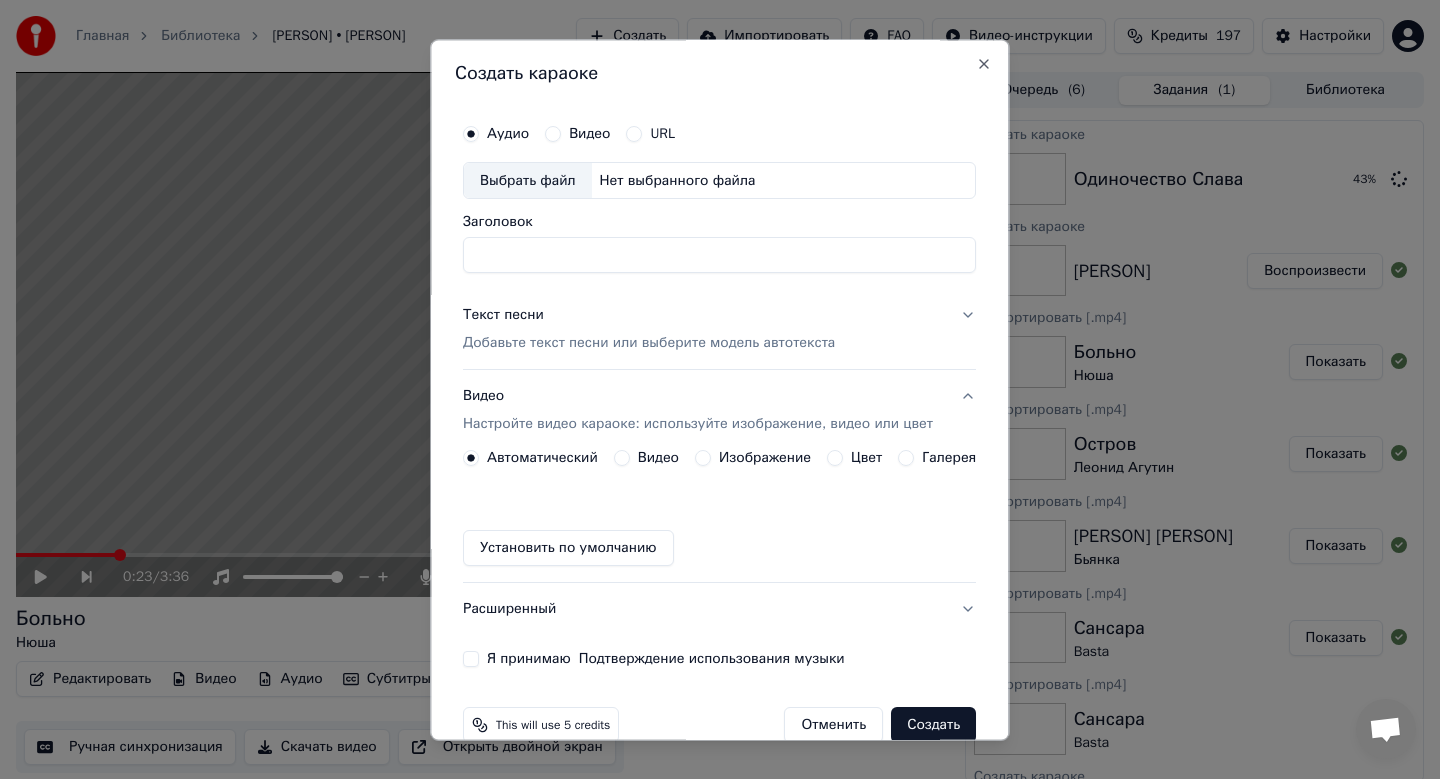 click on "Выбрать файл" at bounding box center [528, 181] 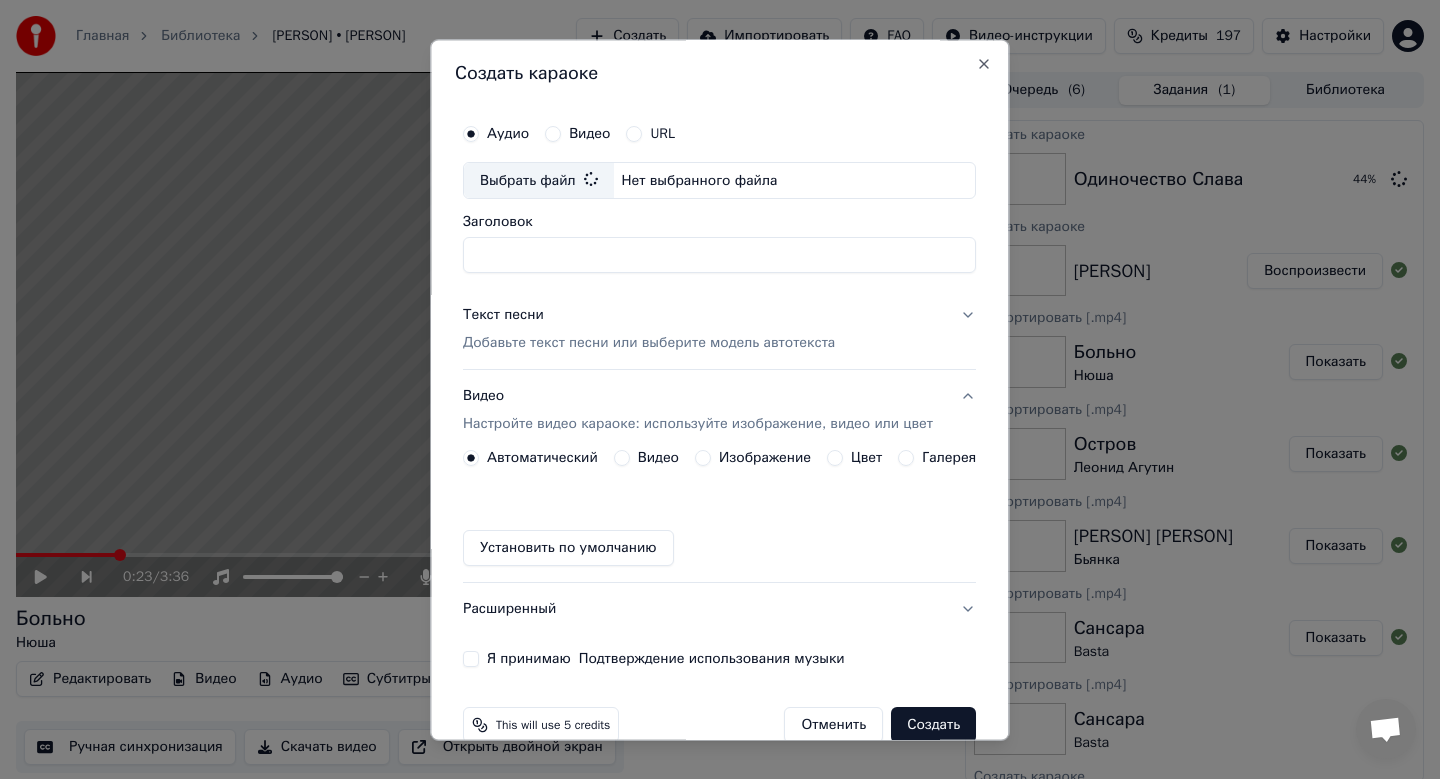 type on "**********" 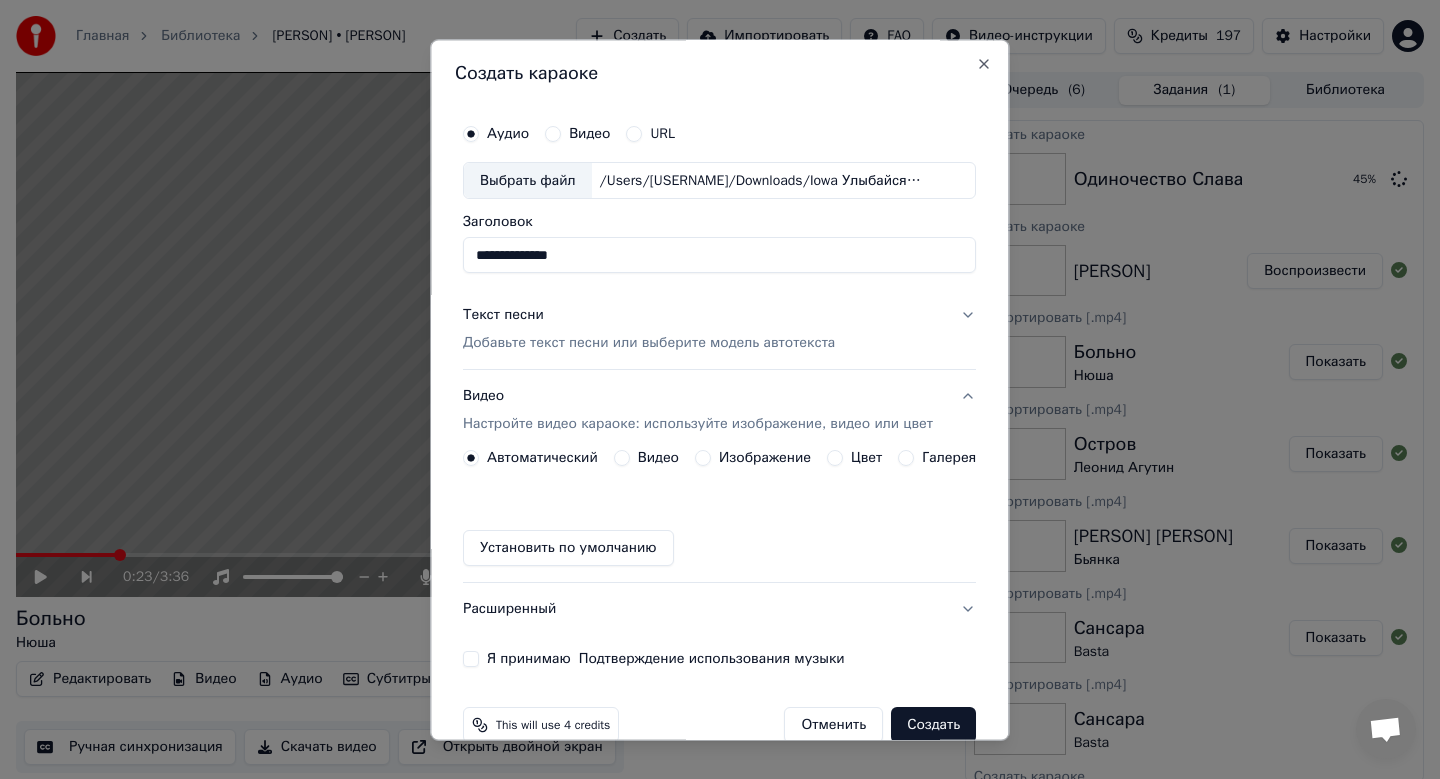 click on "Добавьте текст песни или выберите модель автотекста" at bounding box center [649, 344] 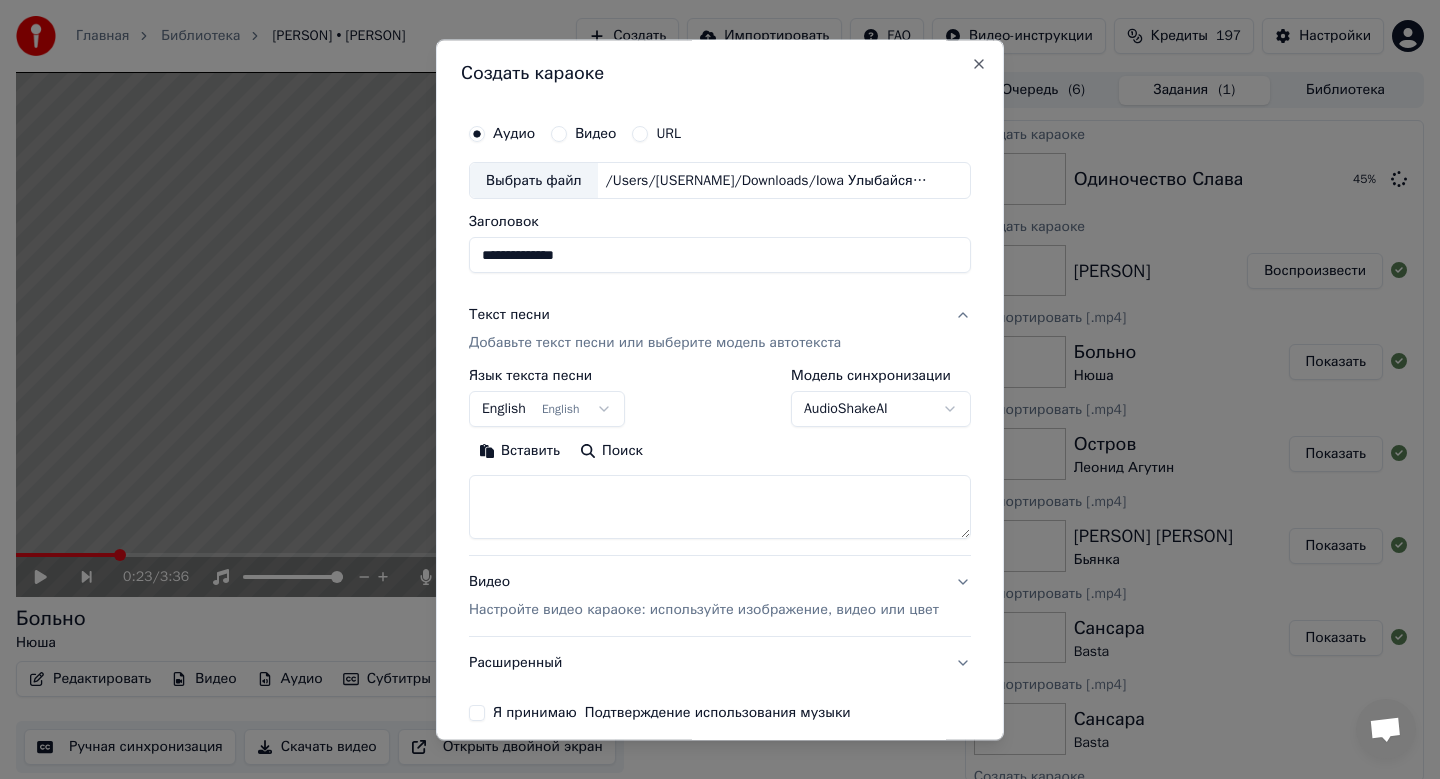 click on "Главная Библиотека [PERSON] • [PERSON] Создать Импортировать FAQ Видео-инструкции Кредиты 197 Настройки 0:23  /  3:36 [PERSON] [PERSON] BPM 180 Тональность Gm Редактировать Видео Аудио Субтитры Загрузить Облачная библиотека Ручная синхронизация Скачать видео Открыть двойной экран Очередь ( 6 ) Задания ( 1 ) Библиотека Создать караоке [PERSON] [PERSON] 45 % Создать караоке [PERSON] Воспроизвести Экспортировать [.mp4] [PERSON] [PERSON] Показать Экспортировать [.mp4] [PERSON] [PERSON] Показать Экспортировать [.mp4] [PERSON] [PERSON] Показать Экспортировать [.mp4] [PERSON] [PERSON] [PERSON]" at bounding box center (720, 389) 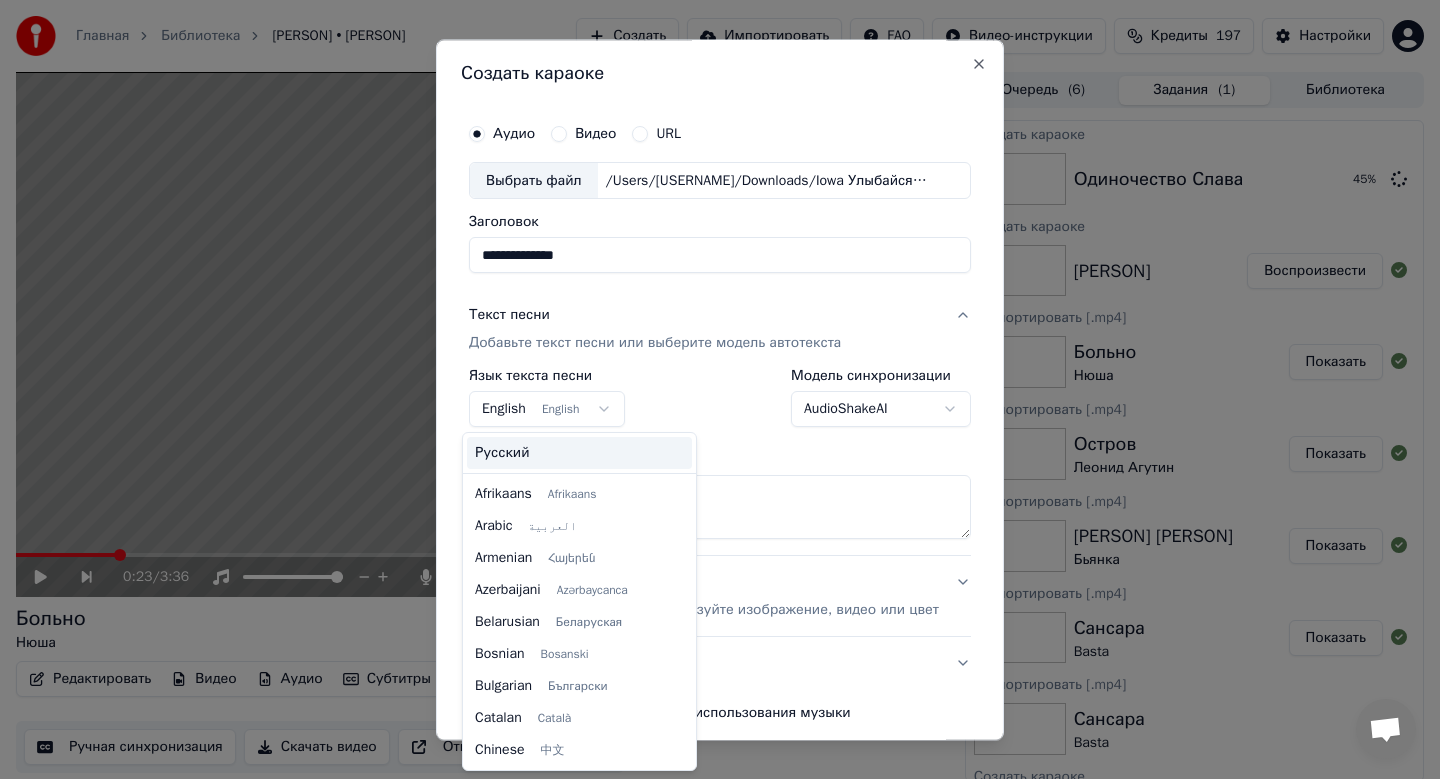 scroll, scrollTop: 160, scrollLeft: 0, axis: vertical 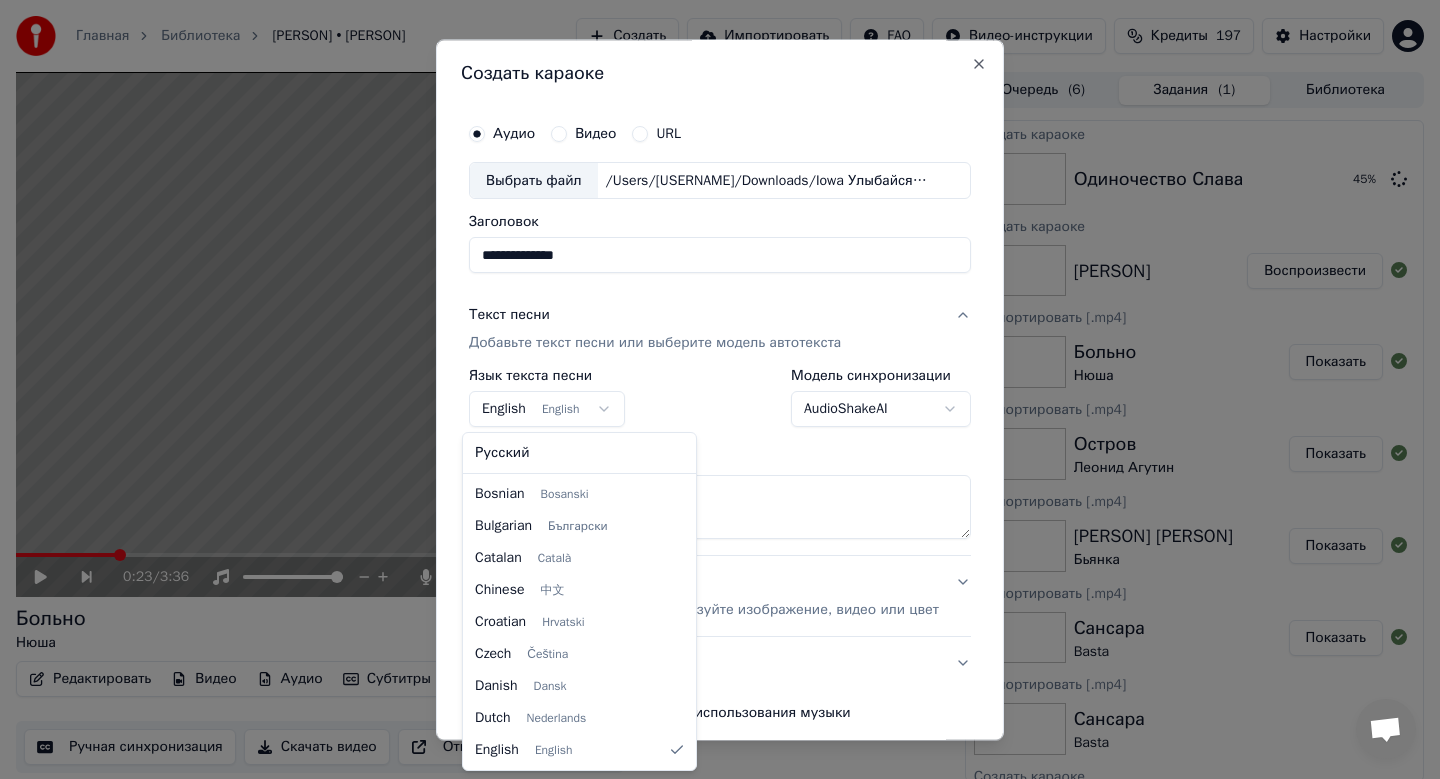 select on "**" 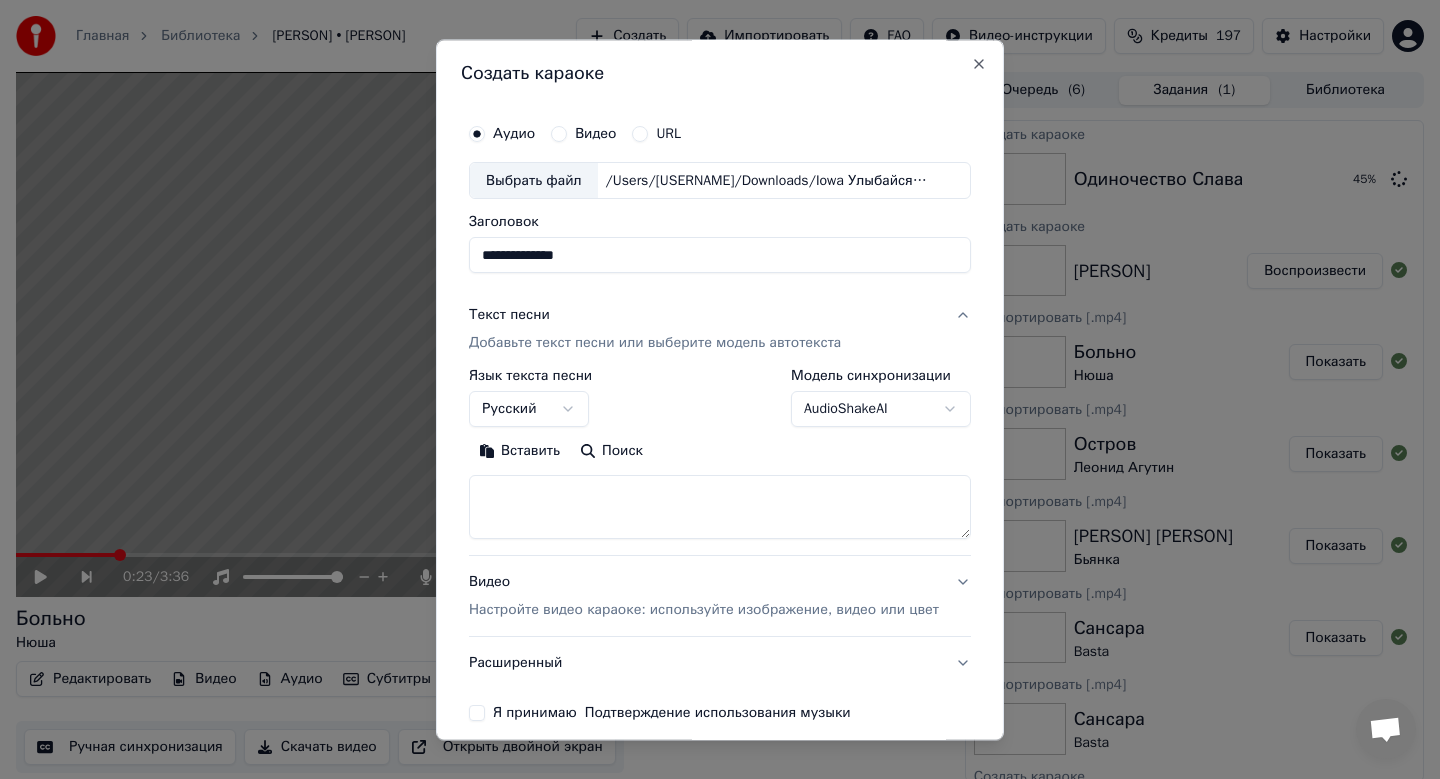 click on "Вставить" at bounding box center [519, 452] 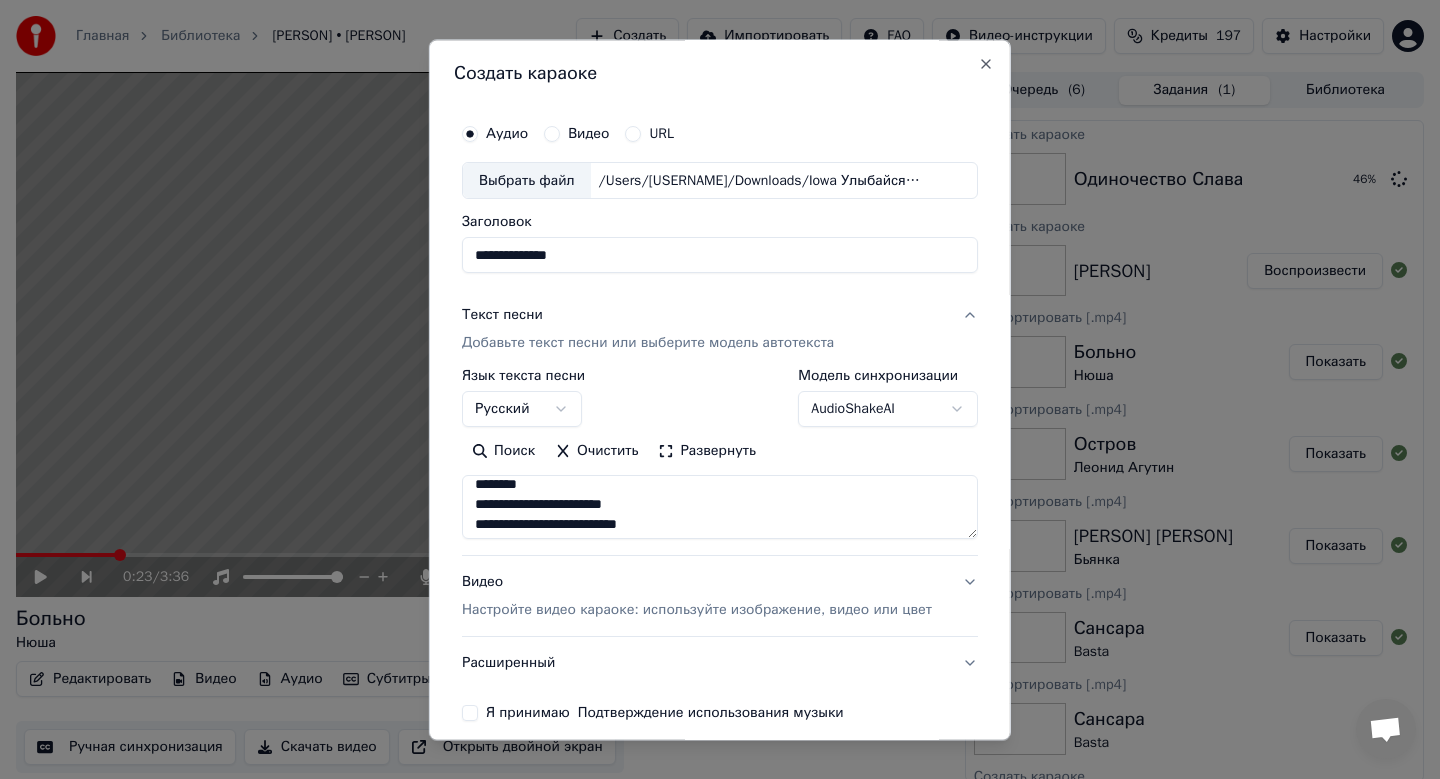 scroll, scrollTop: 913, scrollLeft: 0, axis: vertical 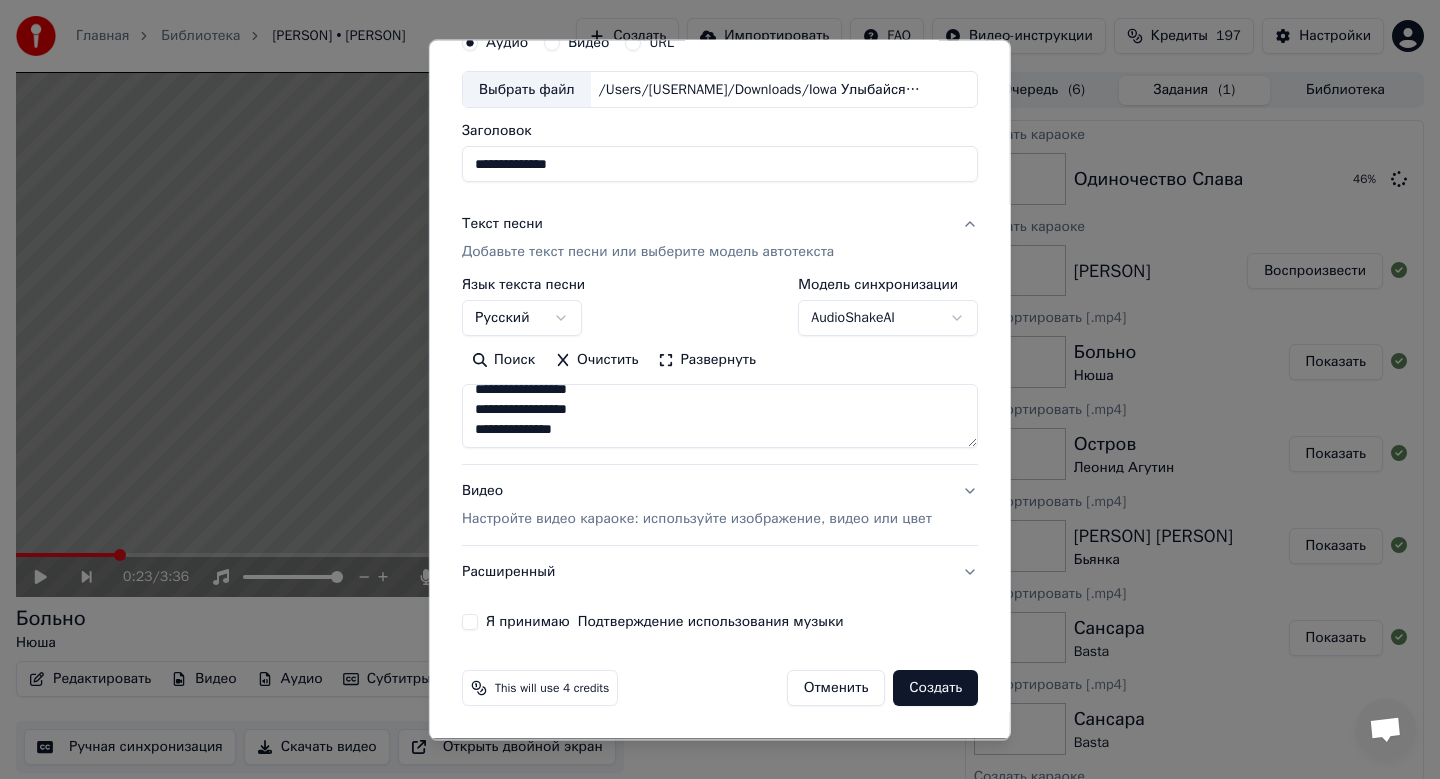 click on "Настройте видео караоке: используйте изображение, видео или цвет" at bounding box center [697, 520] 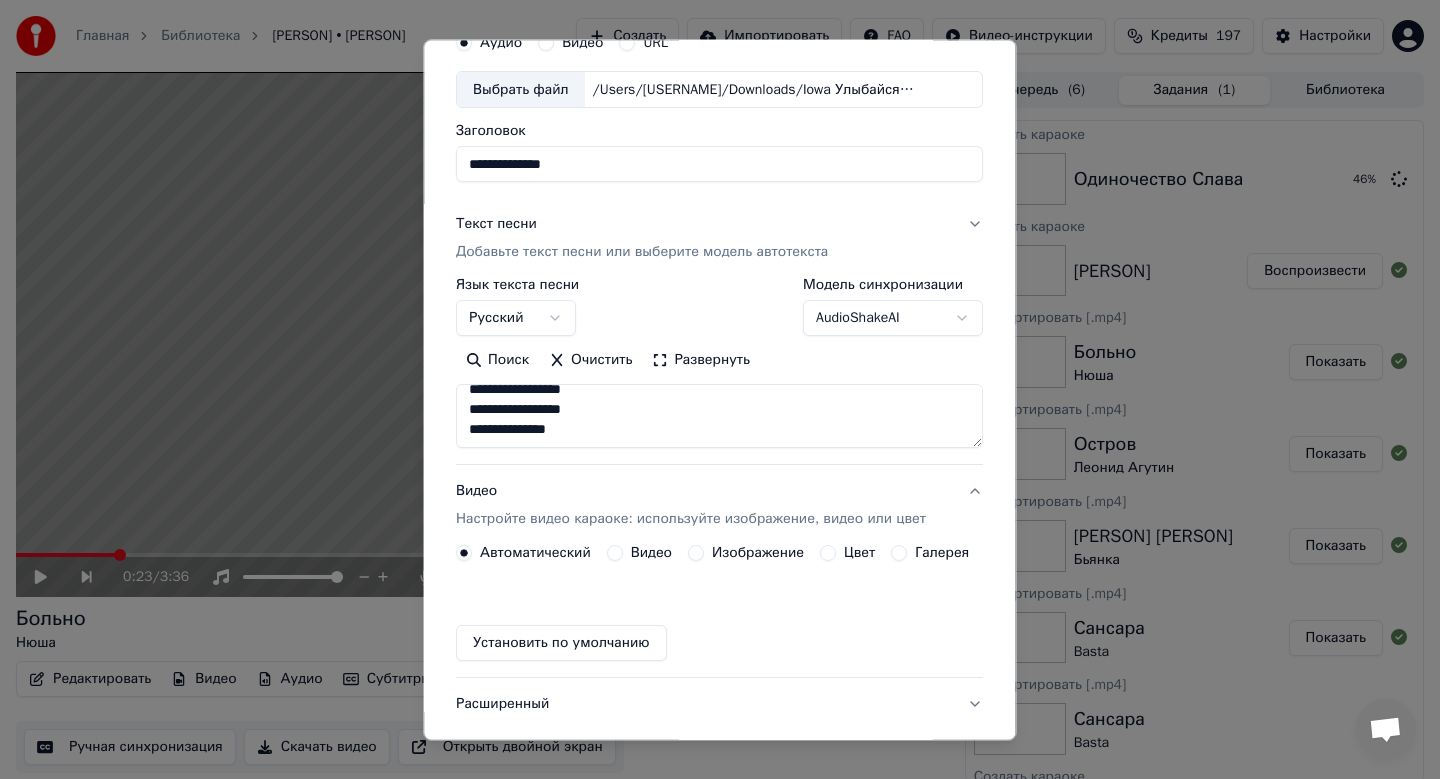 scroll, scrollTop: 37, scrollLeft: 0, axis: vertical 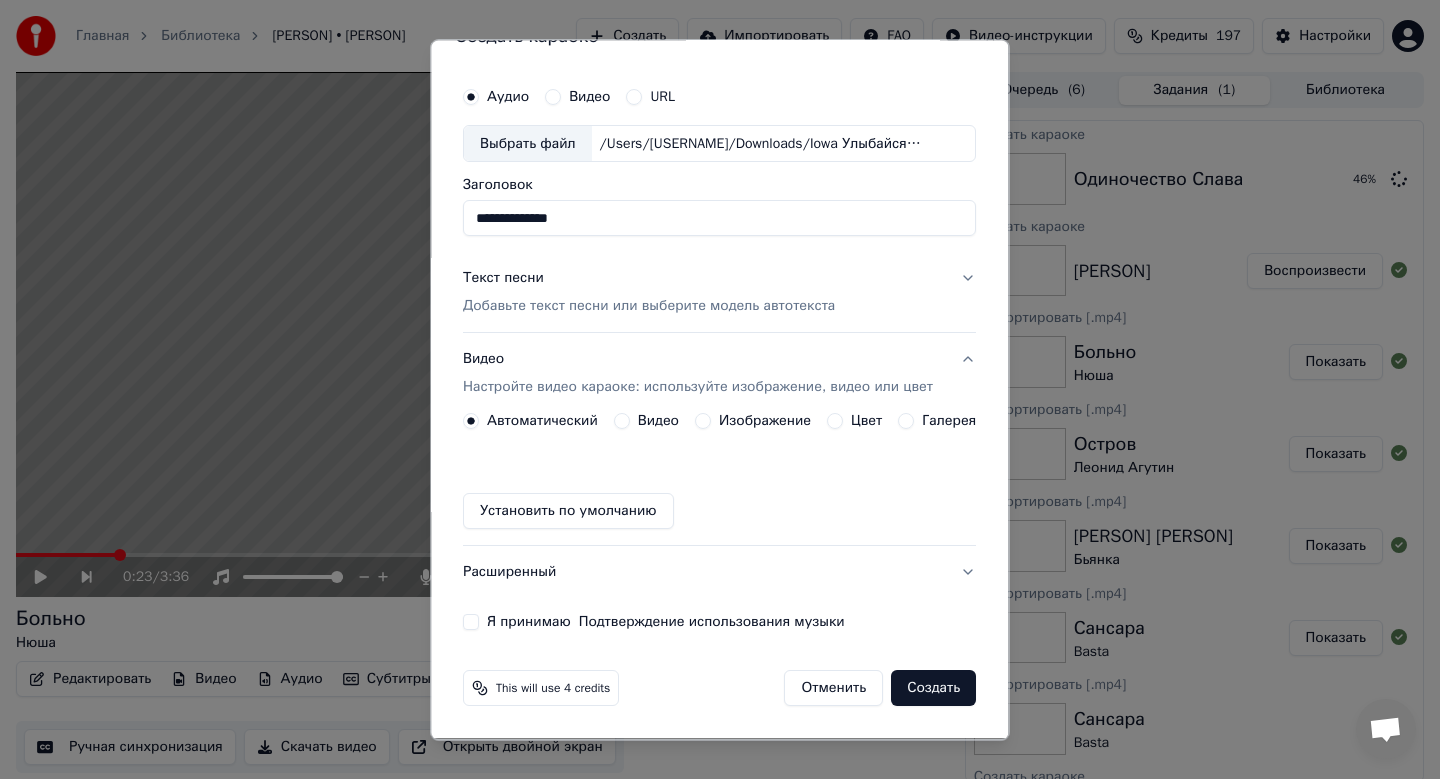 click on "Изображение" at bounding box center [765, 422] 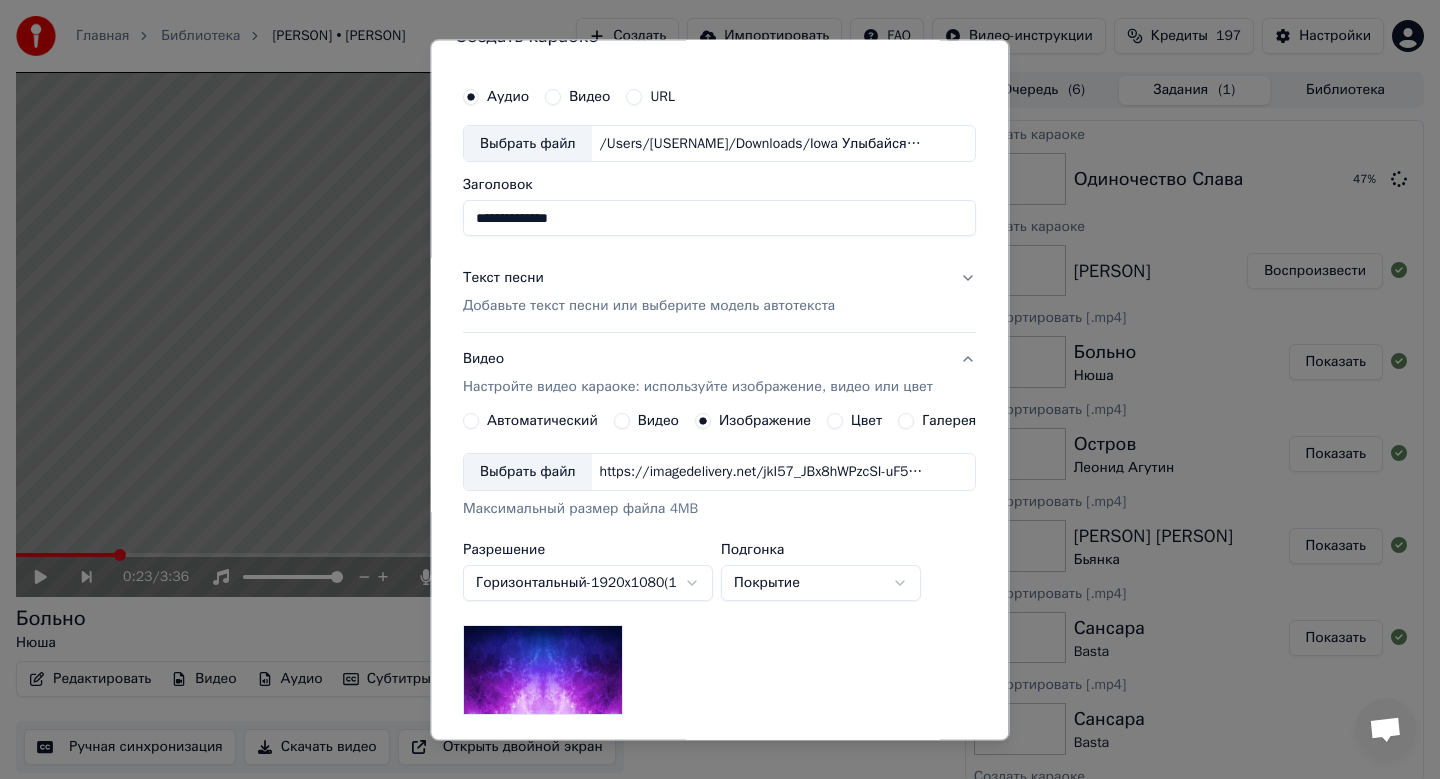 click on "Выбрать файл" at bounding box center (528, 473) 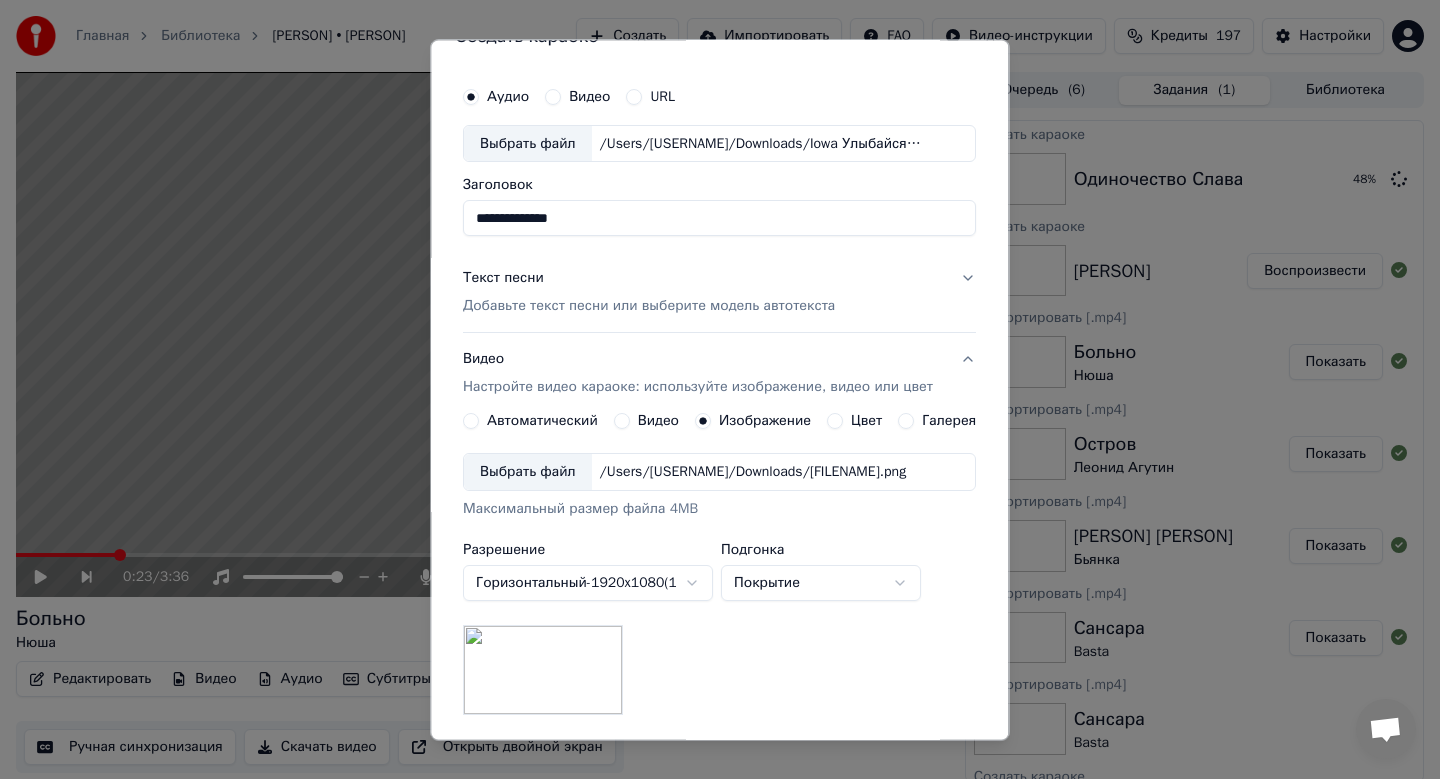 scroll, scrollTop: 299, scrollLeft: 0, axis: vertical 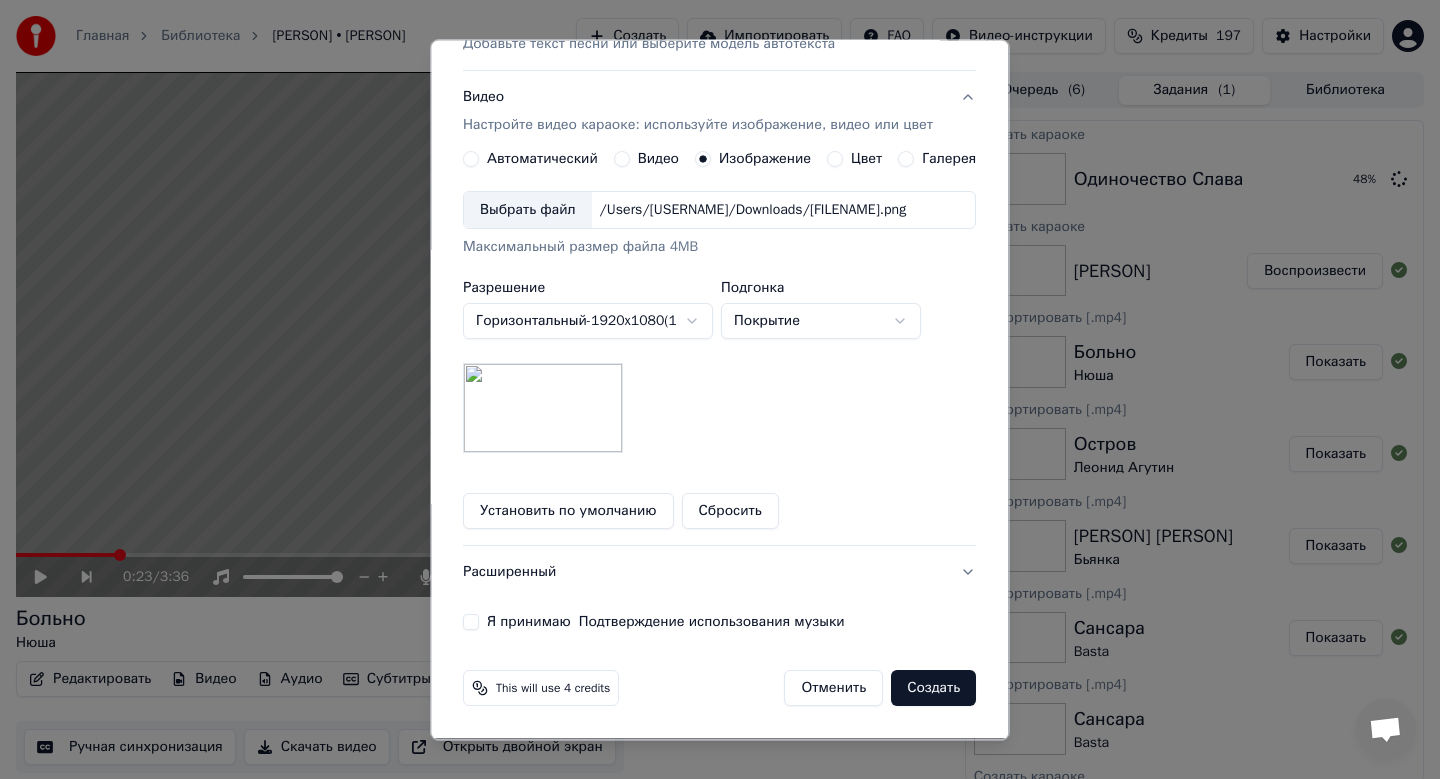 click on "Я принимаю   Подтверждение использования музыки" at bounding box center [719, 623] 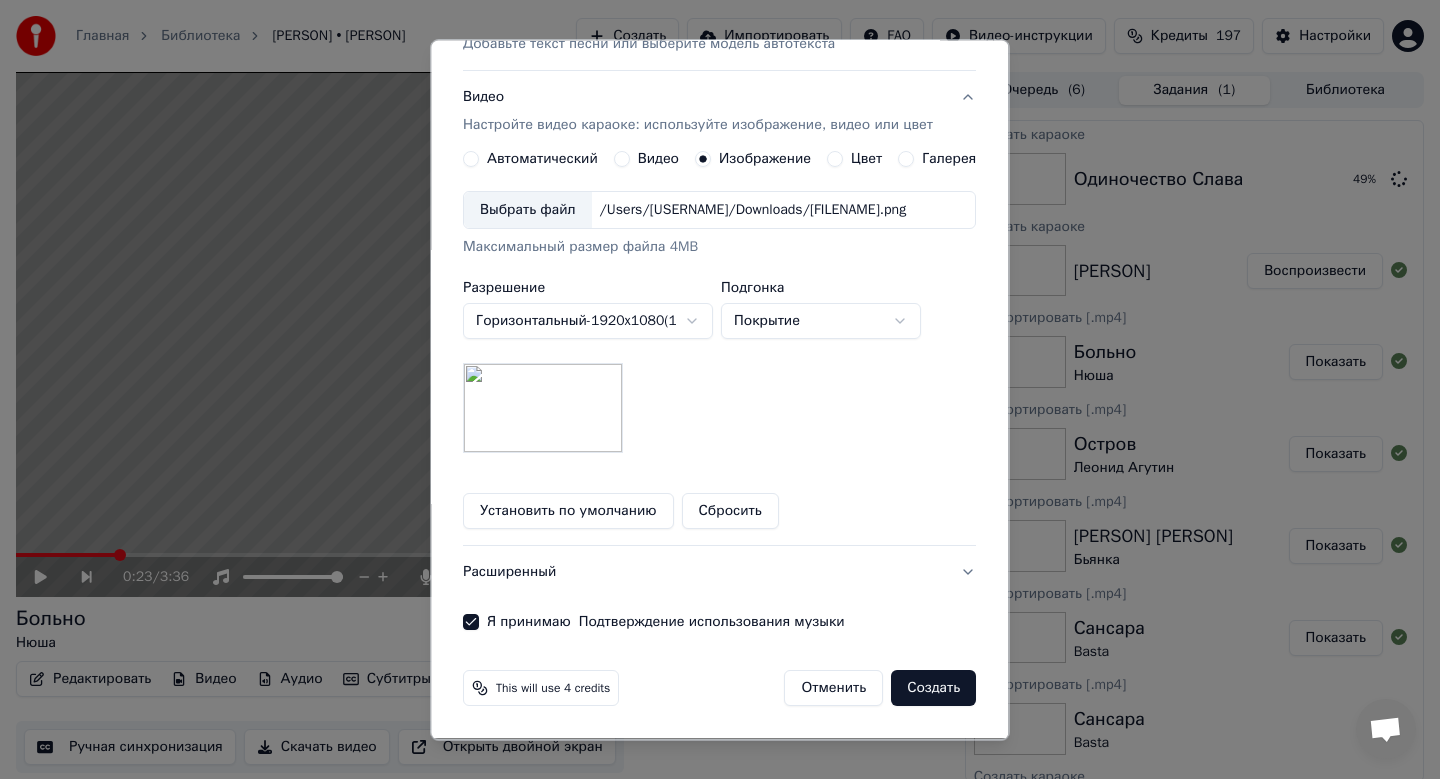 click on "Создать" at bounding box center [934, 689] 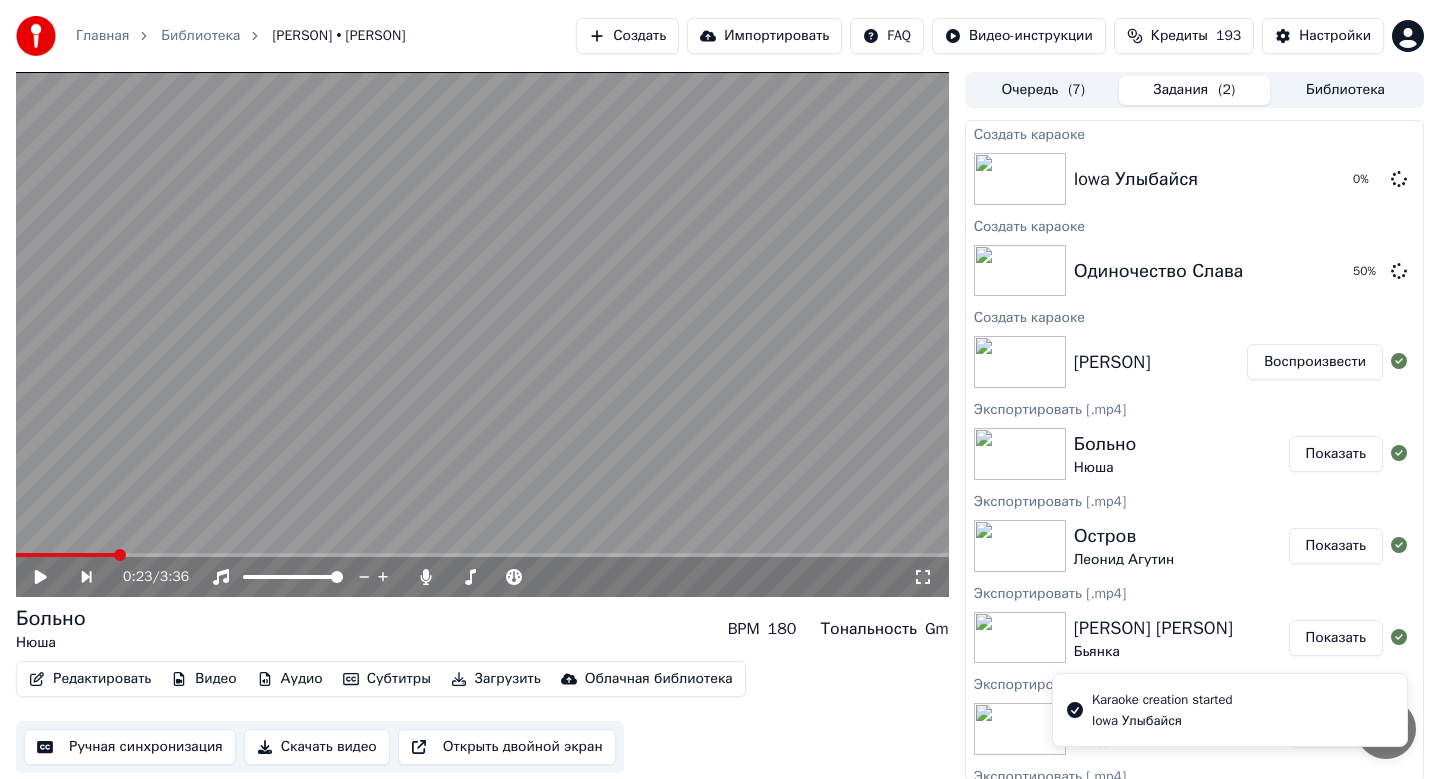 click on "Воспроизвести" at bounding box center (1315, 362) 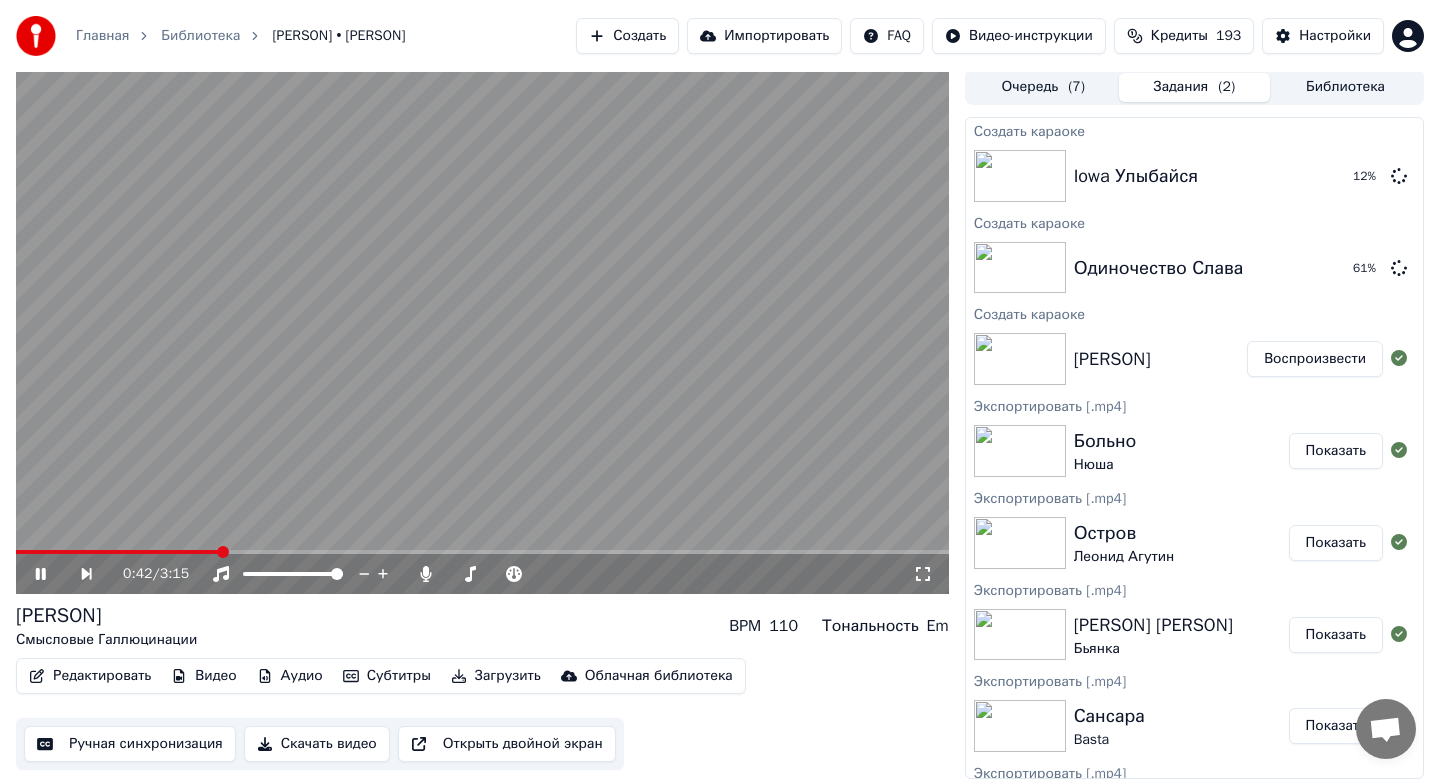 scroll, scrollTop: 12, scrollLeft: 0, axis: vertical 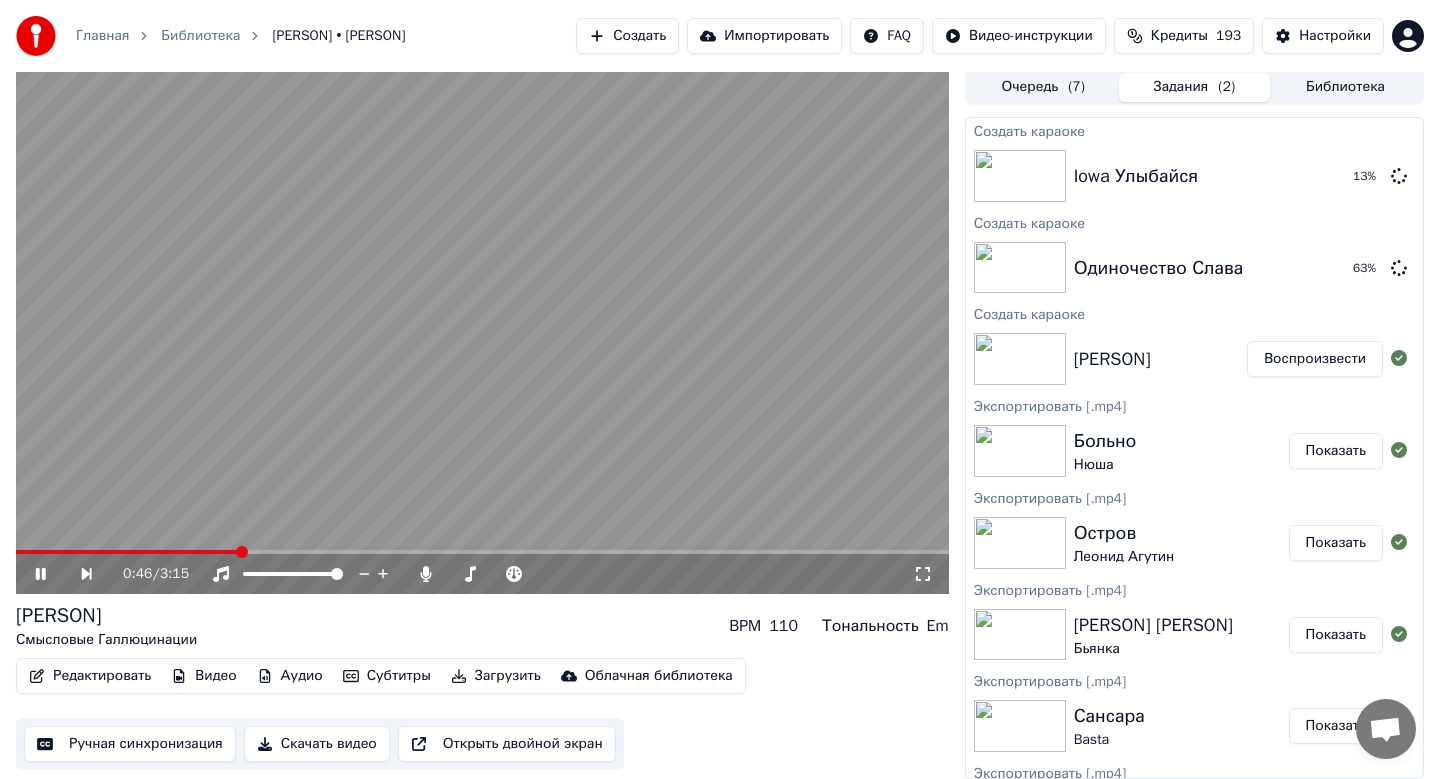 click 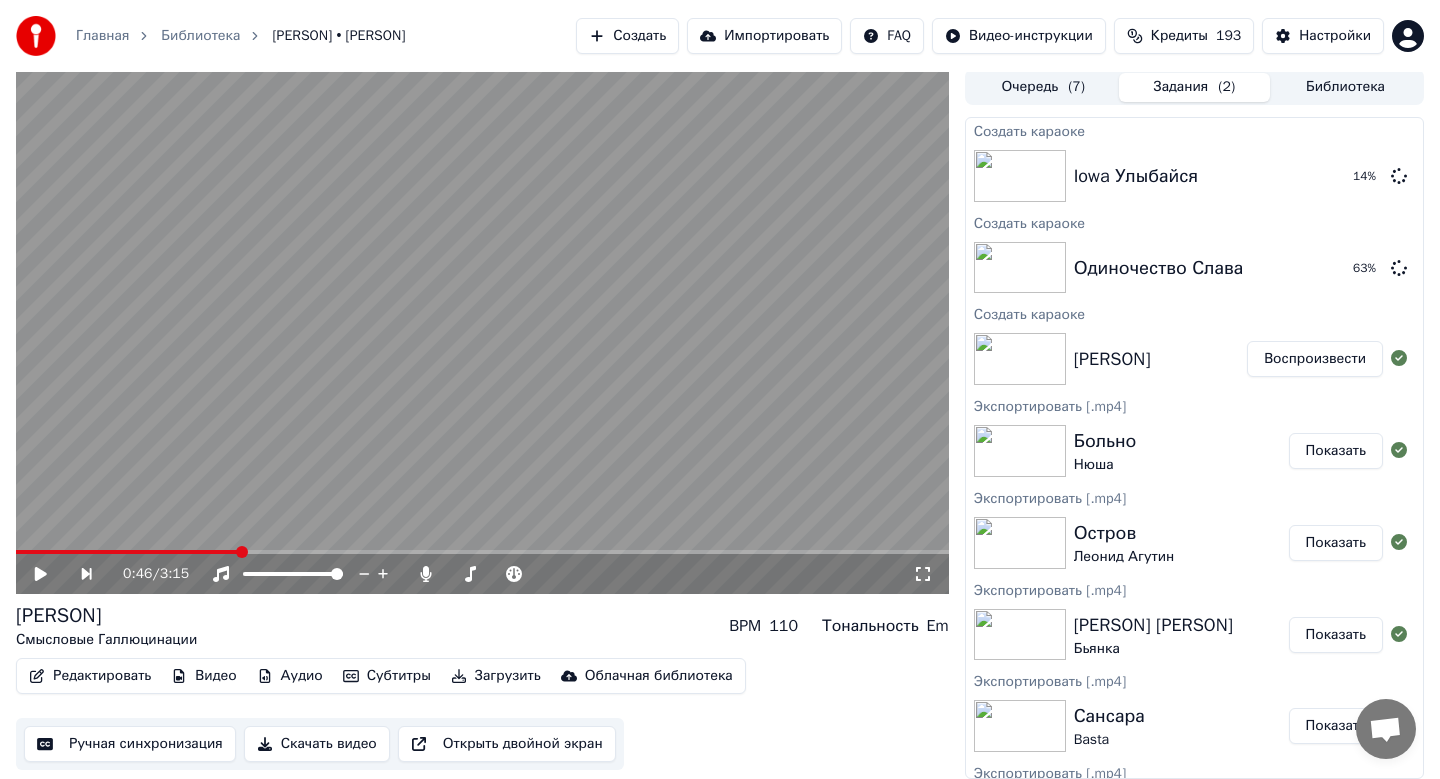 click on "Скачать видео" at bounding box center [317, 744] 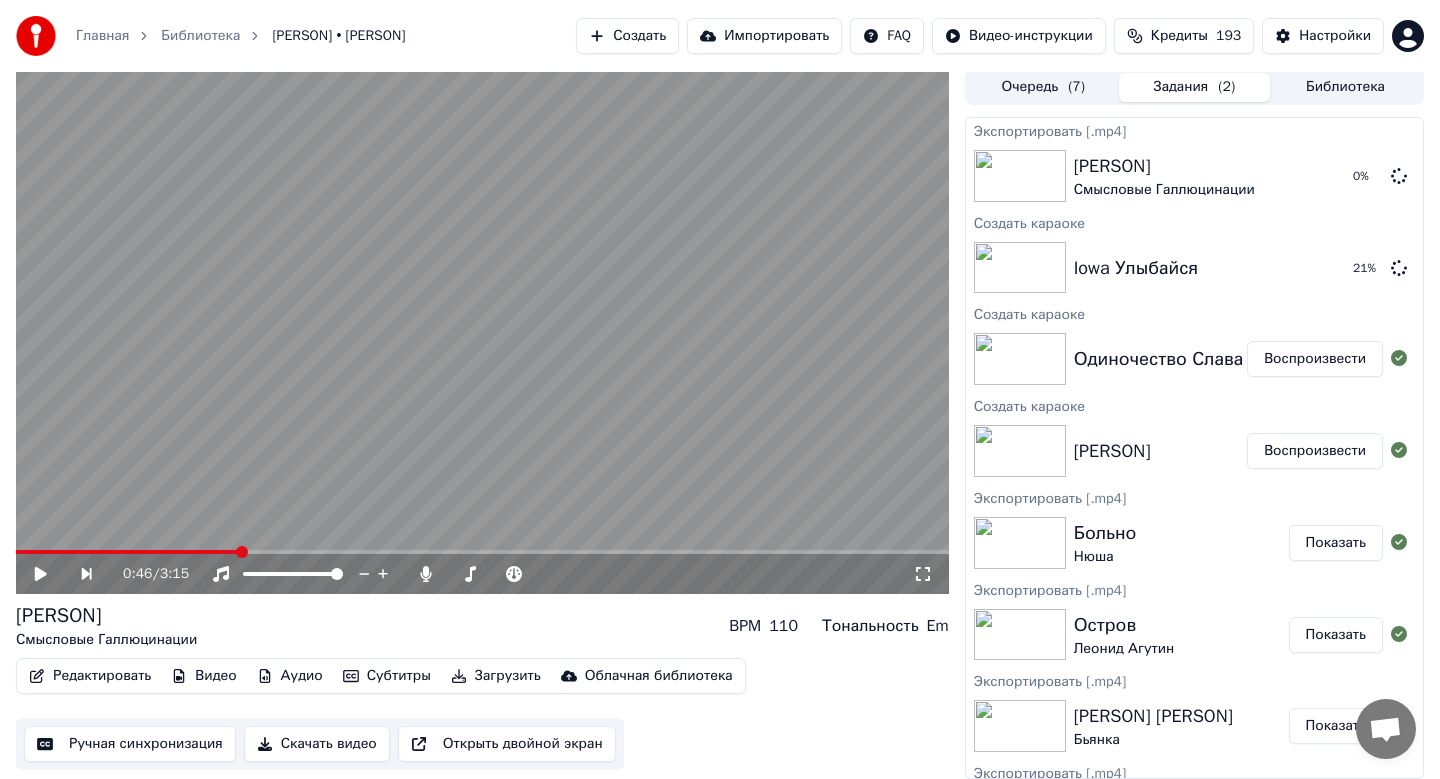 click on "Воспроизвести" at bounding box center (1315, 359) 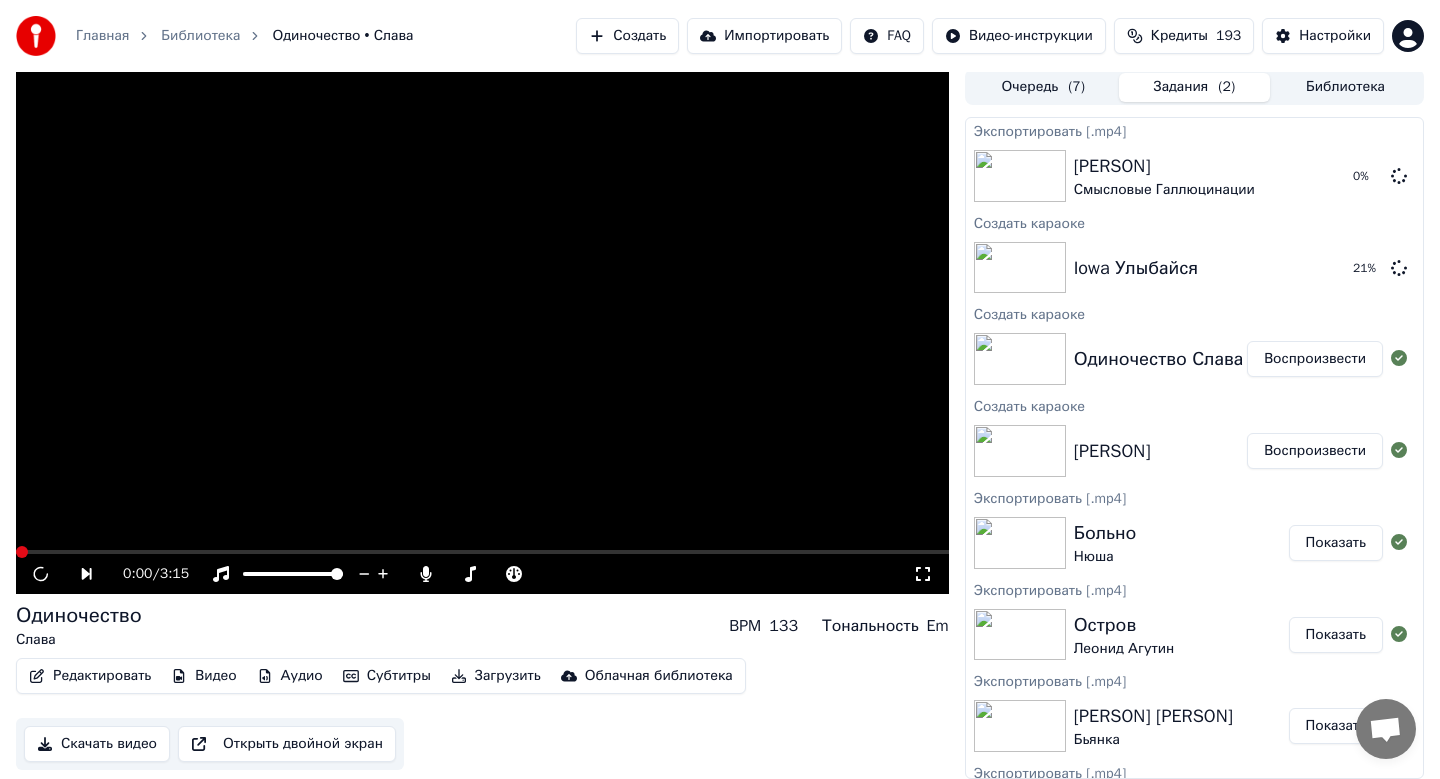 scroll, scrollTop: 2, scrollLeft: 0, axis: vertical 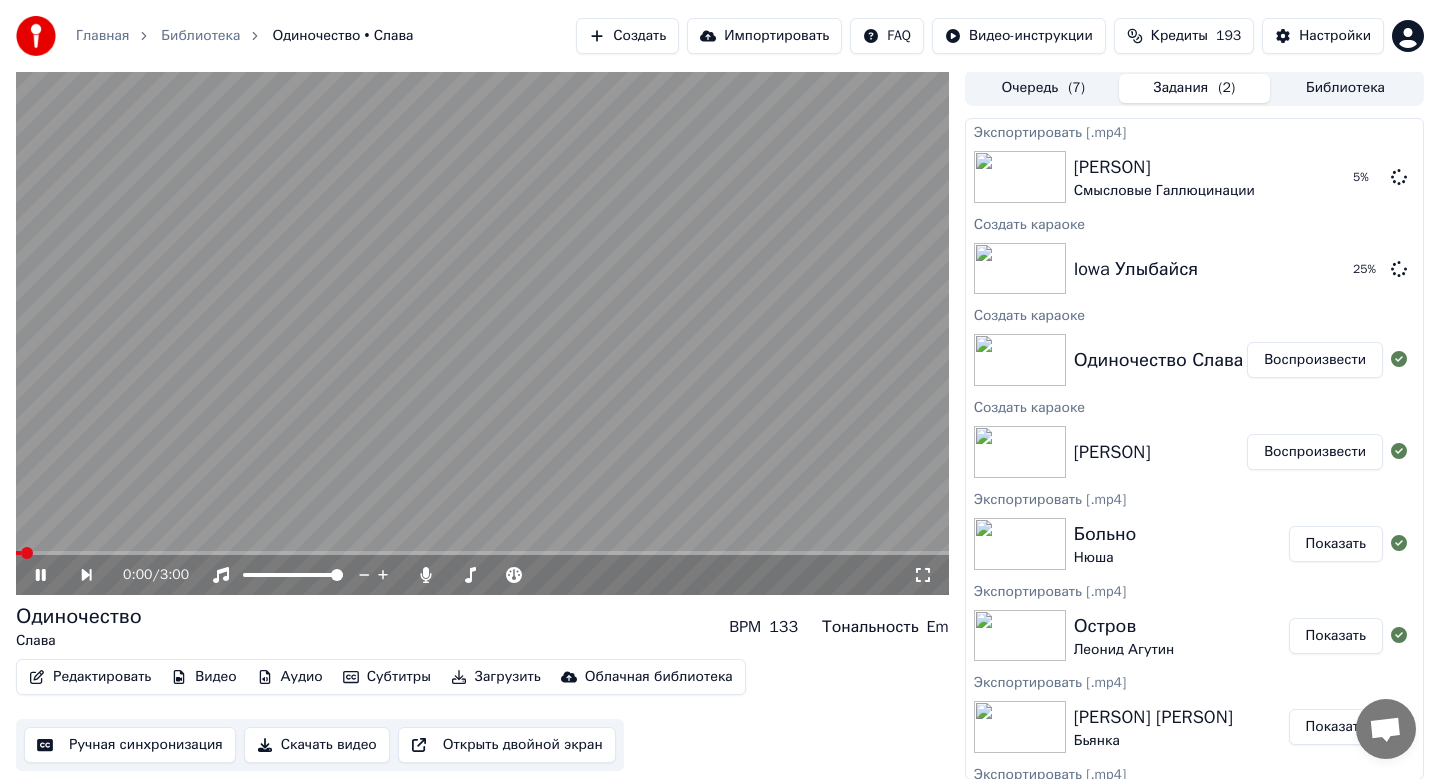 click 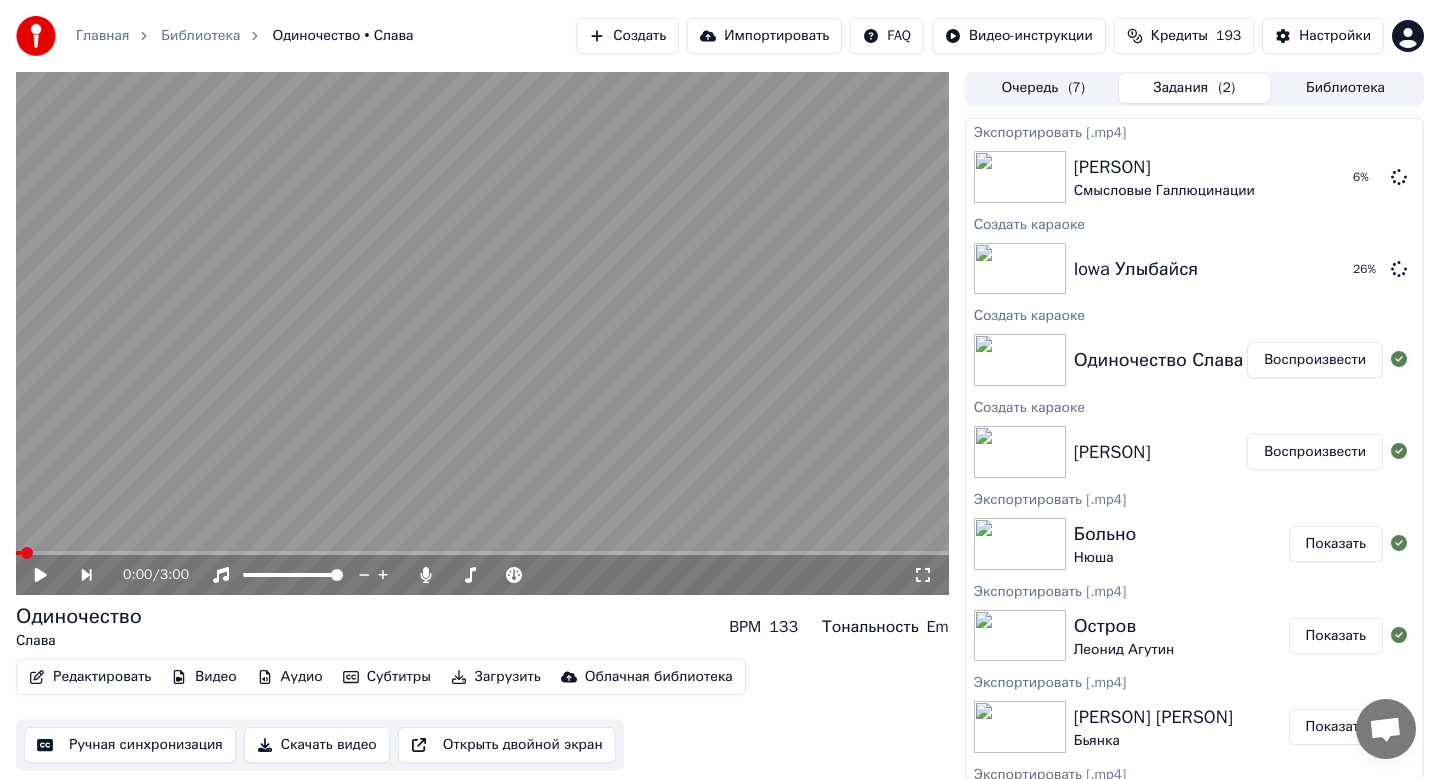 click on "Скачать видео" at bounding box center (317, 745) 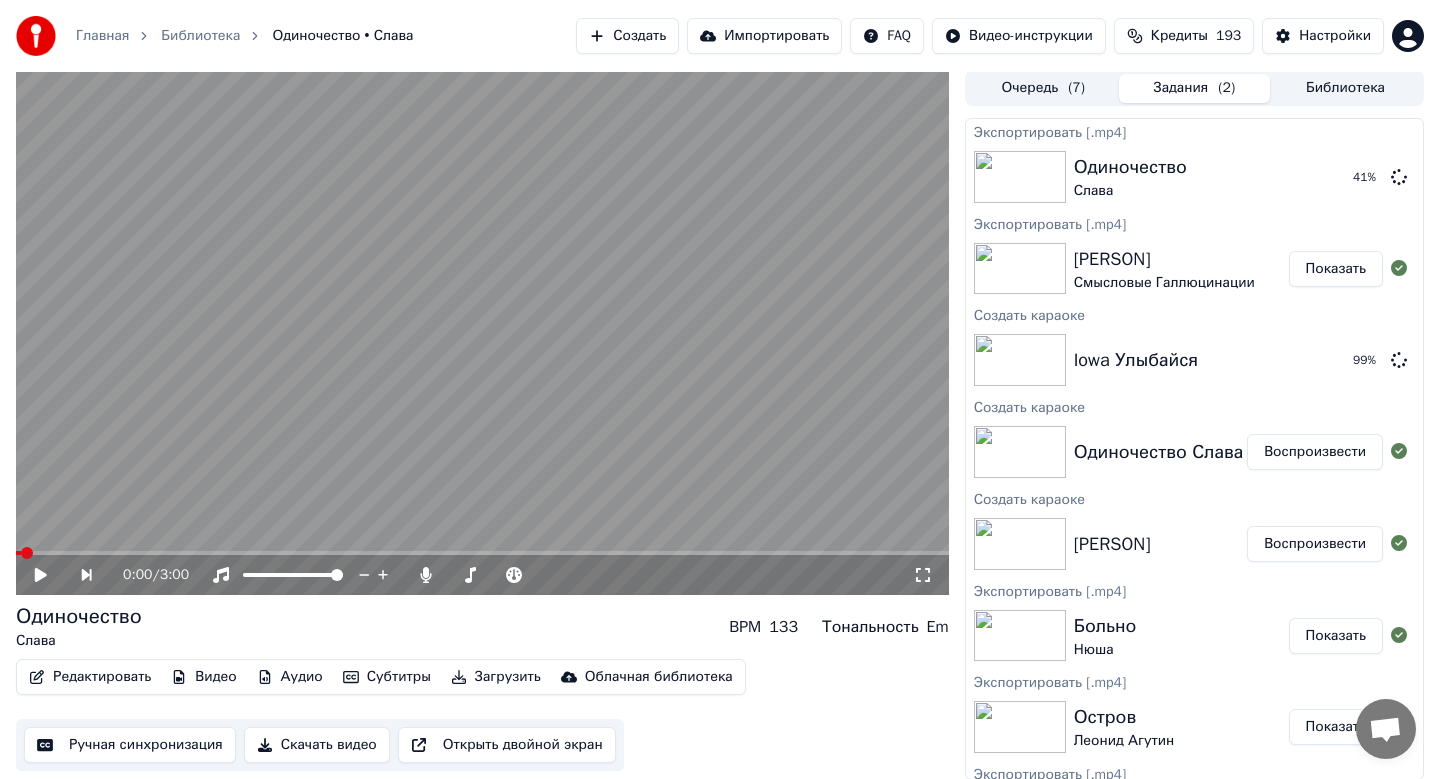 click on "Показать" at bounding box center [1336, 269] 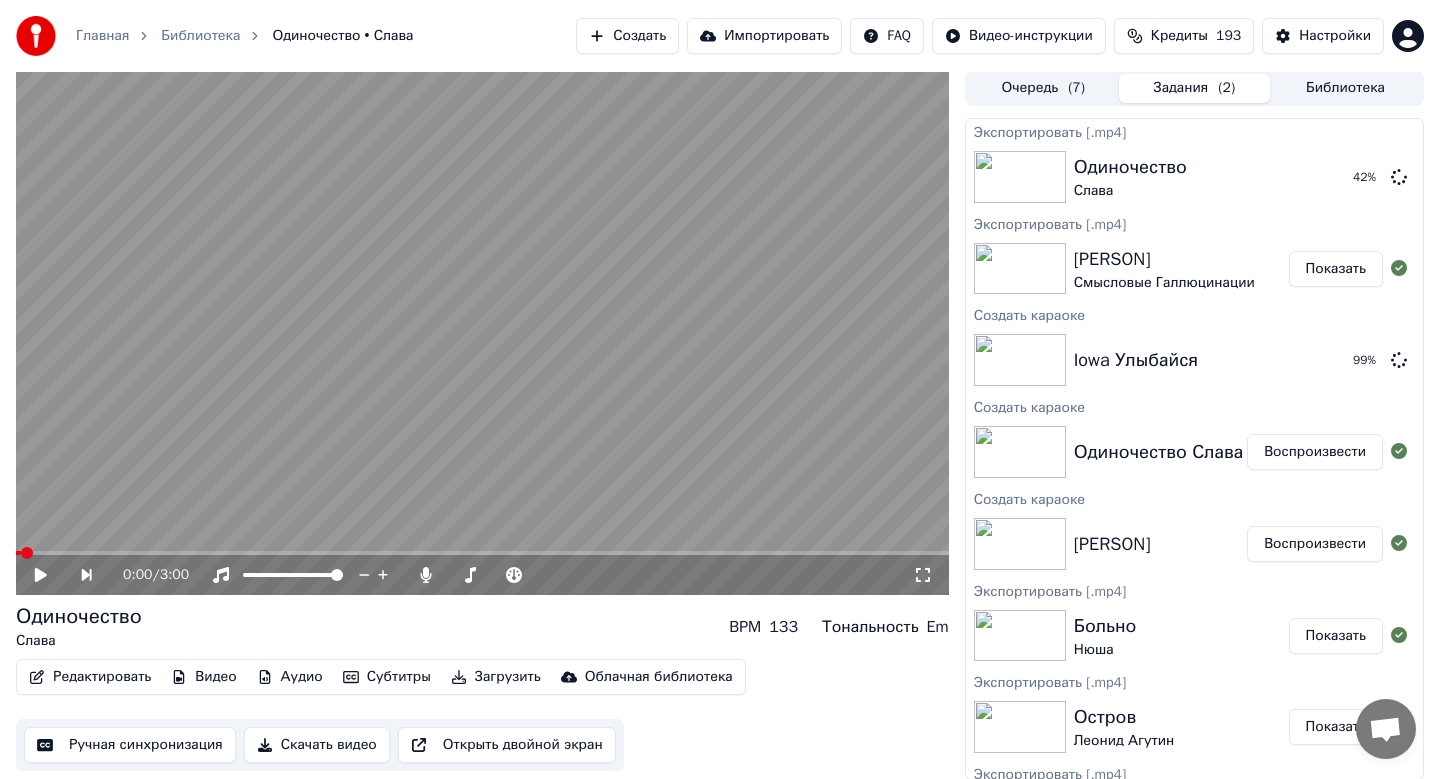 click on "Показать" at bounding box center (1336, 269) 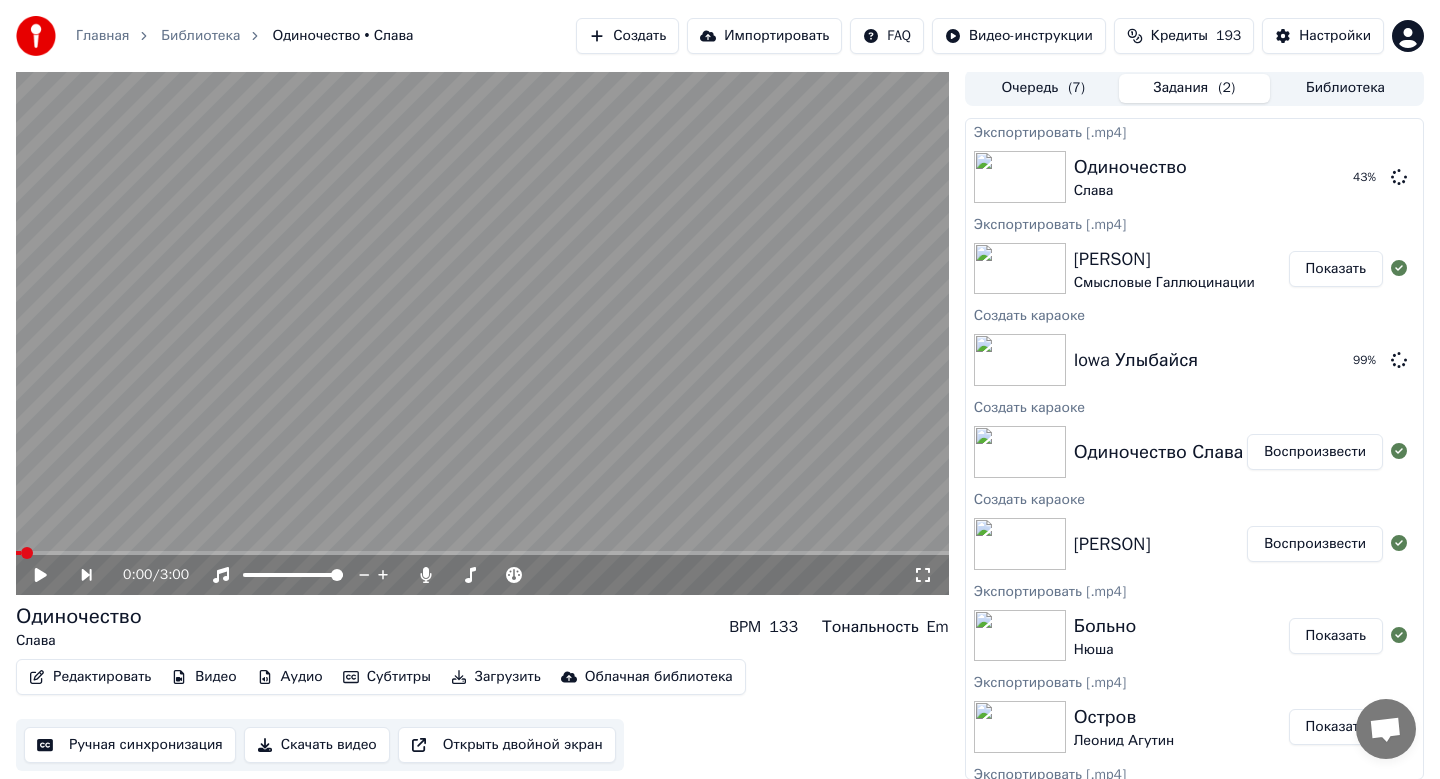click on "Показать" at bounding box center (1336, 269) 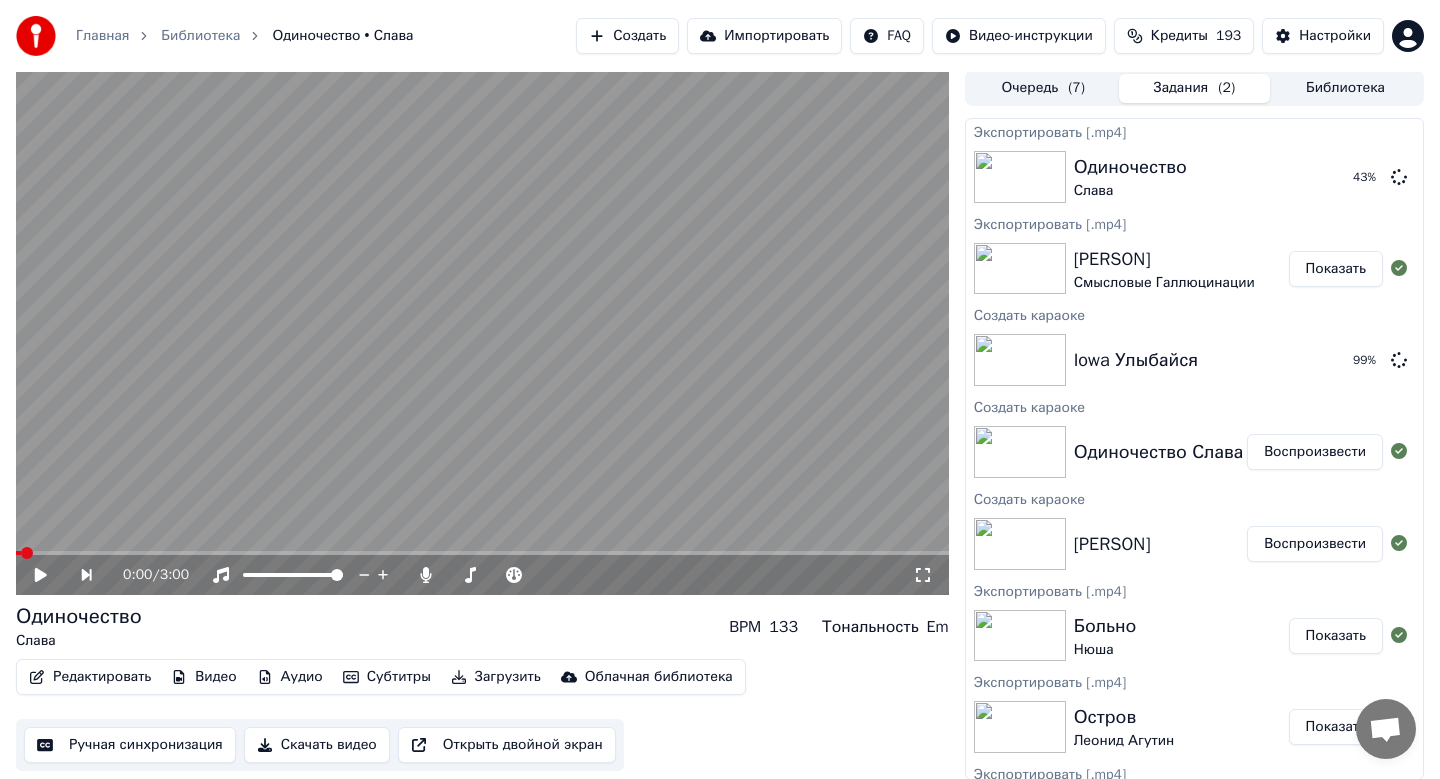 click on "Показать" at bounding box center (1336, 269) 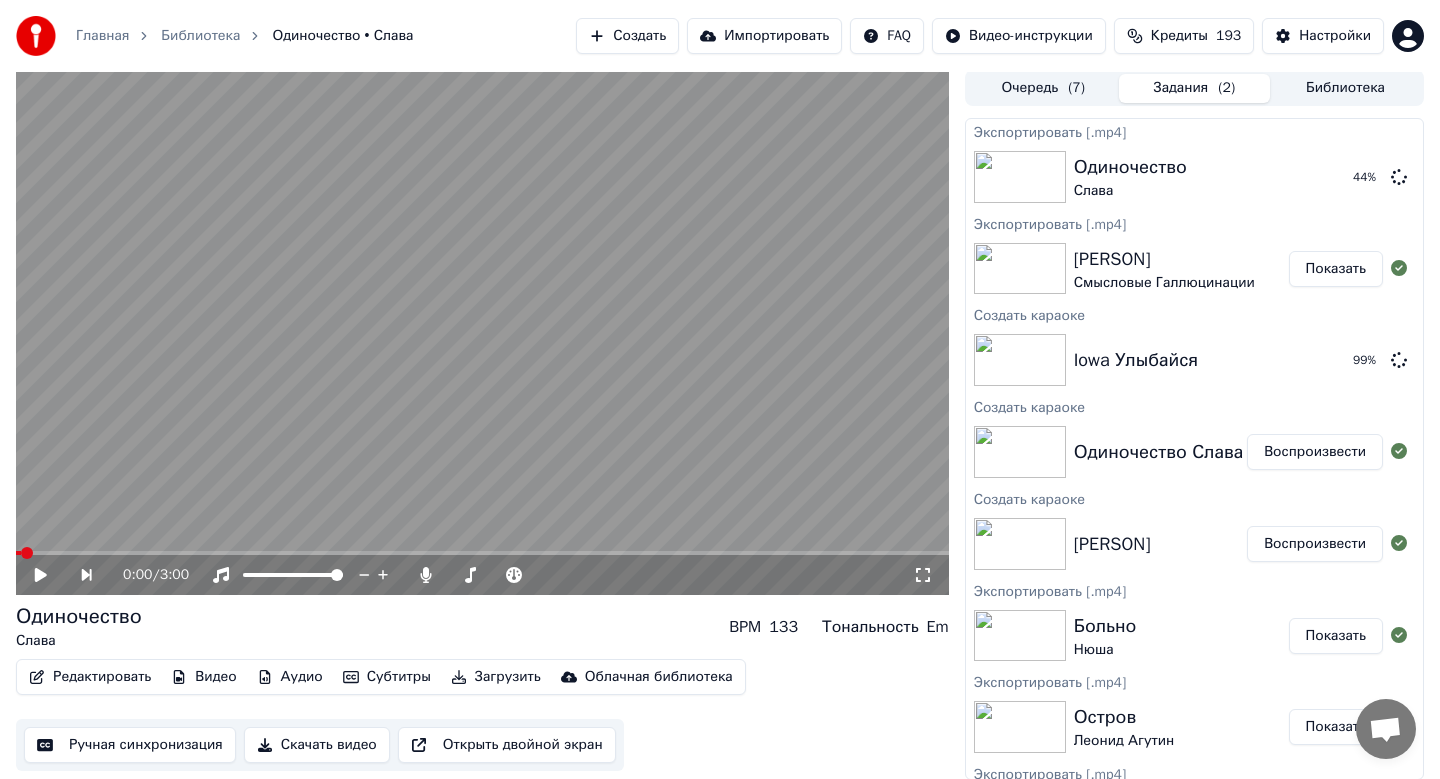 click on "Показать" at bounding box center (1336, 269) 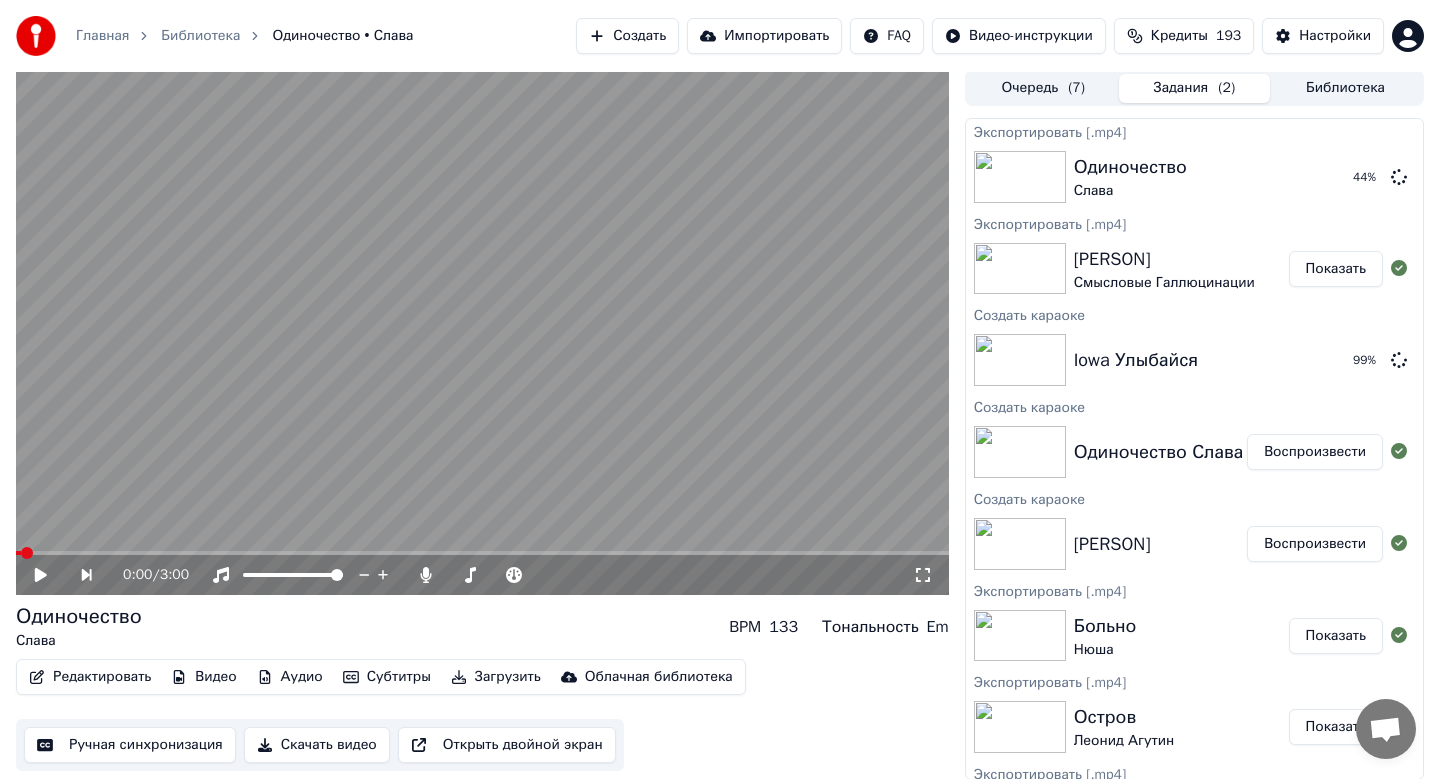 click on "Показать" at bounding box center [1336, 269] 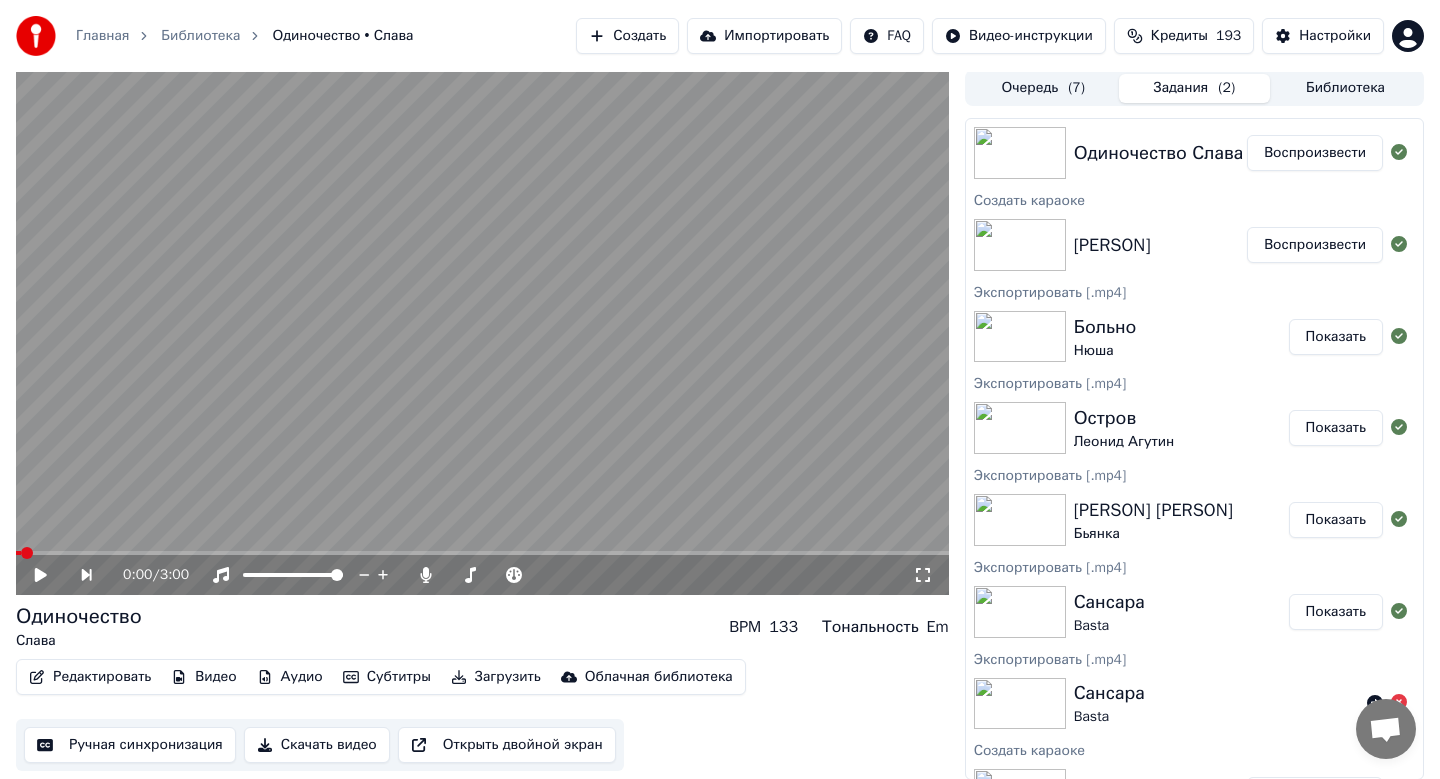 scroll, scrollTop: 808, scrollLeft: 0, axis: vertical 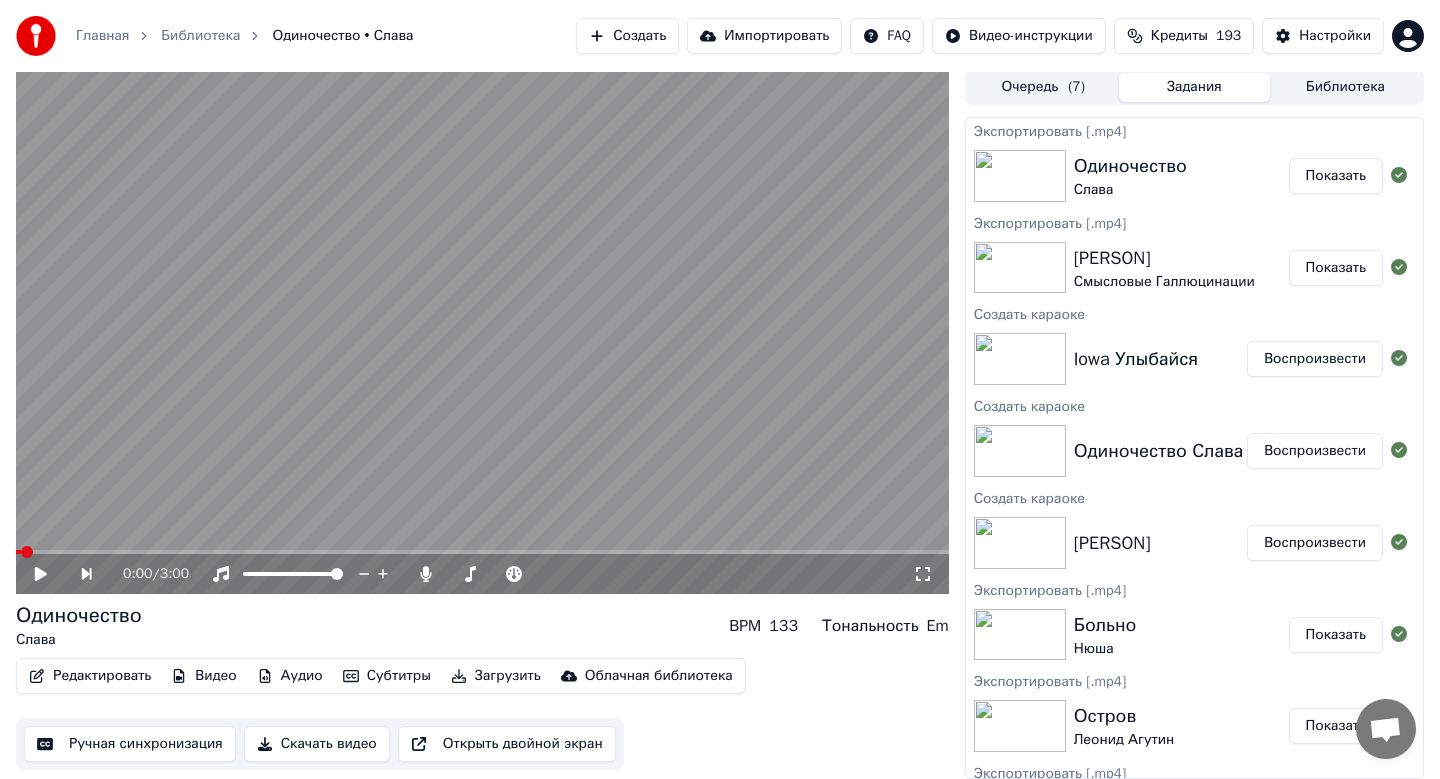 click on "[PERSON] [PERSON] Воспроизвести" at bounding box center (1194, 359) 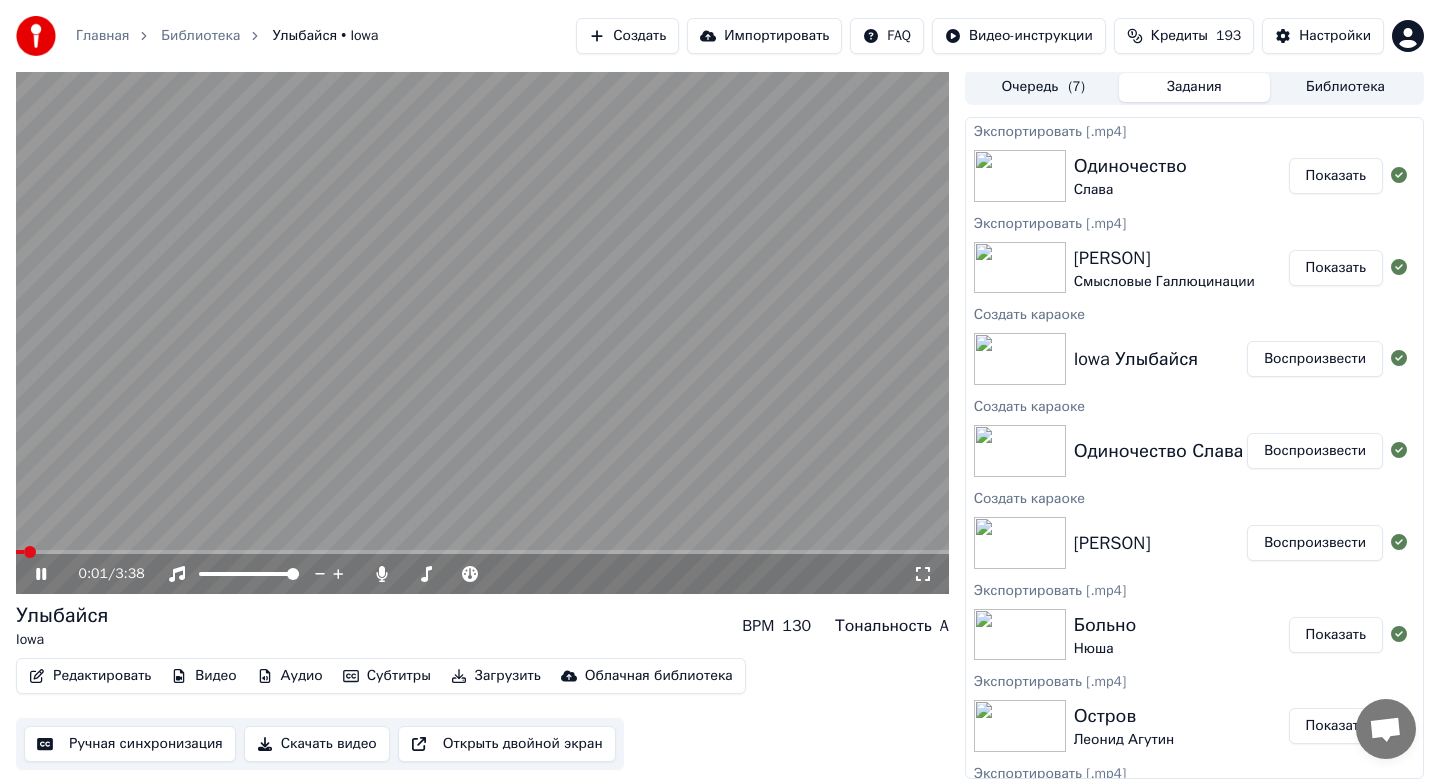click on "Скачать видео" at bounding box center (317, 744) 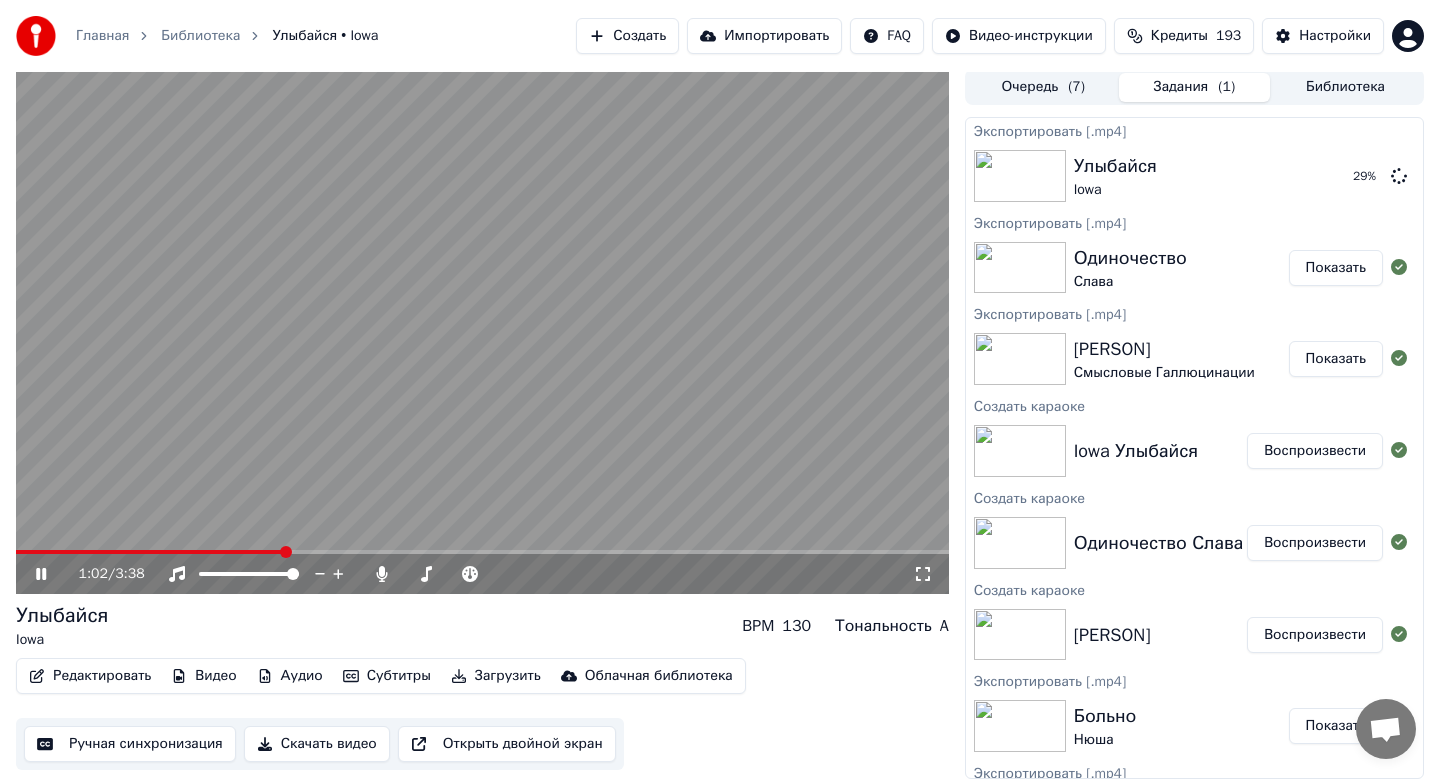 click on "1:02  /  3:38" at bounding box center [482, 574] 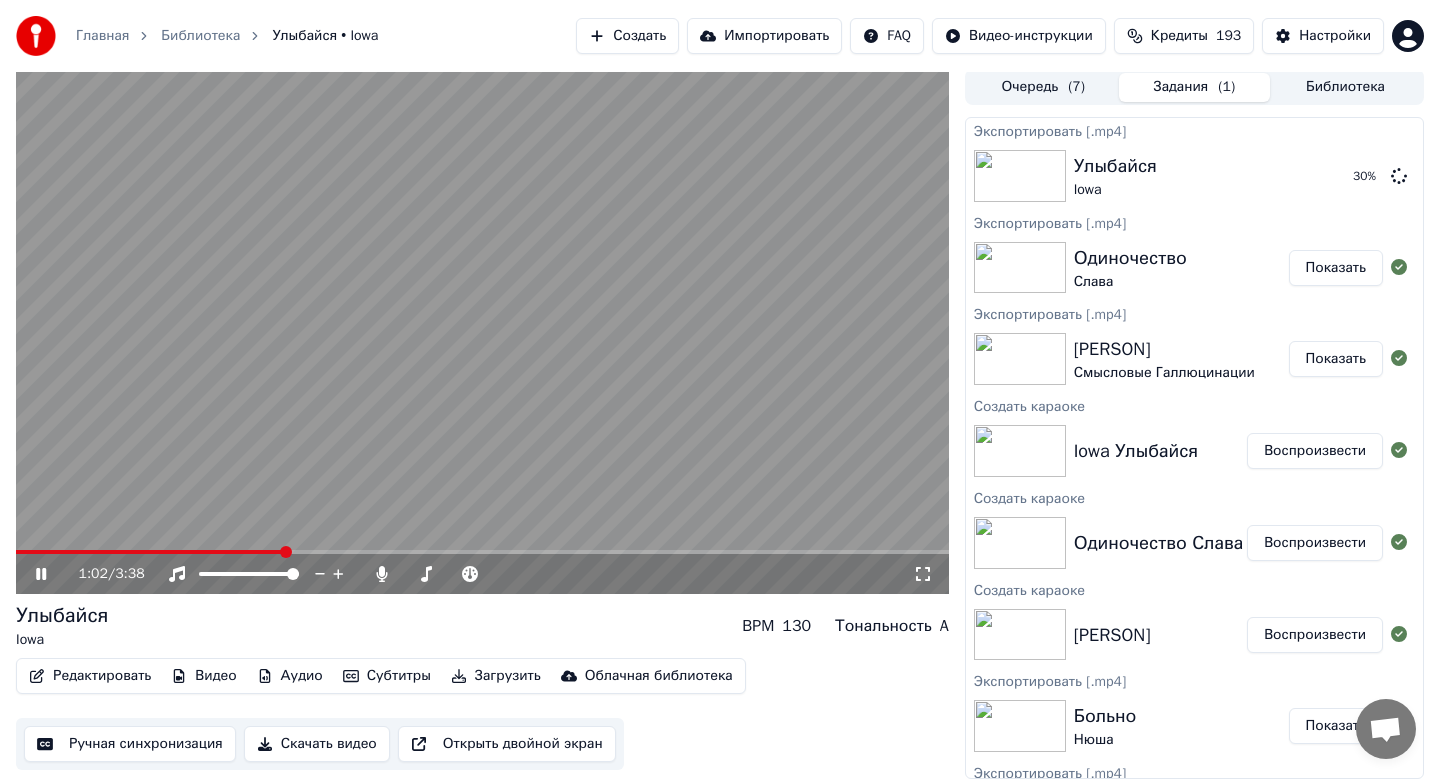 click on "1:02  /  3:38 [PERSON] [PERSON] BPM 130 Тональность A Редактировать Видео Аудио Субтитры Загрузить Облачная библиотека Ручная синхронизация Скачать видео Открыть двойной экран" at bounding box center [482, 424] 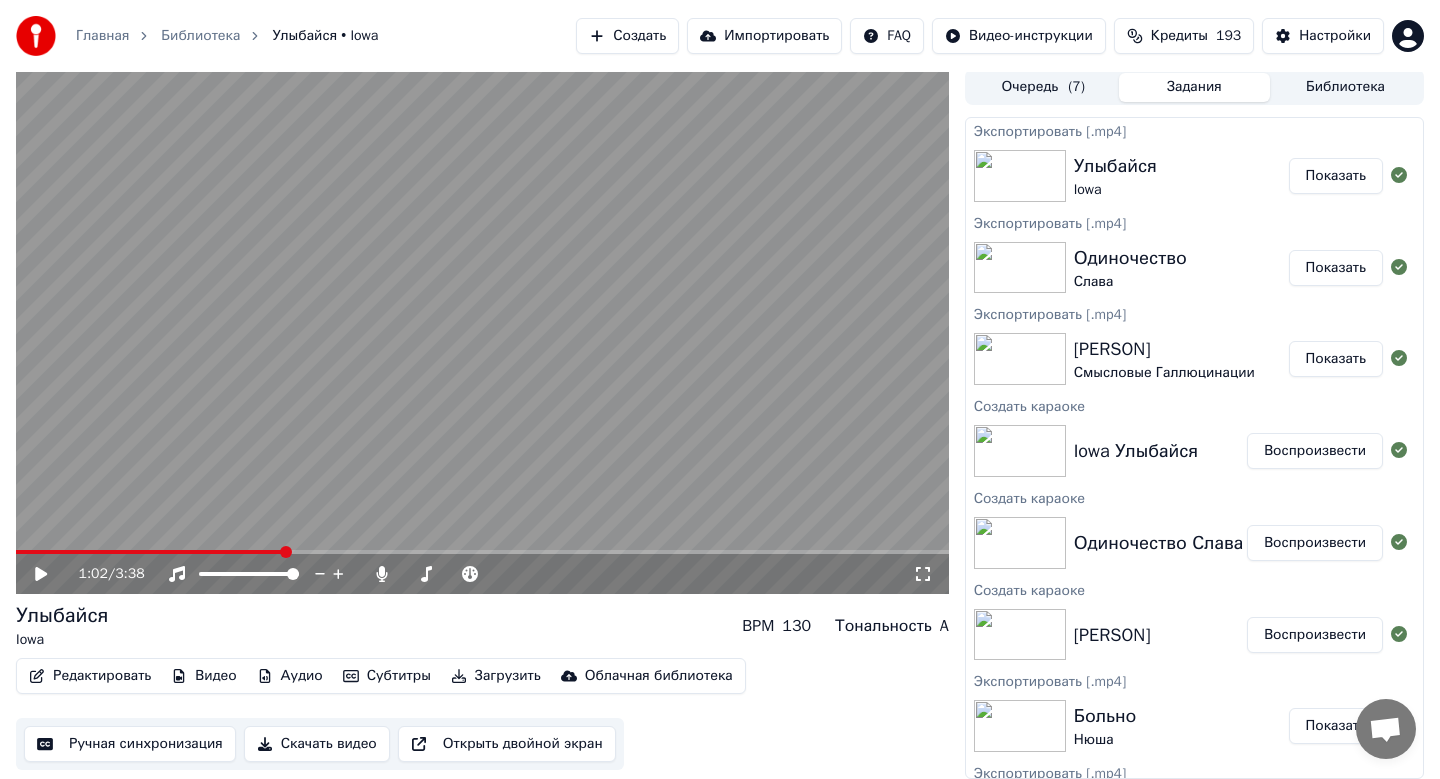 click on "Создать" at bounding box center [627, 36] 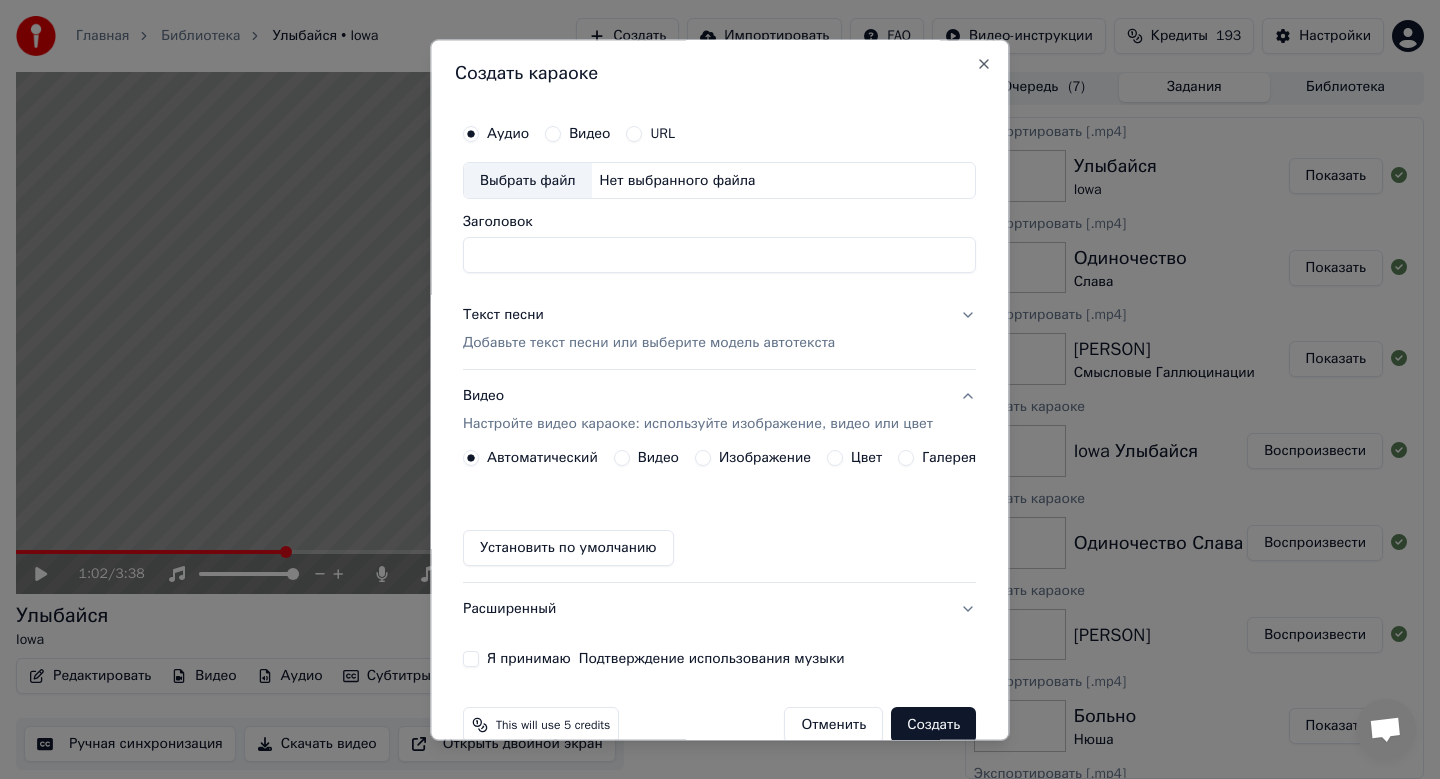 click on "Выбрать файл" at bounding box center (528, 181) 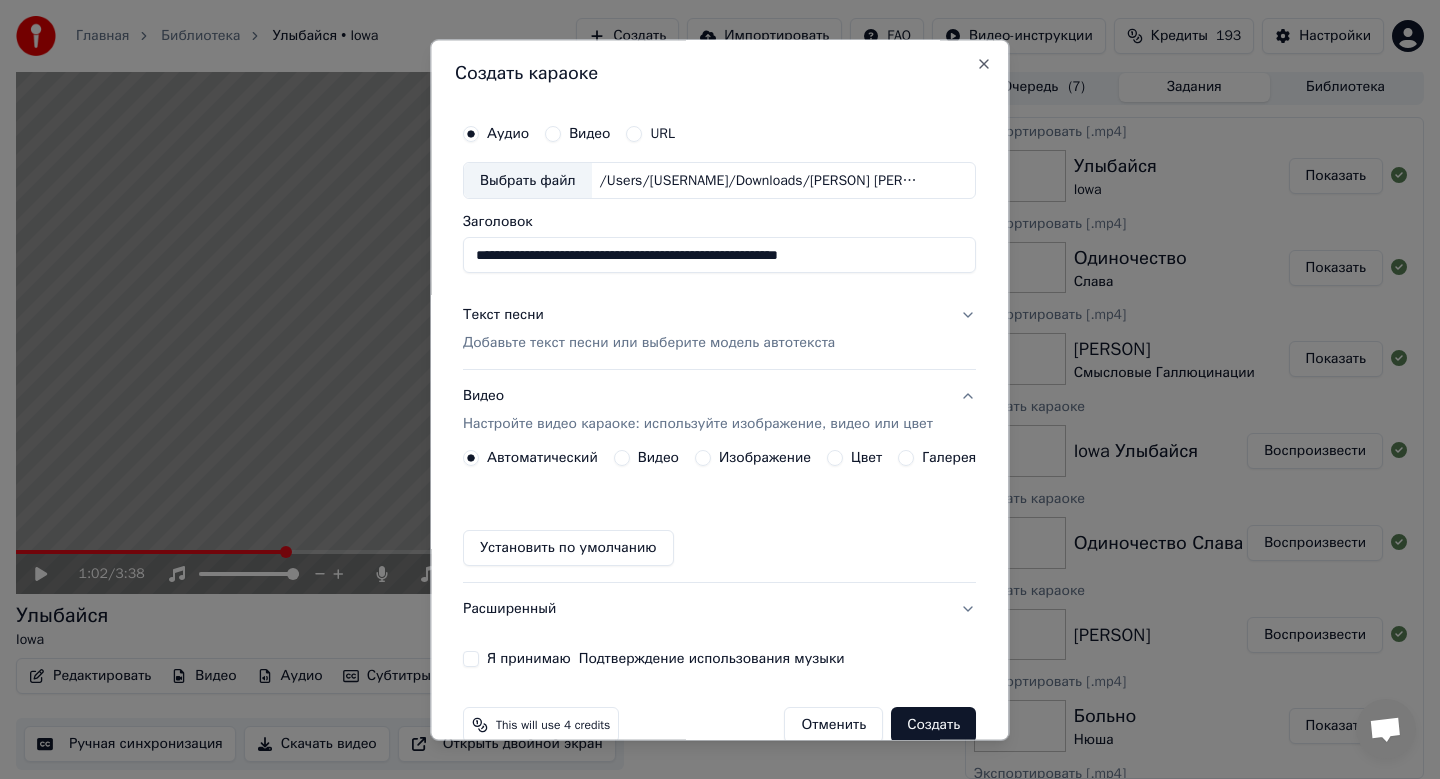 drag, startPoint x: 944, startPoint y: 255, endPoint x: 748, endPoint y: 253, distance: 196.01021 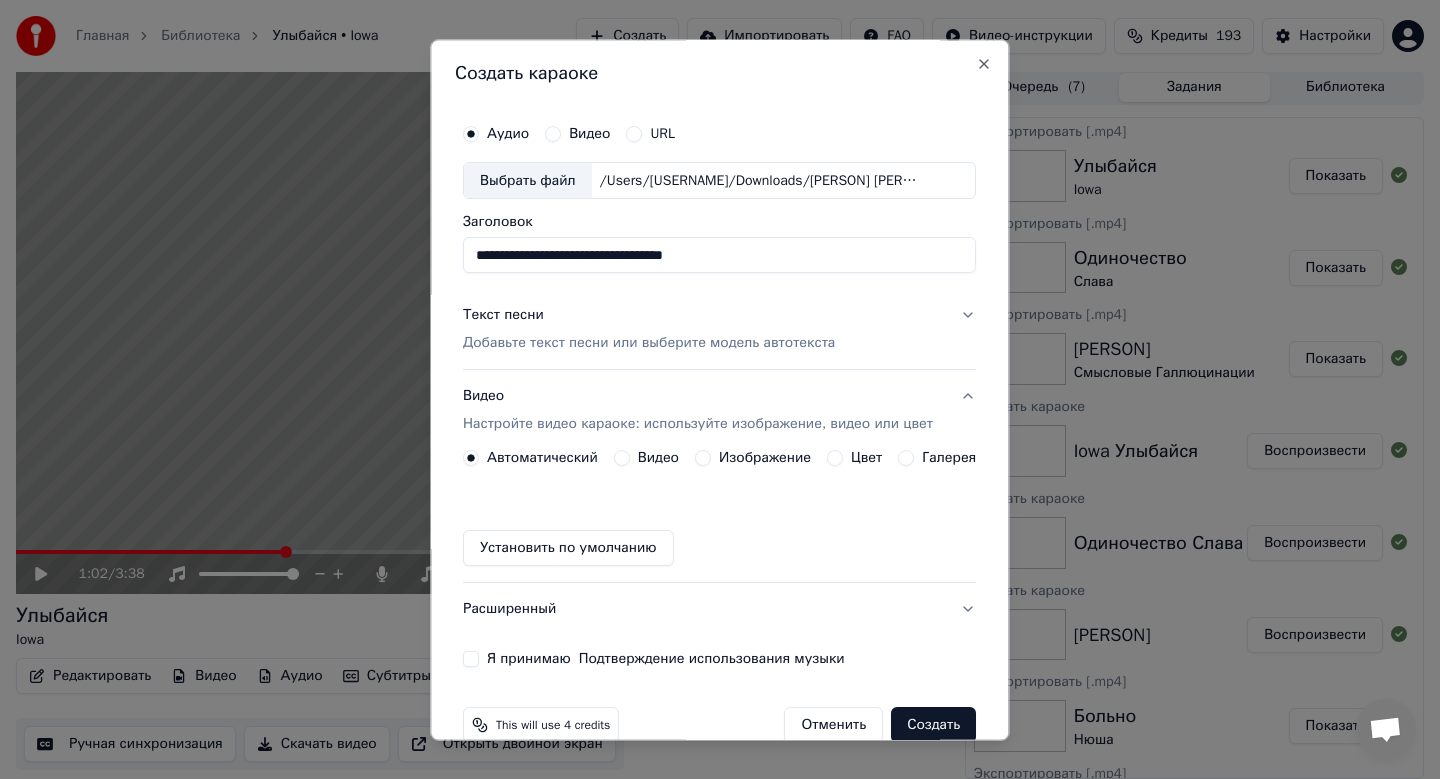 type on "**********" 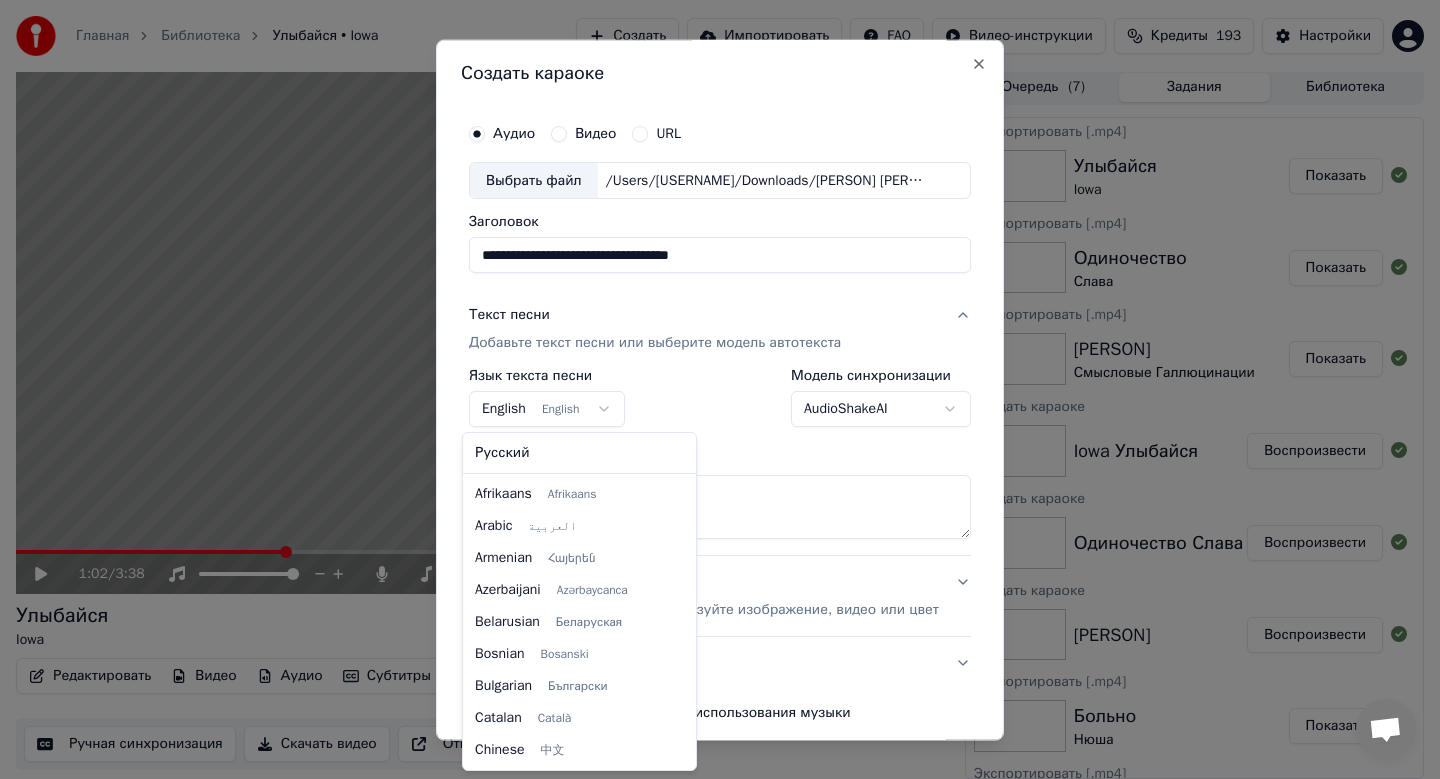 click on "Главная Библиотека Улыбайся • Iowa Создать Импортировать FAQ Видео-инструкции Кредиты 193 Настройки 1:02  /  3:38 Улыбайся Iowa BPM 130 Тональность A Редактировать Видео Аудио Субтитры Загрузить Облачная библиотека Ручная синхронизация Скачать видео Открыть двойной экран Очередь ( 7 ) Задания Библиотека Экспортировать [.mp4] Улыбайся Iowa Показать Экспортировать [.mp4] Одиночество Слава Показать Экспортировать [.mp4] Вечно молодой Смысловые Галлюцинации Показать Создать караоке Iowa Улыбайся Воспроизвести Создать караоке Слава Одиночество Воспроизвести Воспроизвести" at bounding box center [720, 386] 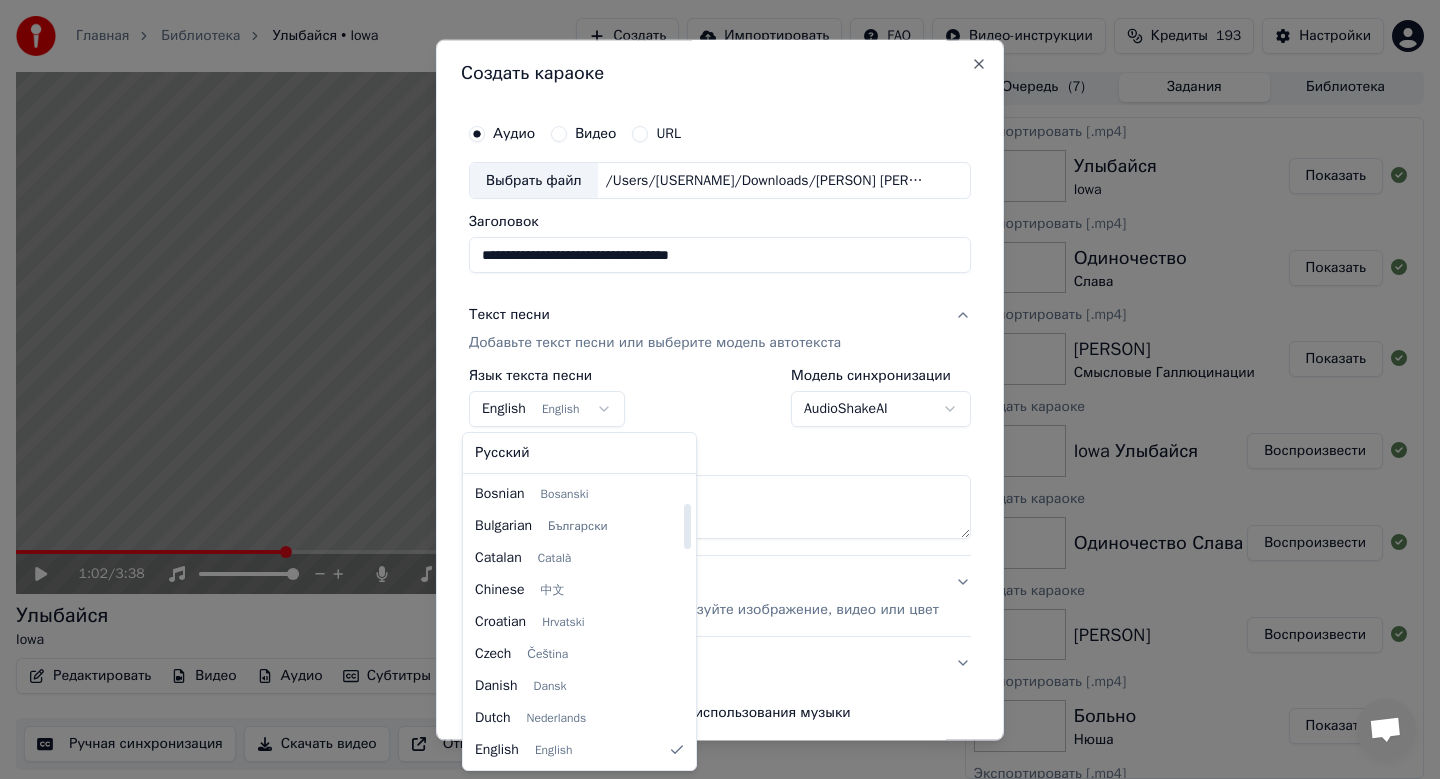 select on "**" 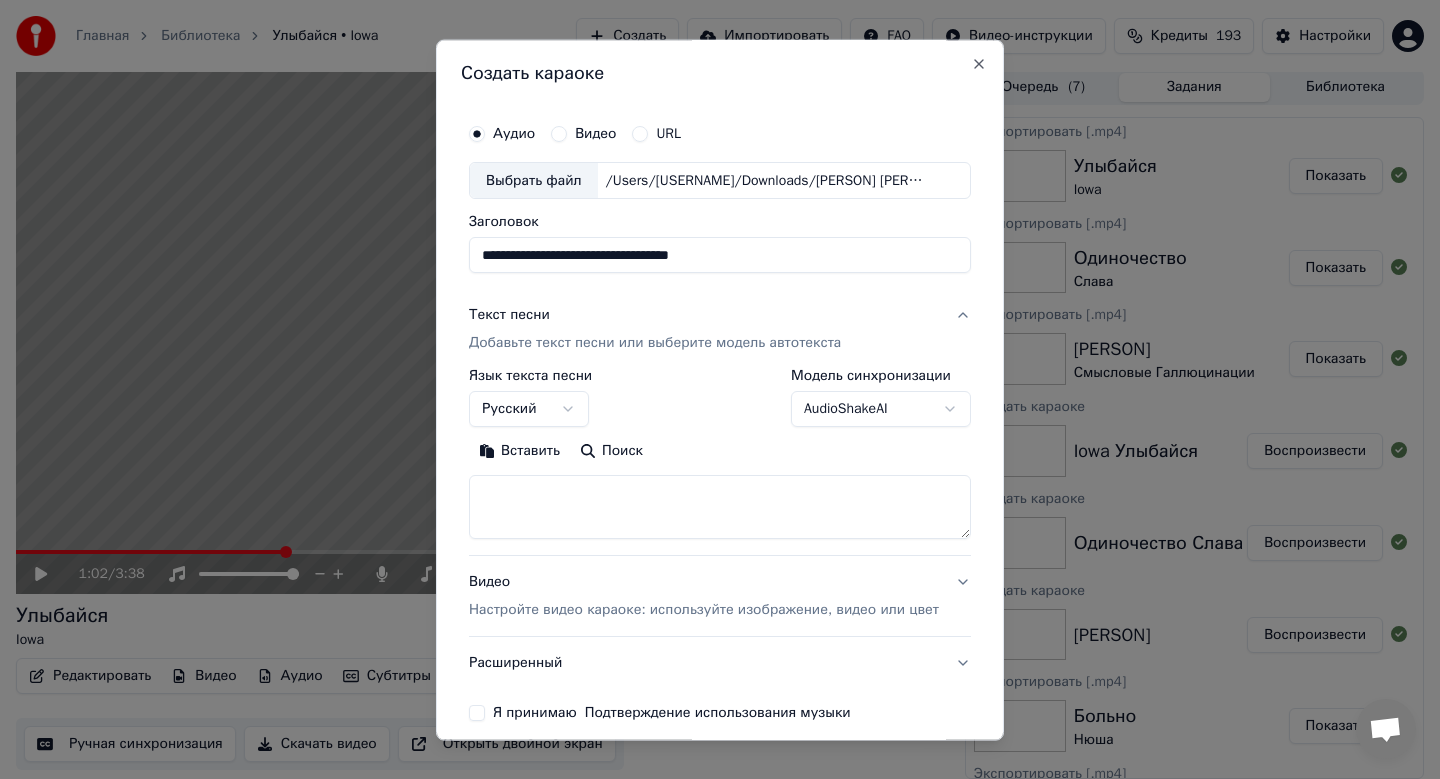 click on "Вставить" at bounding box center (519, 452) 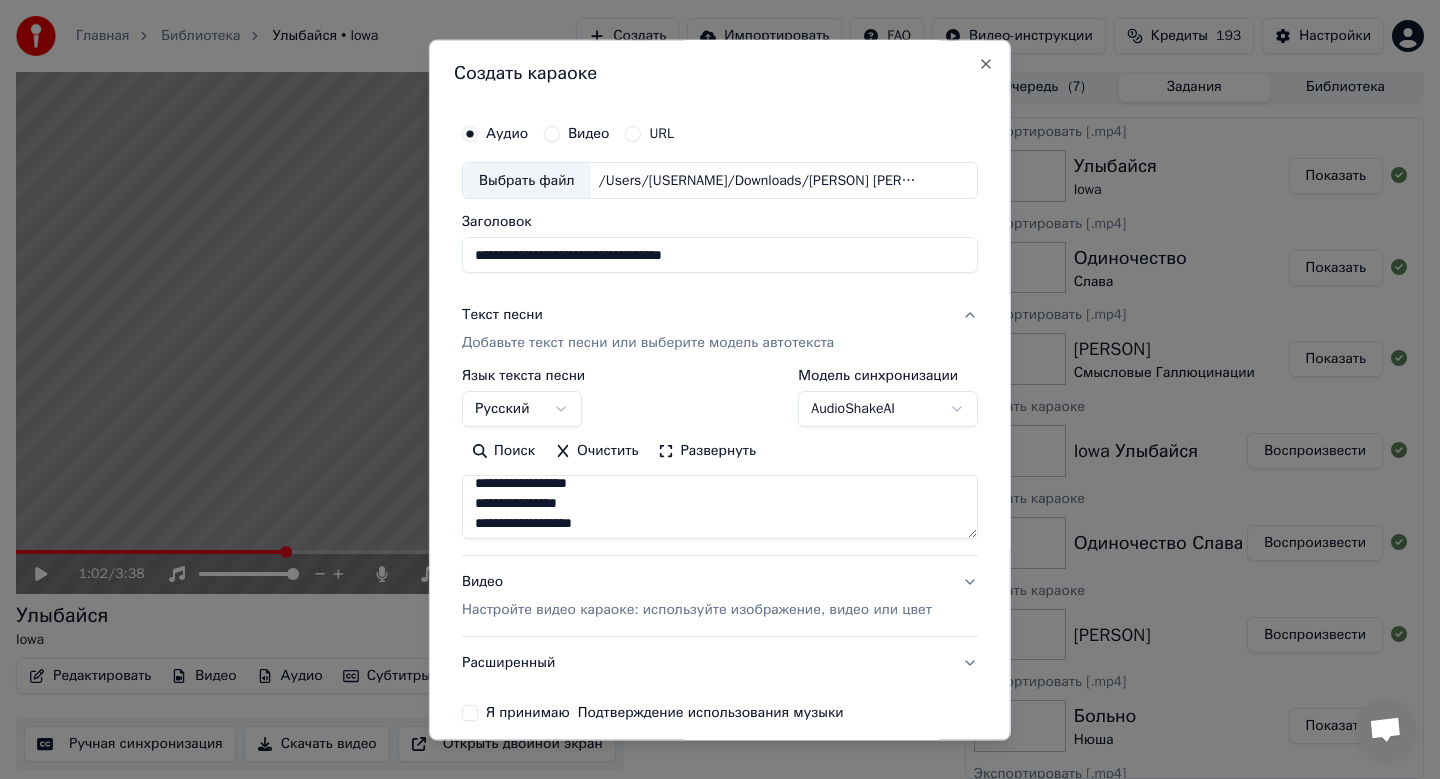 scroll, scrollTop: 933, scrollLeft: 0, axis: vertical 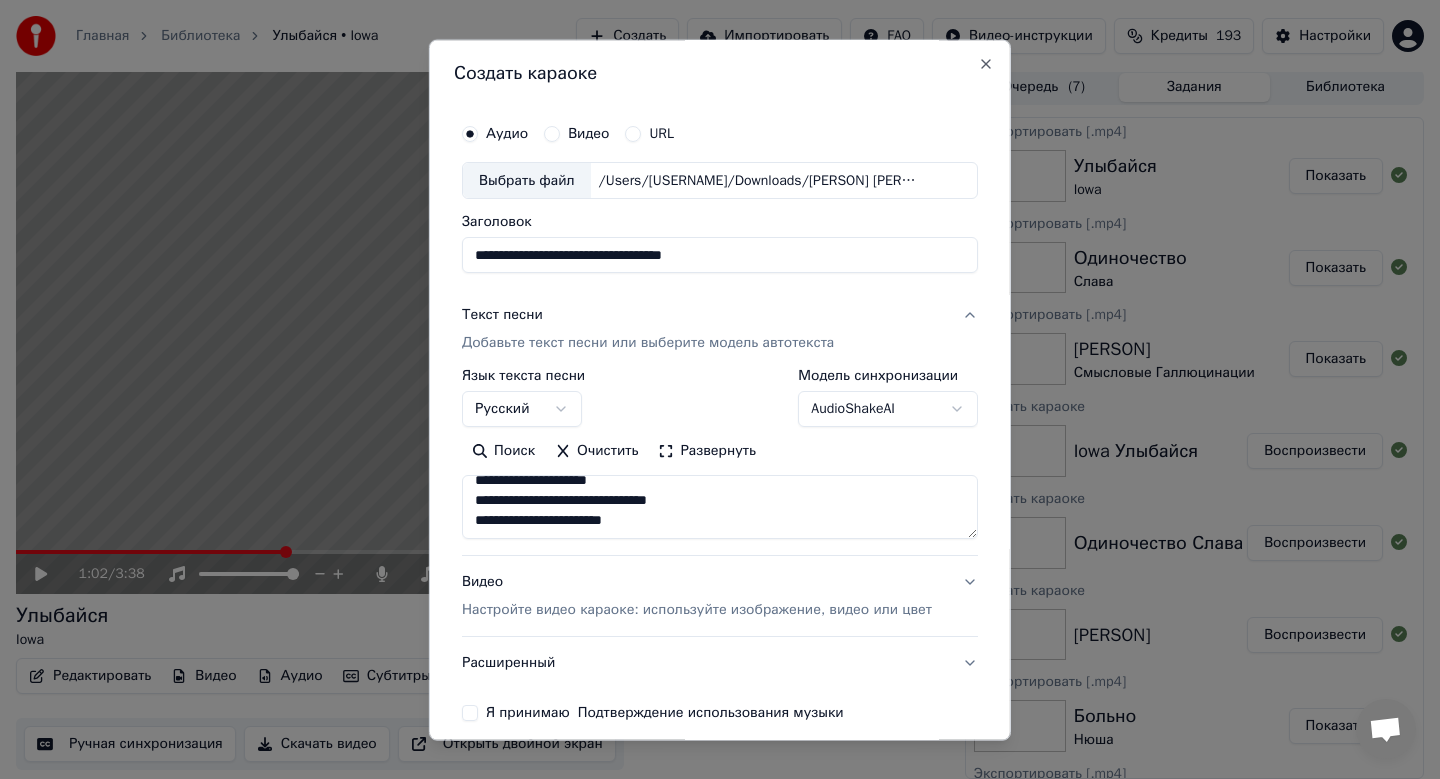click on "Настройте видео караоке: используйте изображение, видео или цвет" at bounding box center (697, 611) 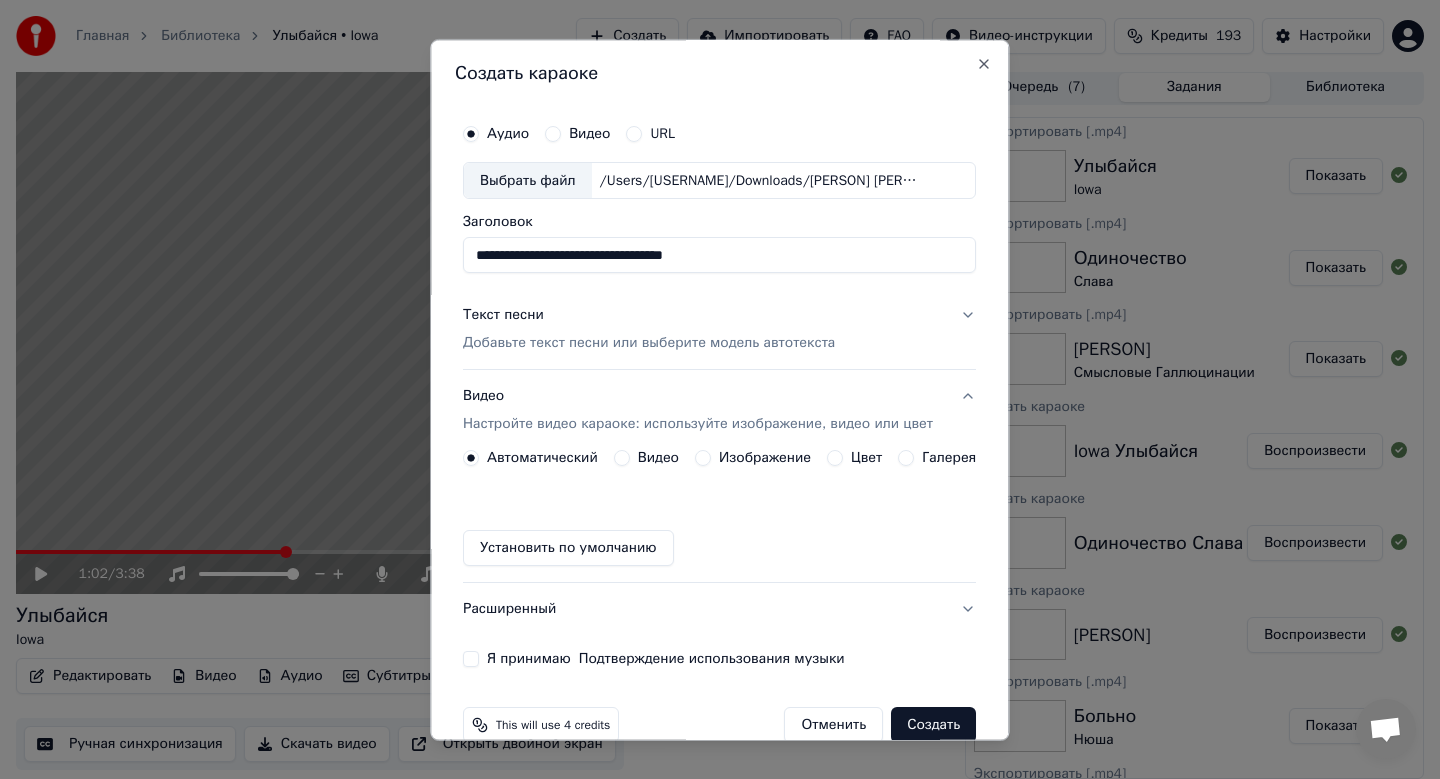 click on "Изображение" at bounding box center [703, 459] 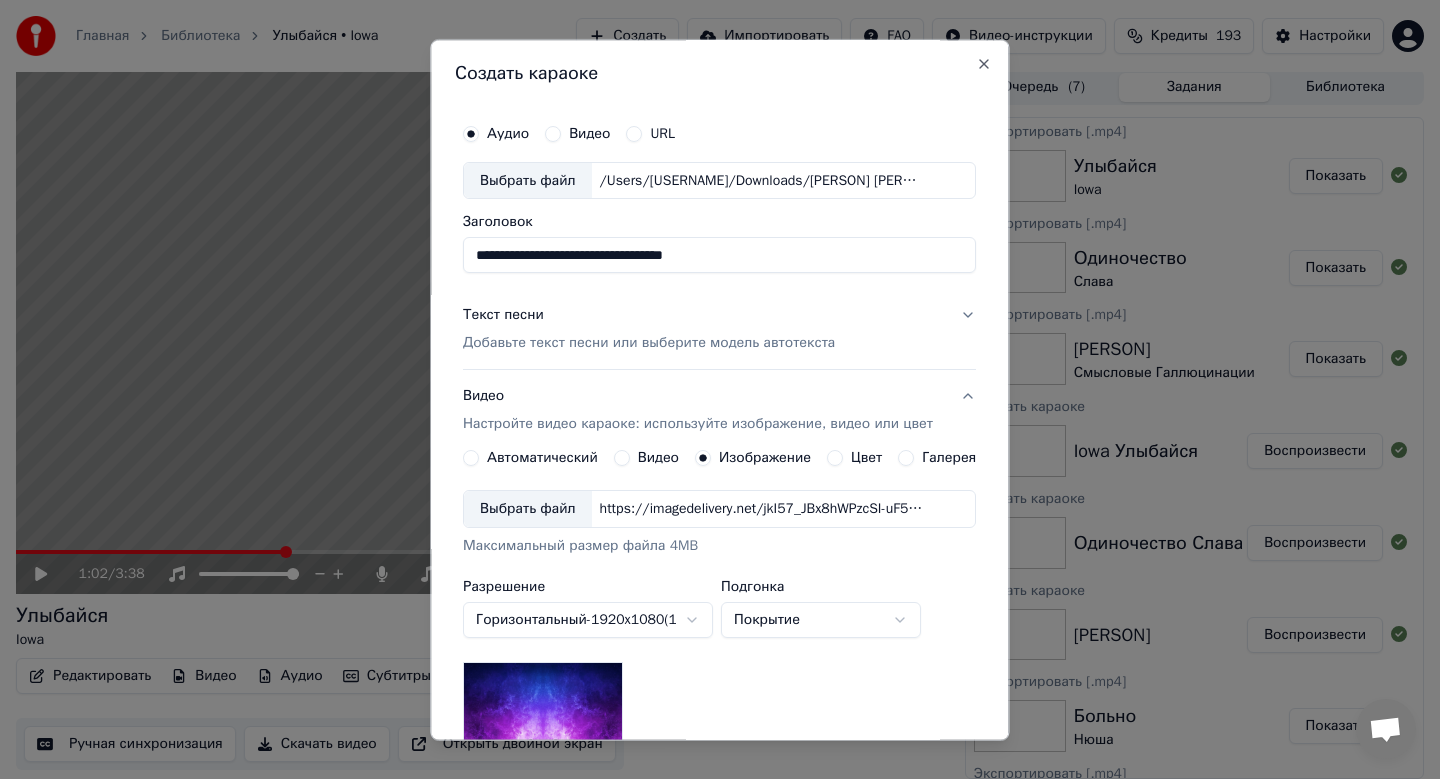 click on "Выбрать файл" at bounding box center (528, 510) 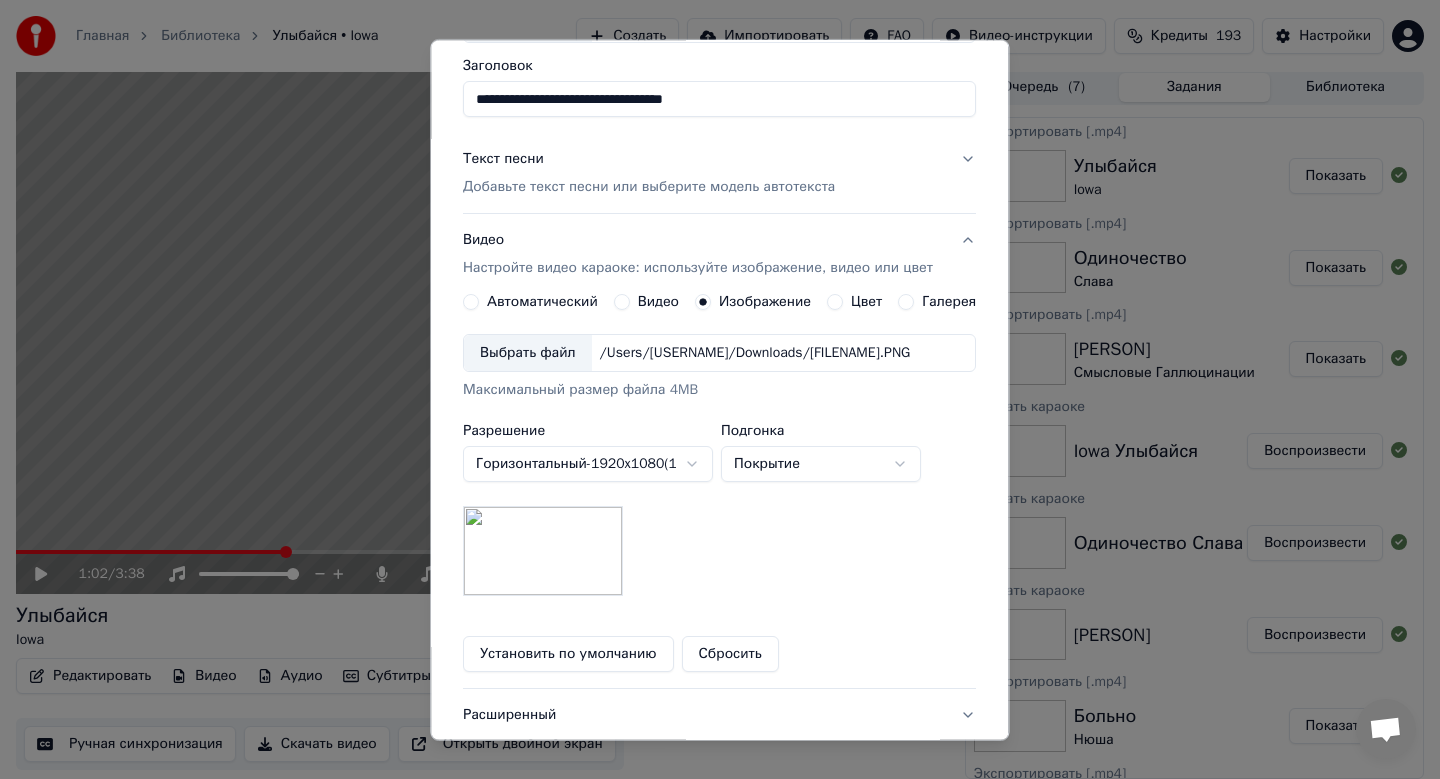 scroll, scrollTop: 299, scrollLeft: 0, axis: vertical 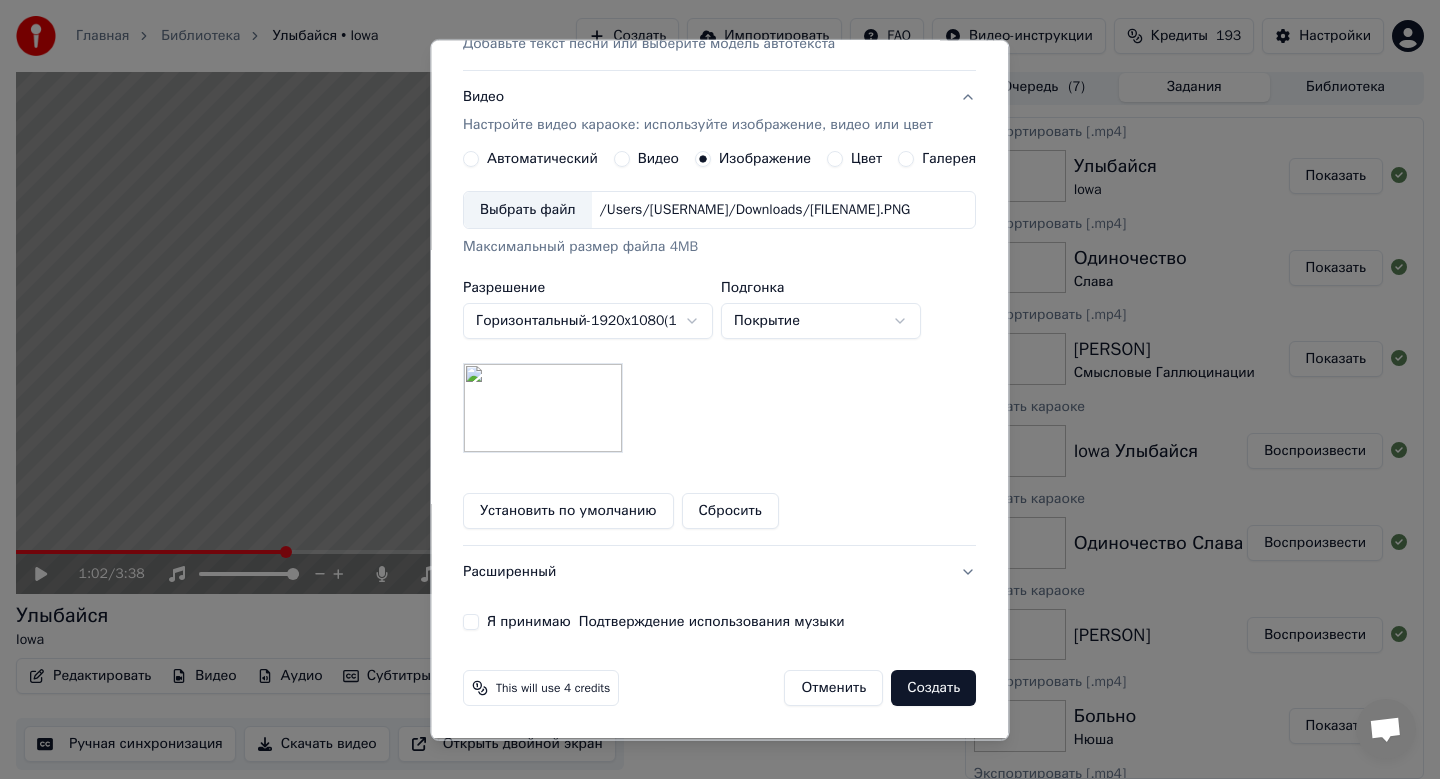 click on "Я принимаю   Подтверждение использования музыки" at bounding box center [471, 623] 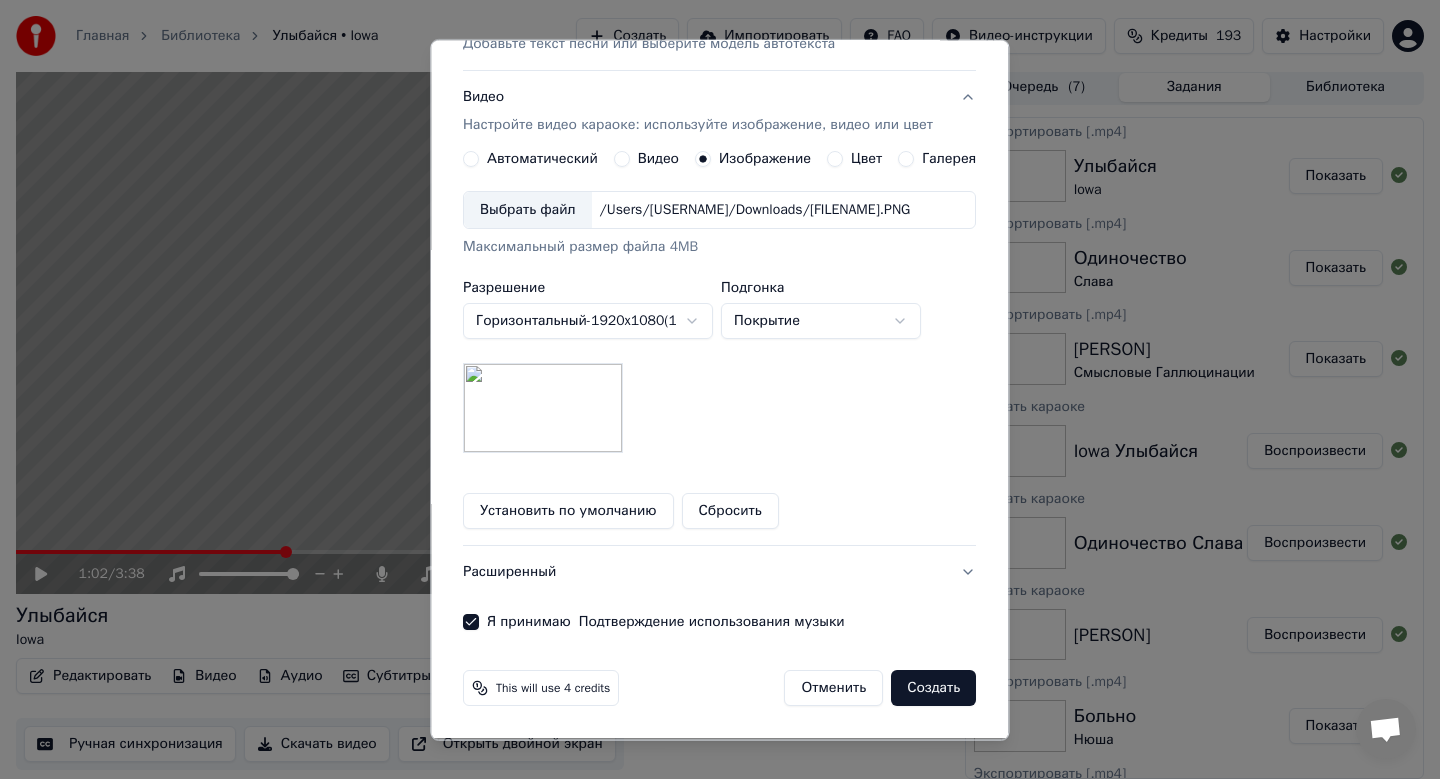 click on "Создать" at bounding box center [934, 689] 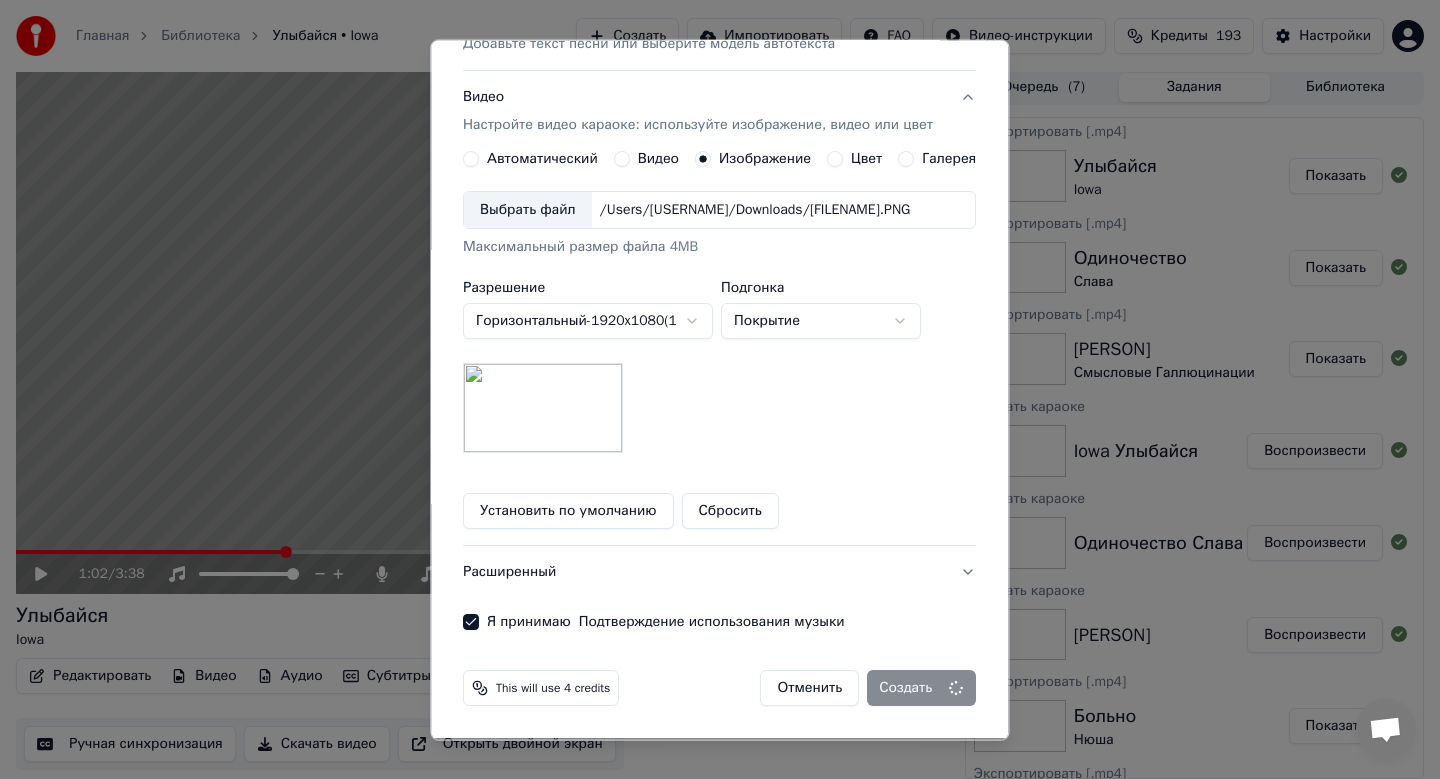 type 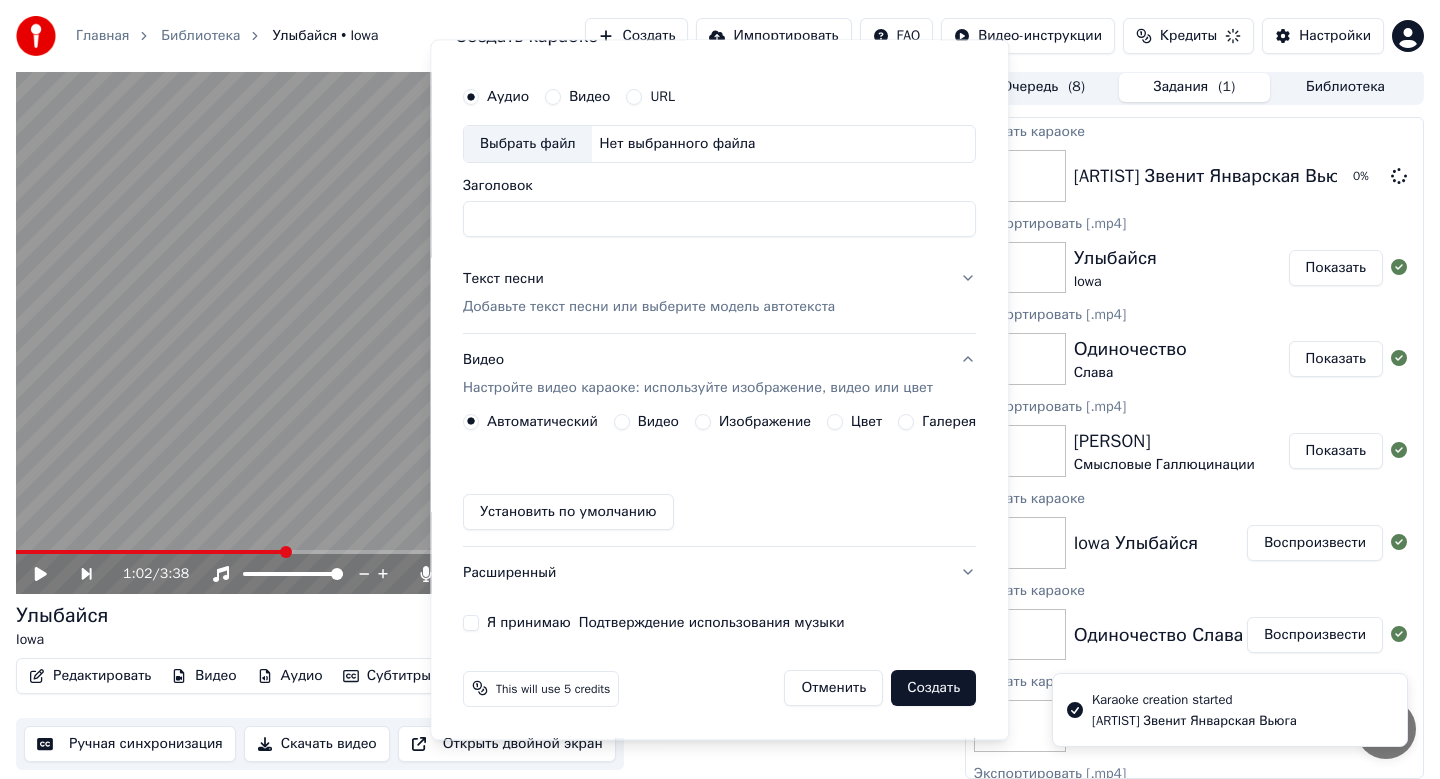 scroll, scrollTop: 37, scrollLeft: 0, axis: vertical 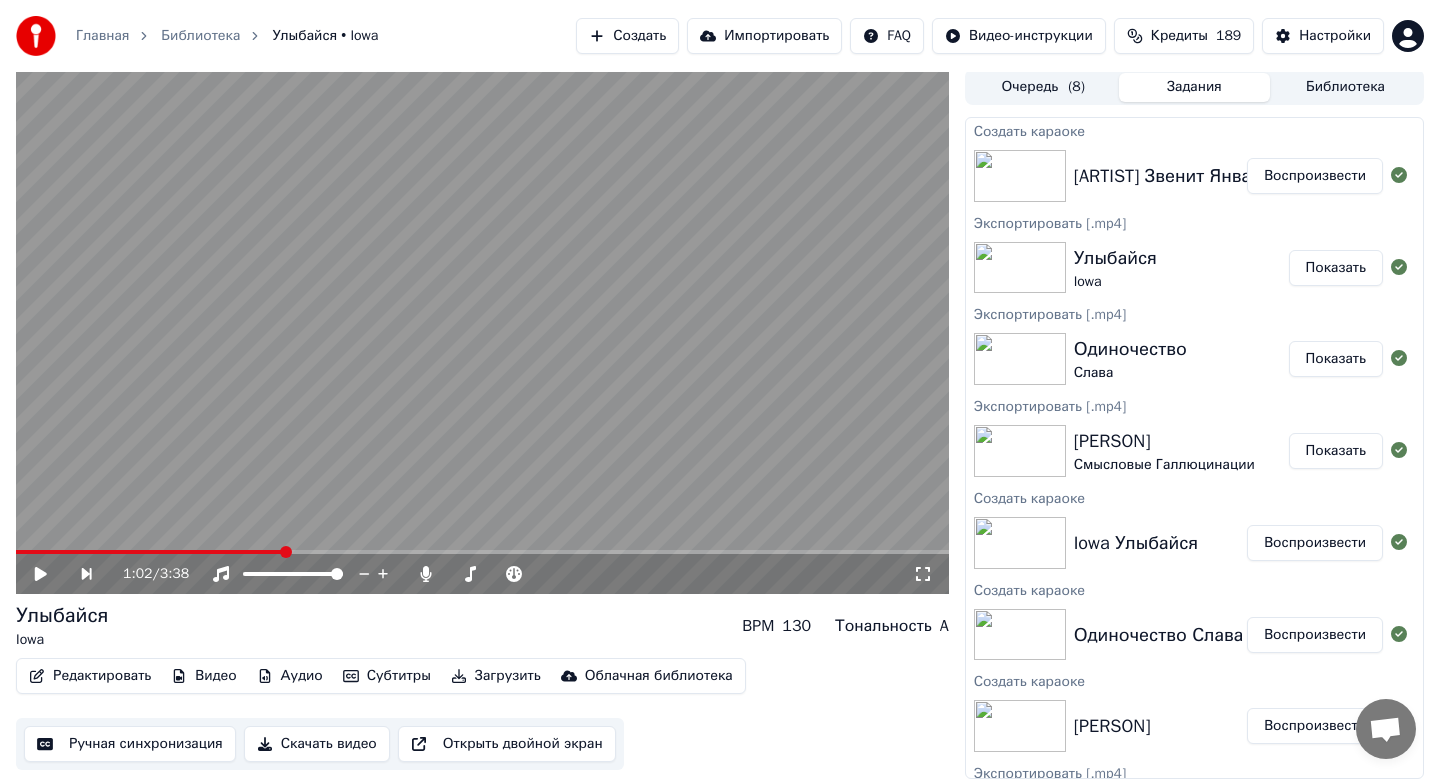 click on "Воспроизвести" at bounding box center (1315, 176) 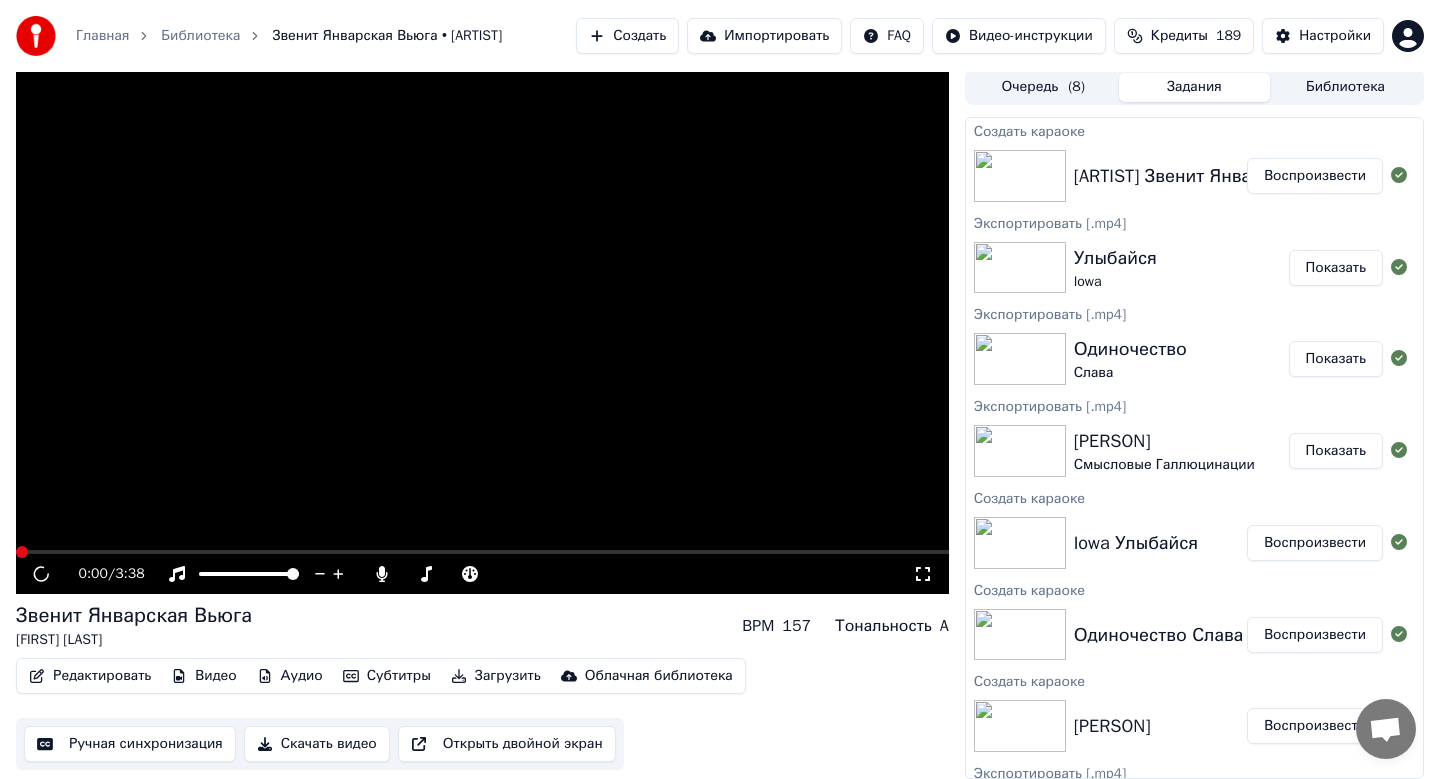 scroll, scrollTop: 13, scrollLeft: 0, axis: vertical 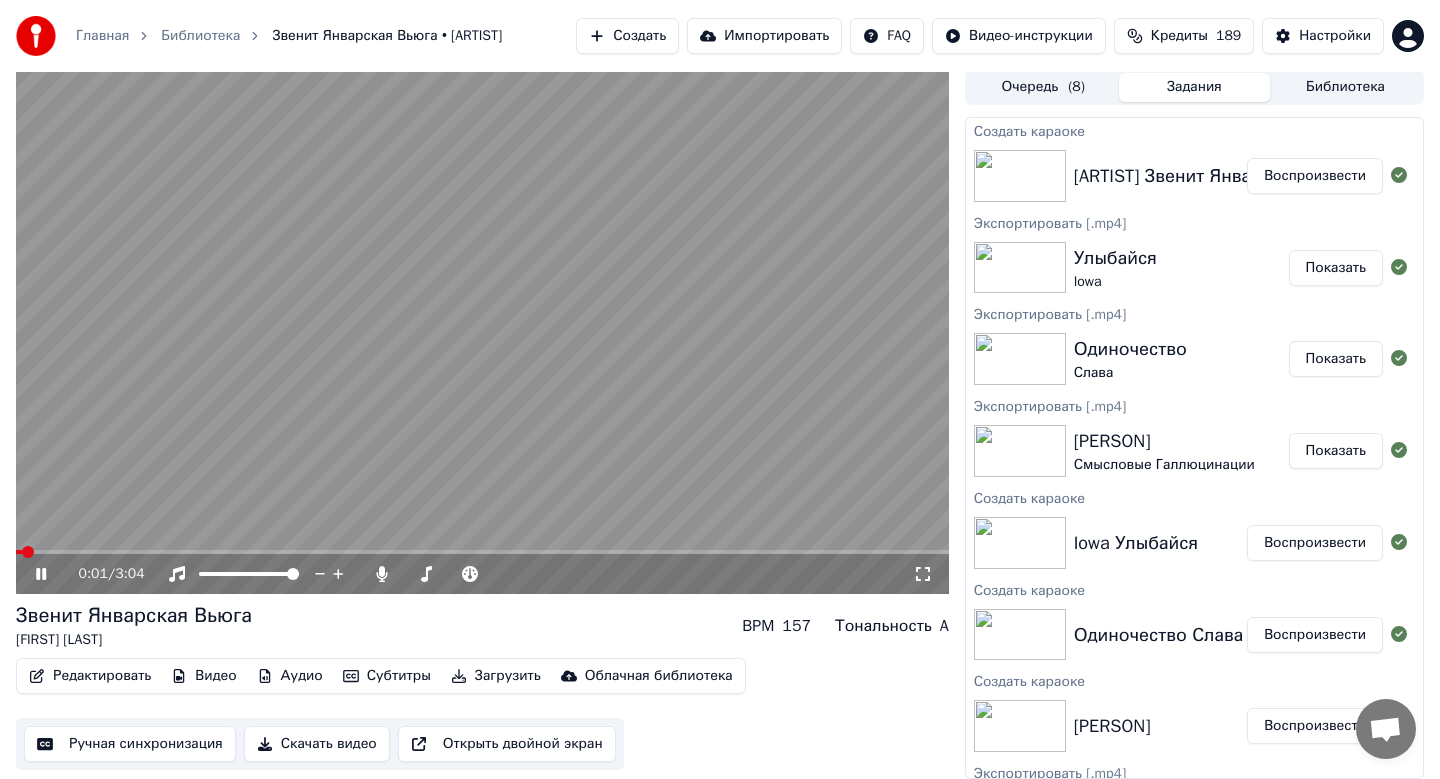 click on "Скачать видео" at bounding box center (317, 744) 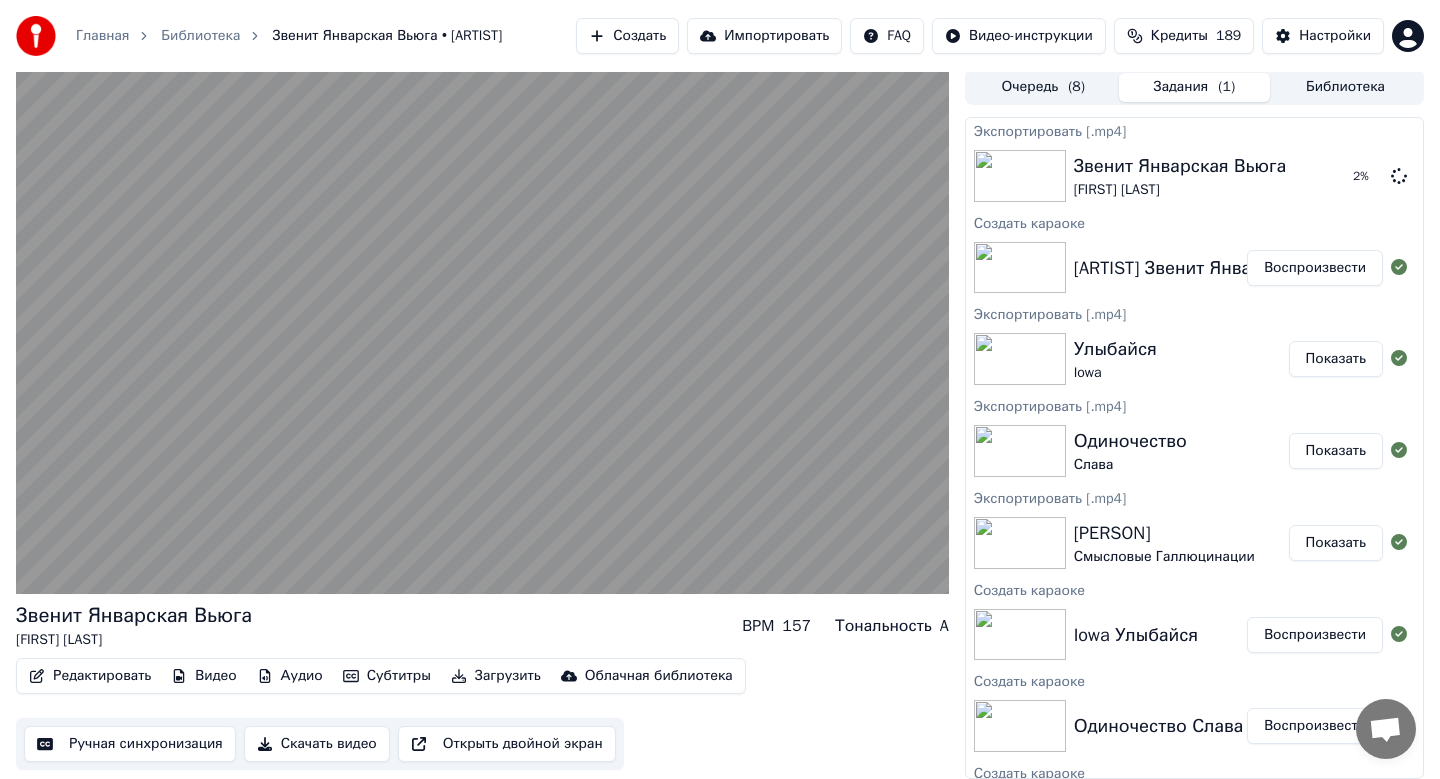 click on "Создать" at bounding box center [627, 36] 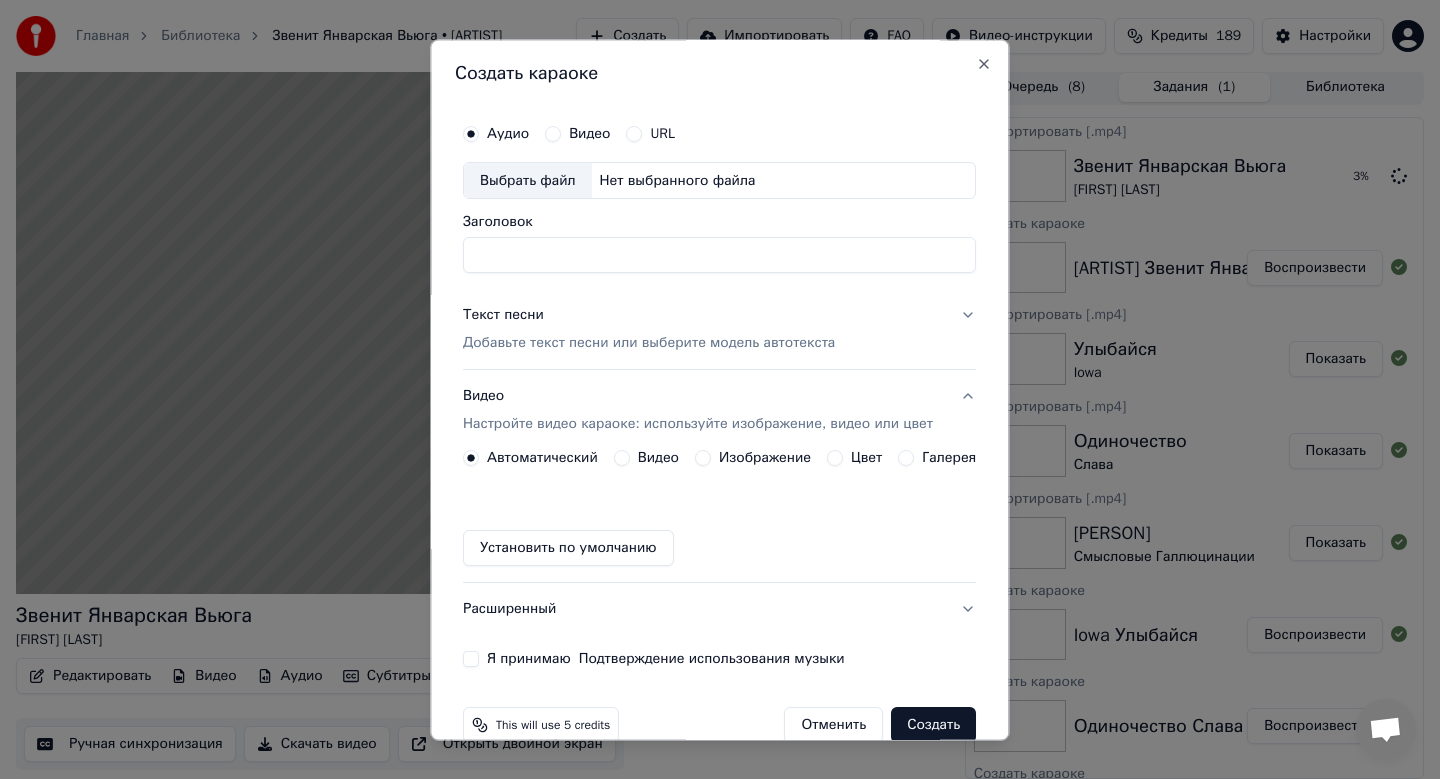 click on "Выбрать файл" at bounding box center [528, 181] 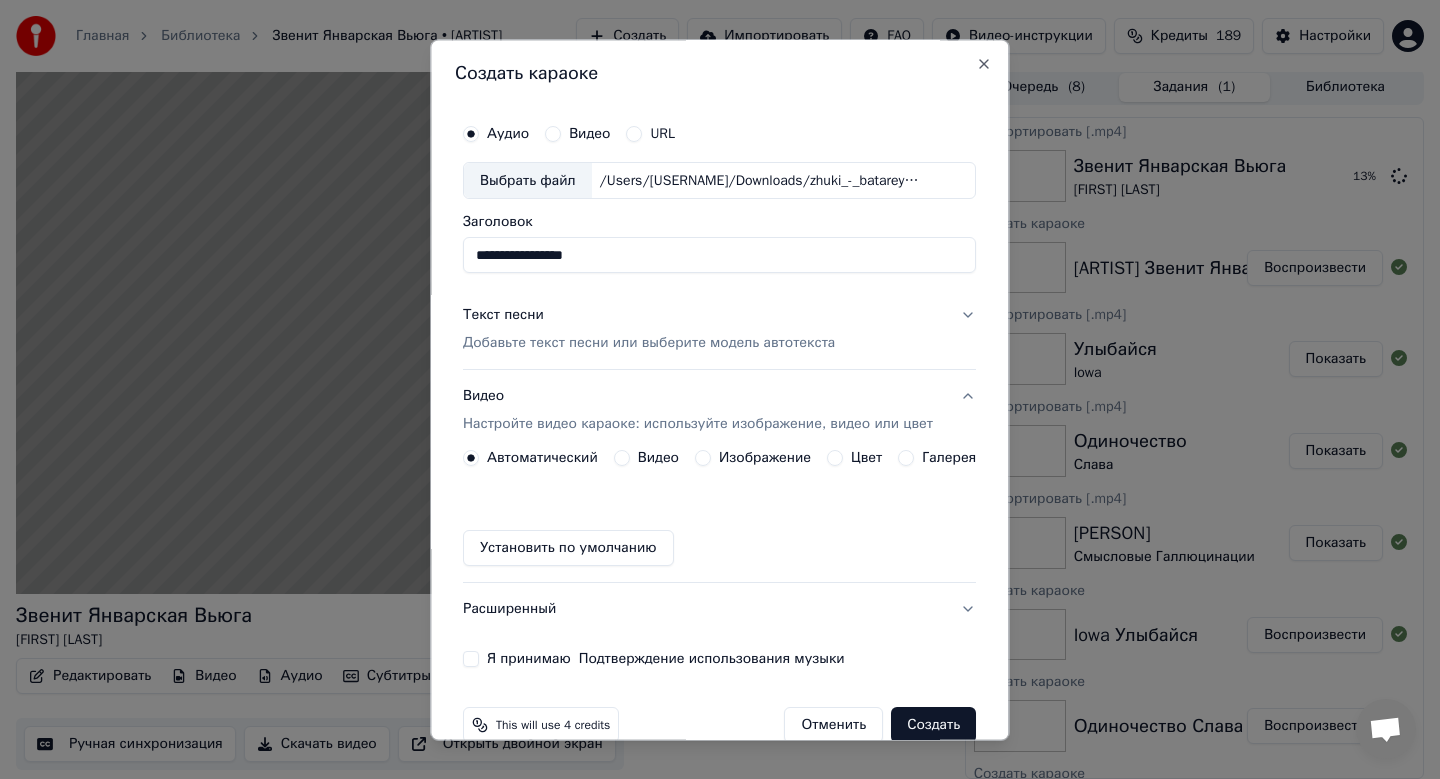 drag, startPoint x: 586, startPoint y: 255, endPoint x: 391, endPoint y: 242, distance: 195.43285 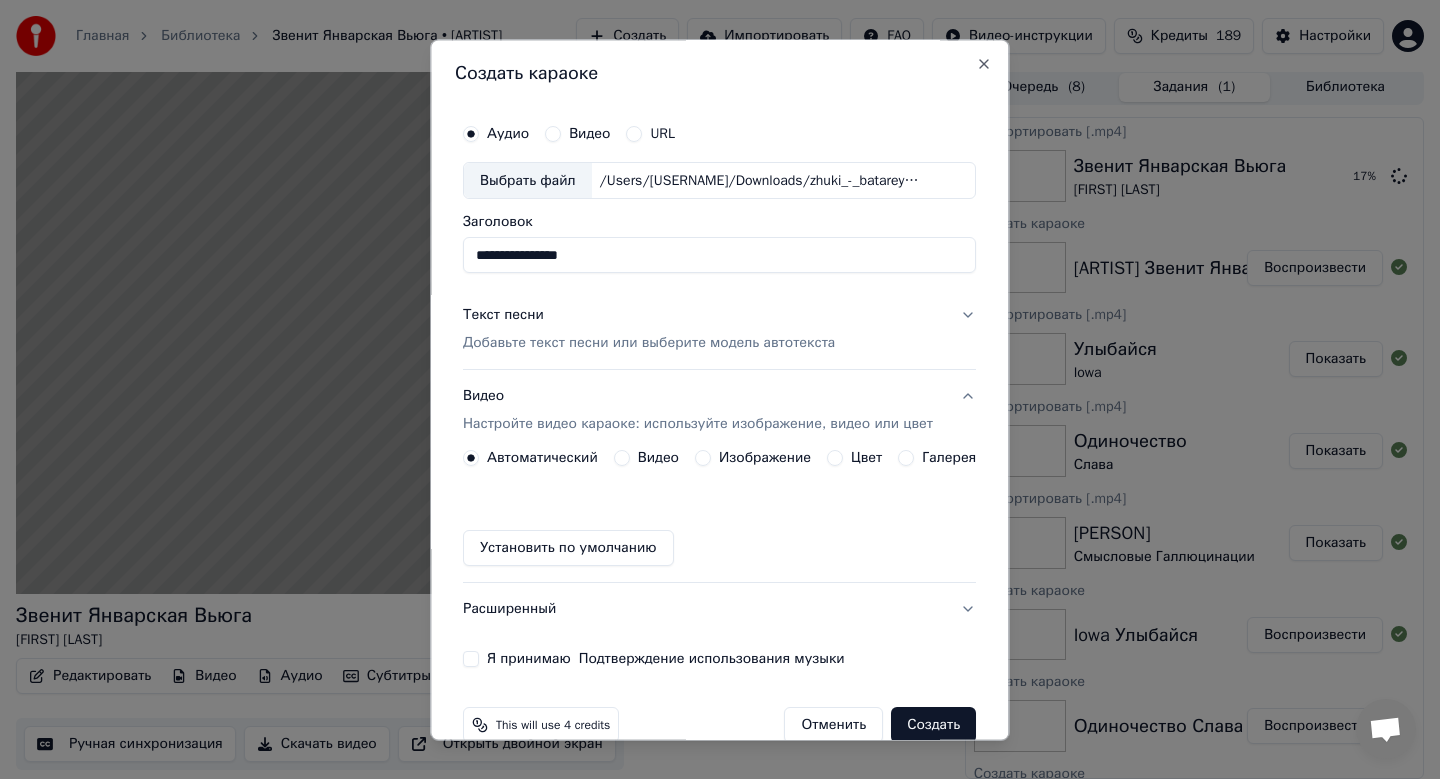 type on "**********" 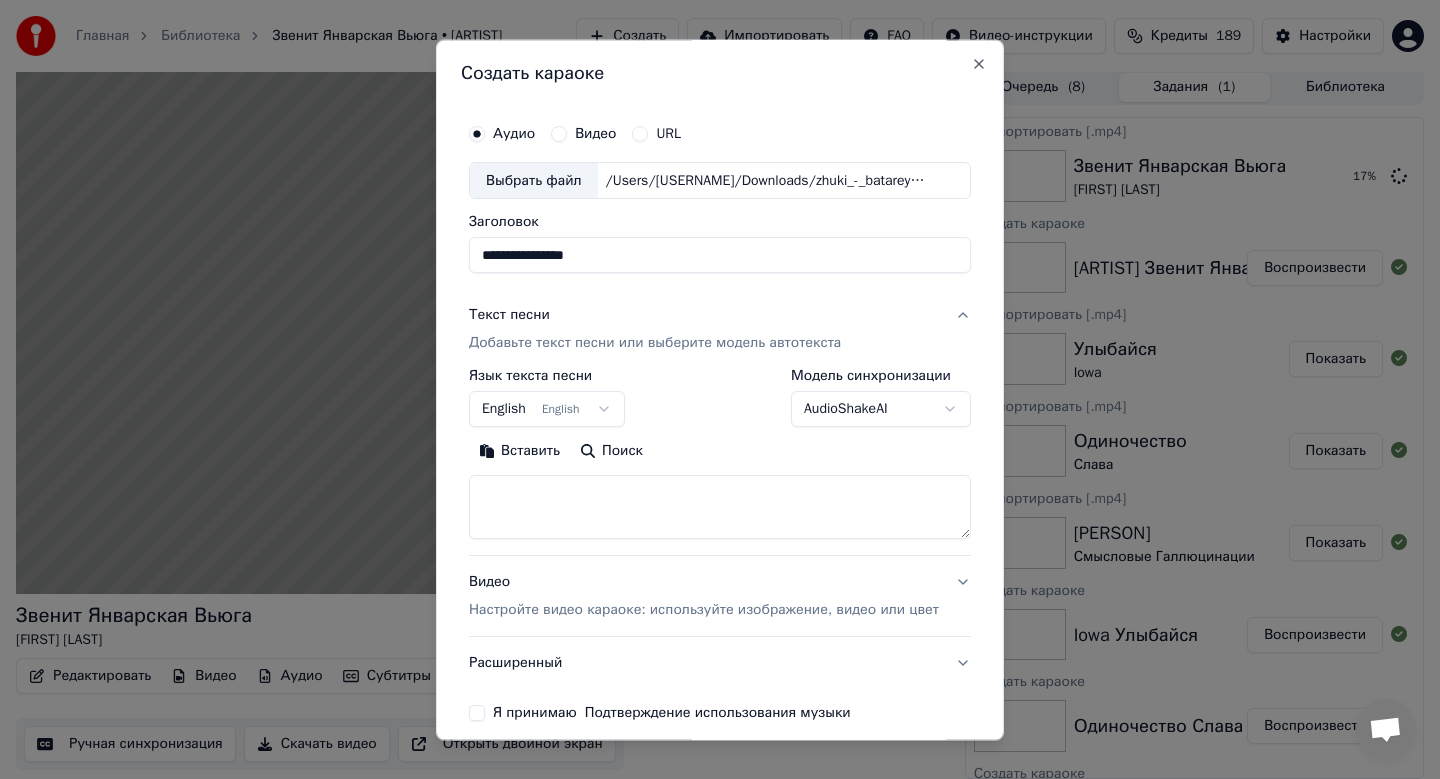 click on "Главная Библиотека [PERSON] • [PERSON] Создать Импортировать FAQ Видео-инструкции Кредиты 189 Настройки [PERSON] [PERSON] BPM 157 Тональность A Редактировать Видео Аудио Субтитры Загрузить Облачная библиотека Ручная синхронизация Скачать видео Открыть двойной экран Очередь ( 8 ) Задания ( 1 ) Библиотека Экспортировать [.mp4] [PERSON] [PERSON] 17 % Создать караоке [PERSON] [PERSON] Воспроизвести Экспортировать [.mp4] [PERSON] [PERSON] Показать Экспортировать [.mp4] [PERSON] [PERSON] Показать URL" at bounding box center (720, 386) 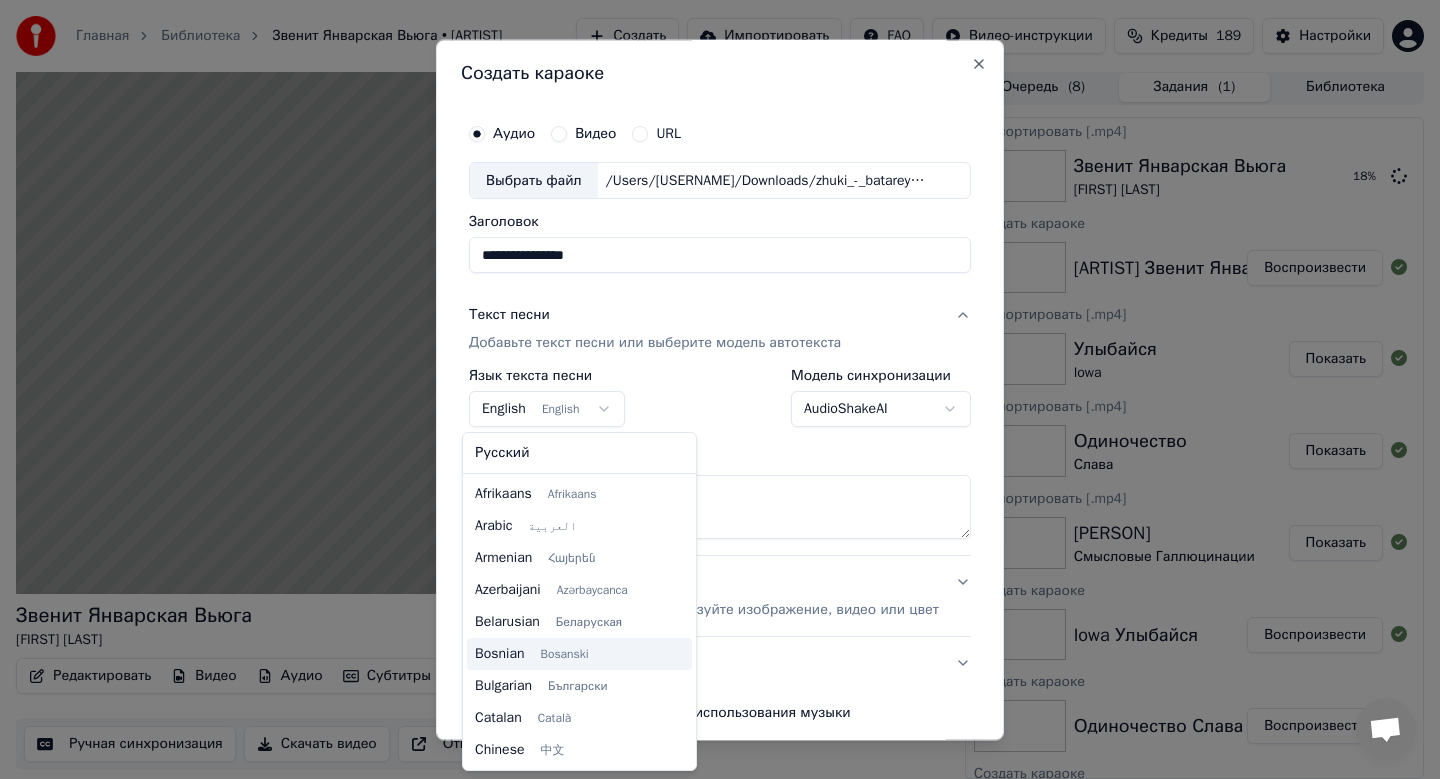 scroll, scrollTop: 160, scrollLeft: 0, axis: vertical 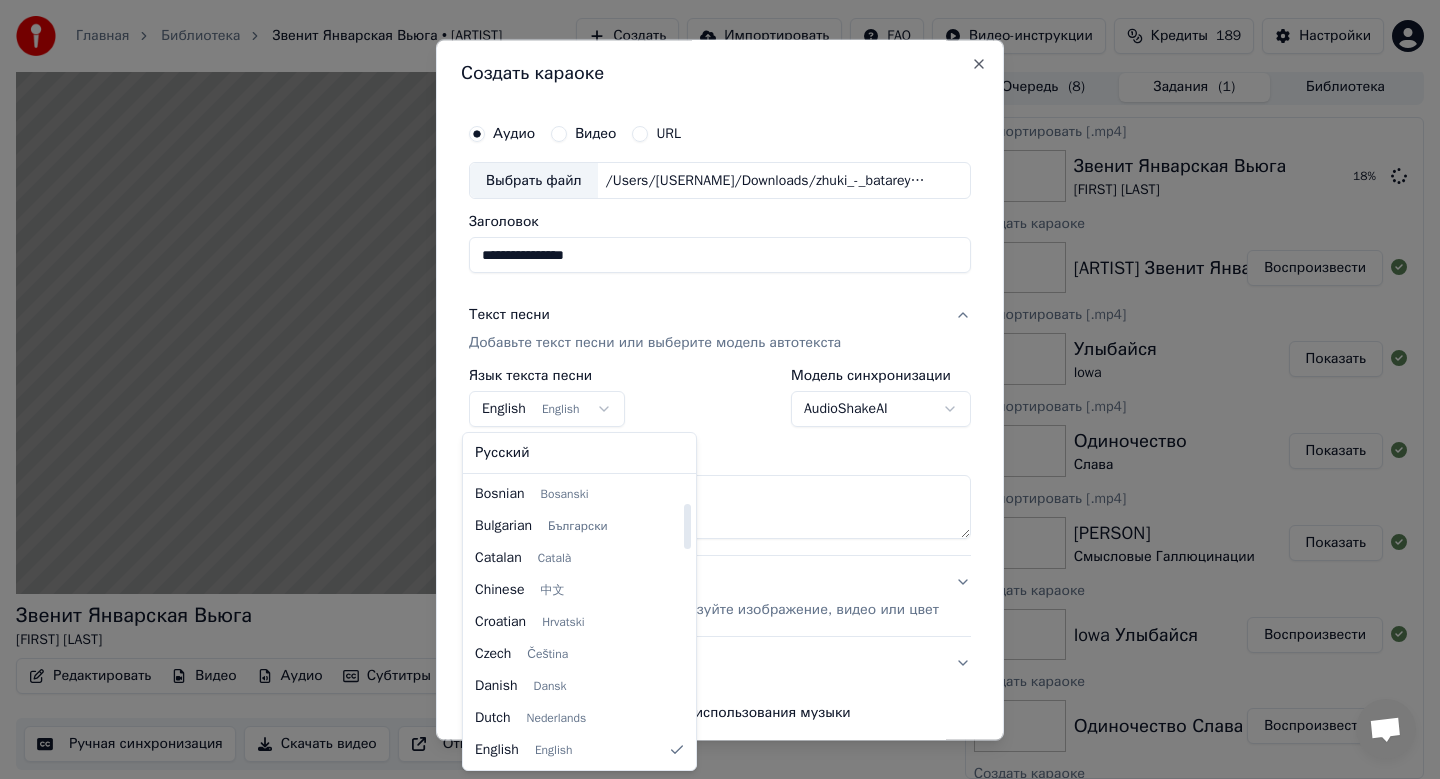 select on "**" 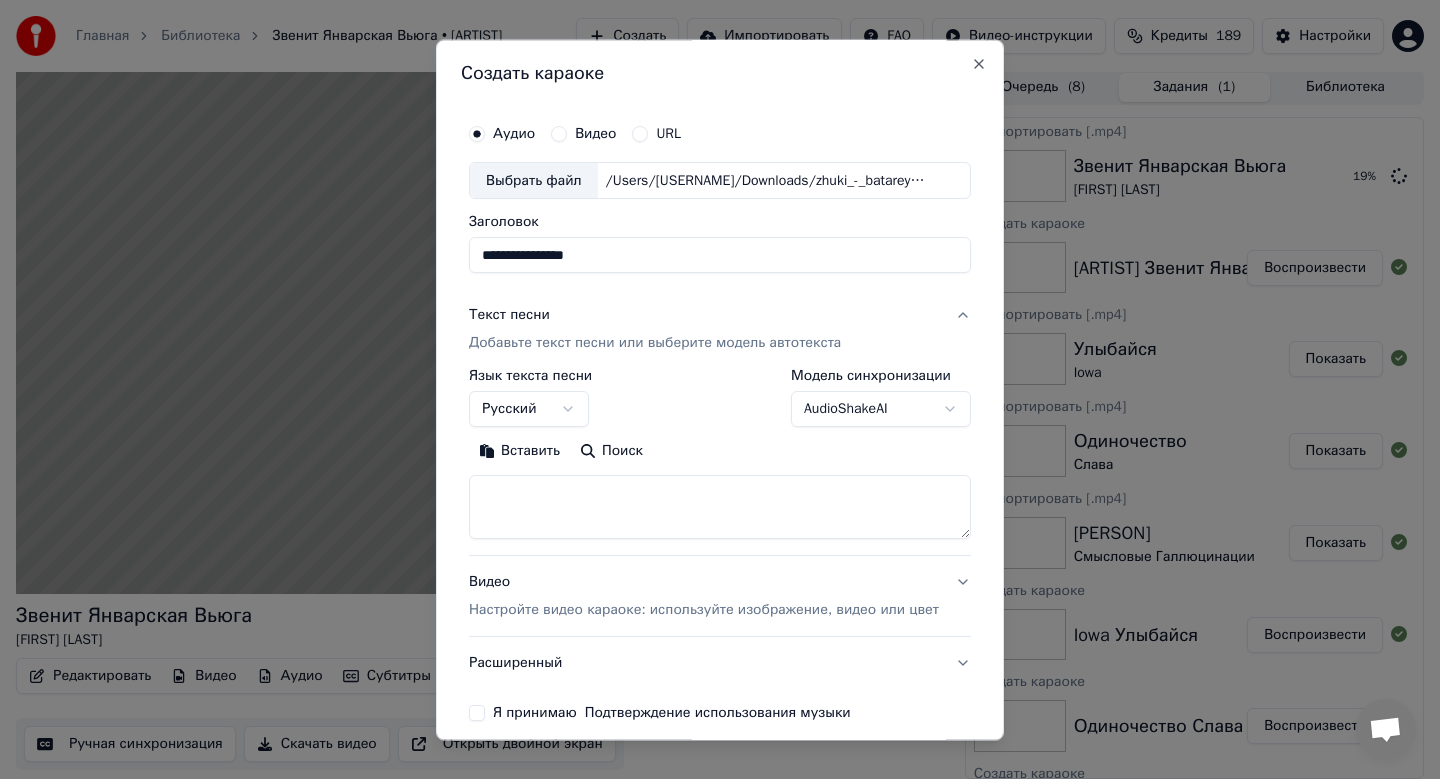 click on "Вставить" at bounding box center [519, 452] 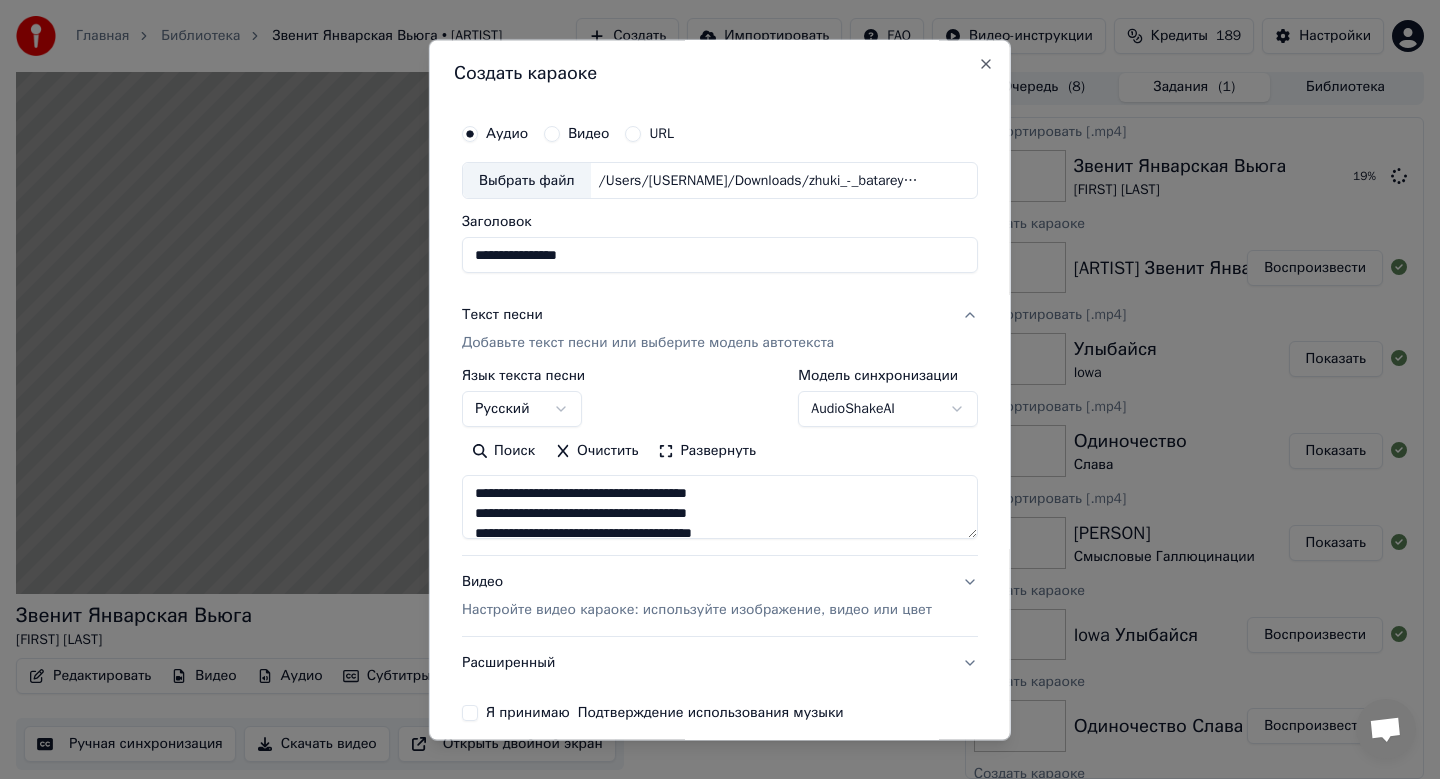 scroll, scrollTop: 434, scrollLeft: 0, axis: vertical 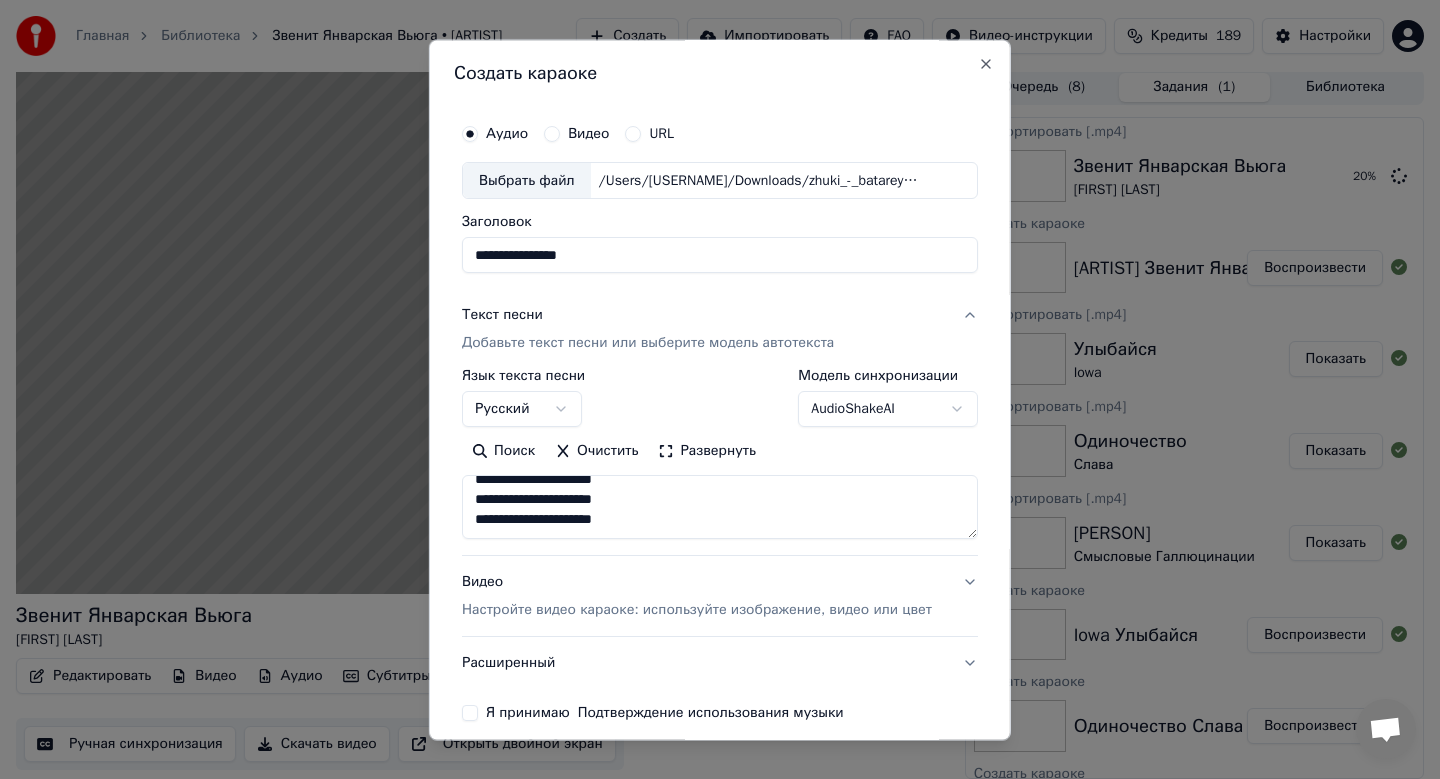 click on "Настройте видео караоке: используйте изображение, видео или цвет" at bounding box center (697, 611) 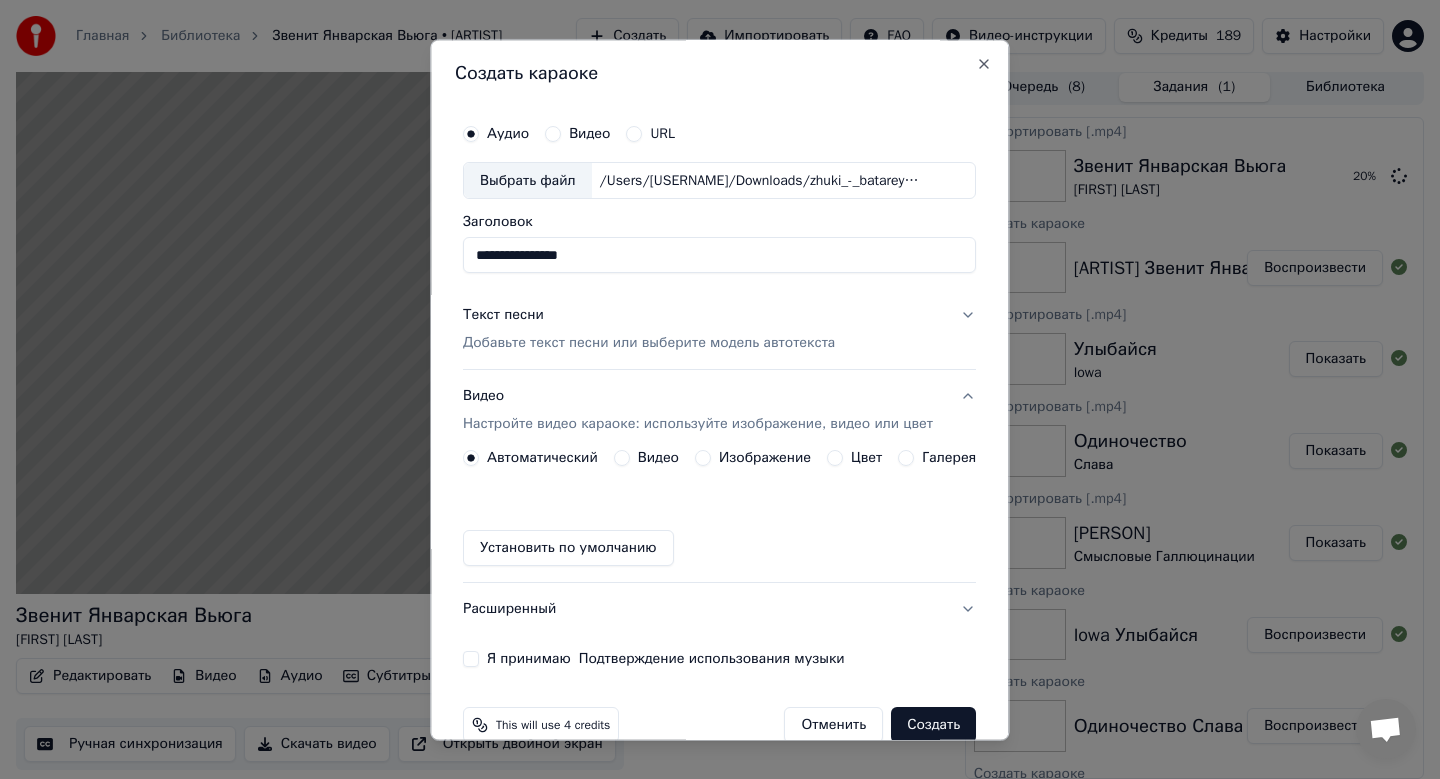 click on "Изображение" at bounding box center (765, 459) 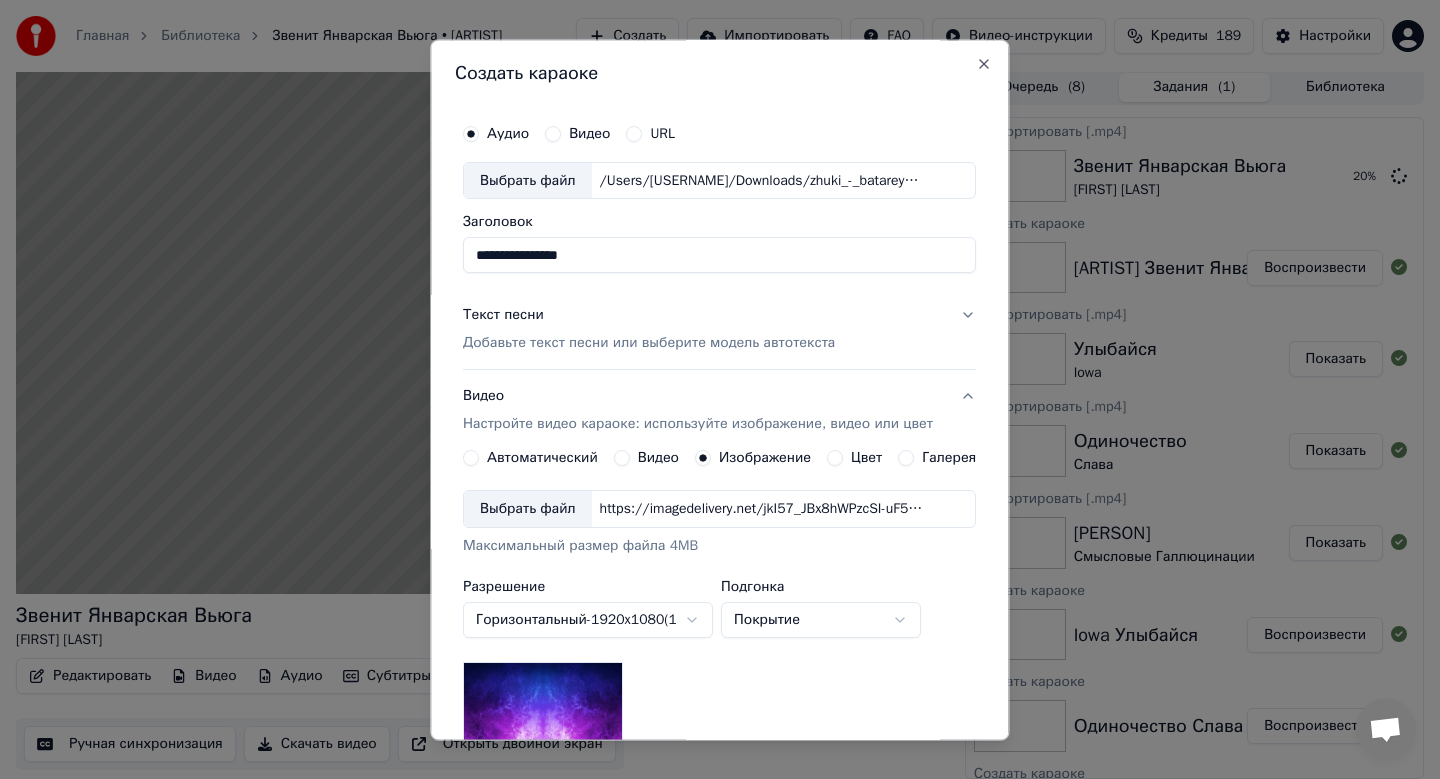 click on "Выбрать файл" at bounding box center (528, 510) 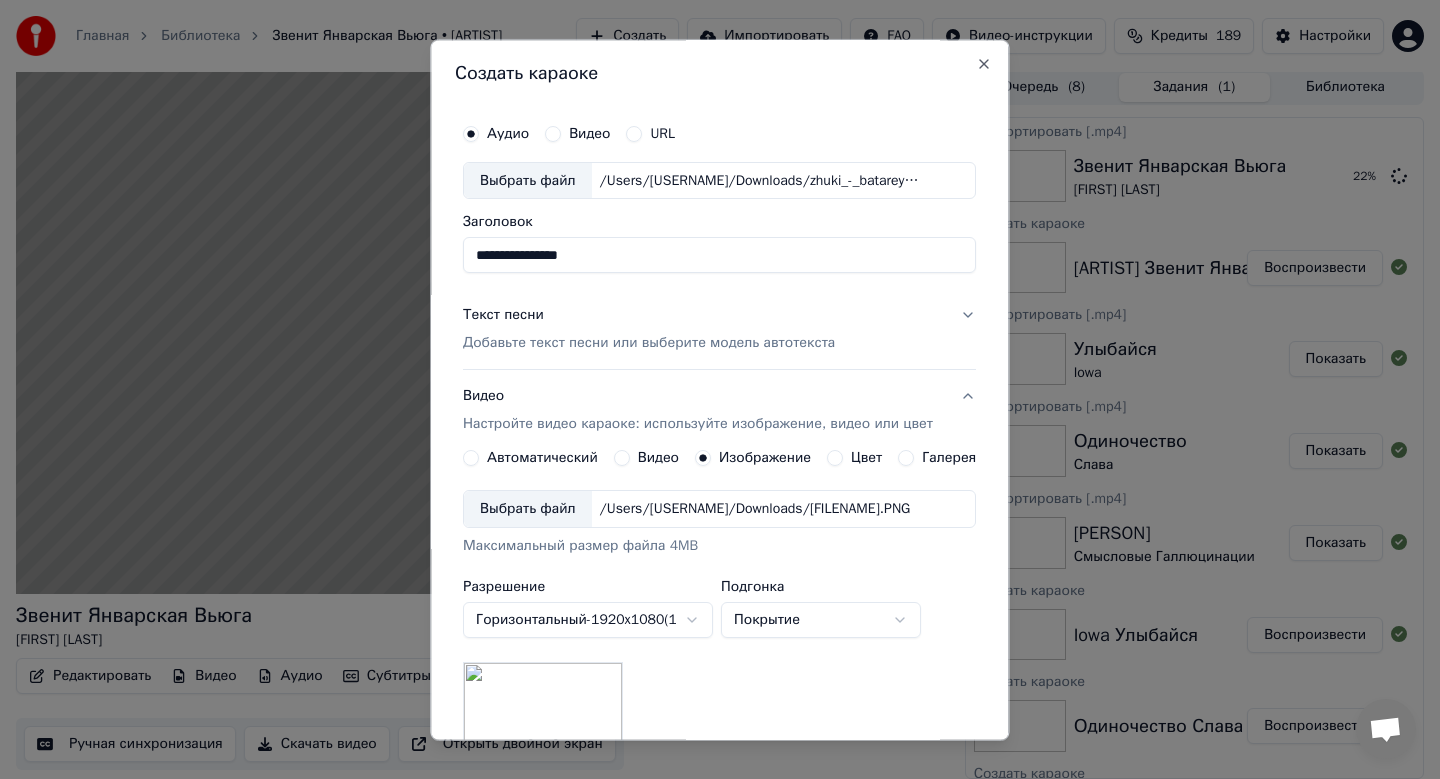 scroll, scrollTop: 299, scrollLeft: 0, axis: vertical 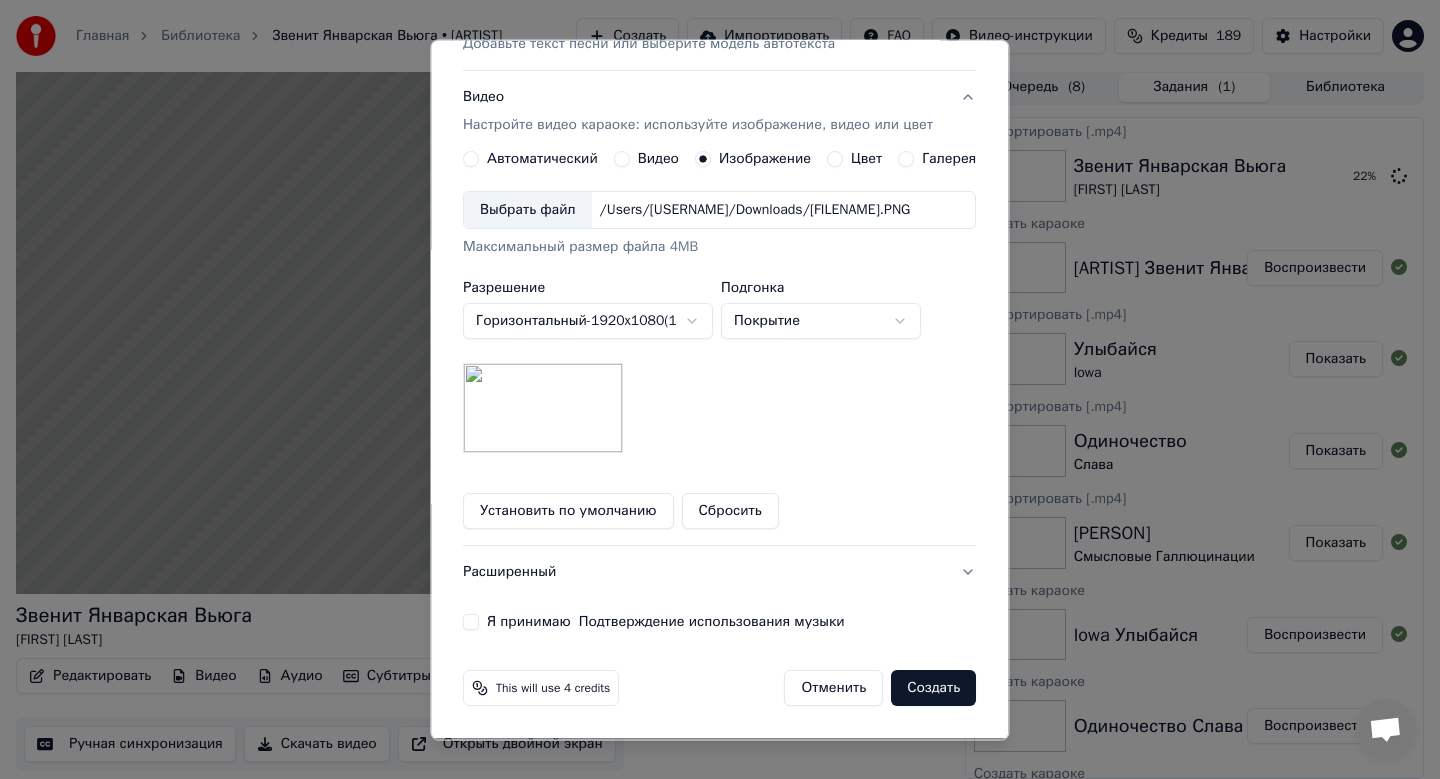 click on "Я принимаю   Подтверждение использования музыки" at bounding box center [471, 623] 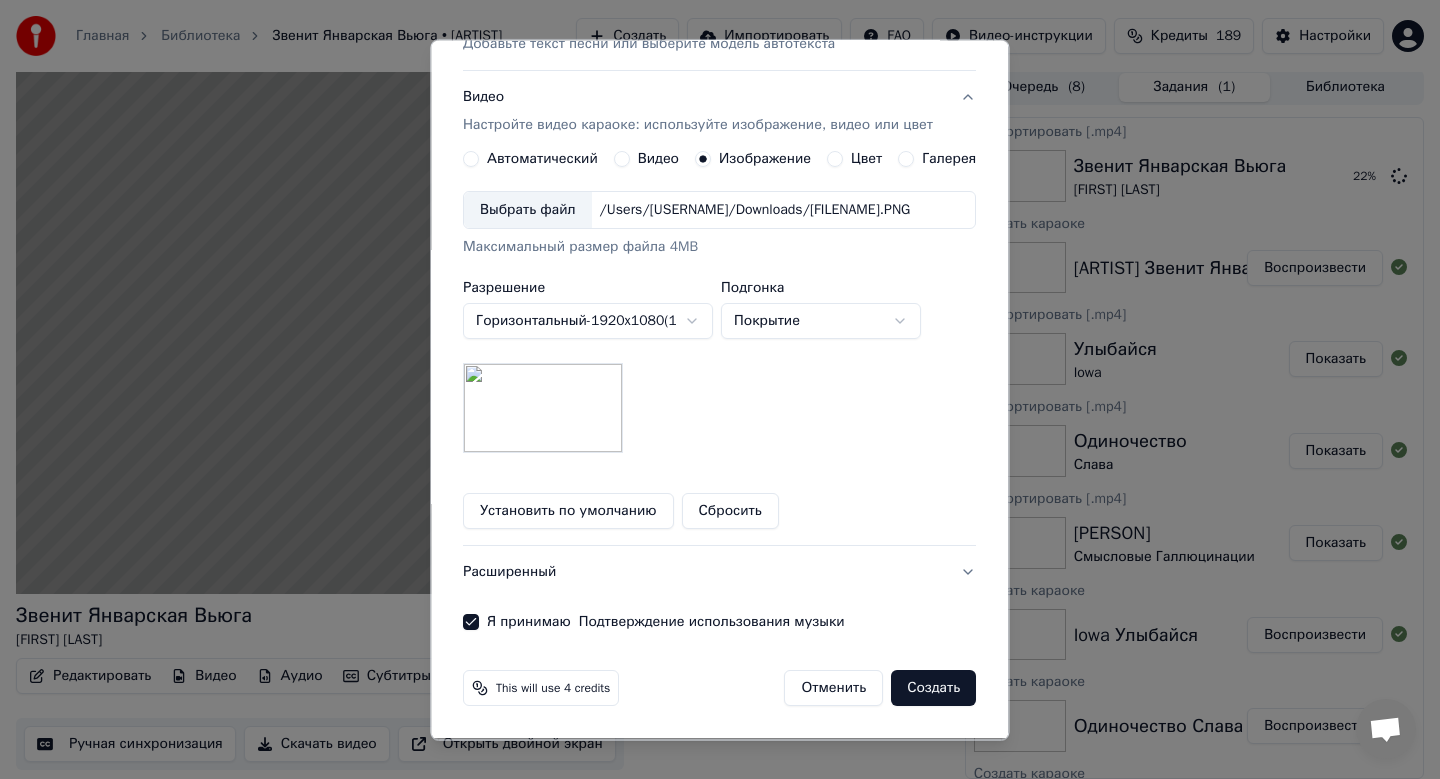 click on "Создать" at bounding box center (934, 689) 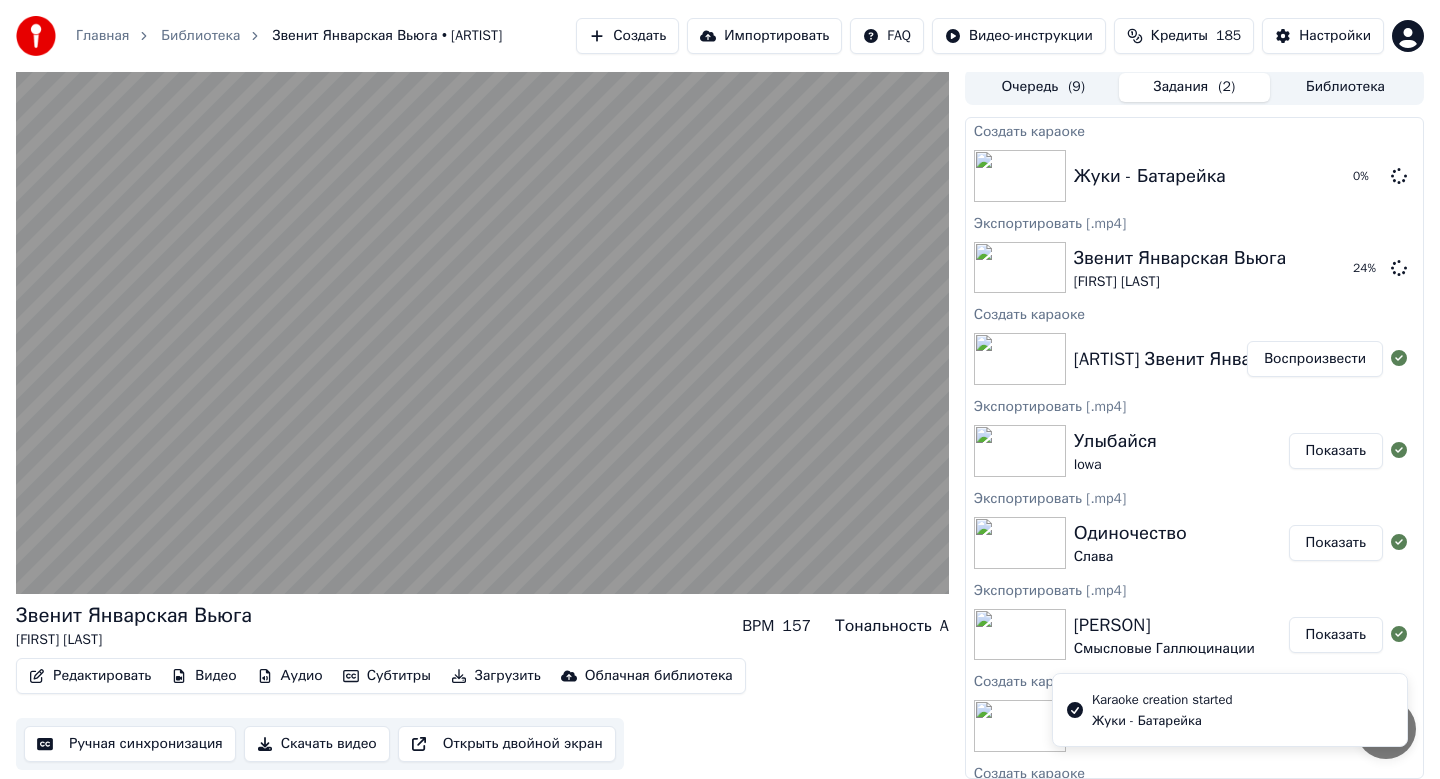 scroll, scrollTop: 13, scrollLeft: 0, axis: vertical 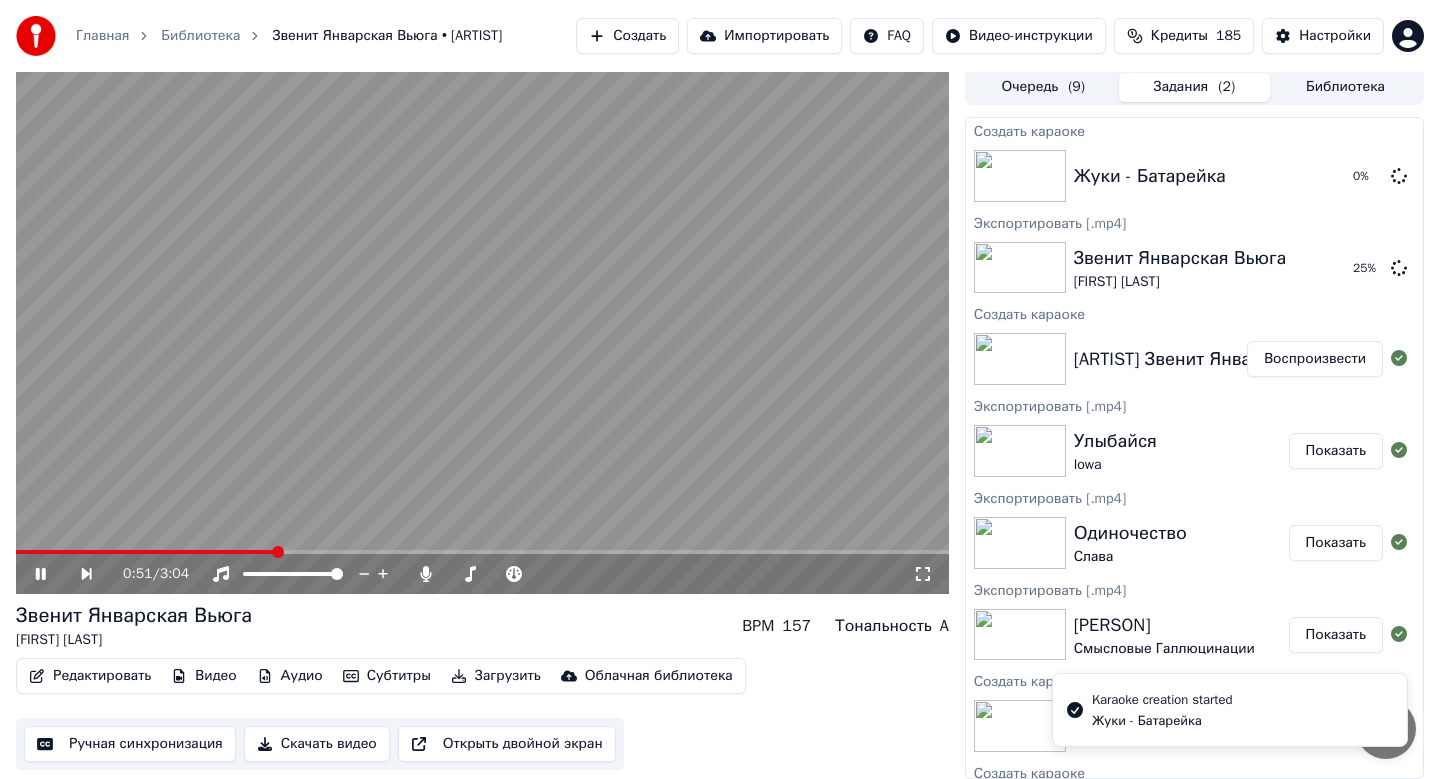 click 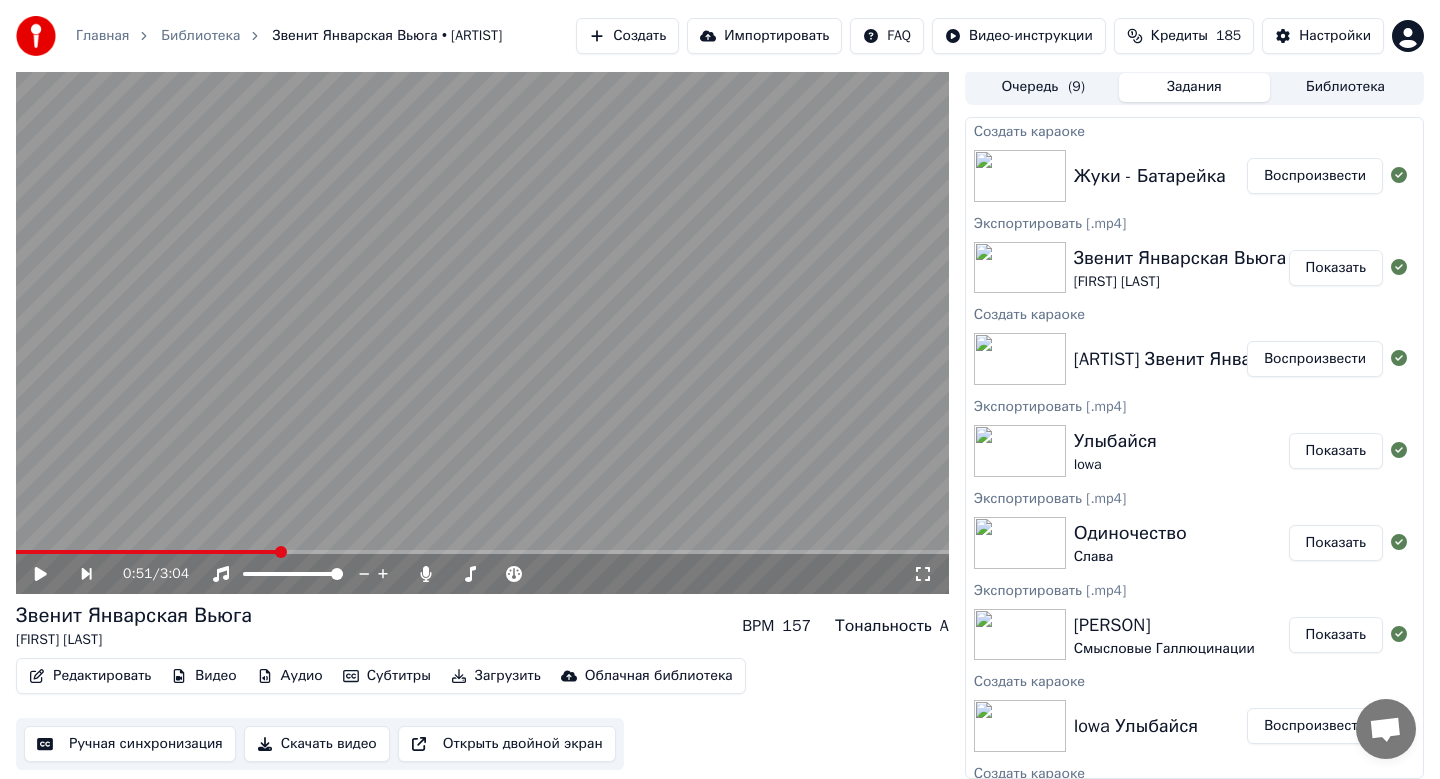 click on "Создать" at bounding box center [627, 36] 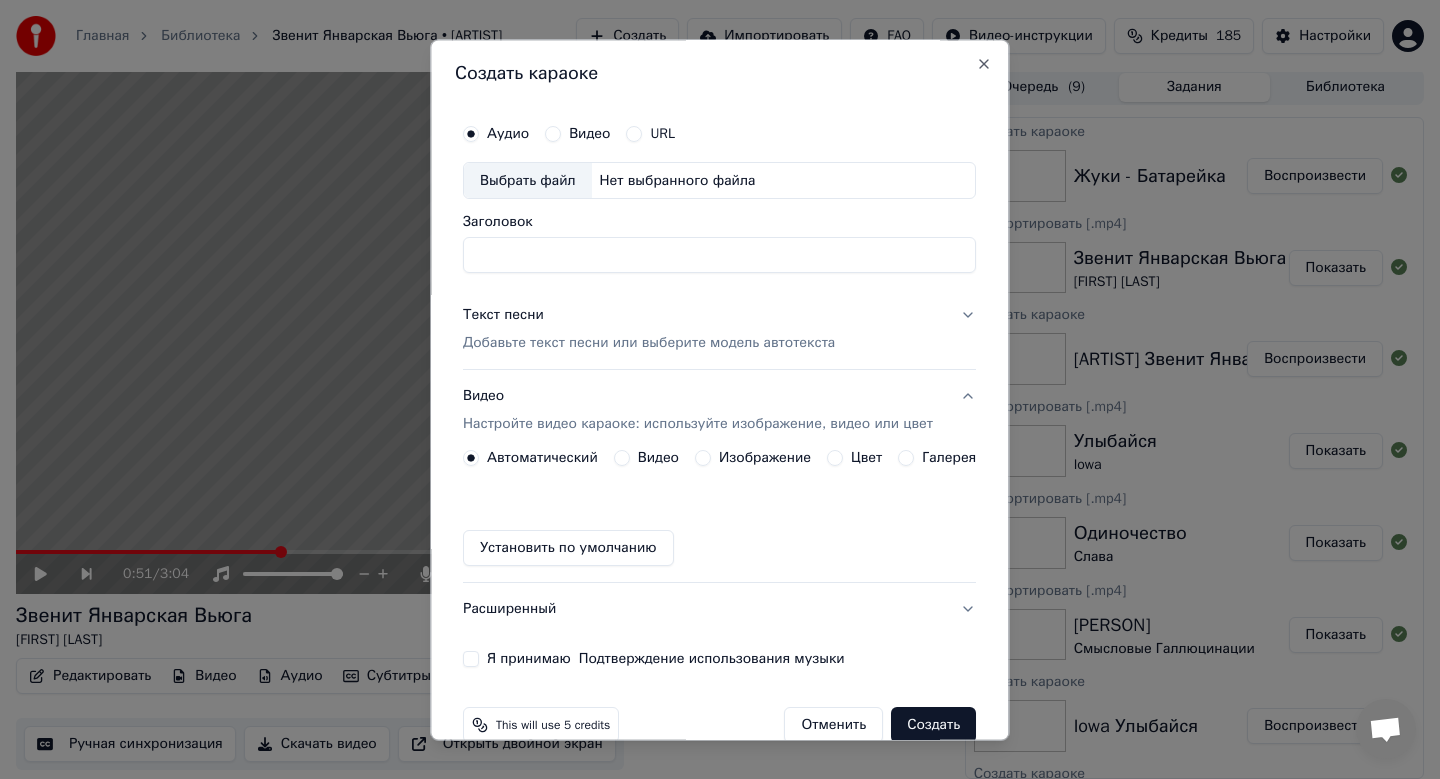 click on "Выбрать файл" at bounding box center [528, 181] 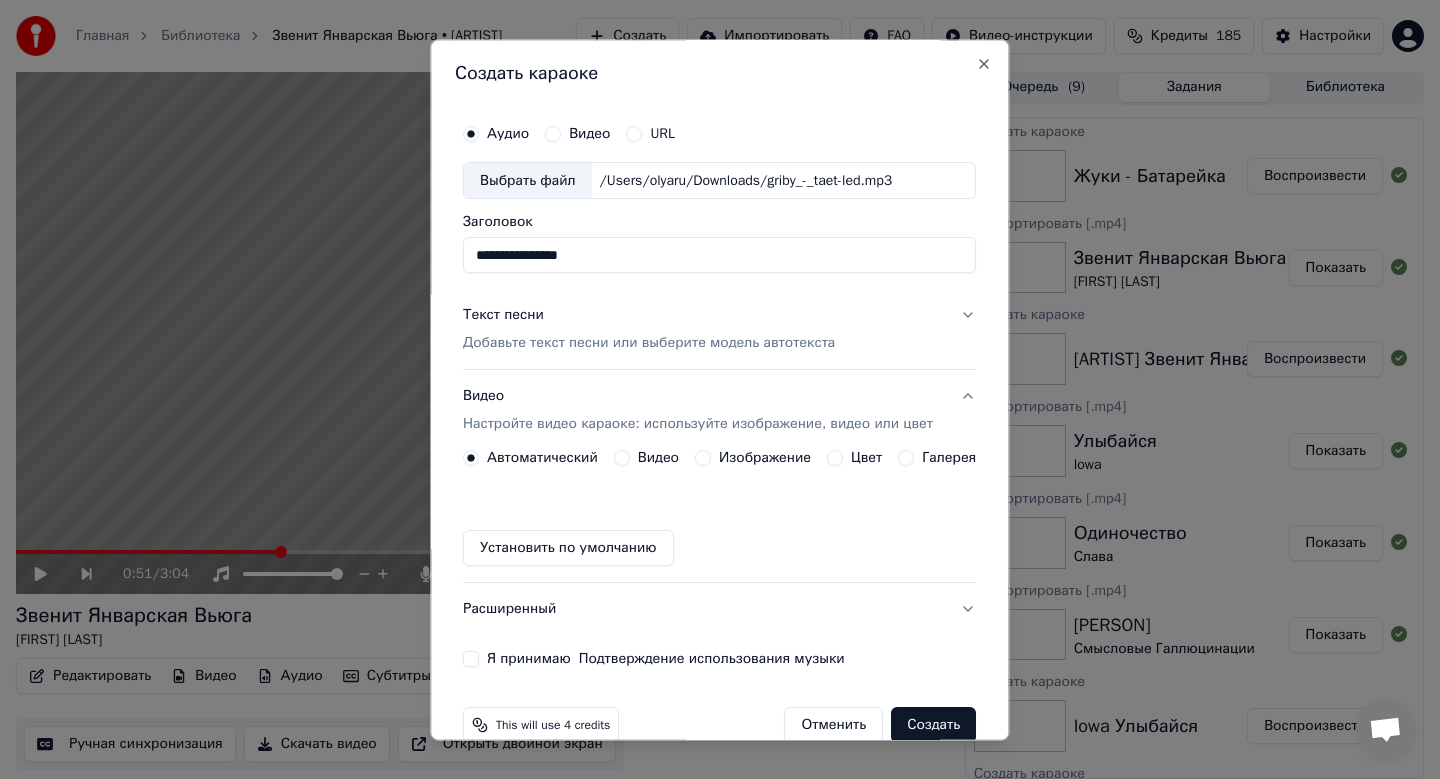 drag, startPoint x: 596, startPoint y: 262, endPoint x: 352, endPoint y: 252, distance: 244.20483 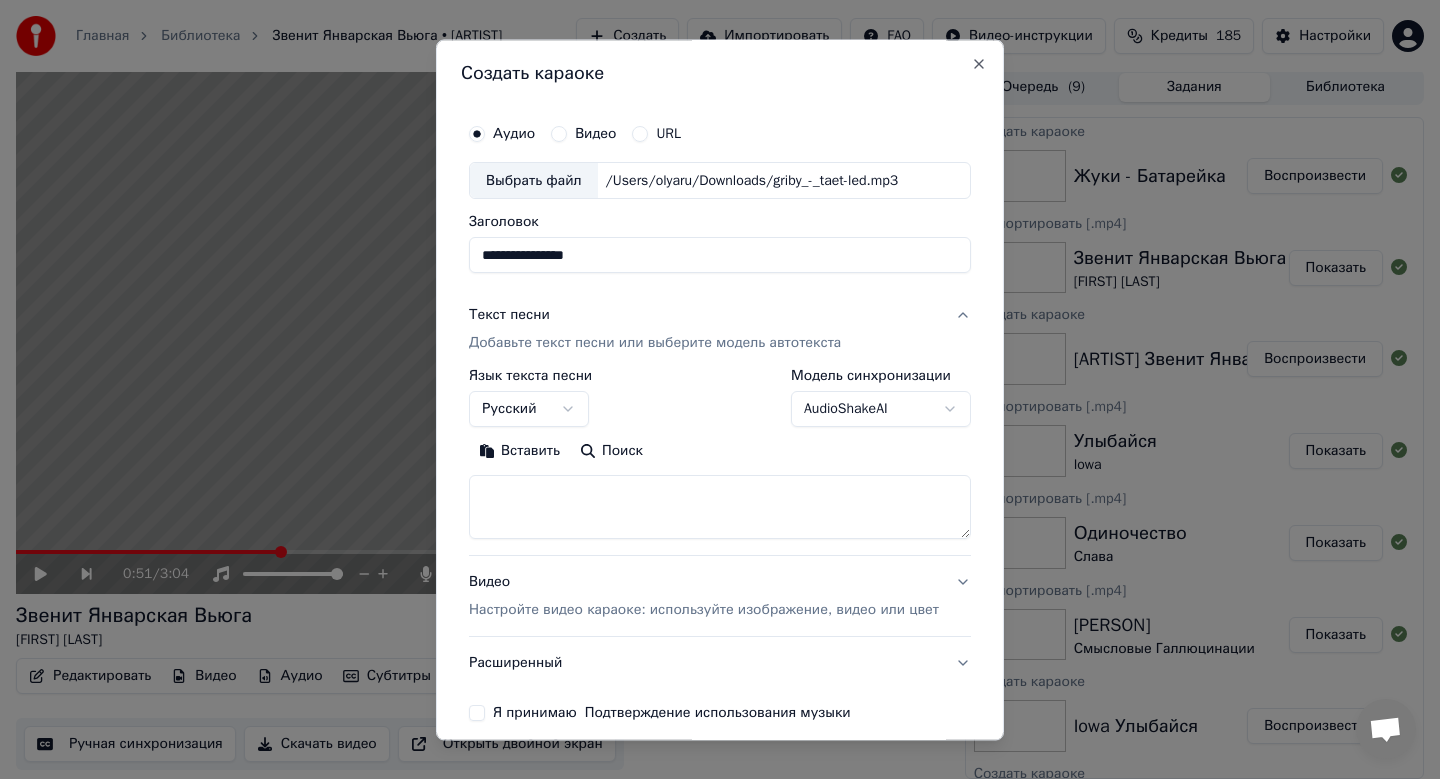 click on "Главная Библиотека Звенит Январская Вьюга • [ARTIST] Создать Импортировать FAQ Видео-инструкции Кредиты 185 Настройки 0:51  /  3:04 Звенит Январская Вьюга [ARTIST] BPM 157 Тональность A Редактировать Видео Аудио Субтитры Загрузить Облачная библиотека Ручная синхронизация Скачать видео Открыть двойной экран Очередь ( 9 ) Задания Библиотека Создать караоке Жуки - Батарейка Воспроизвести Экспортировать [.mp4] Звенит Январская Вьюга [ARTIST] Показать Создать караоке [ARTIST] Звенит Январская Вьюга  Воспроизвести Экспортировать [.mp4] Улыбайся Iowa" at bounding box center (720, 386) 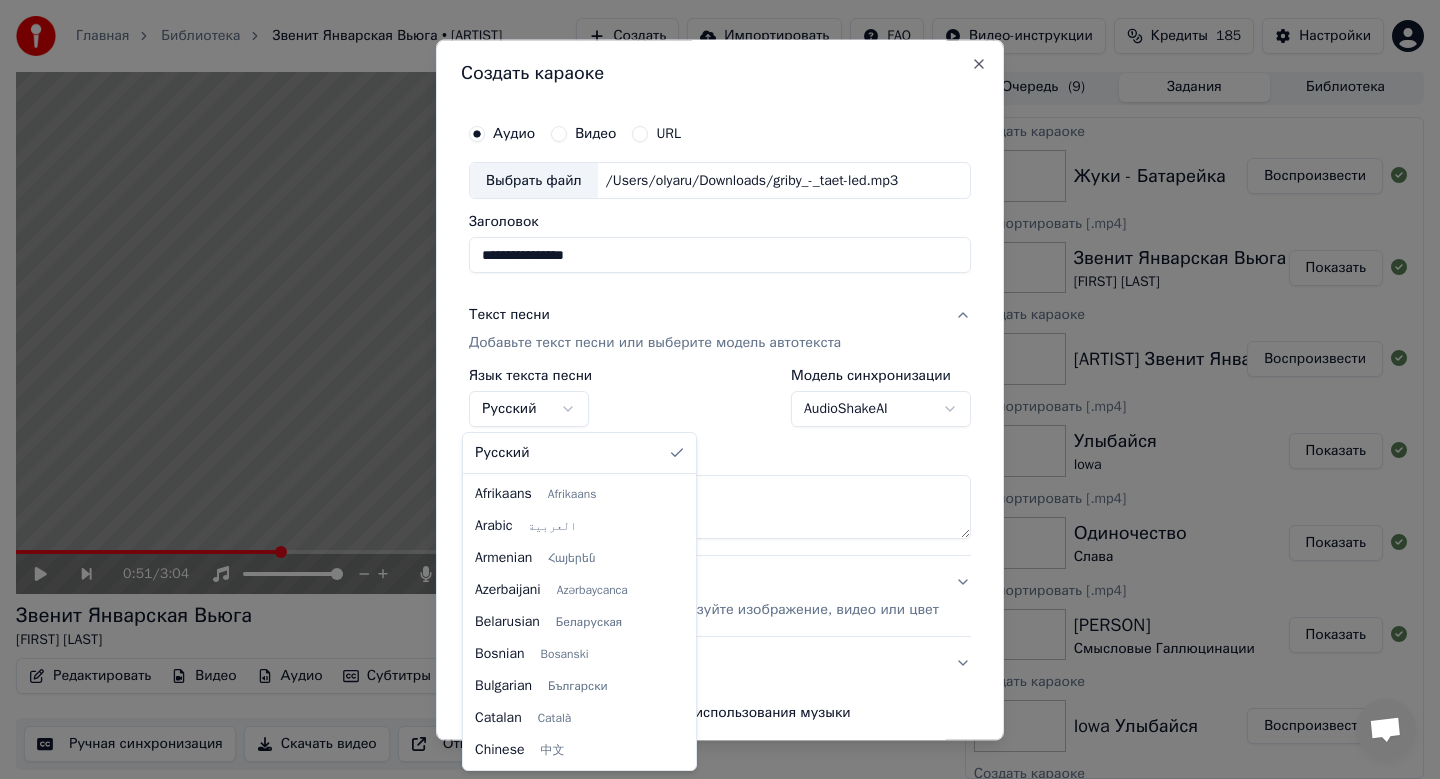 click on "Главная Библиотека Звенит Январская Вьюга • [ARTIST] Создать Импортировать FAQ Видео-инструкции Кредиты 185 Настройки 0:51  /  3:04 Звенит Январская Вьюга [ARTIST] BPM 157 Тональность A Редактировать Видео Аудио Субтитры Загрузить Облачная библиотека Ручная синхронизация Скачать видео Открыть двойной экран Очередь ( 9 ) Задания Библиотека Создать караоке Жуки - Батарейка Воспроизвести Экспортировать [.mp4] Звенит Январская Вьюга [ARTIST] Показать Создать караоке [ARTIST] Звенит Январская Вьюга  Воспроизвести Экспортировать [.mp4] Улыбайся Iowa" at bounding box center (720, 386) 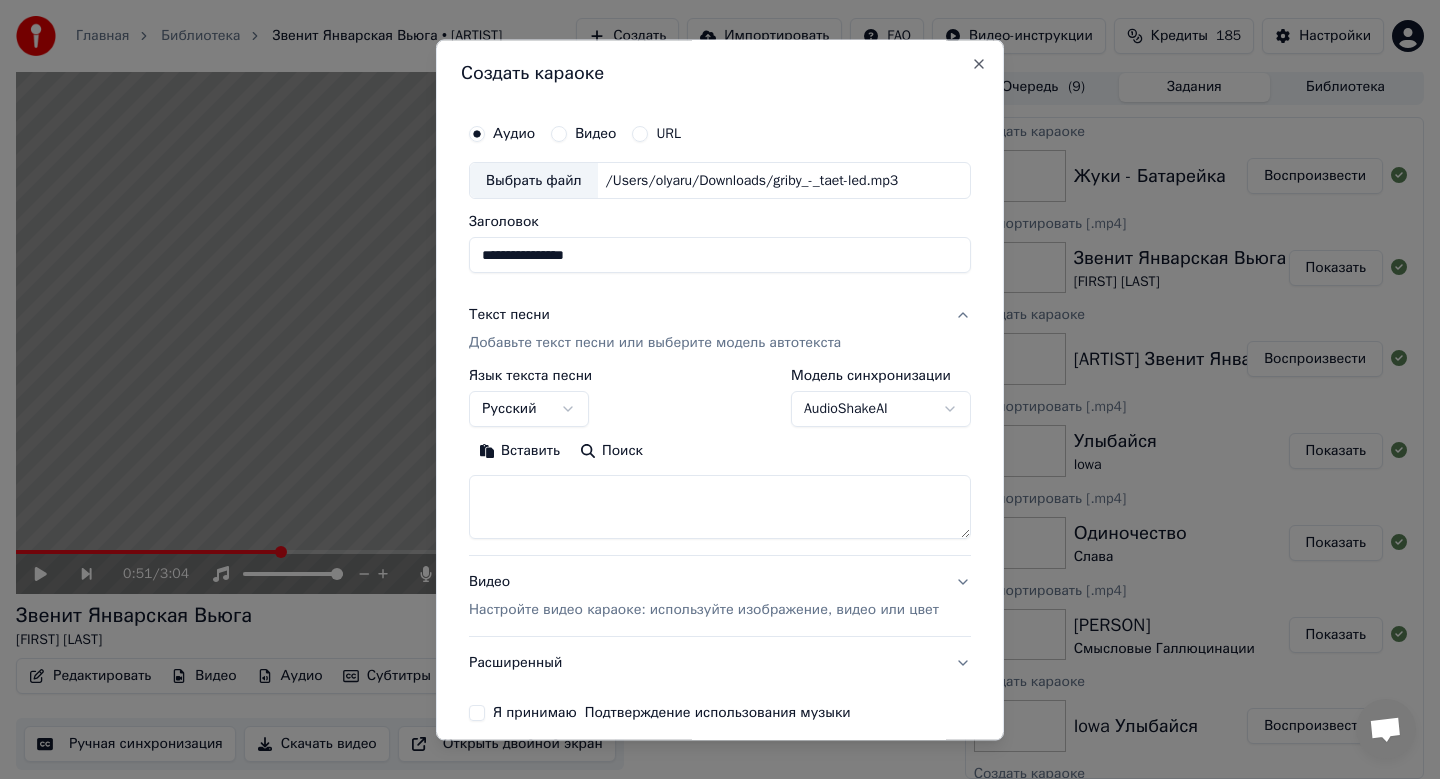 click at bounding box center (720, 508) 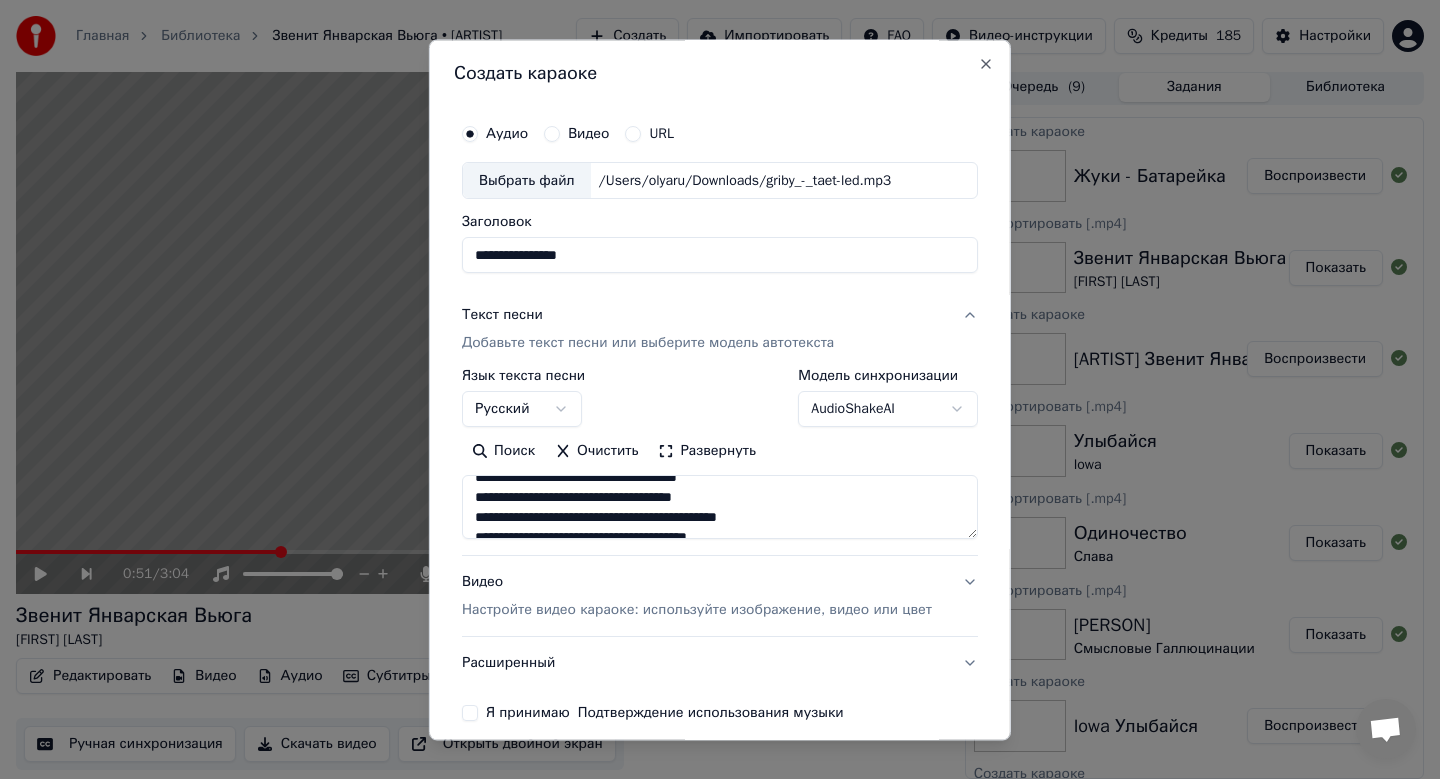 scroll, scrollTop: 673, scrollLeft: 0, axis: vertical 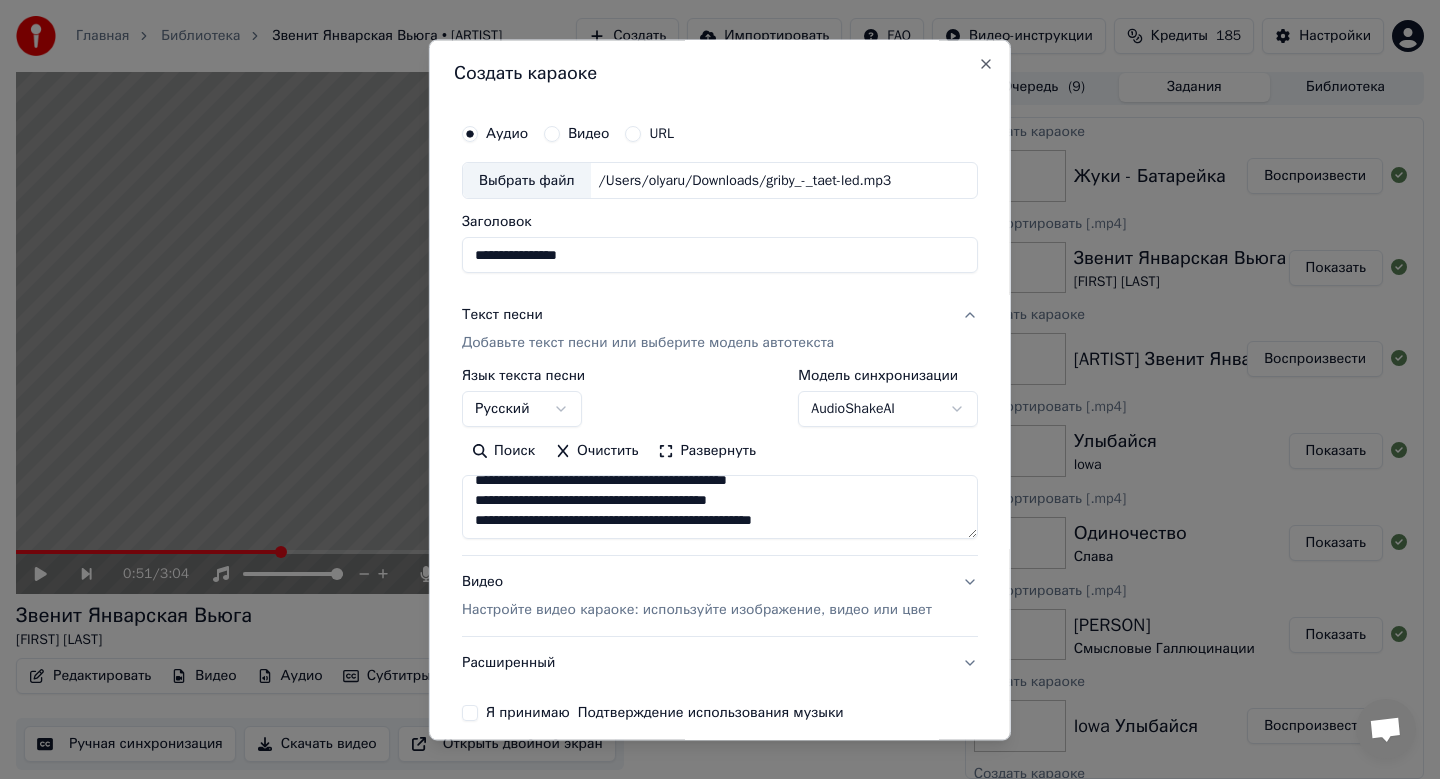 click on "Я принимаю   Подтверждение использования музыки" at bounding box center (470, 714) 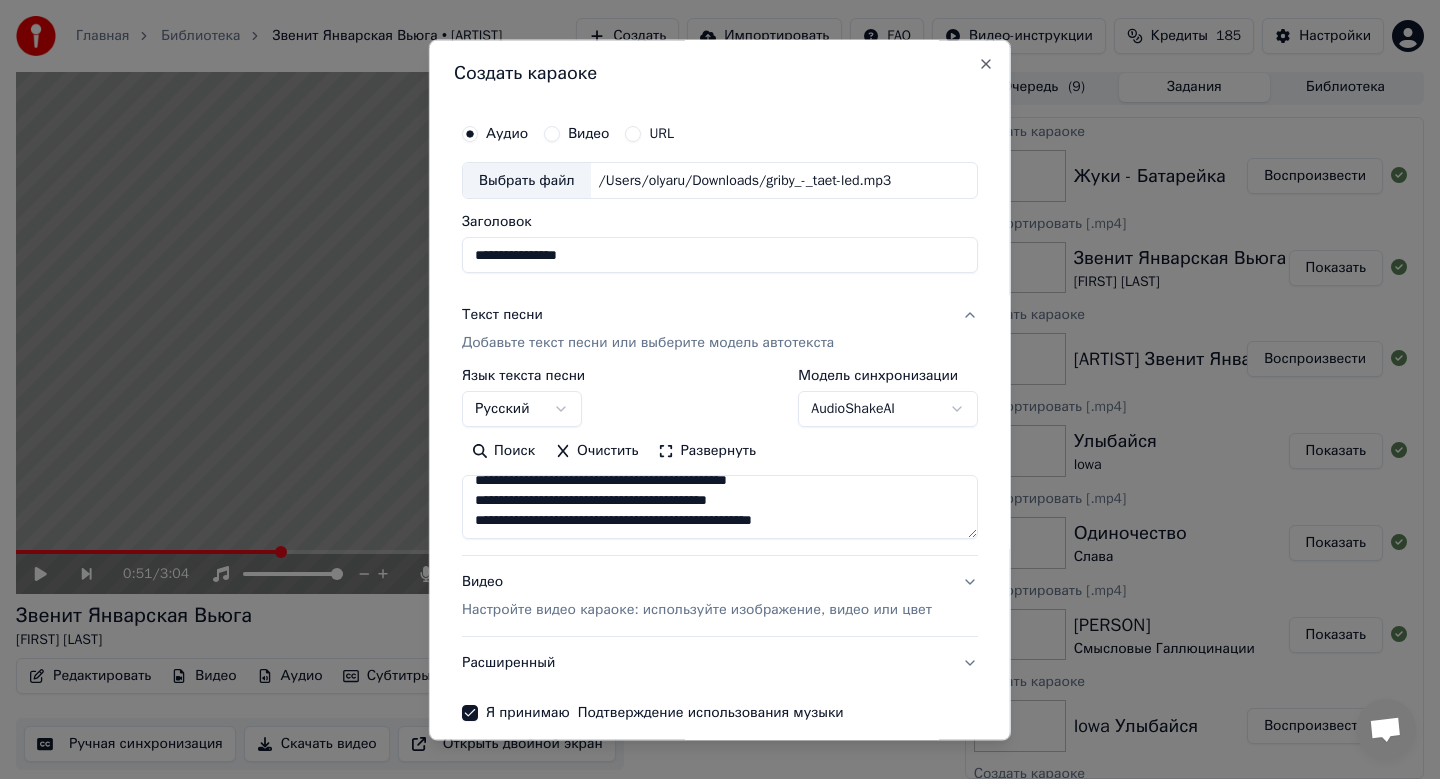 scroll, scrollTop: 91, scrollLeft: 0, axis: vertical 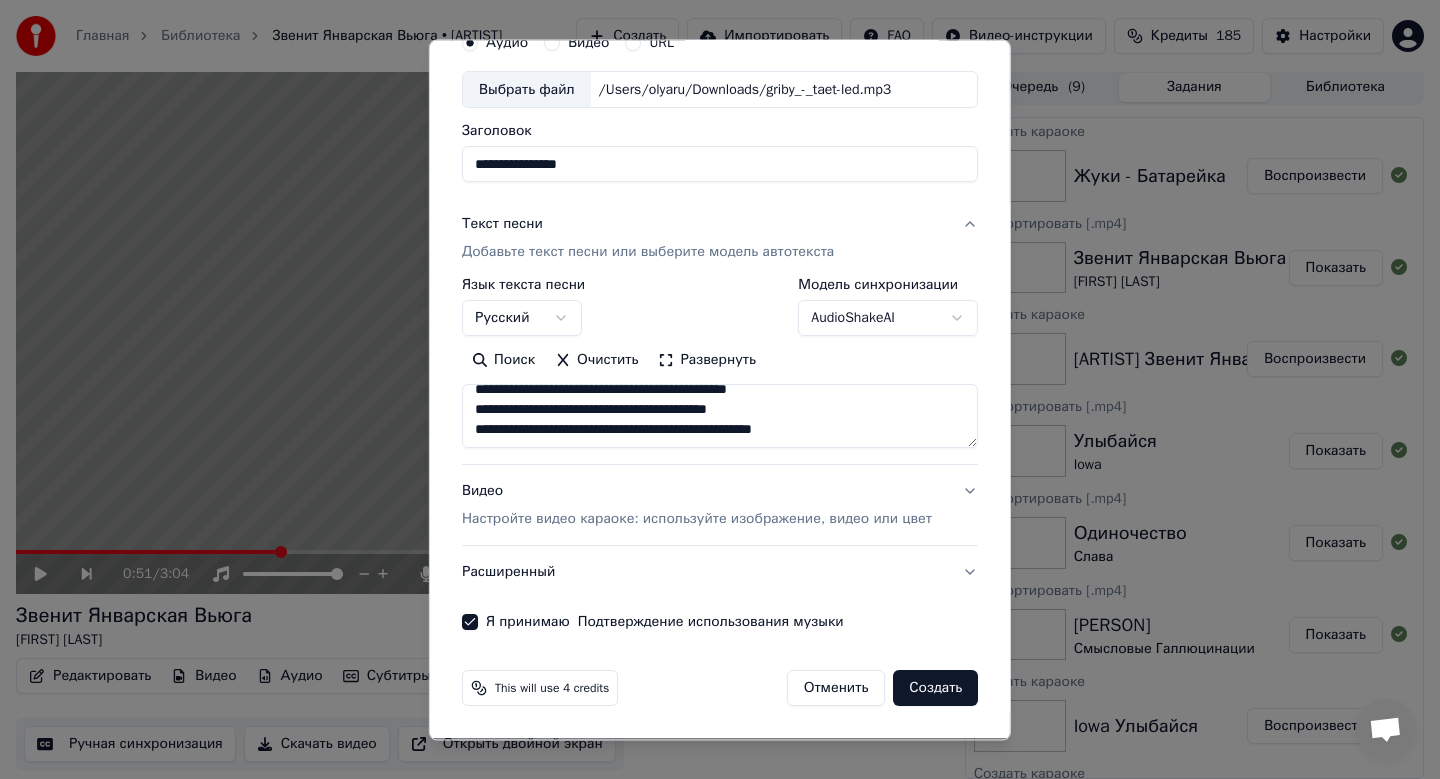 click on "Создать" at bounding box center [935, 689] 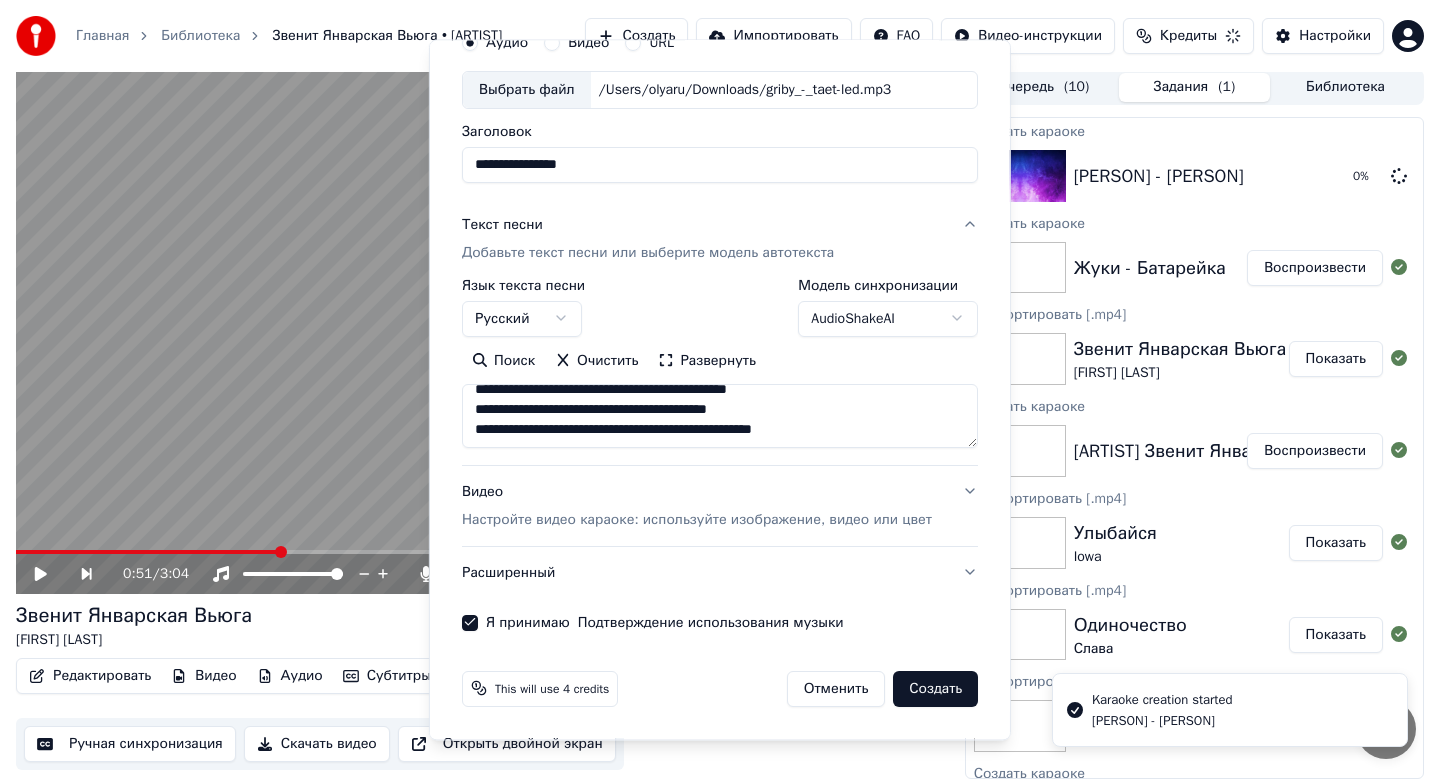 type 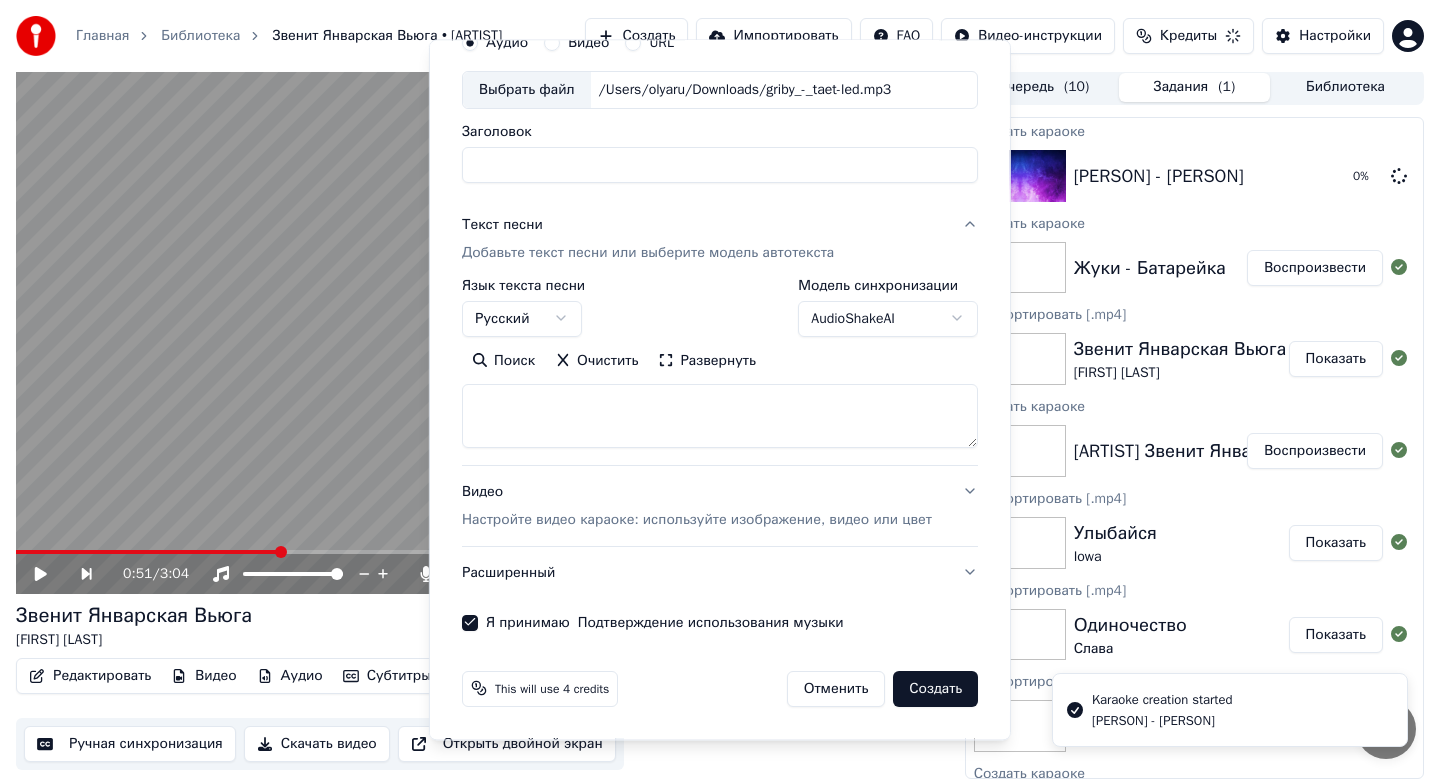 select 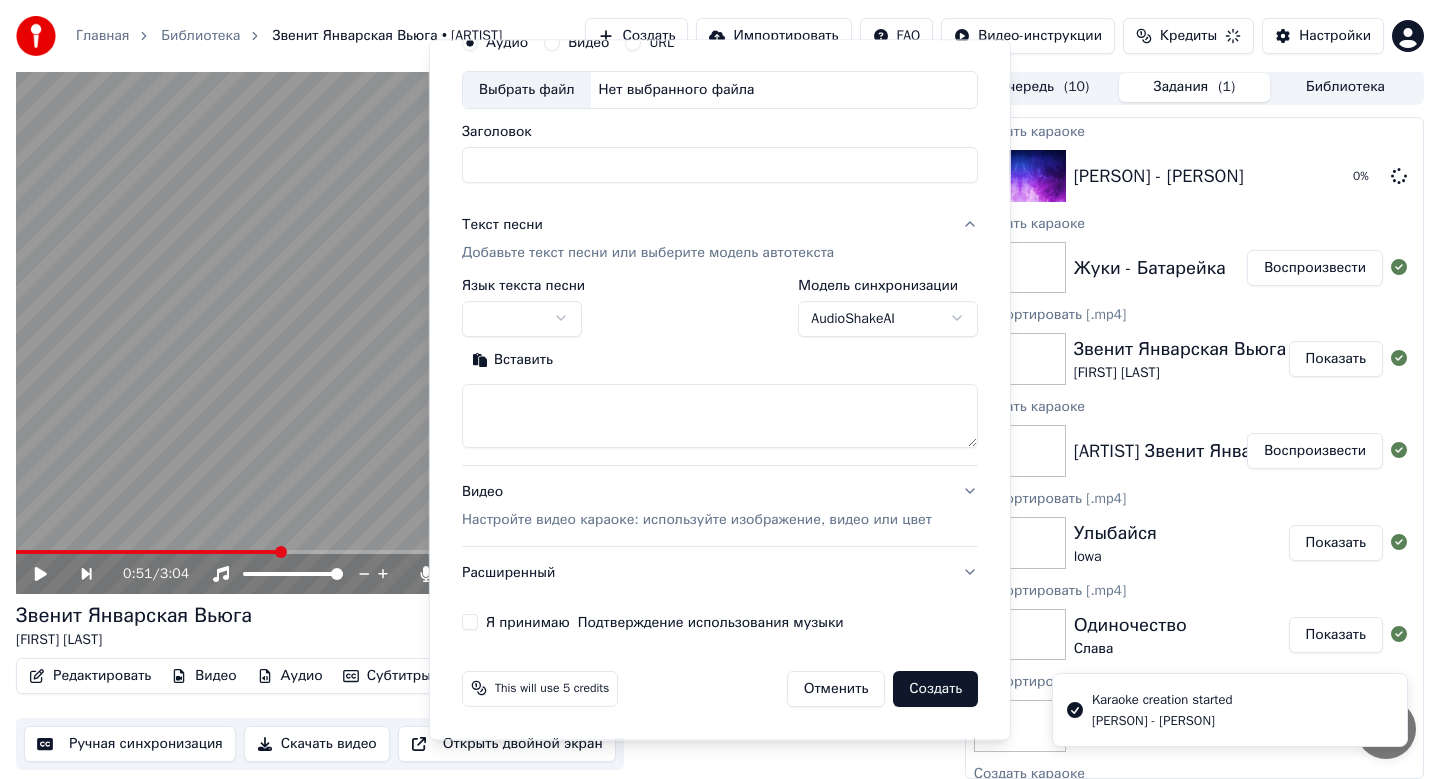scroll, scrollTop: 3, scrollLeft: 0, axis: vertical 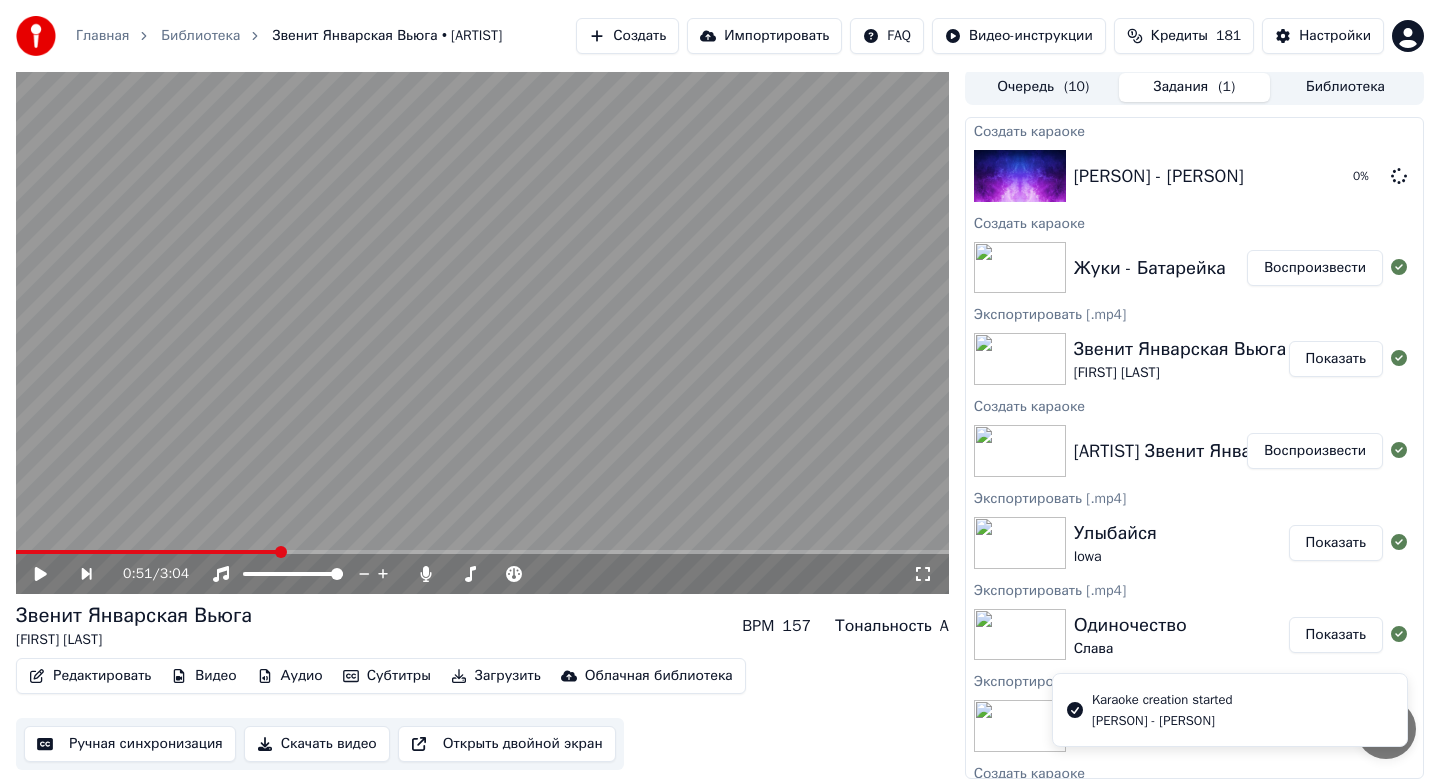 click on "Воспроизвести" at bounding box center (1315, 268) 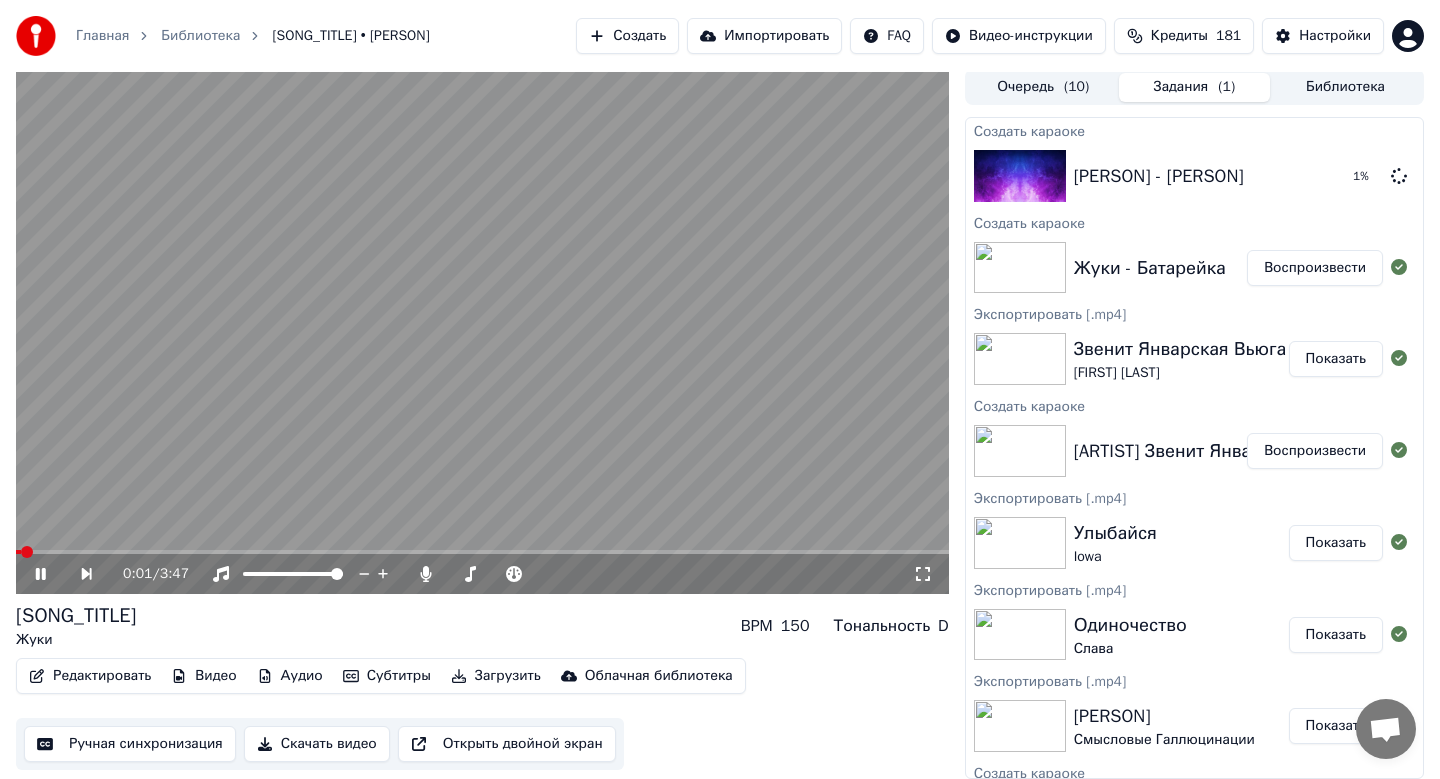 click on "Скачать видео" at bounding box center [317, 744] 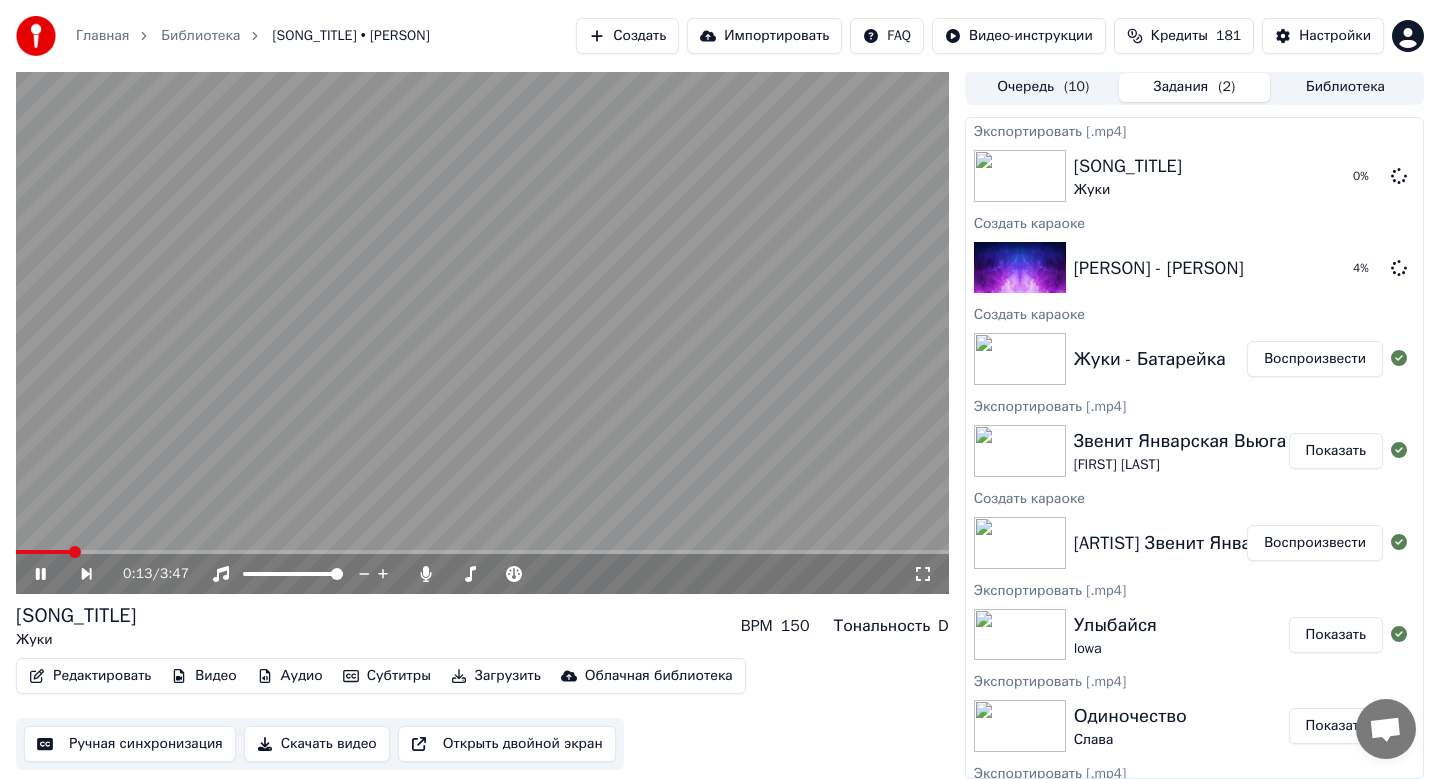 click 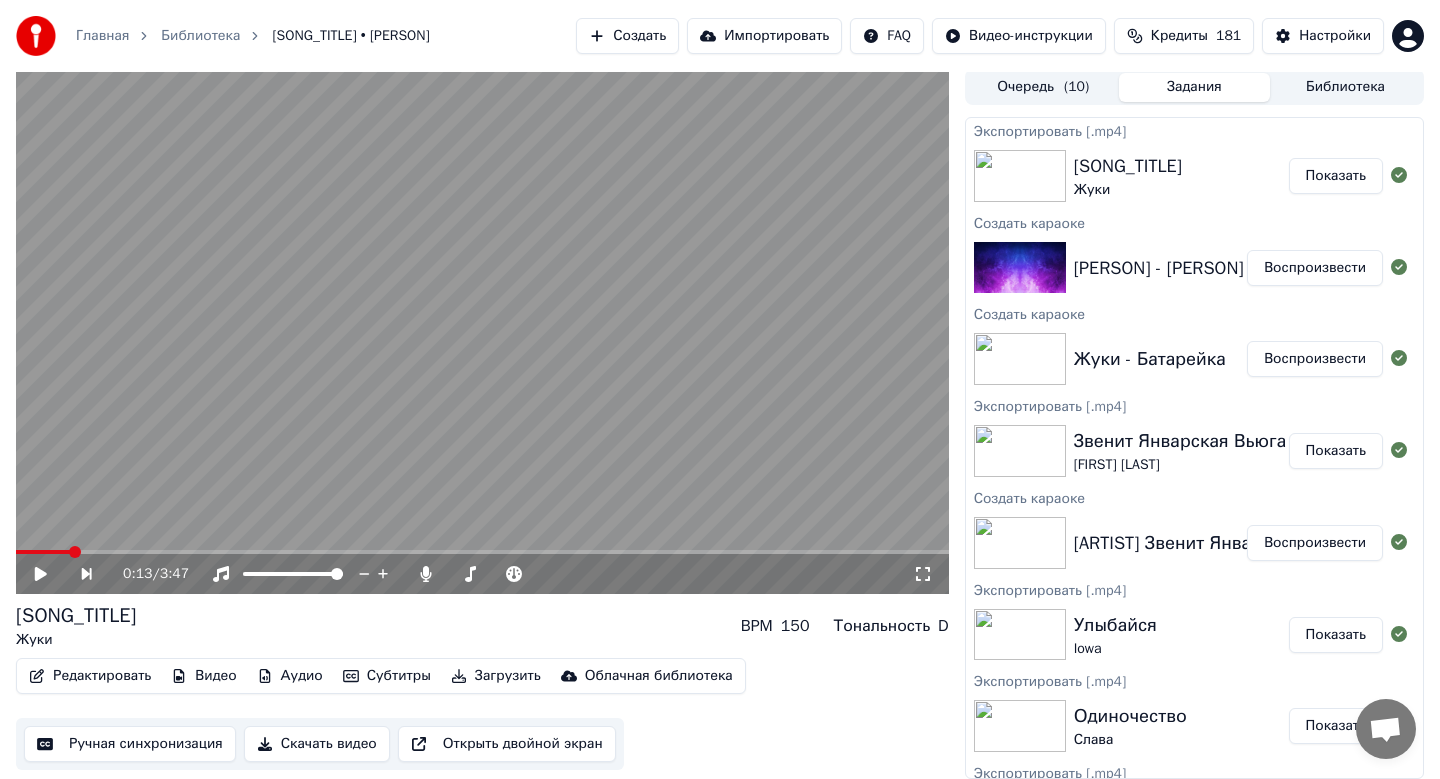 click on "Воспроизвести" at bounding box center (1315, 268) 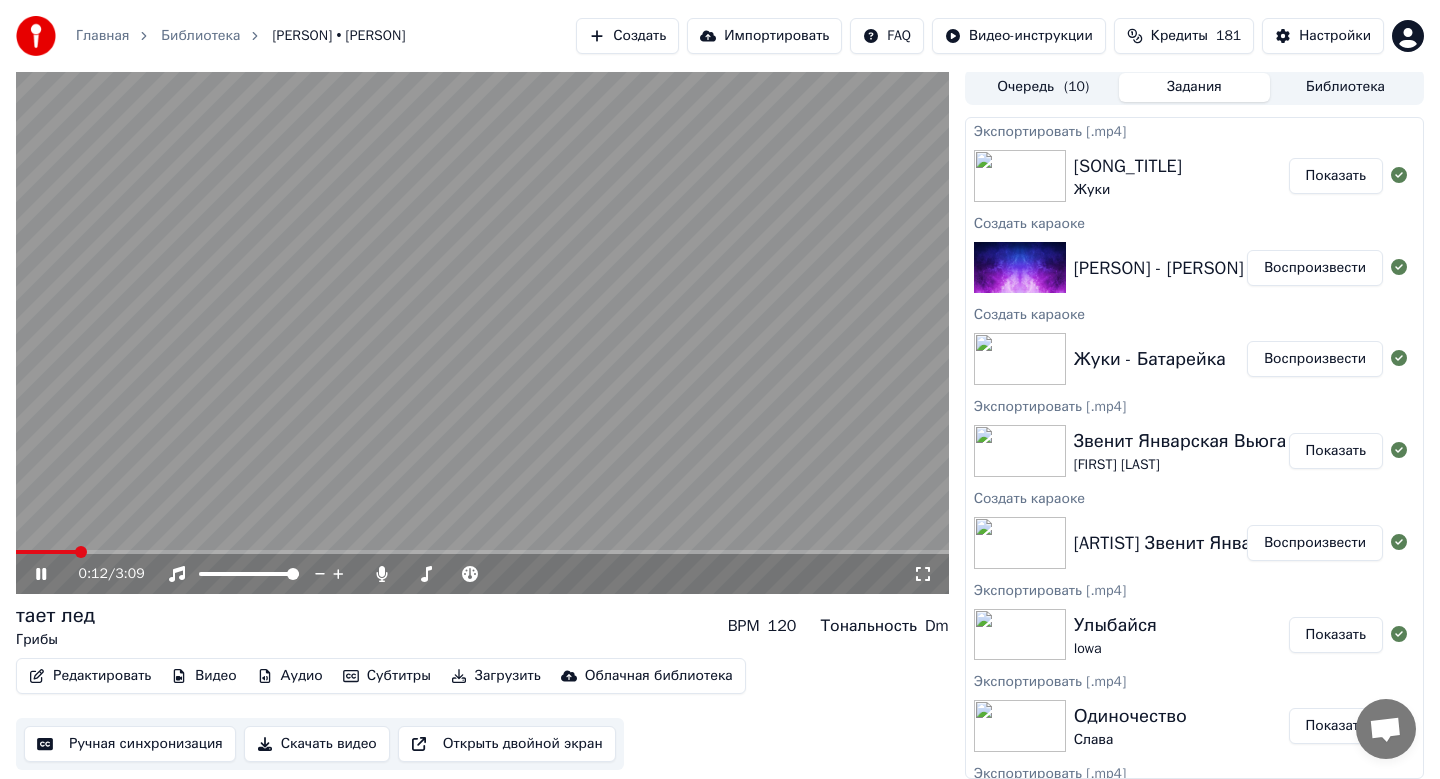 click at bounding box center (482, 331) 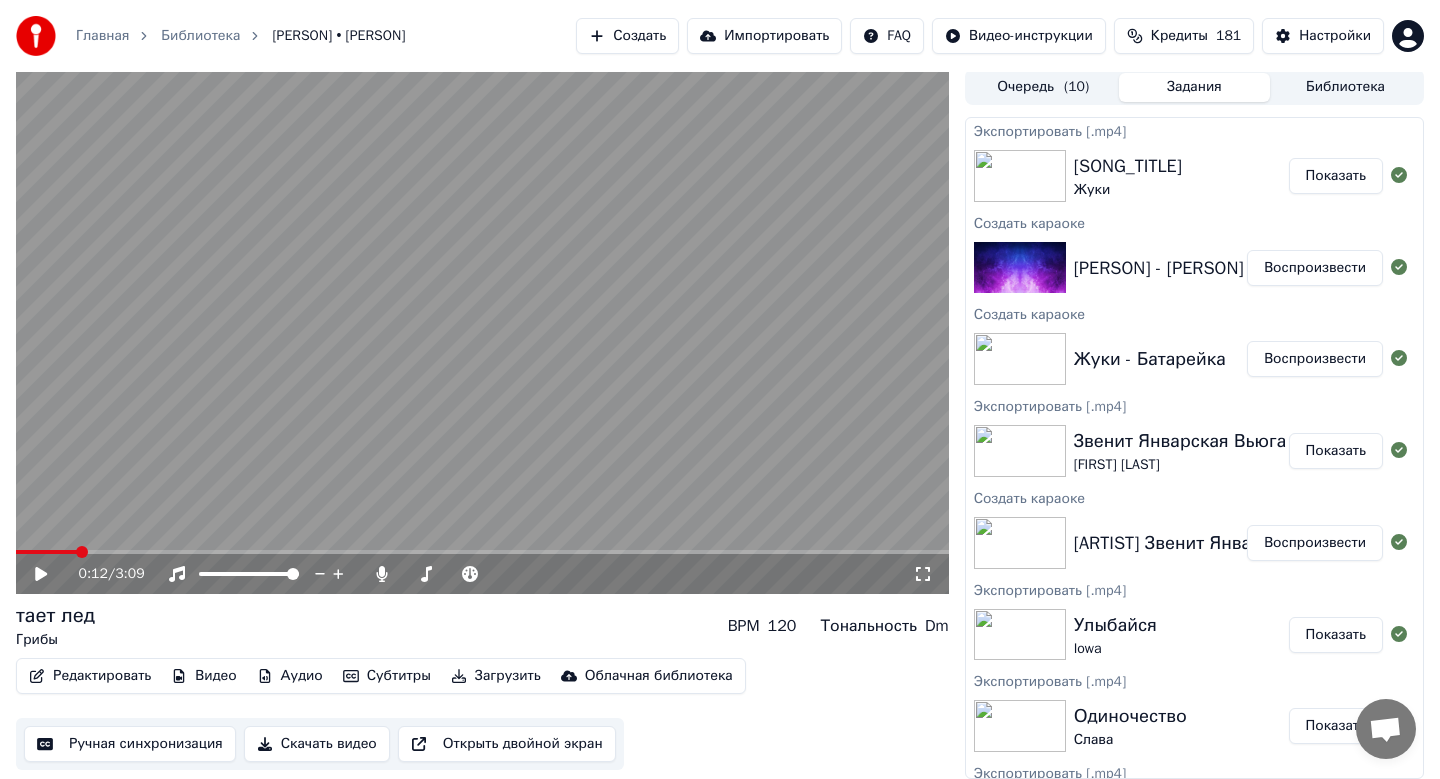 click on "Редактировать" at bounding box center [90, 676] 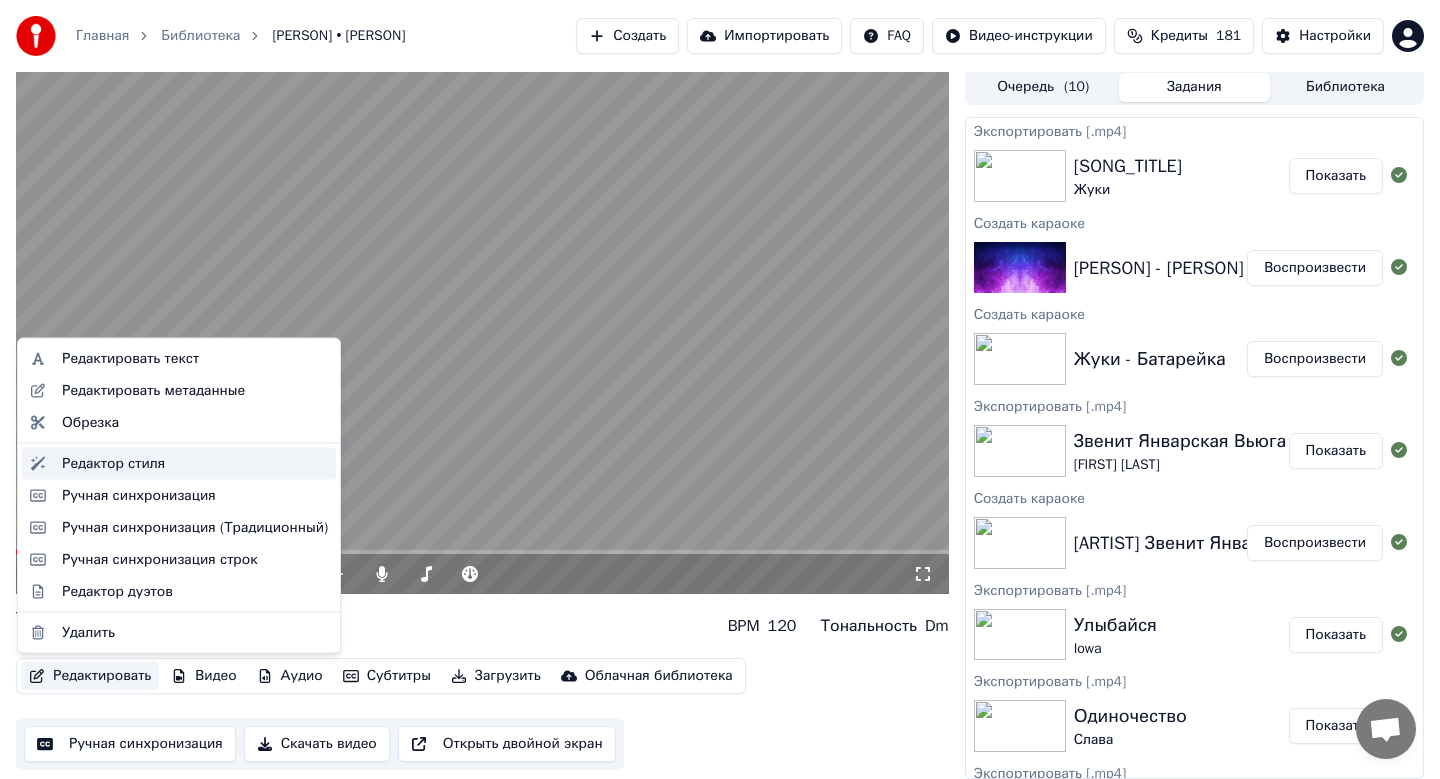 click on "Редактор стиля" at bounding box center [195, 463] 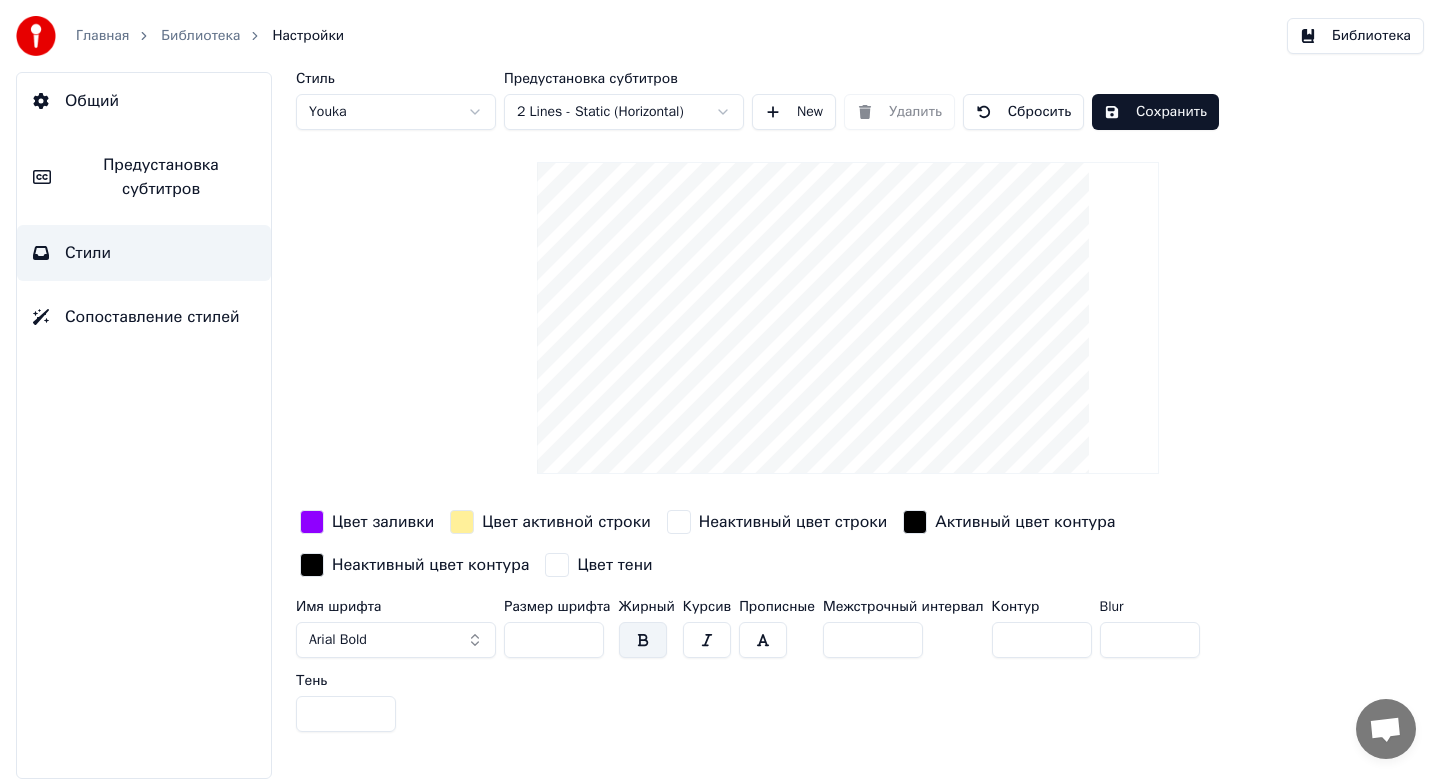 scroll, scrollTop: 0, scrollLeft: 0, axis: both 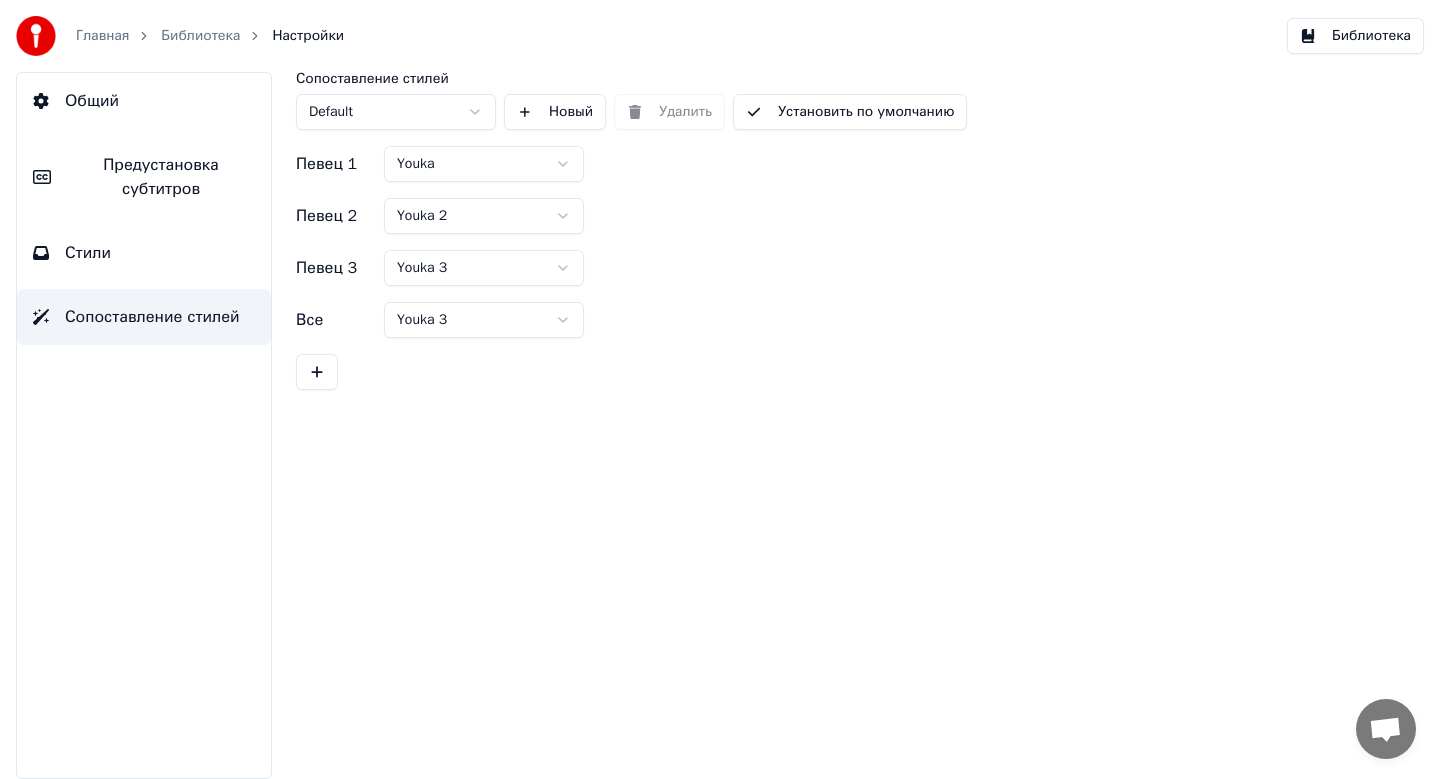 click on "Стили" at bounding box center [144, 253] 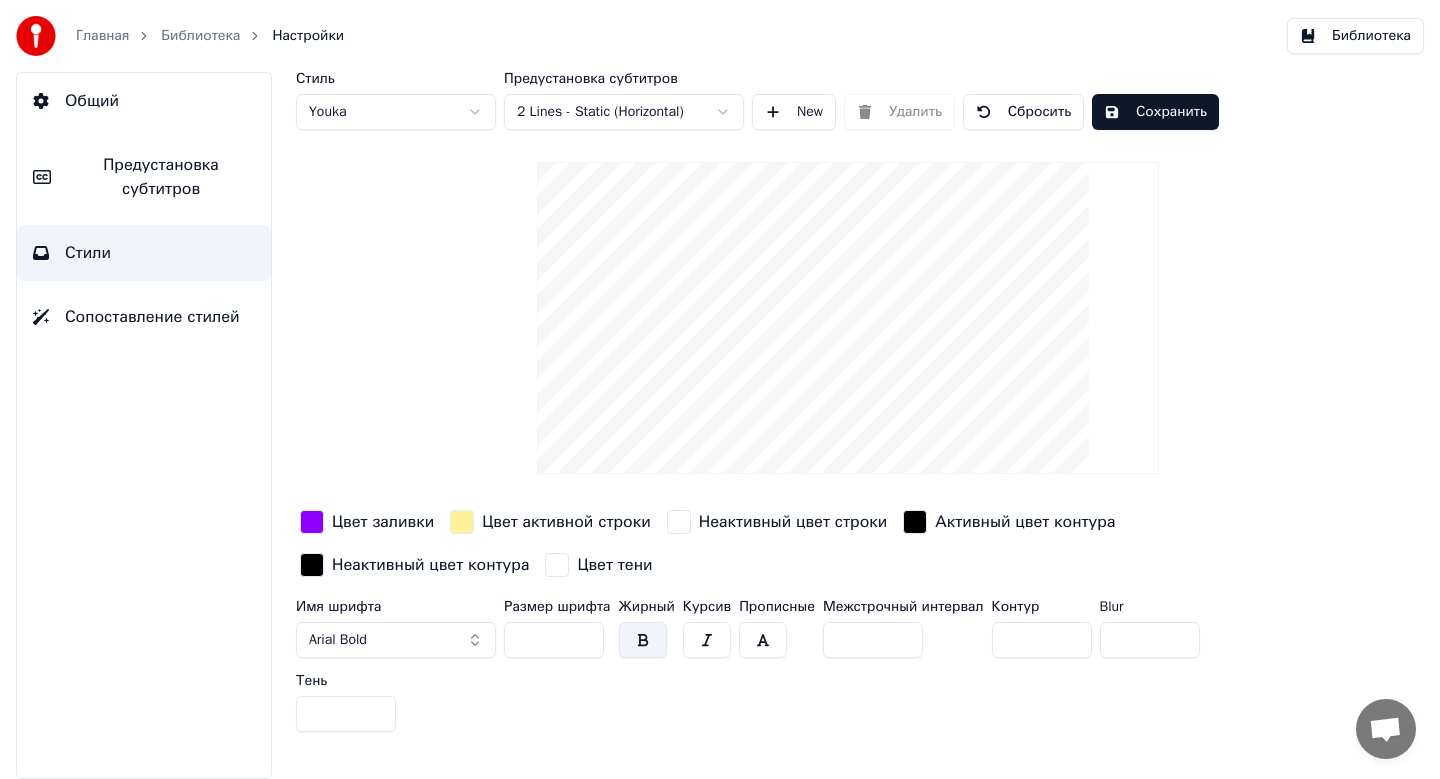 click on "Предустановка субтитров" at bounding box center [161, 177] 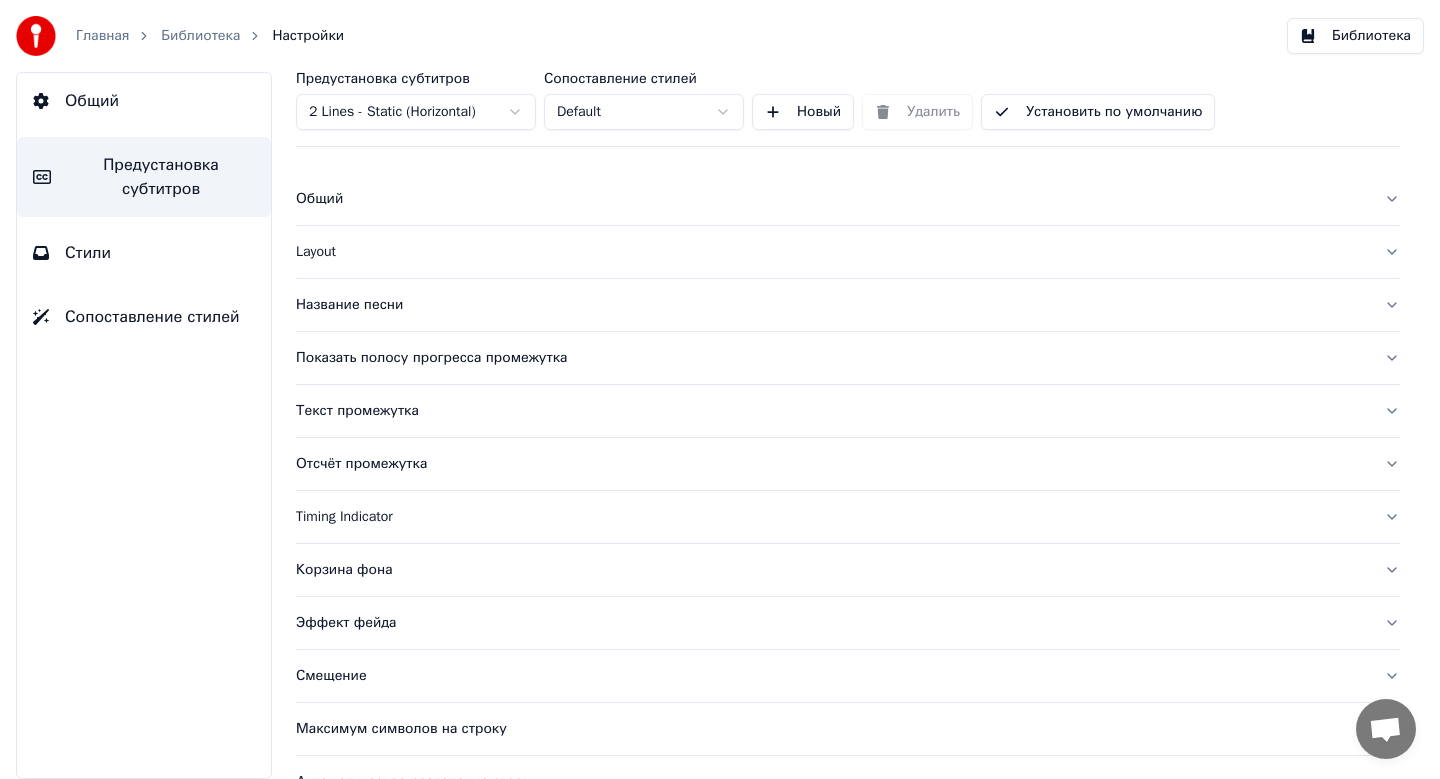 scroll, scrollTop: 0, scrollLeft: 0, axis: both 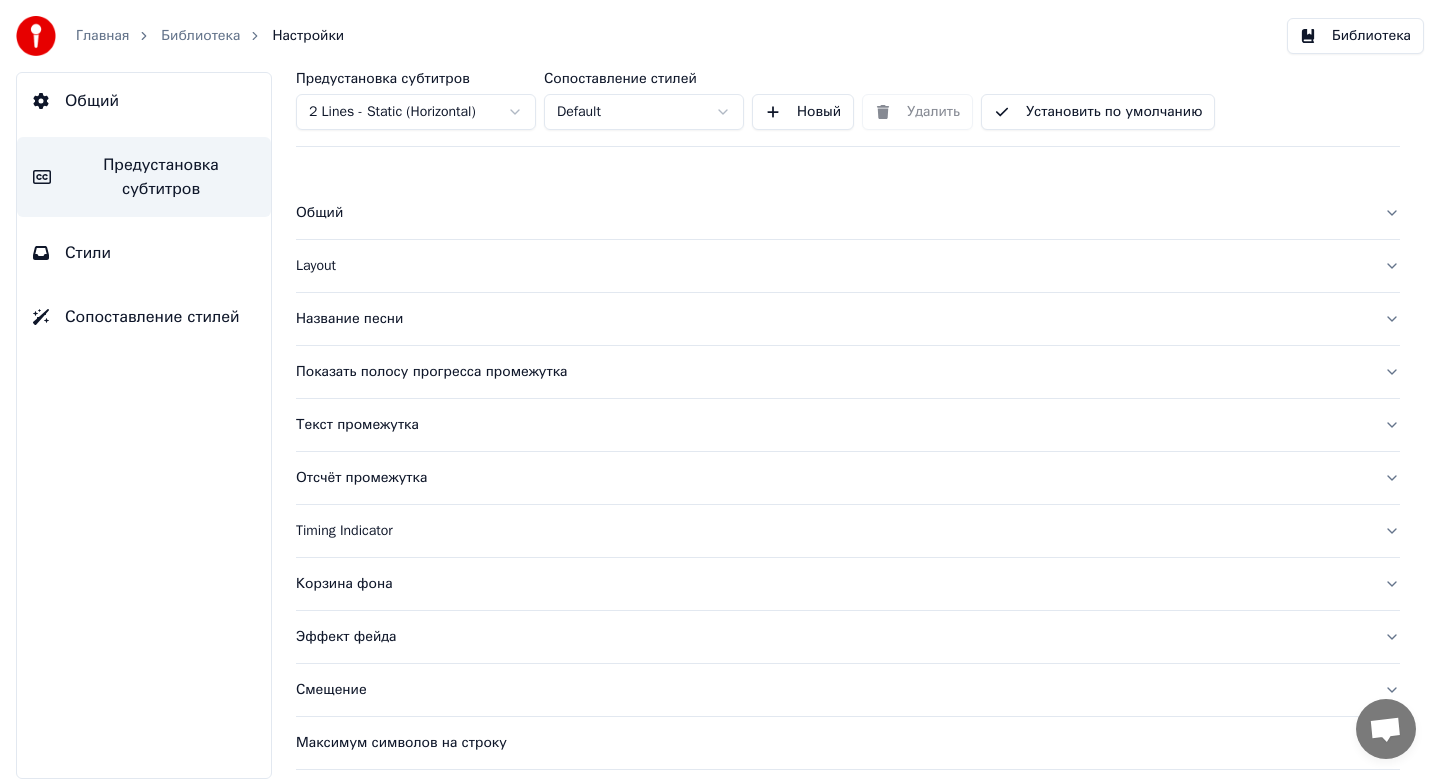 click on "Библиотека" at bounding box center (1355, 36) 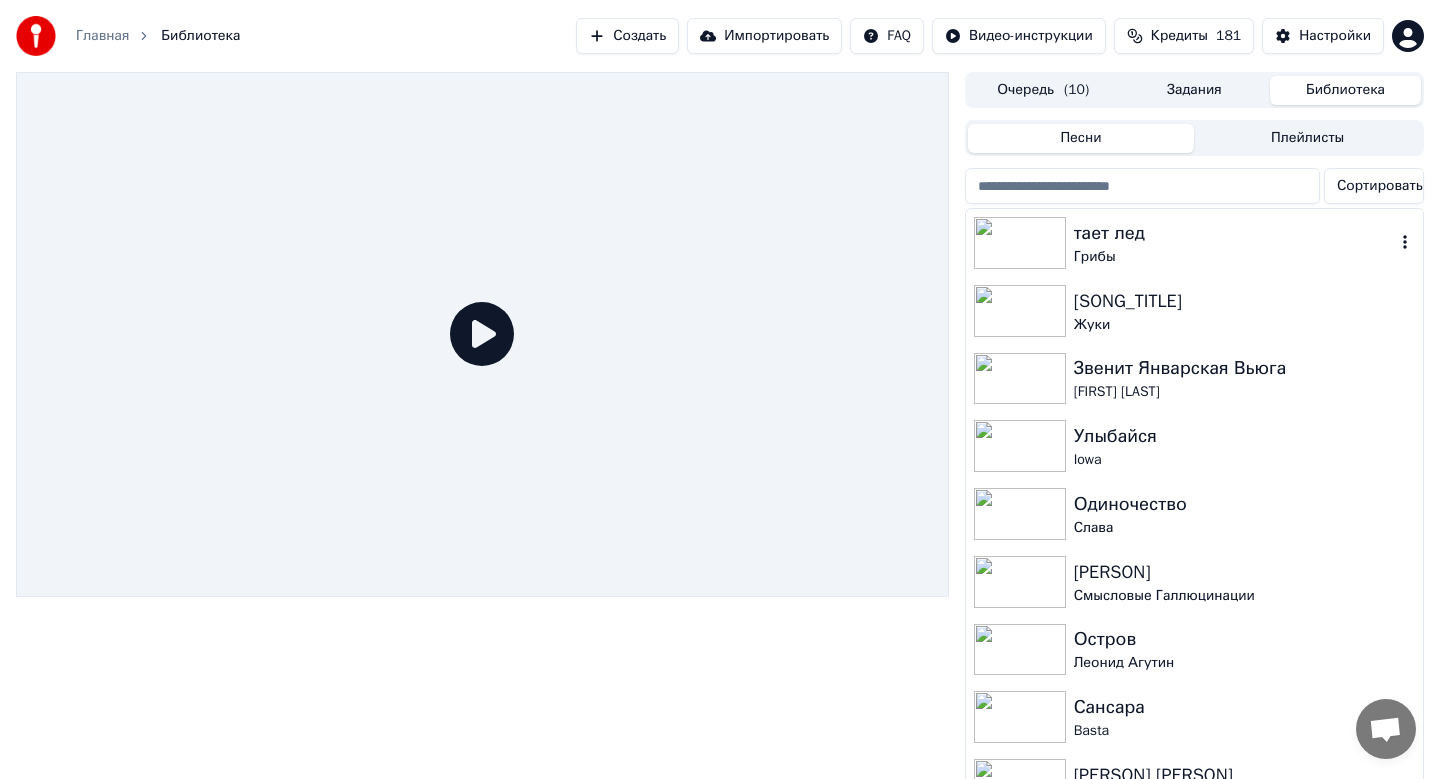 click on "[PERSON] [PERSON]" at bounding box center [1194, 243] 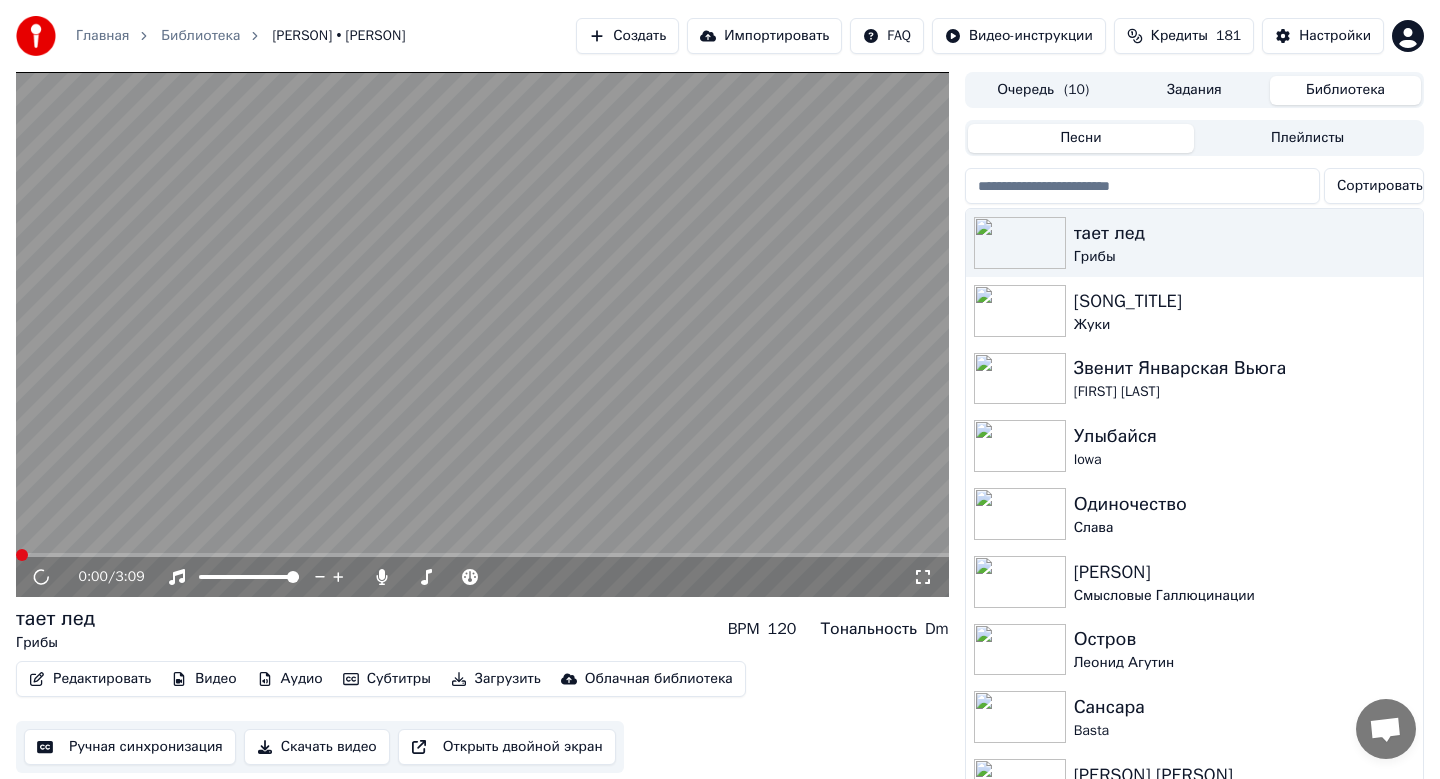 scroll, scrollTop: 13, scrollLeft: 0, axis: vertical 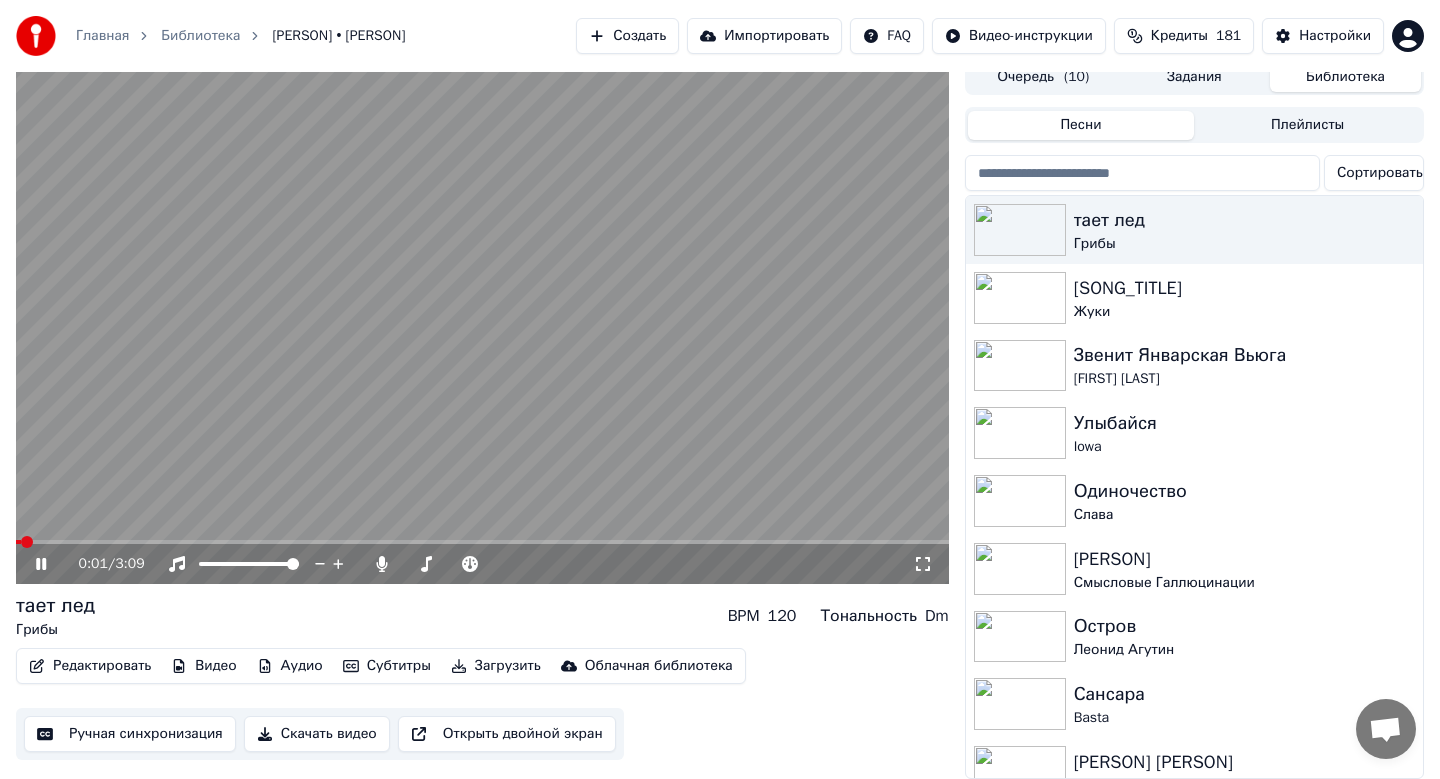 click on "Видео" at bounding box center [203, 666] 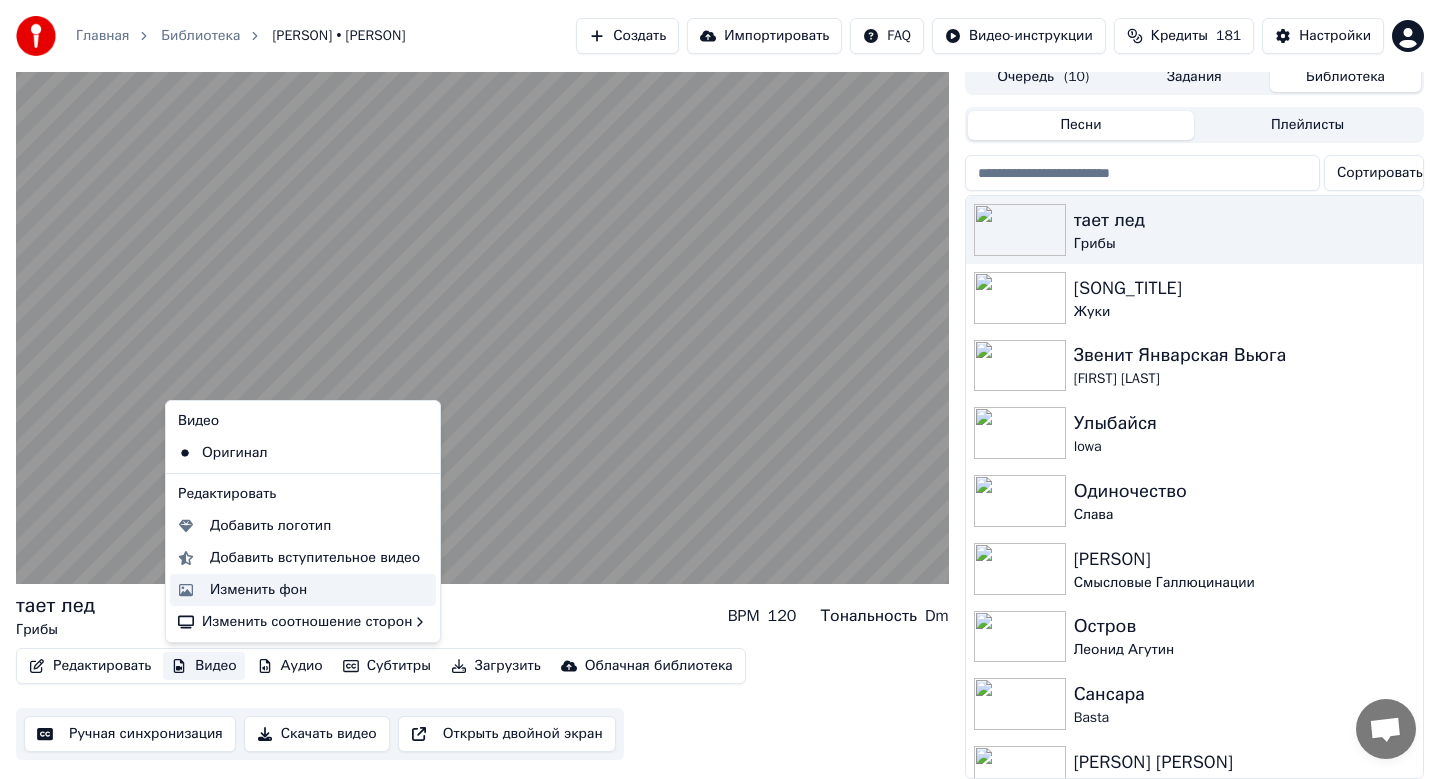 click on "Изменить фон" at bounding box center (258, 590) 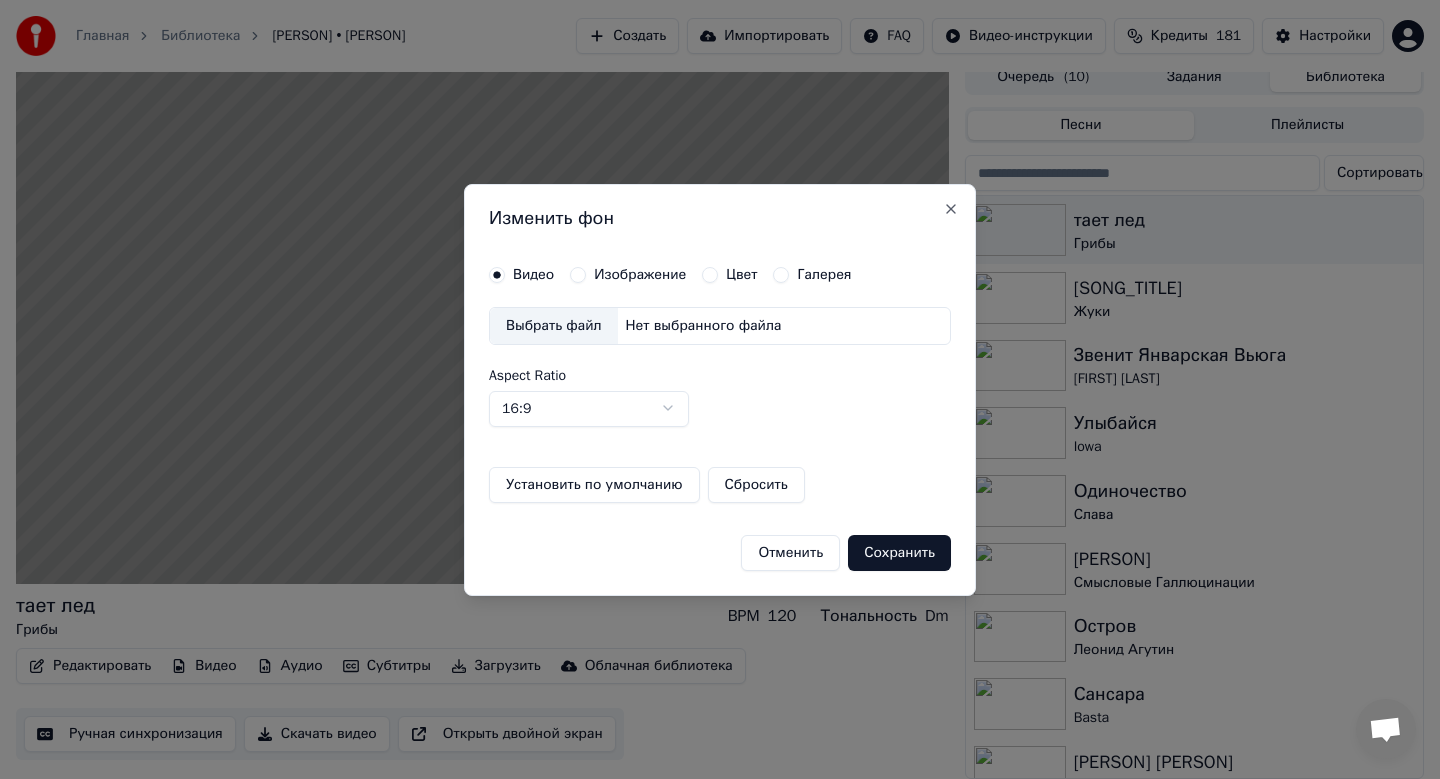 click on "Изображение" at bounding box center [640, 275] 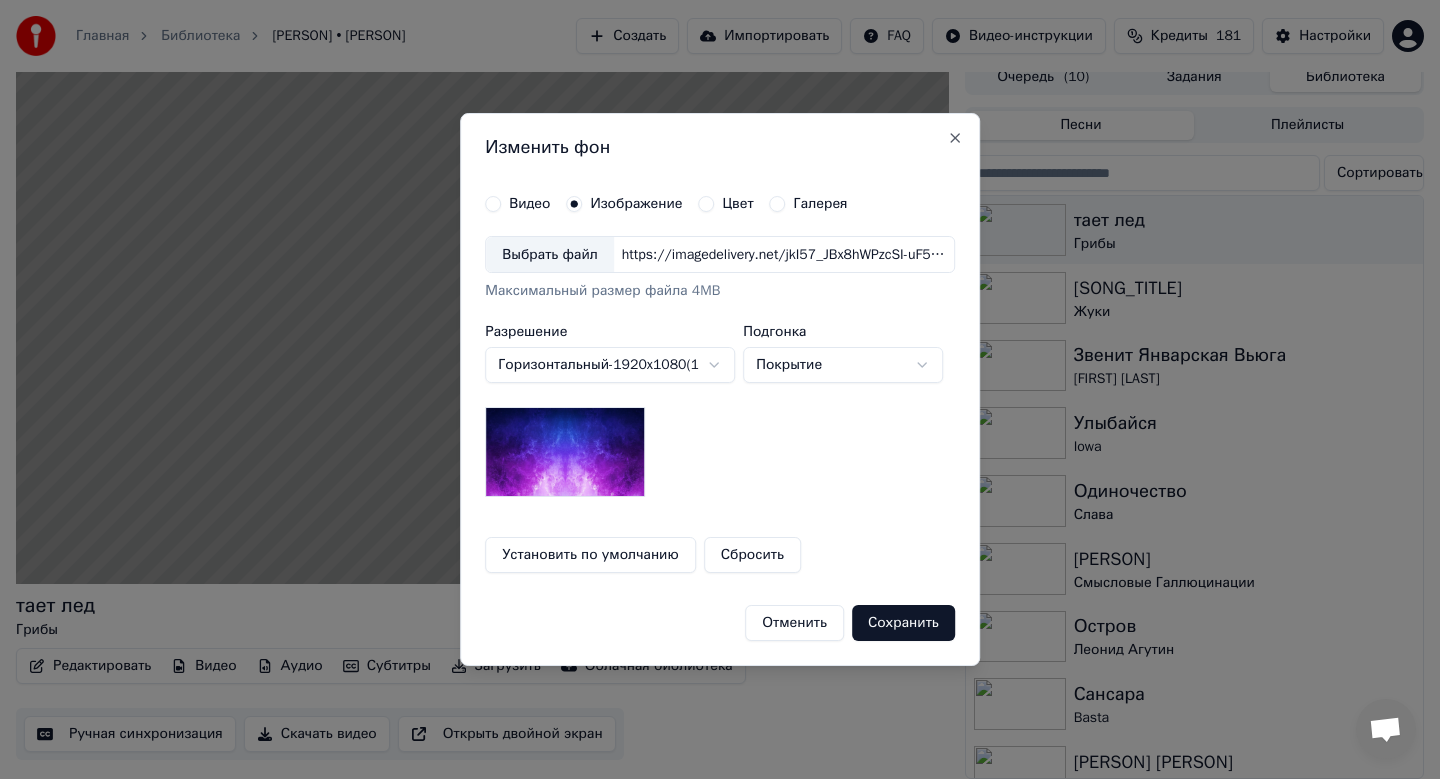 click on "Выбрать файл" at bounding box center (550, 255) 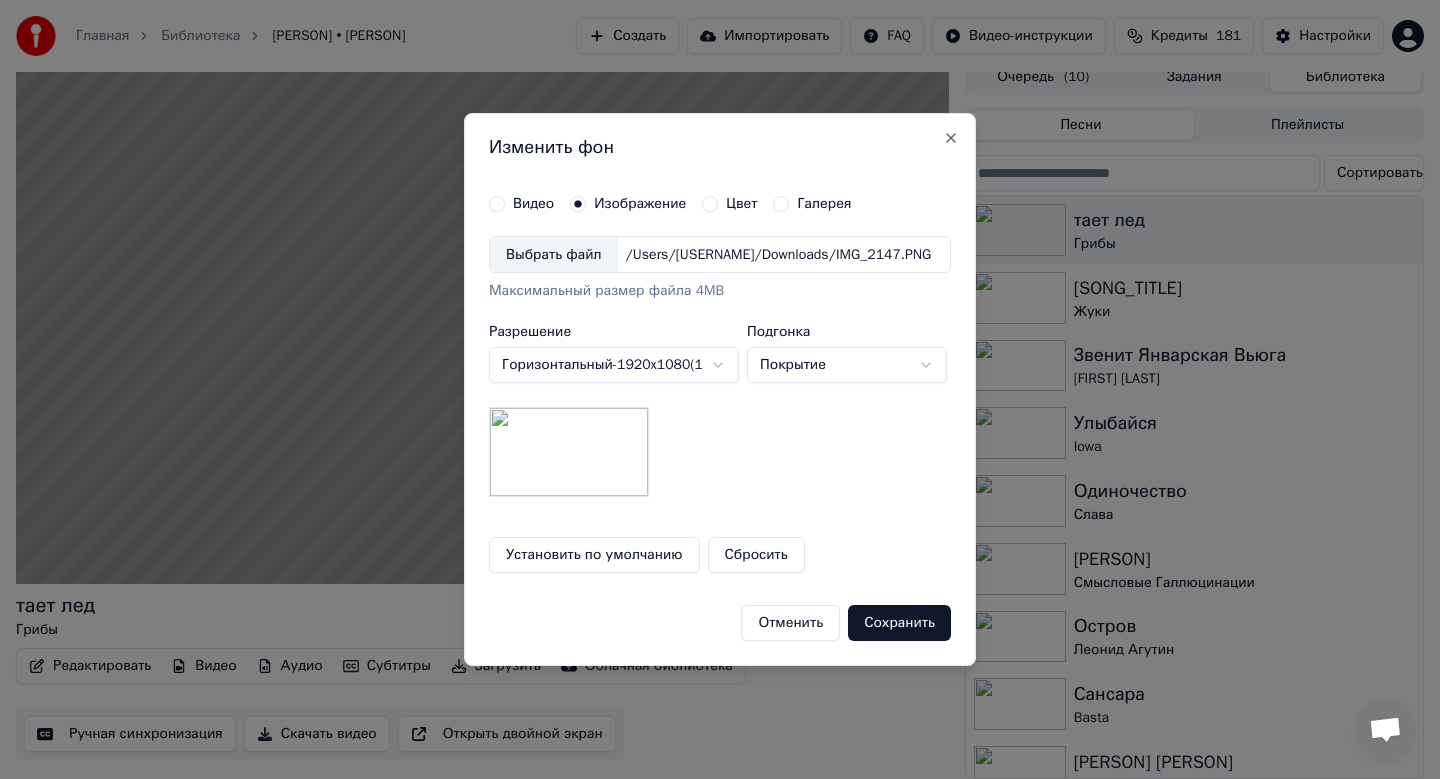 click on "Сохранить" at bounding box center [899, 623] 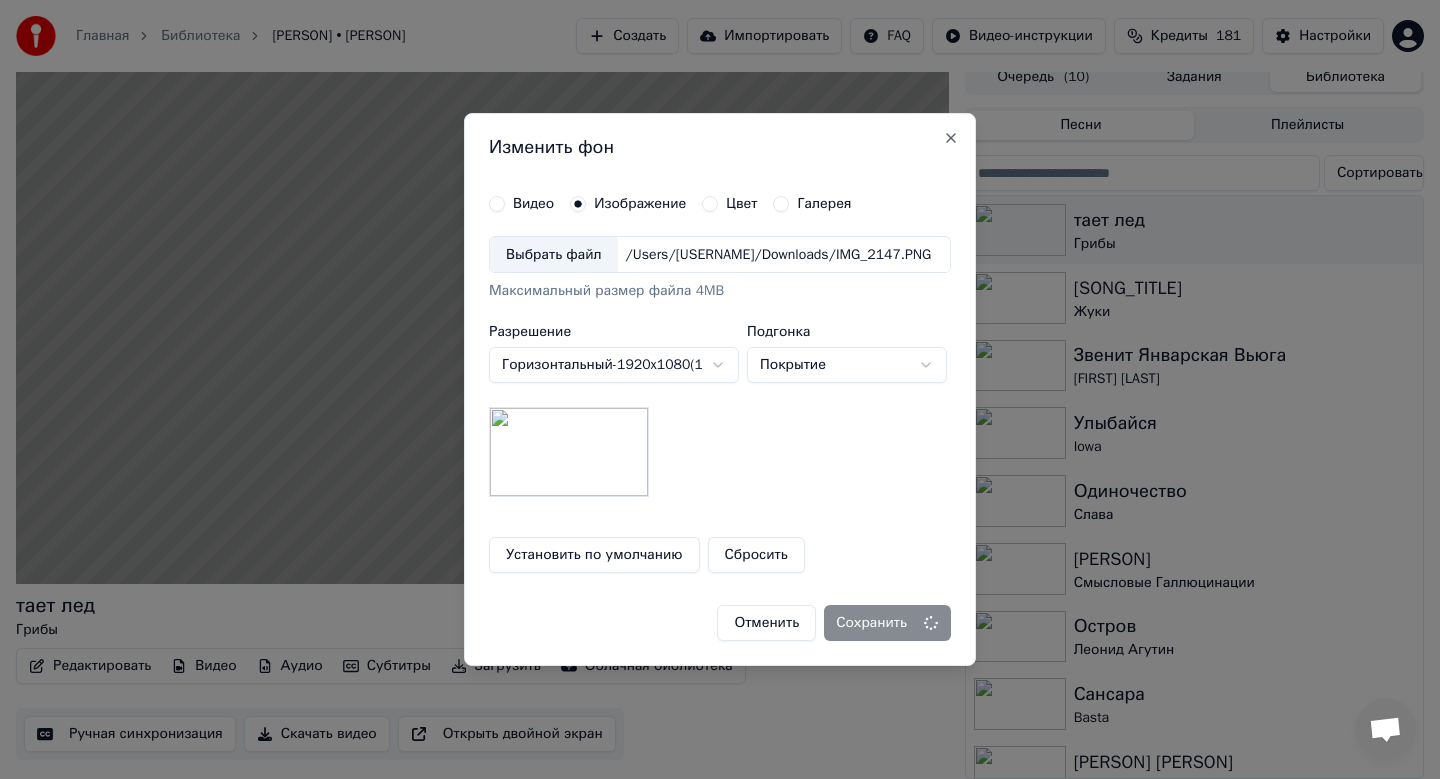 scroll, scrollTop: 3, scrollLeft: 0, axis: vertical 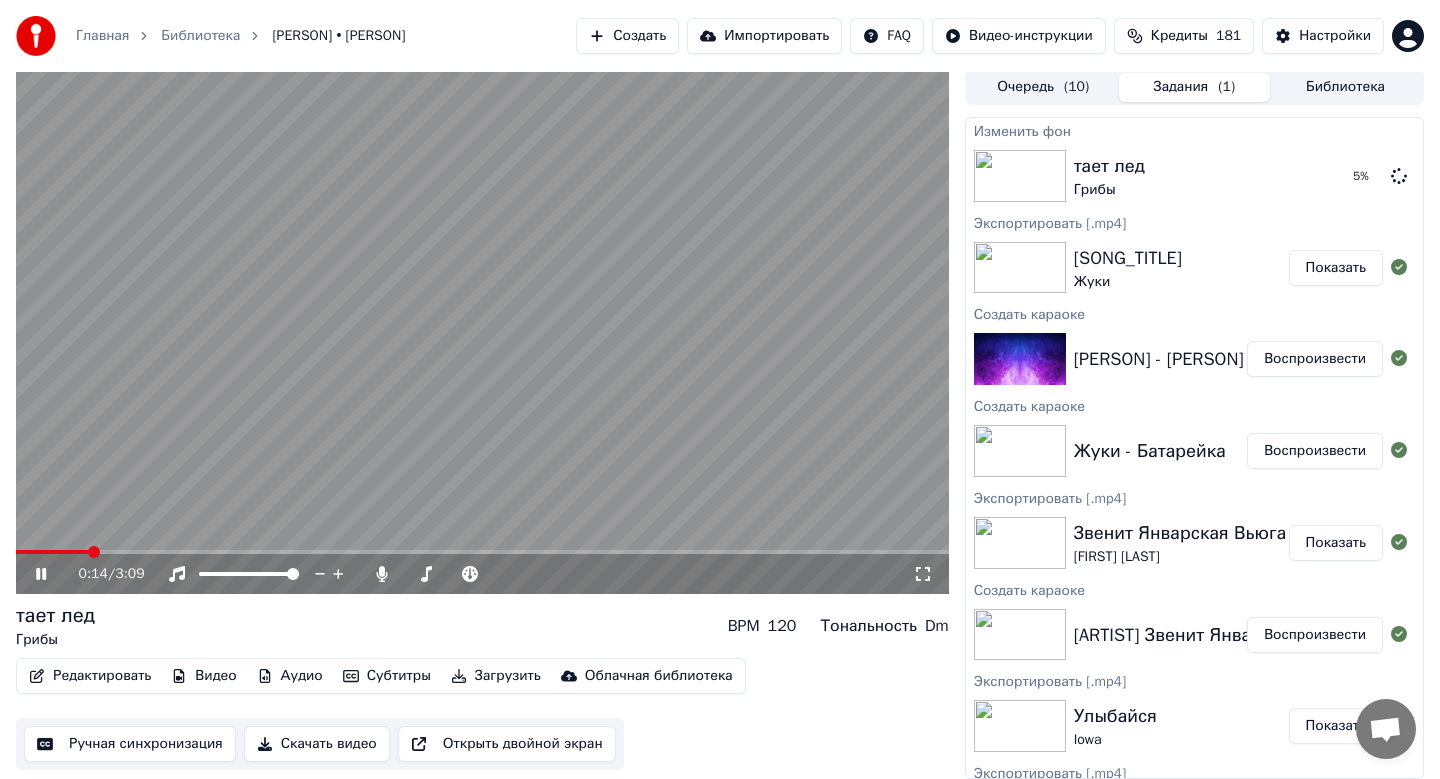 click 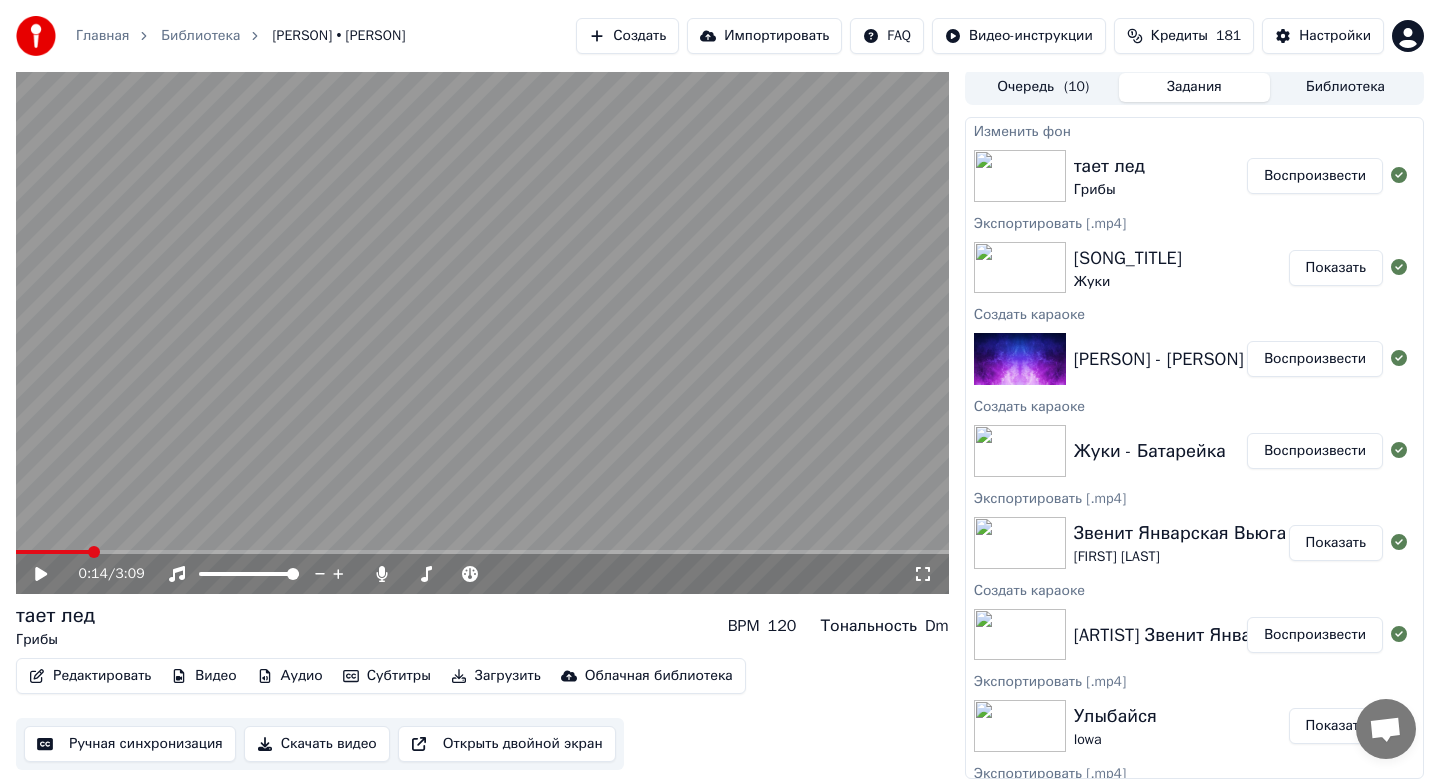 click on "Воспроизвести" at bounding box center (1315, 176) 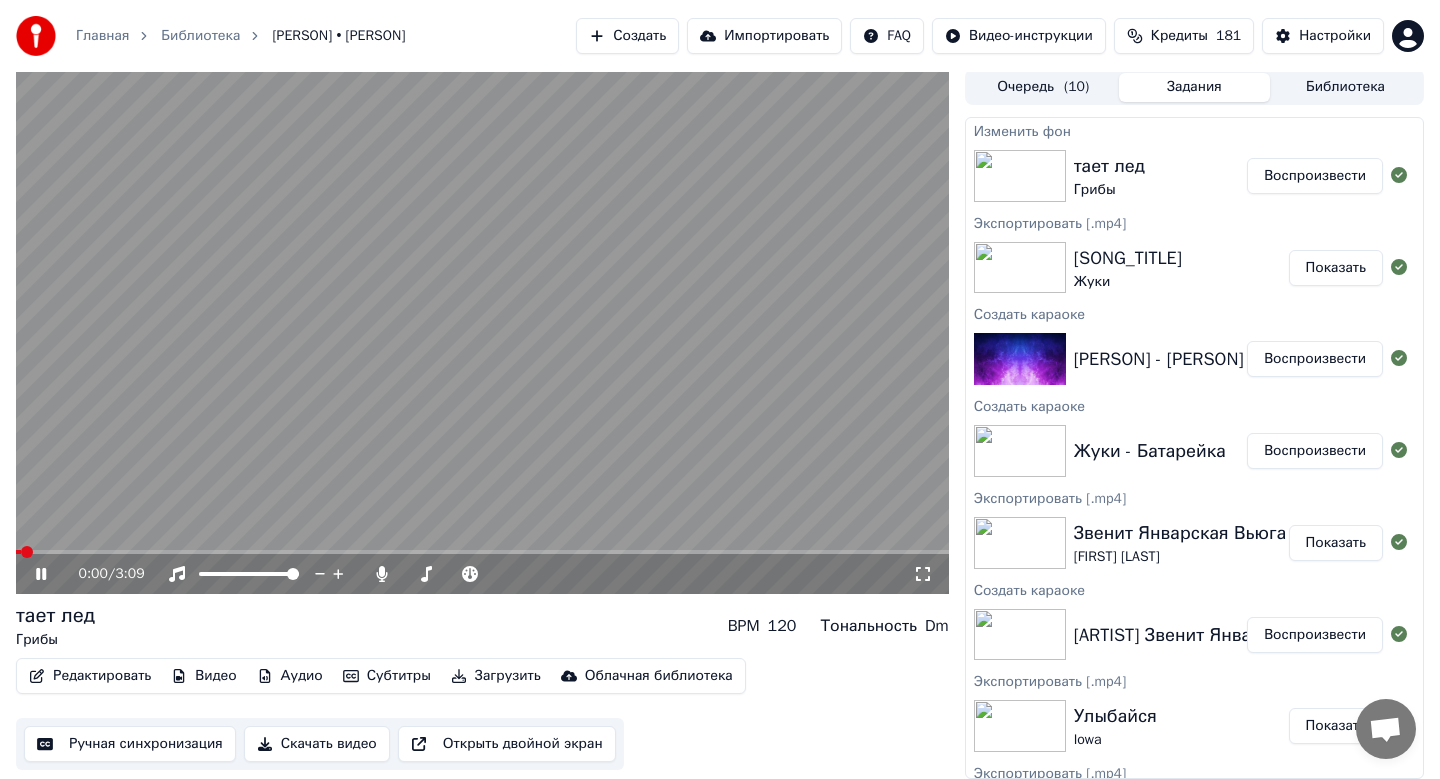 click at bounding box center [482, 331] 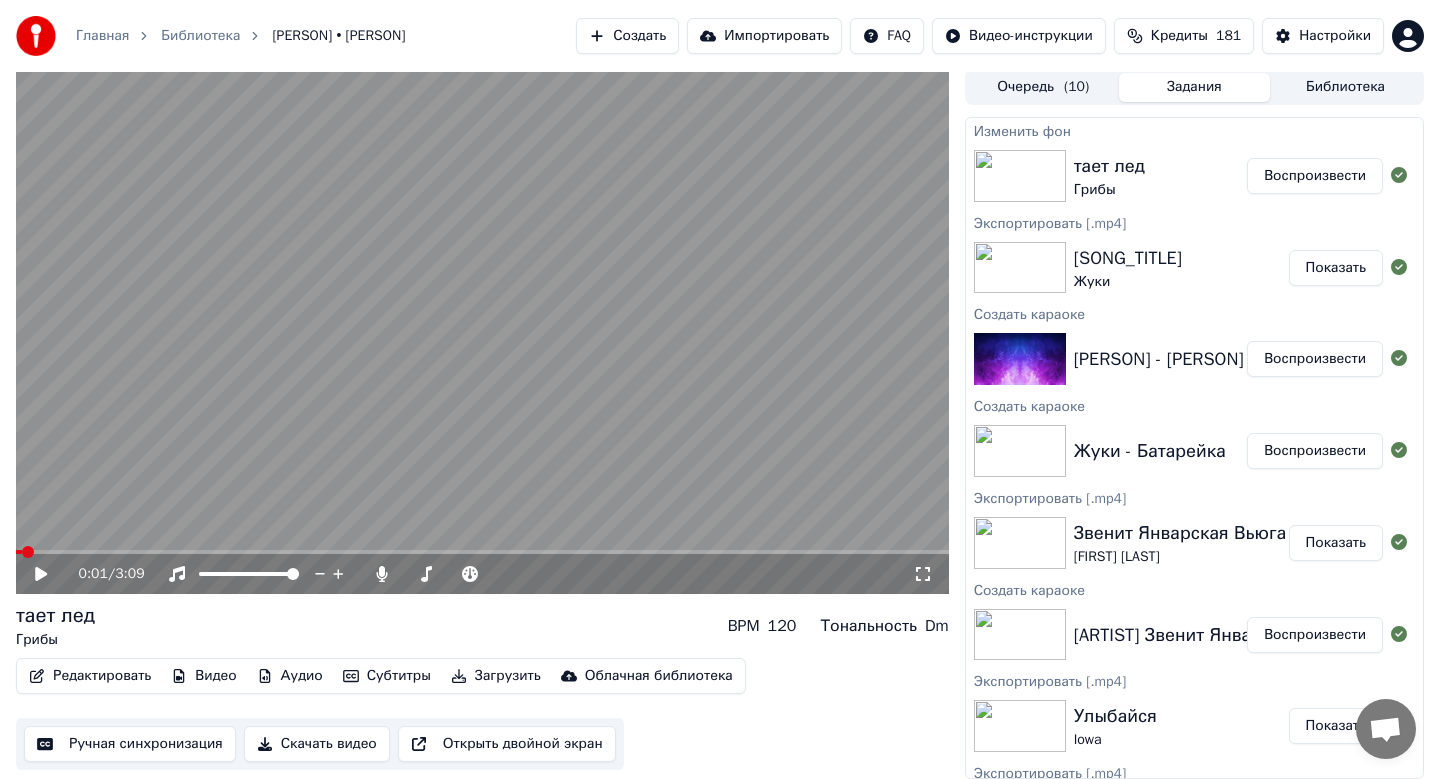 click on "Скачать видео" at bounding box center [317, 744] 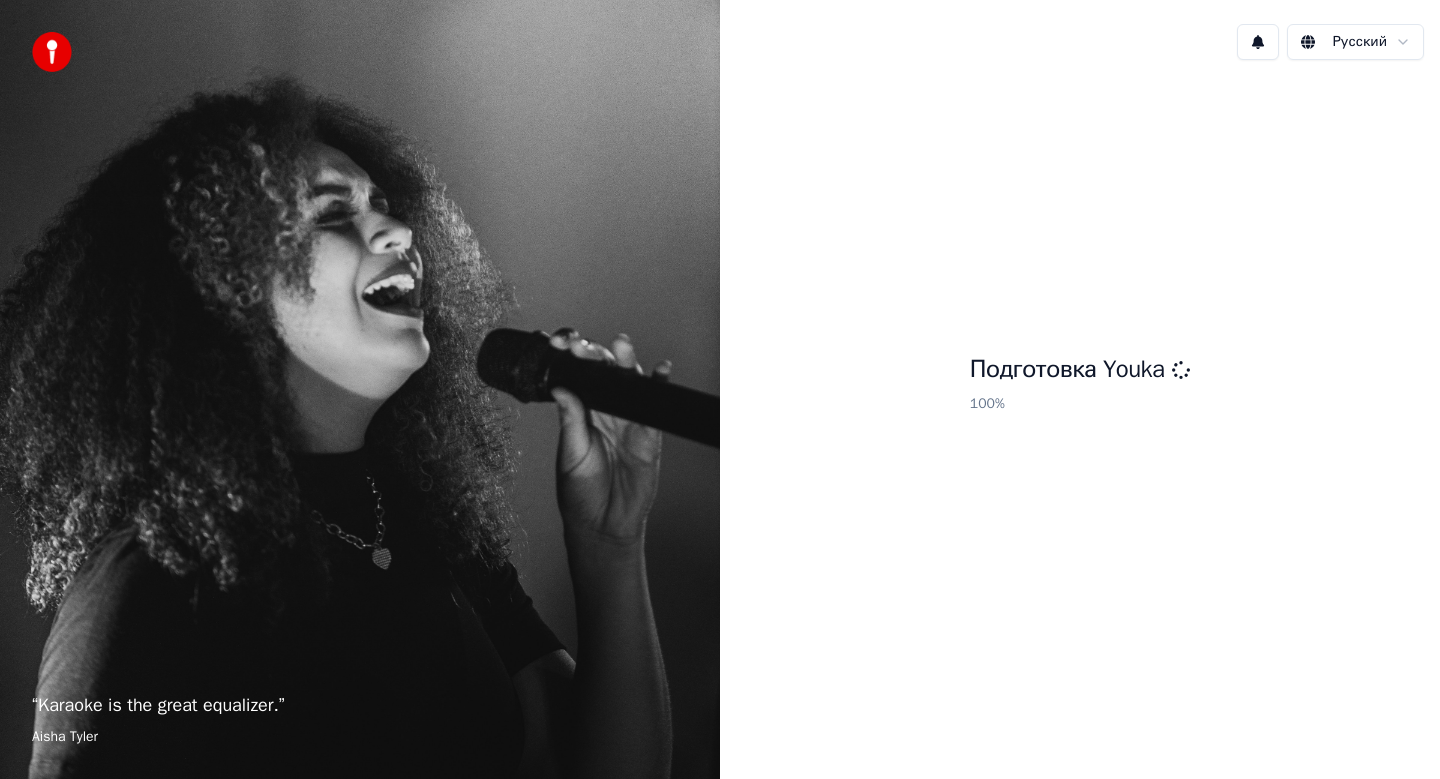 scroll, scrollTop: 0, scrollLeft: 0, axis: both 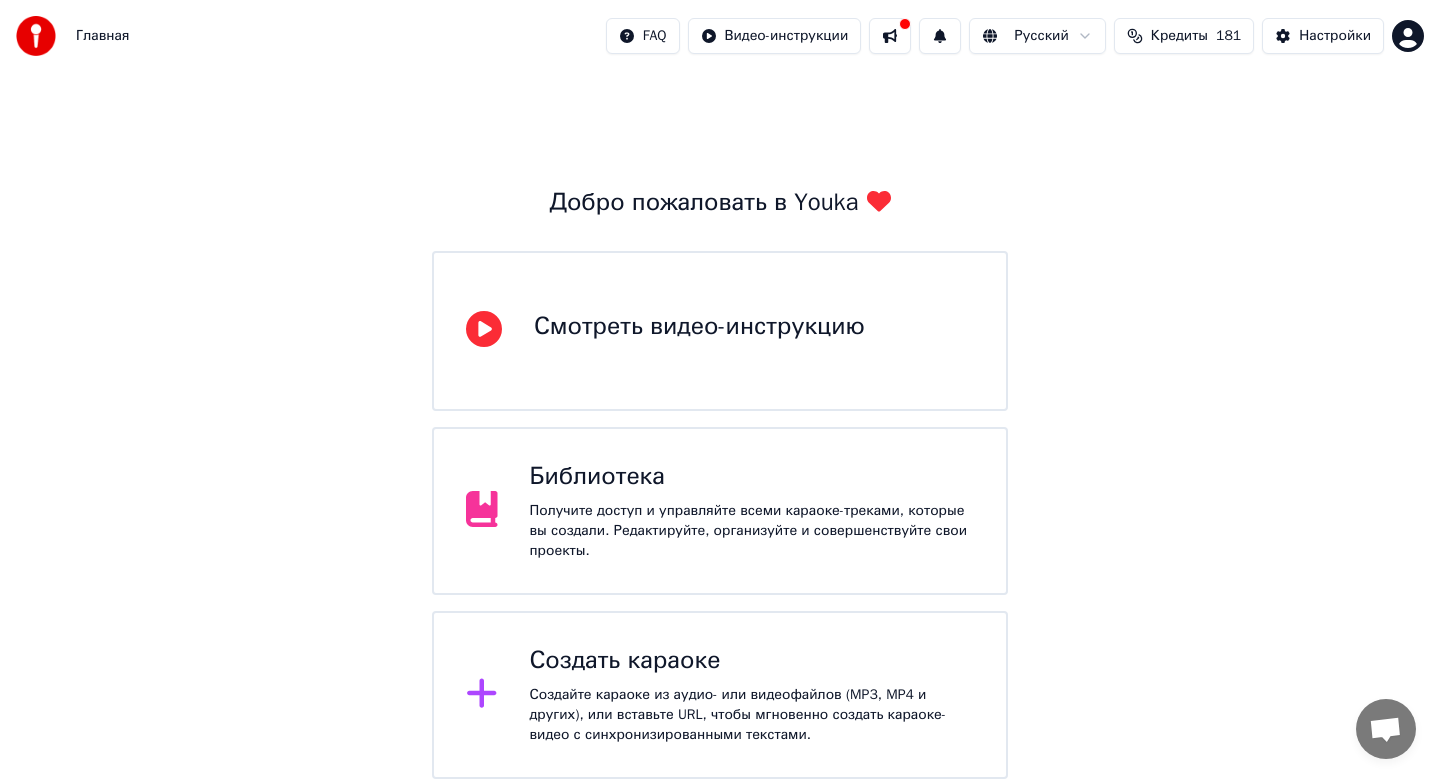 click on "Создать караоке" at bounding box center (752, 661) 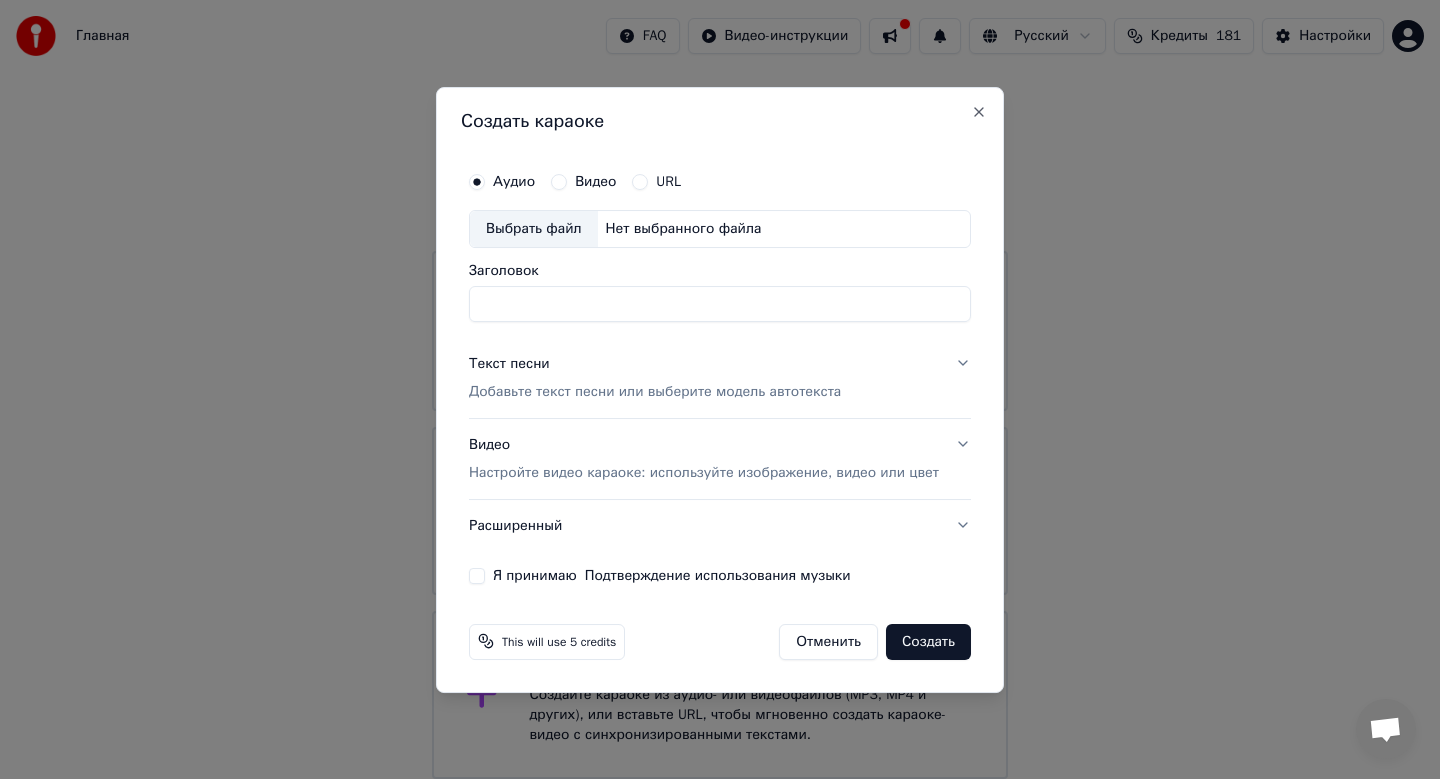 click on "Выбрать файл" at bounding box center (534, 229) 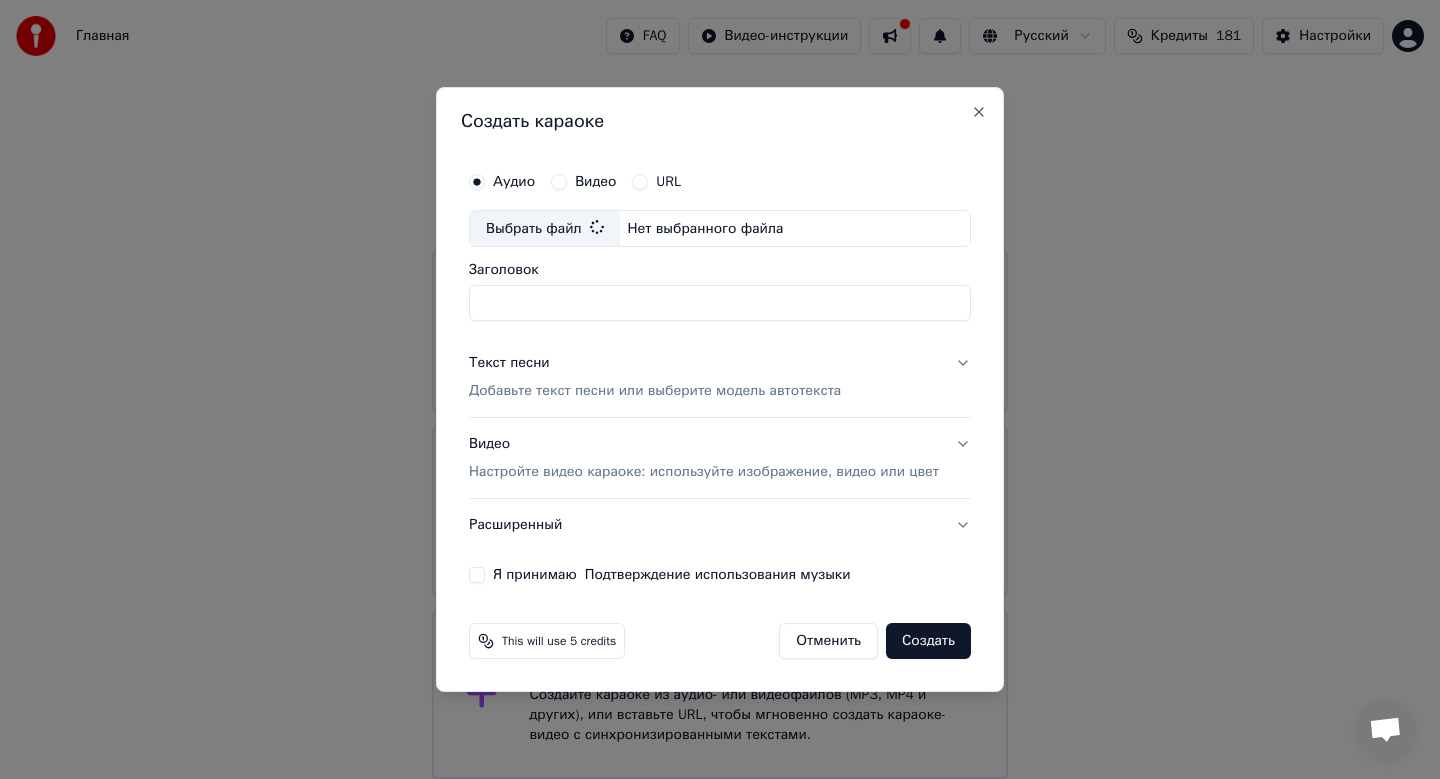 type on "**********" 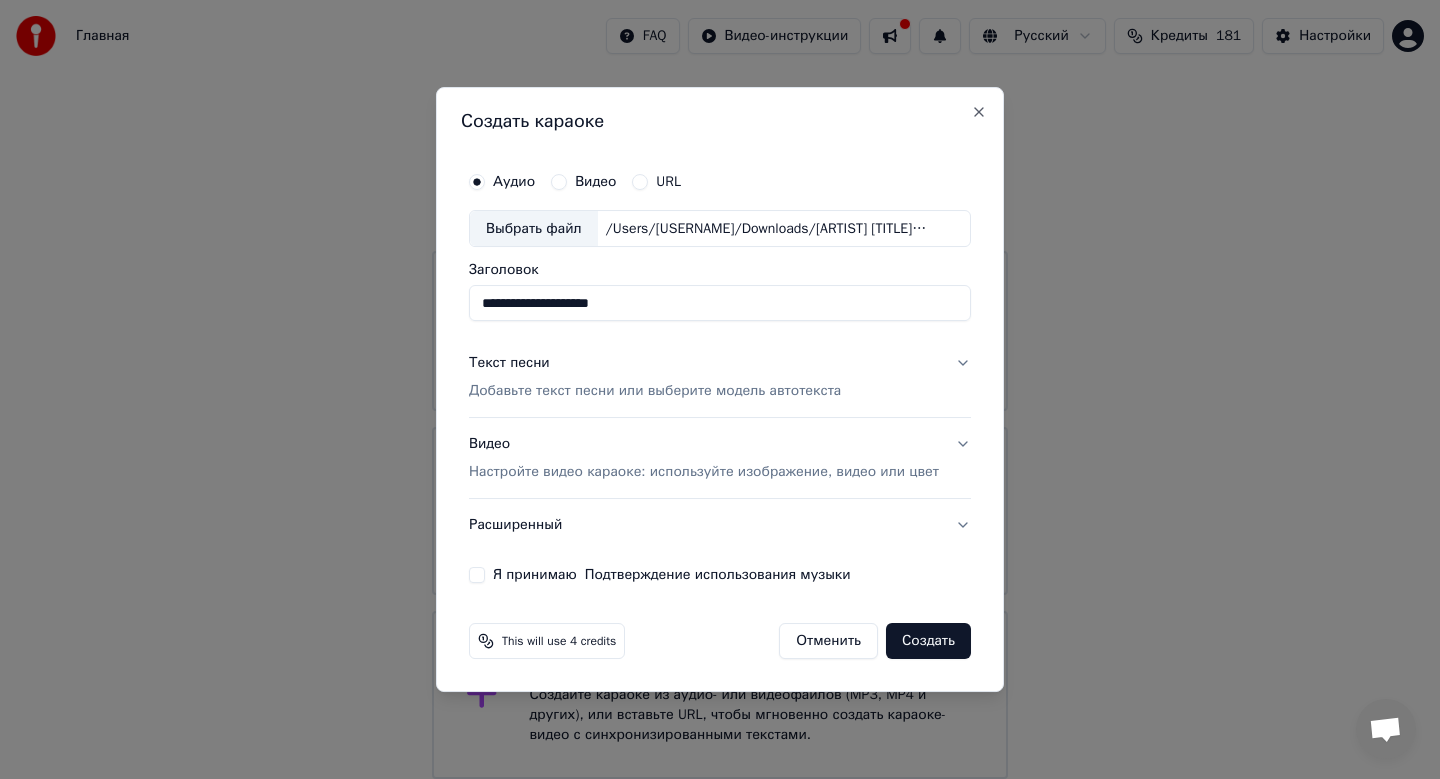 click on "Добавьте текст песни или выберите модель автотекста" at bounding box center (655, 392) 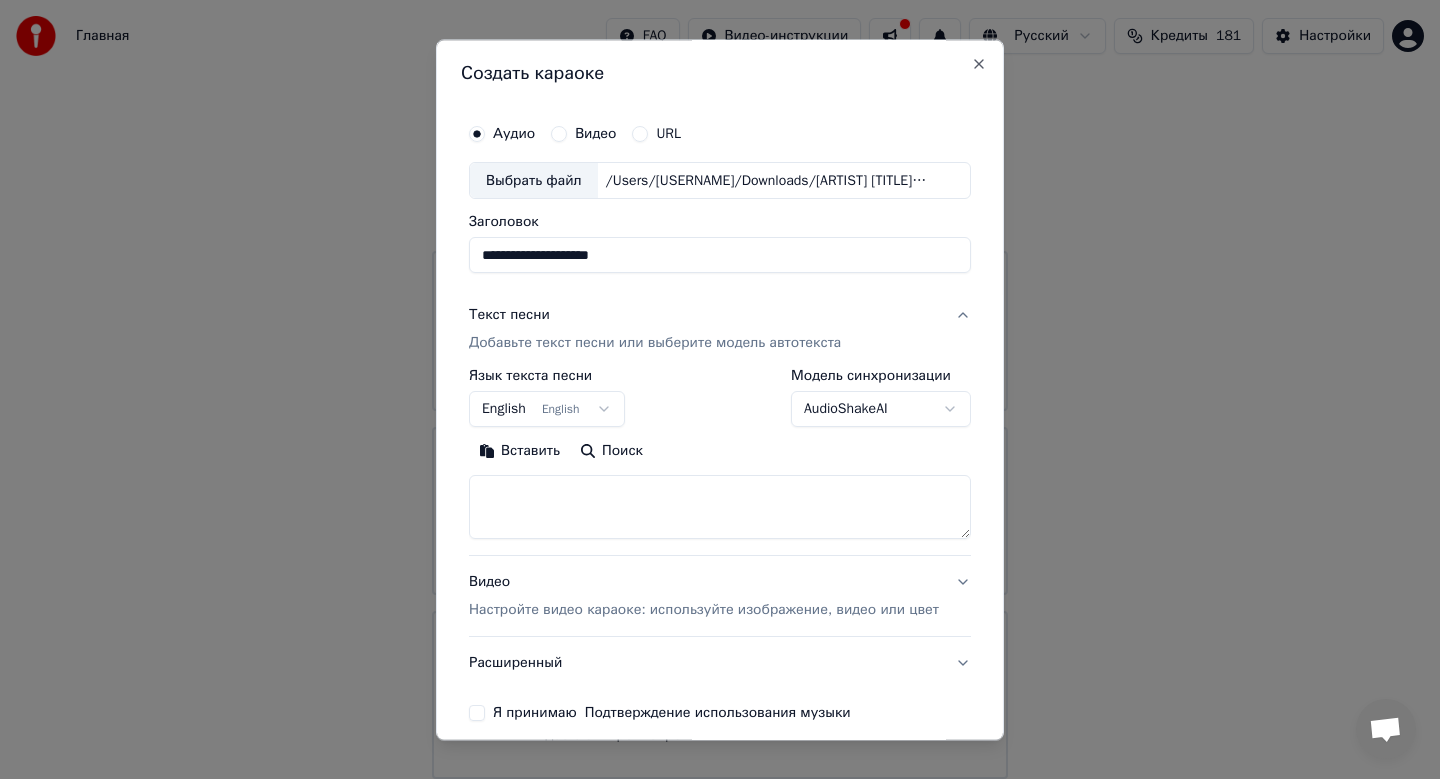 click on "English English" at bounding box center (547, 410) 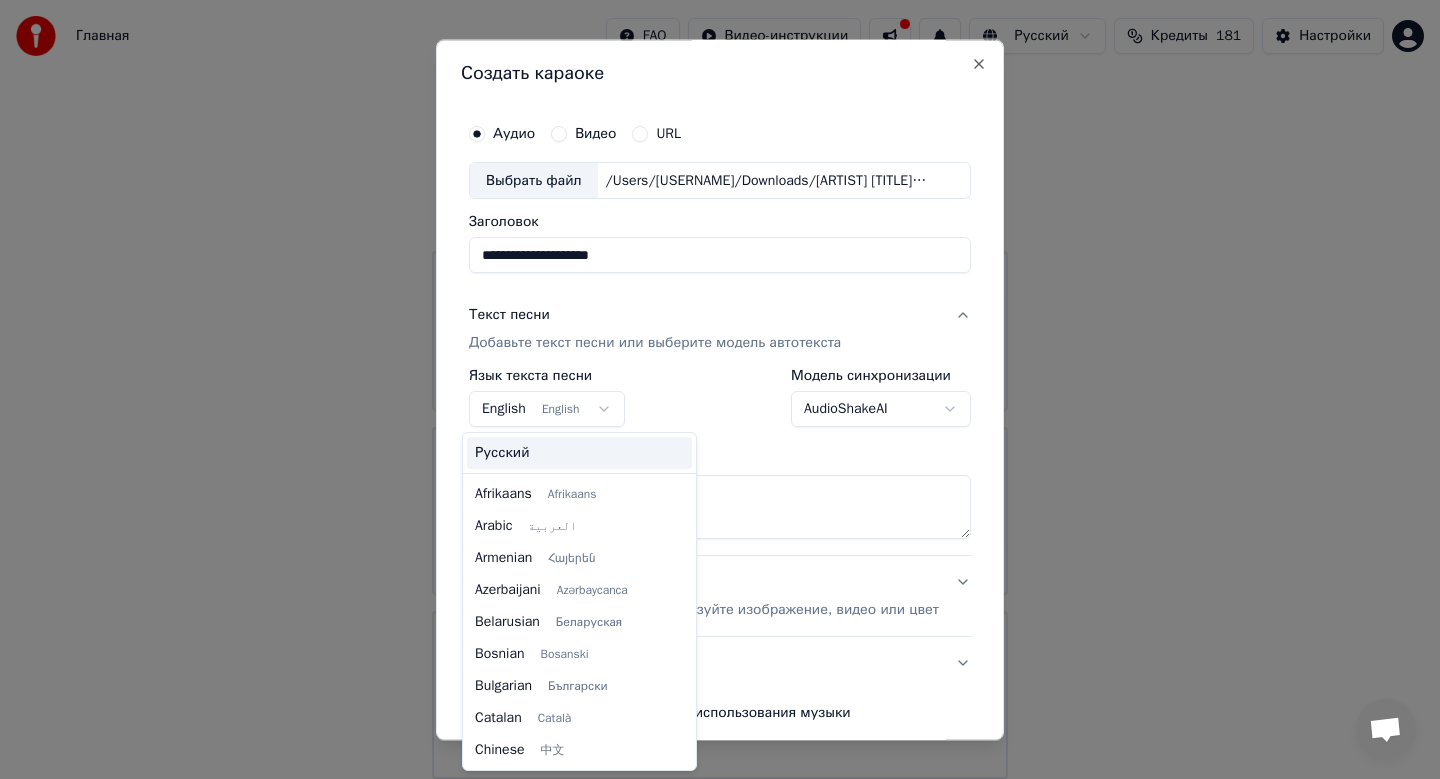 scroll, scrollTop: 160, scrollLeft: 0, axis: vertical 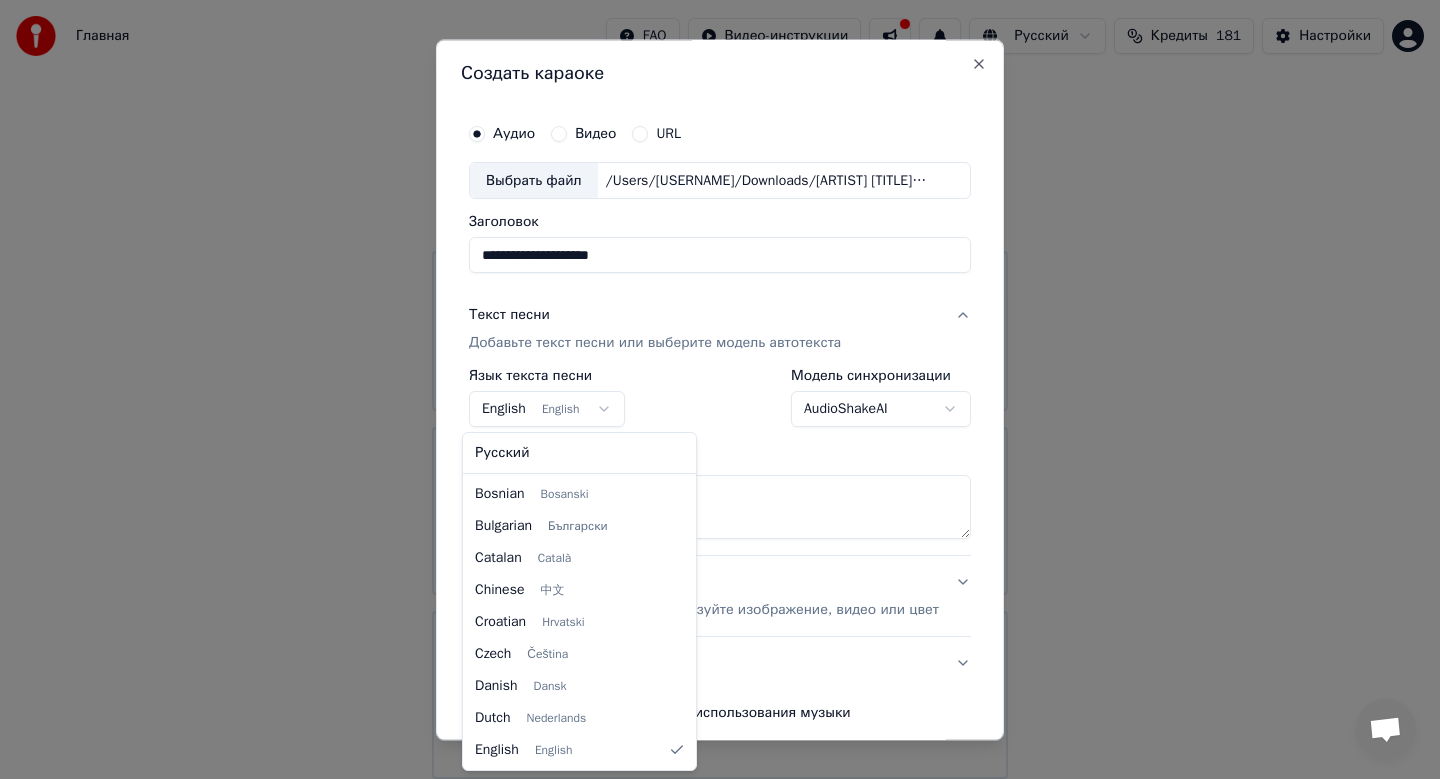 select on "**" 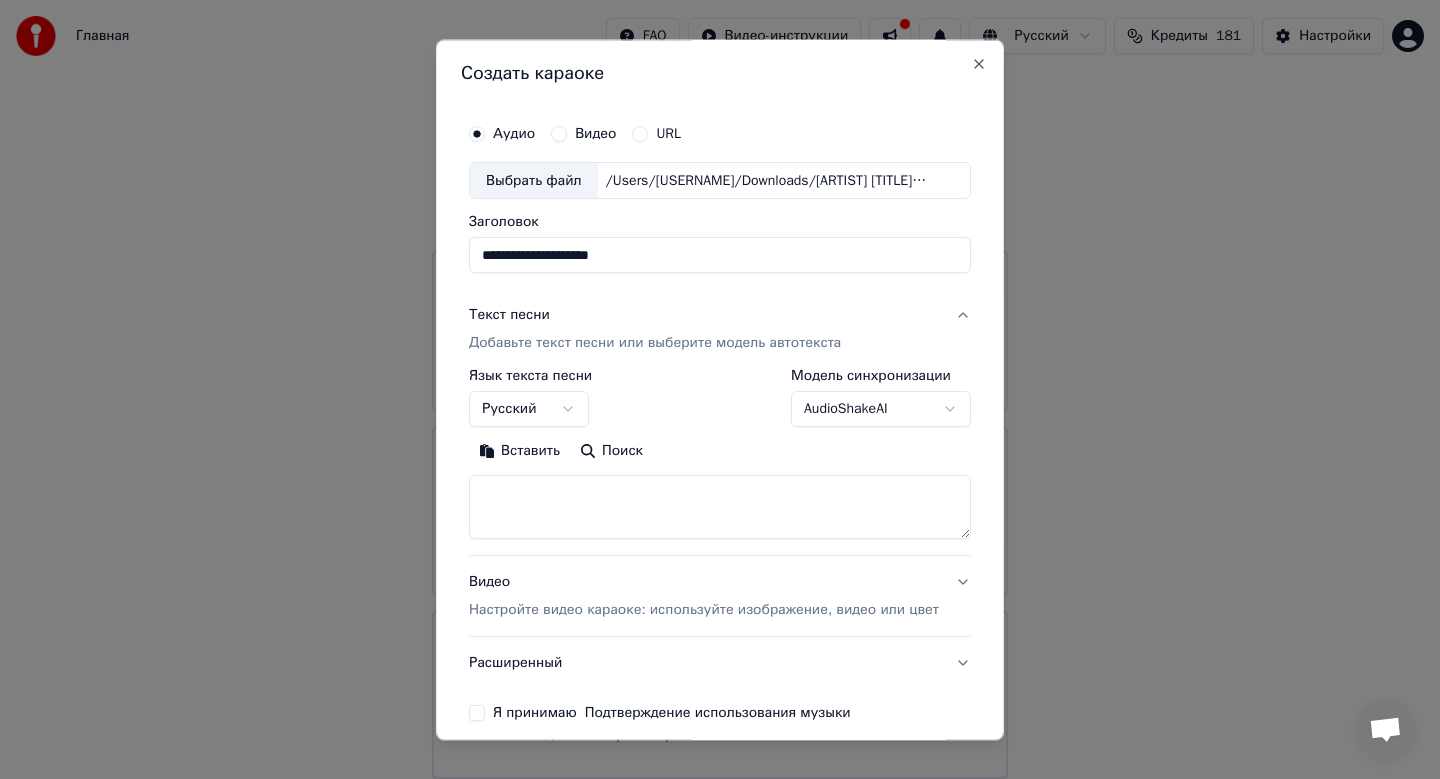 click on "Вставить" at bounding box center (519, 452) 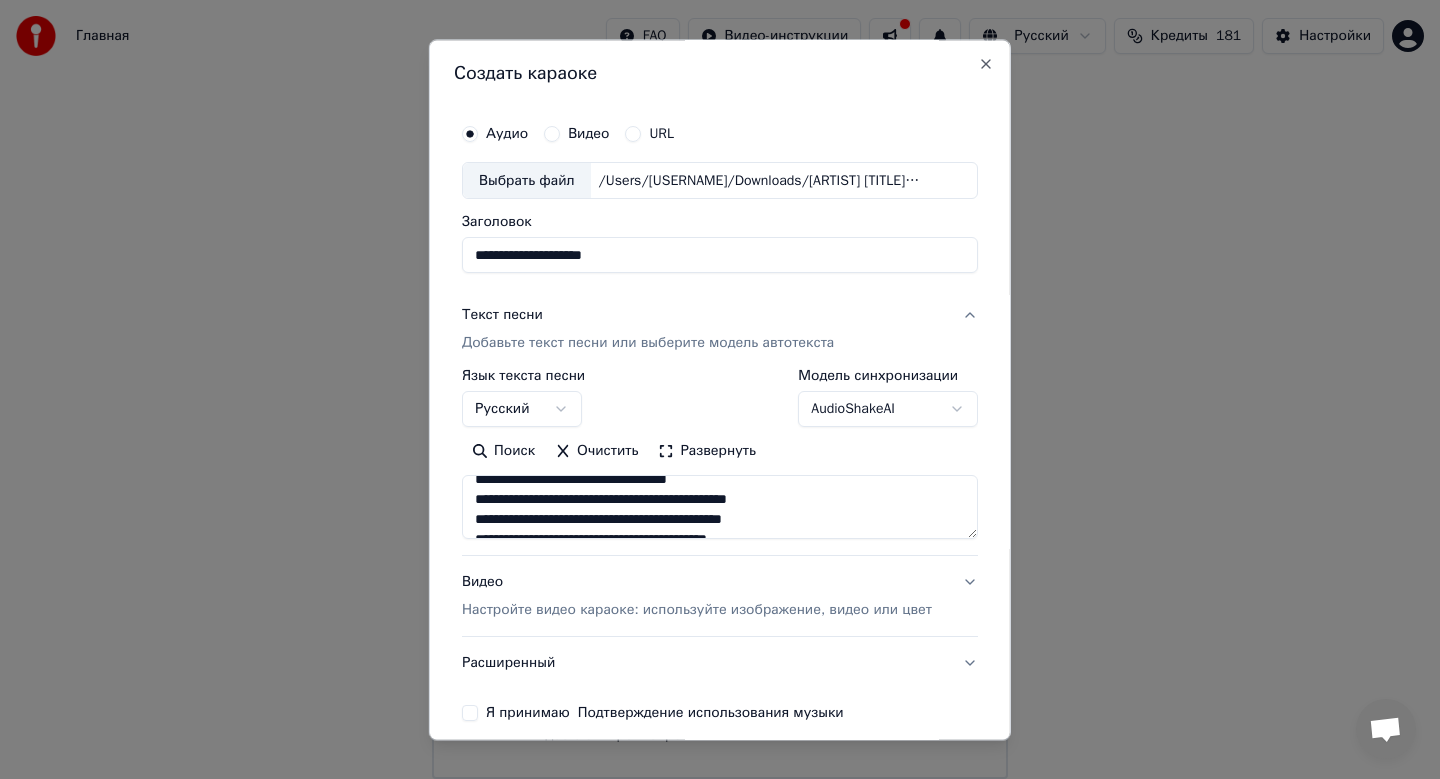 scroll, scrollTop: 289, scrollLeft: 0, axis: vertical 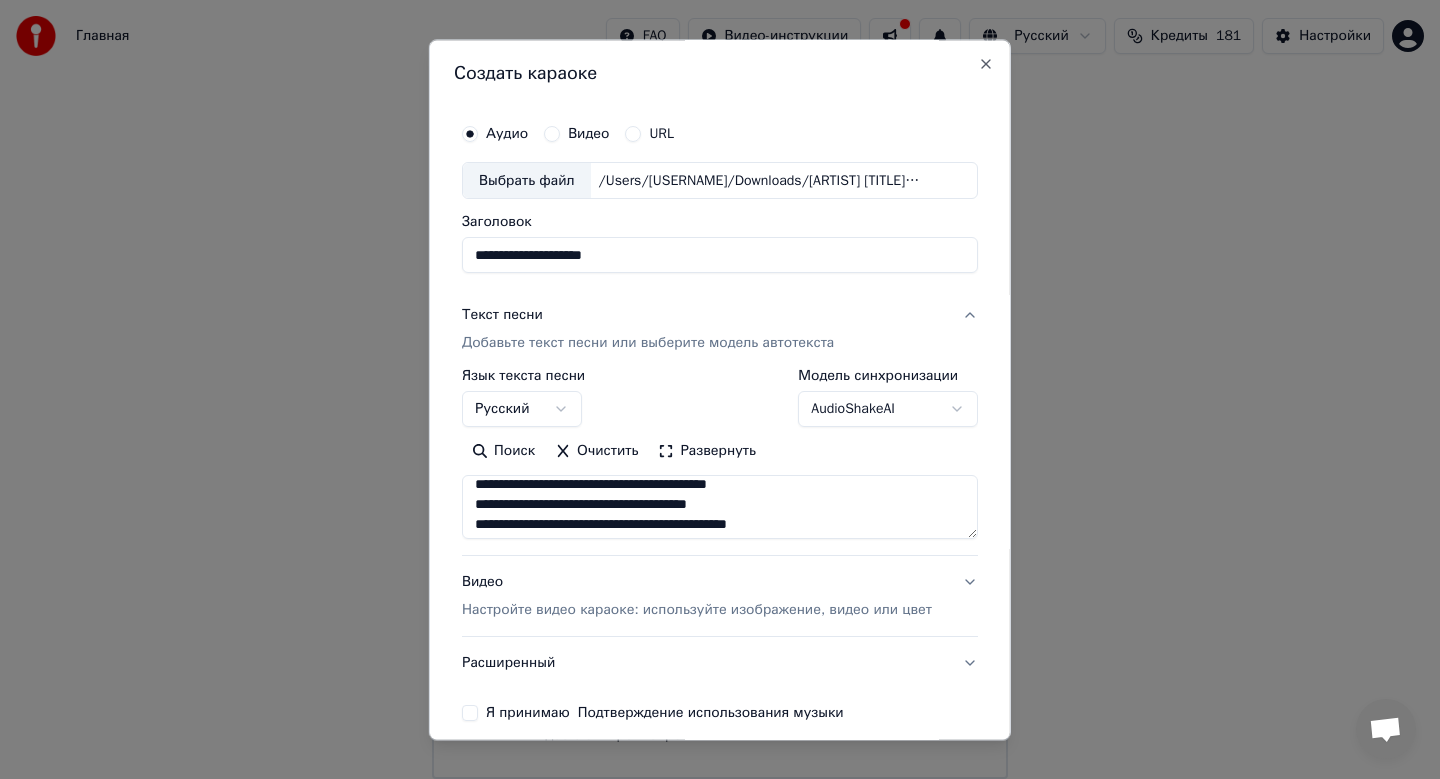 click on "Настройте видео караоке: используйте изображение, видео или цвет" at bounding box center (697, 611) 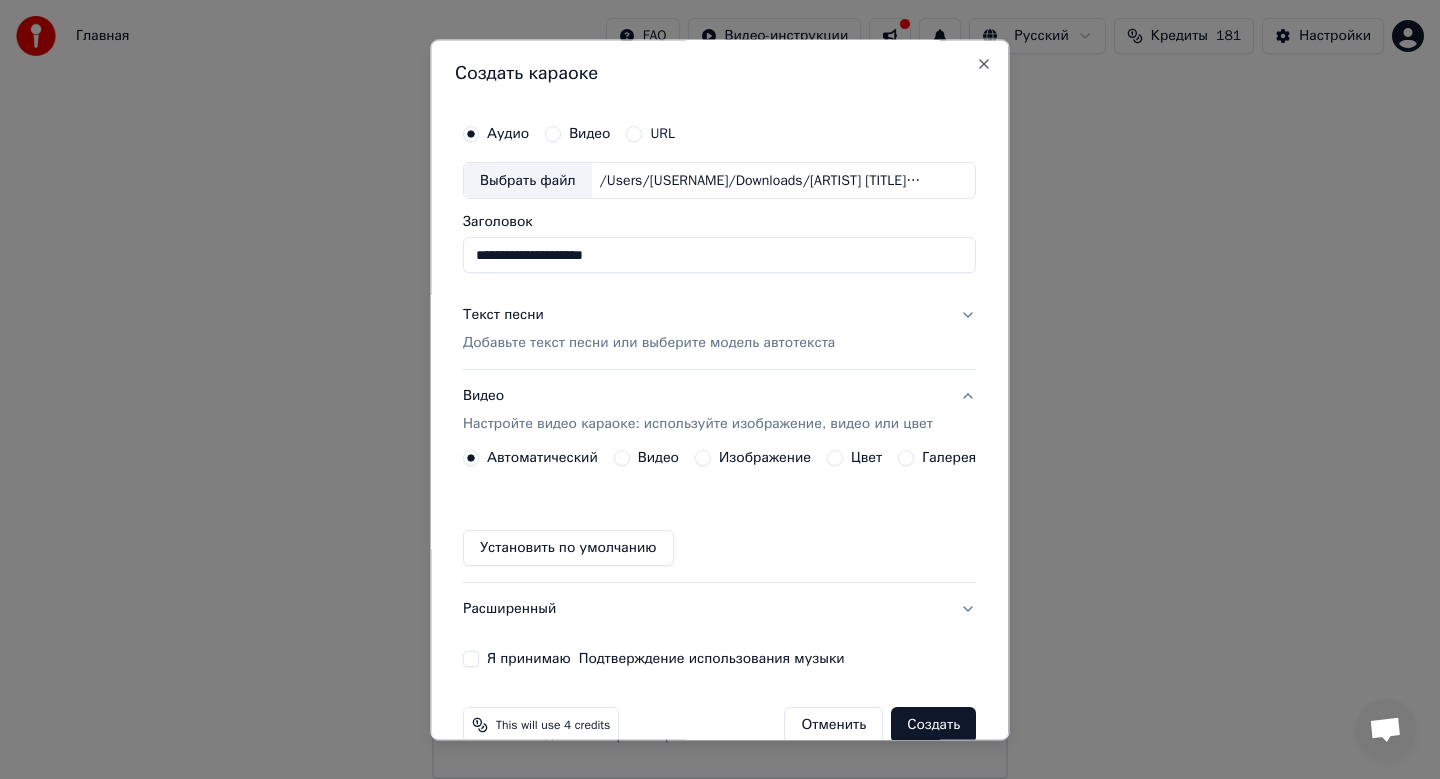 click on "Изображение" at bounding box center (765, 459) 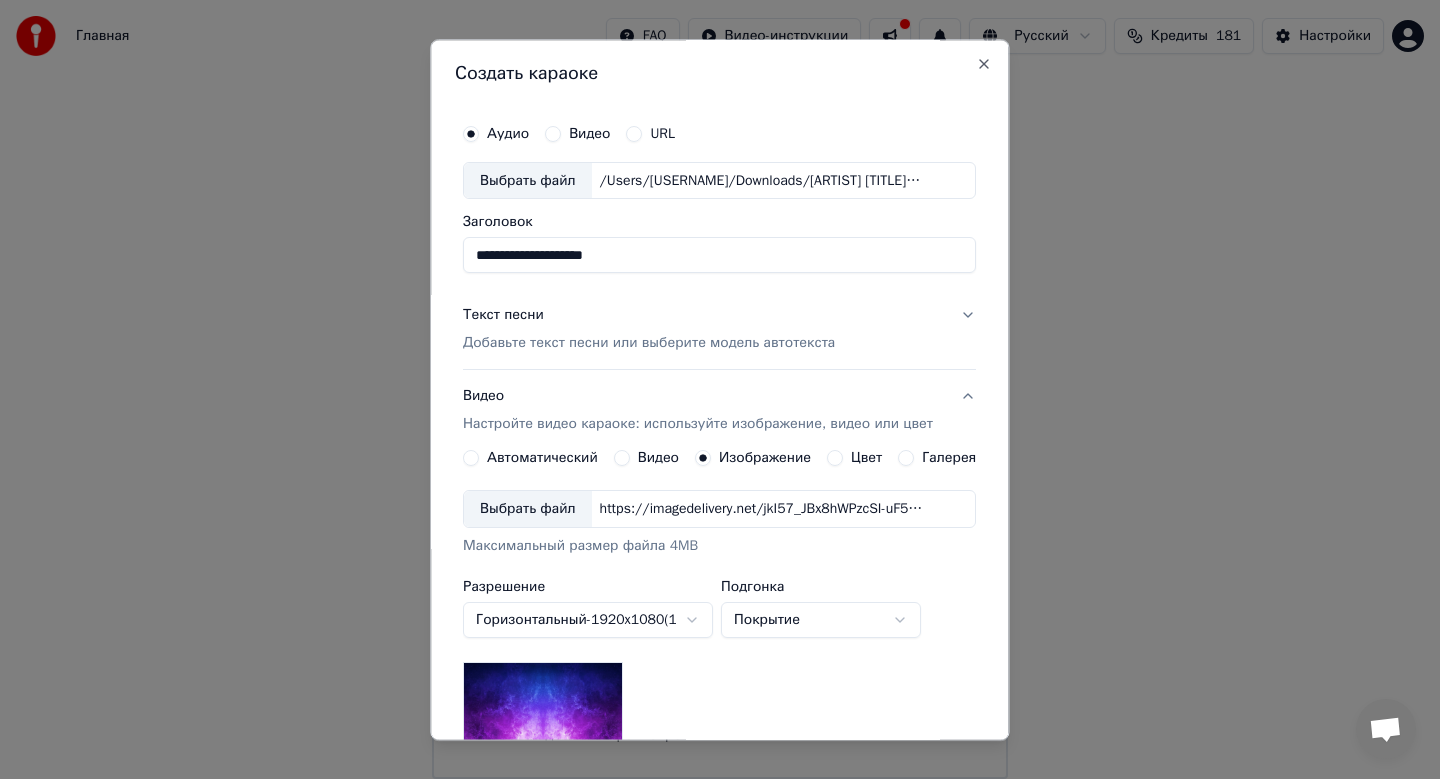 click on "Выбрать файл" at bounding box center [528, 510] 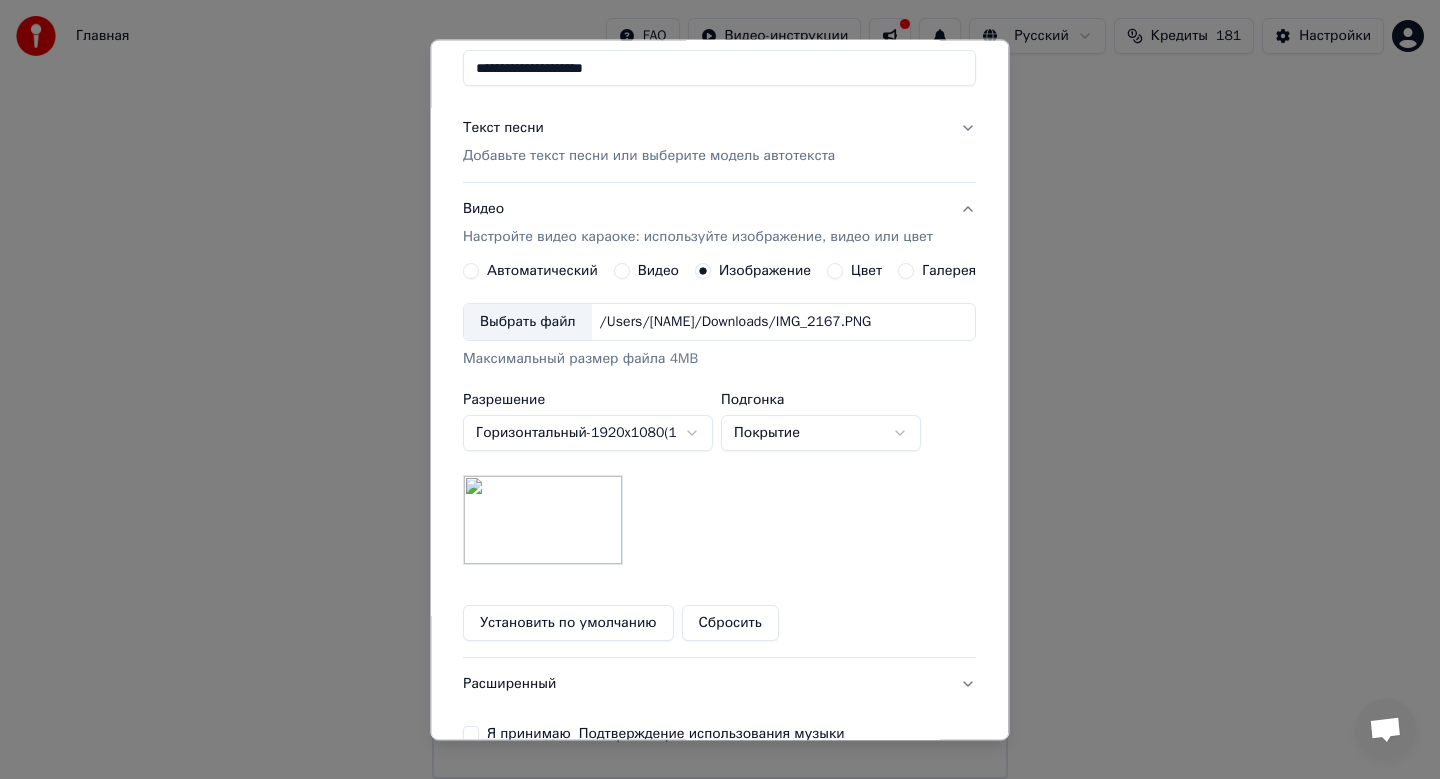 scroll, scrollTop: 242, scrollLeft: 0, axis: vertical 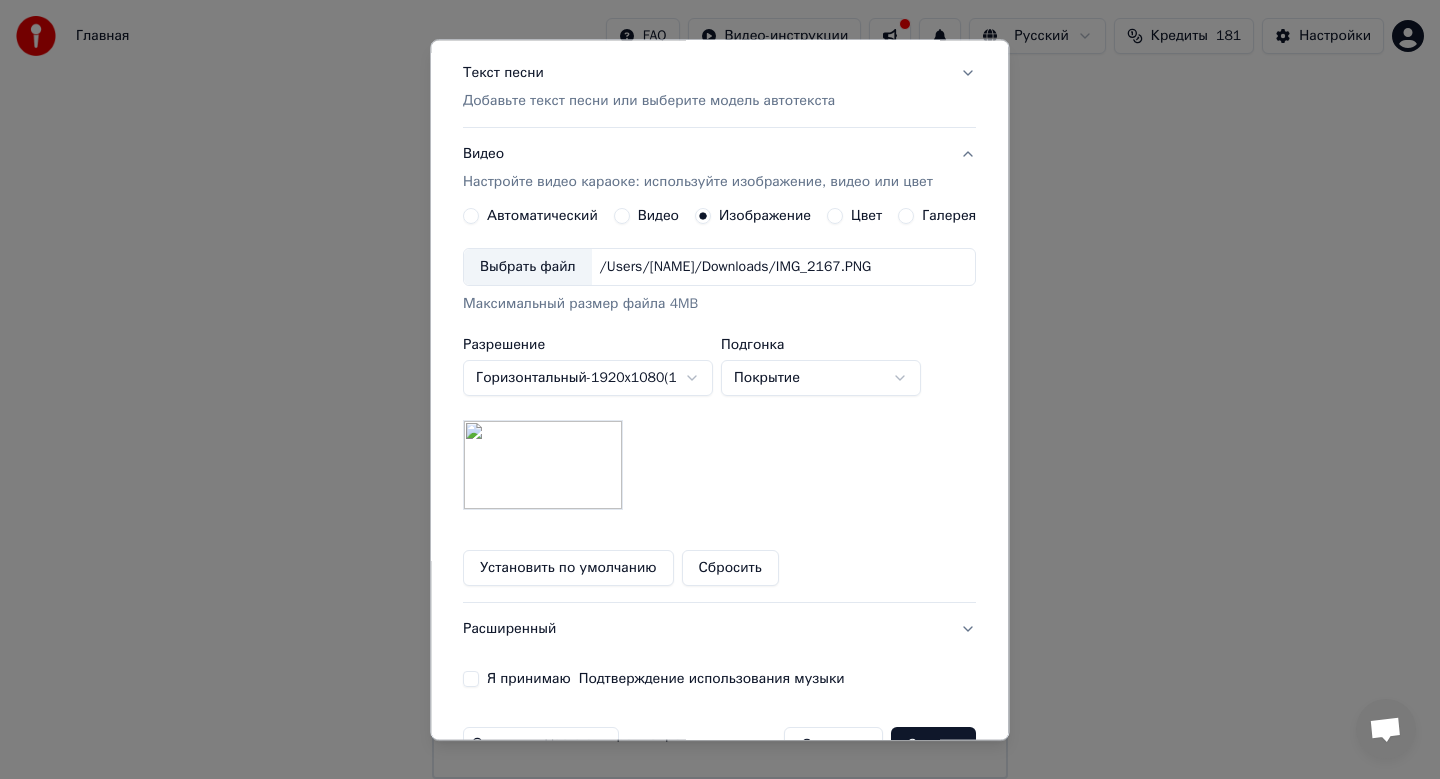 click on "Я принимаю   Подтверждение использования музыки" at bounding box center [471, 680] 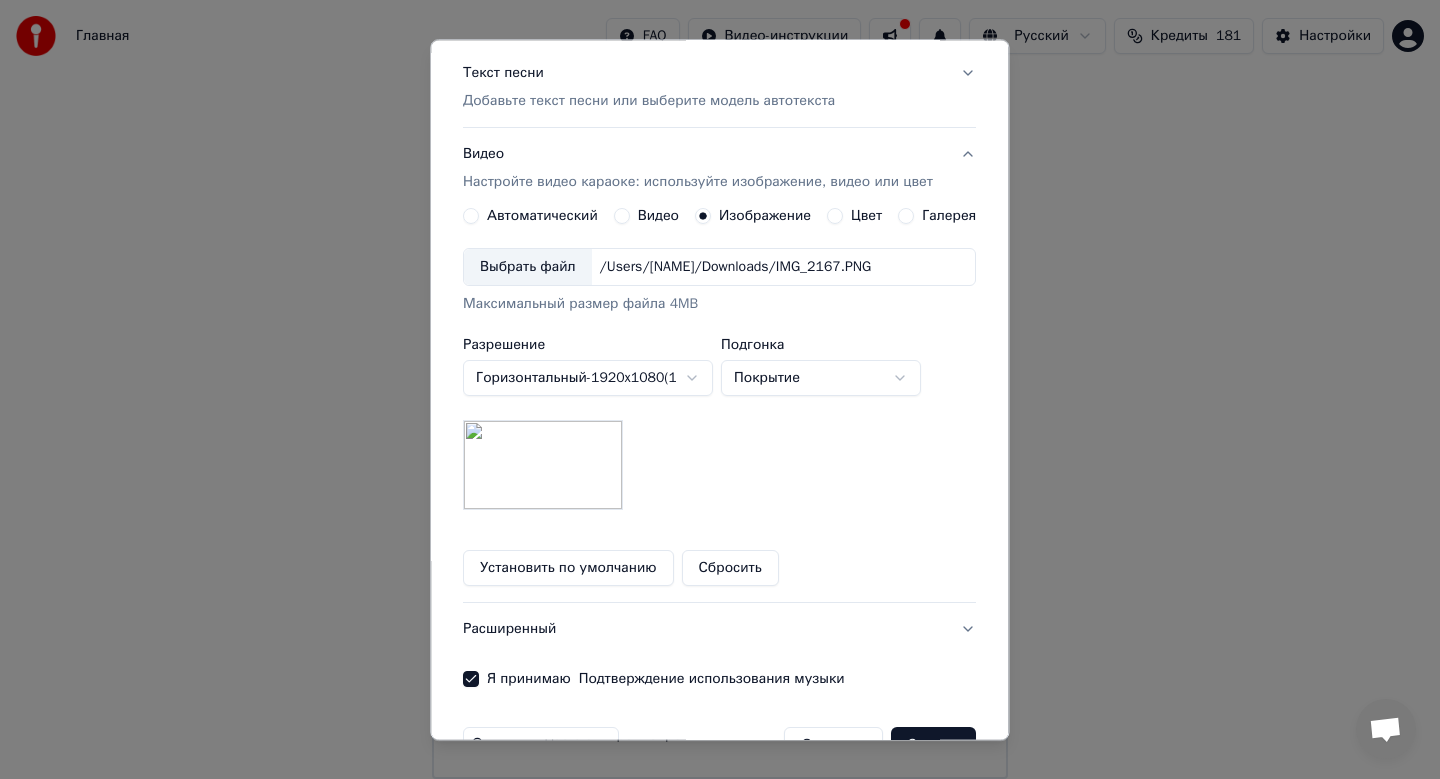 scroll, scrollTop: 299, scrollLeft: 0, axis: vertical 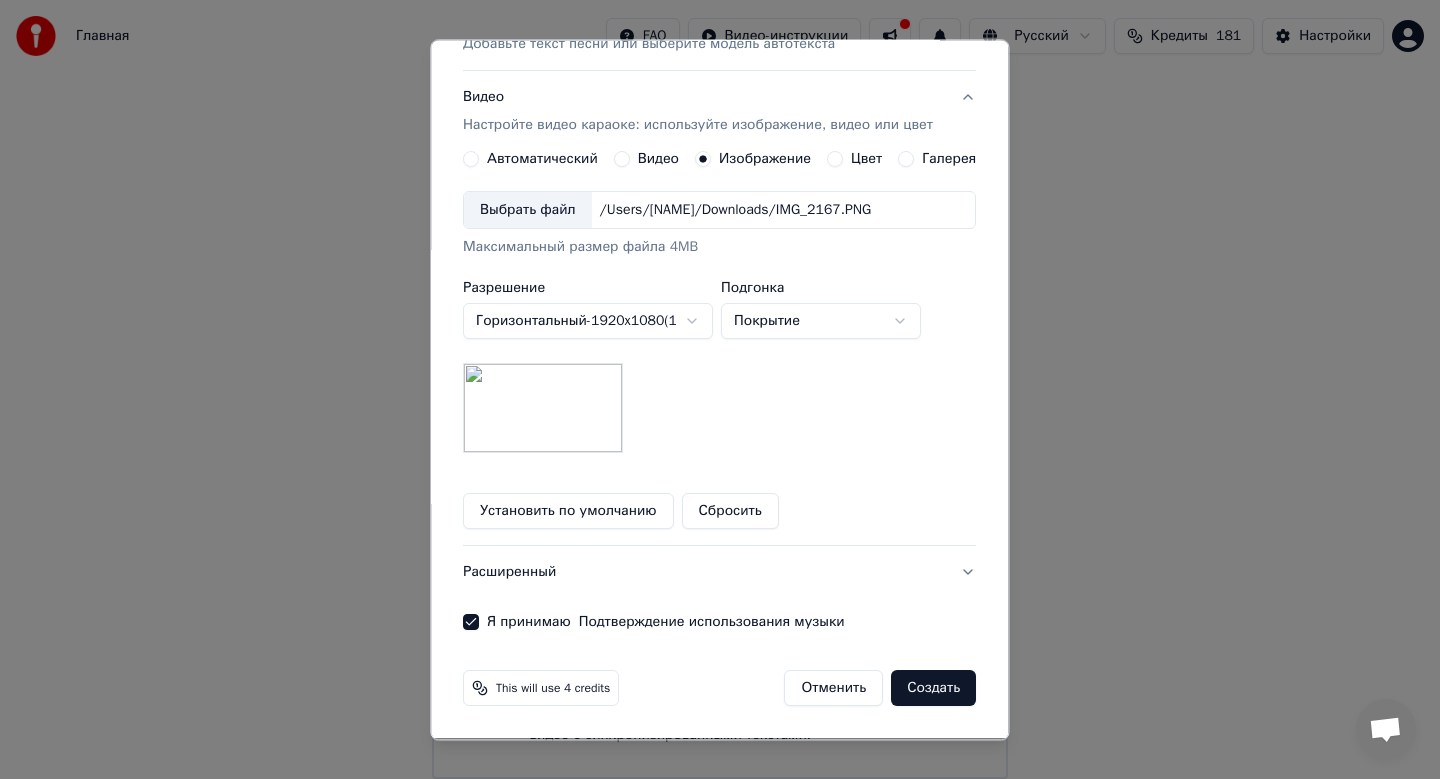 click on "Создать" at bounding box center (934, 689) 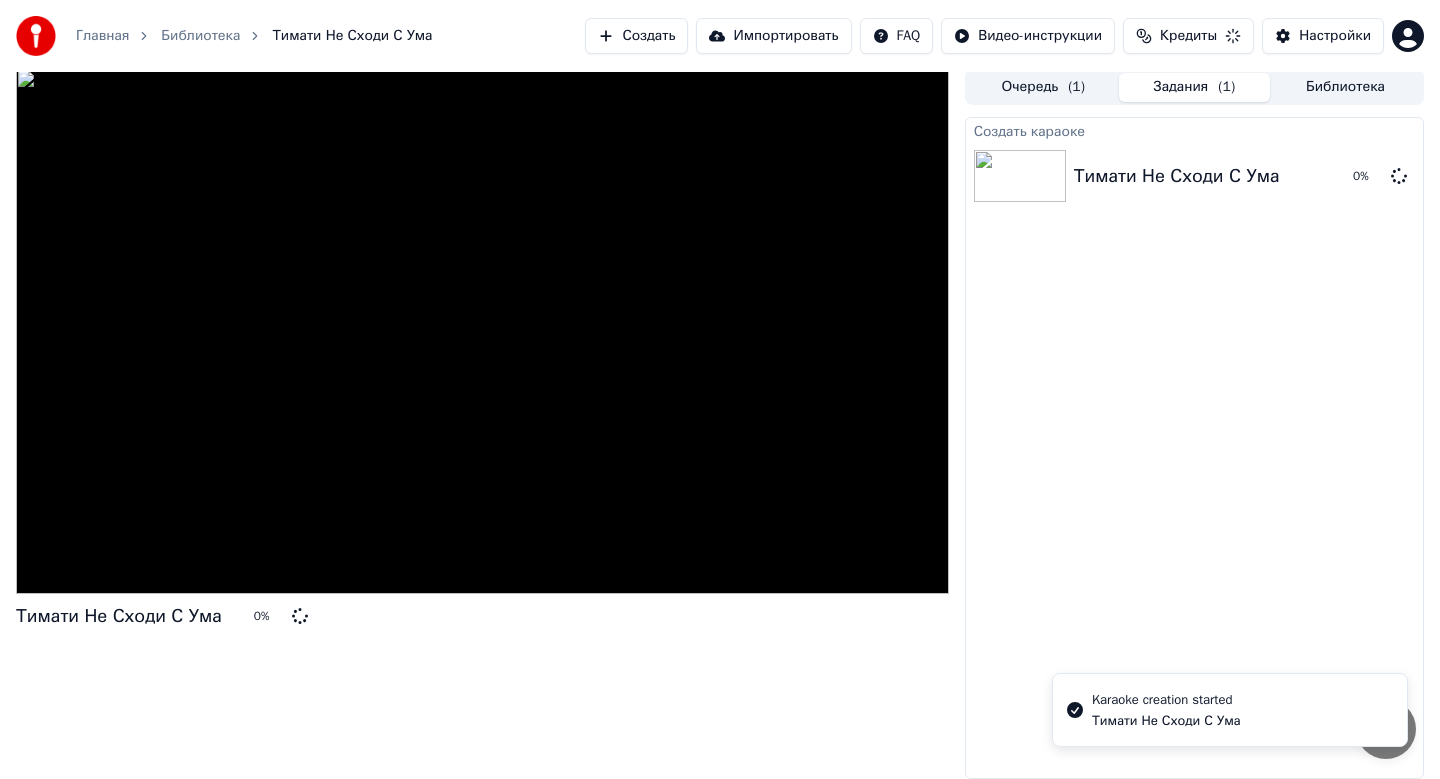 scroll, scrollTop: 3, scrollLeft: 0, axis: vertical 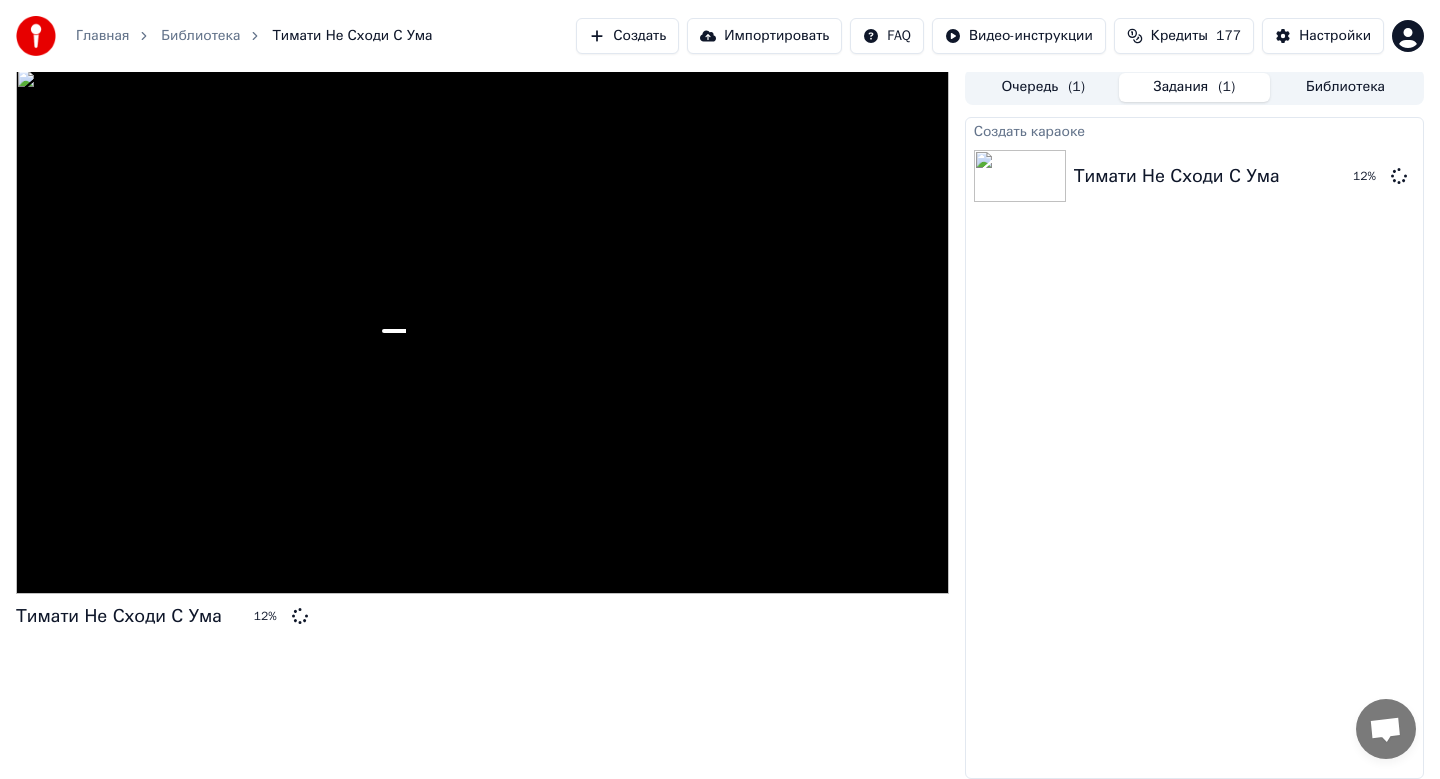click on "Создать" at bounding box center (627, 36) 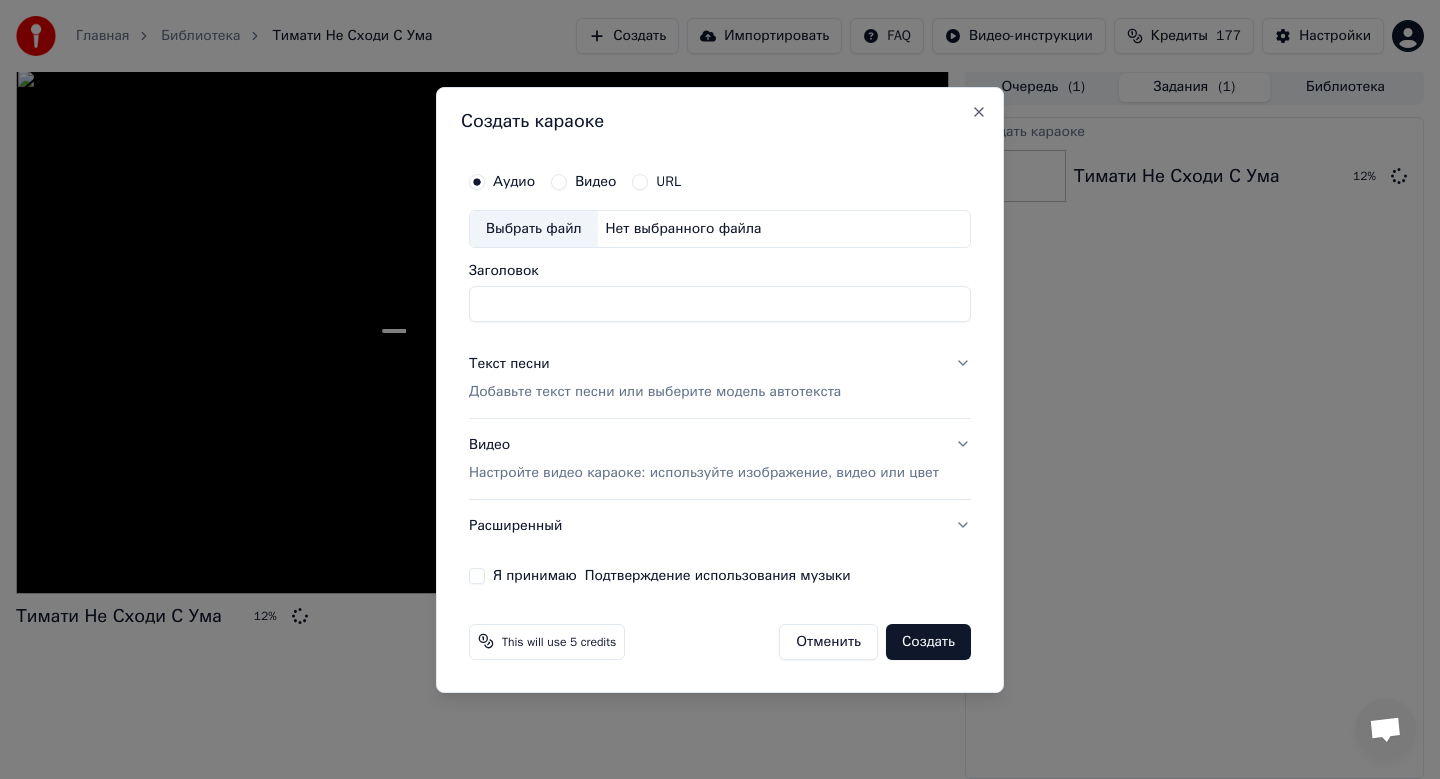 click on "Выбрать файл" at bounding box center (534, 229) 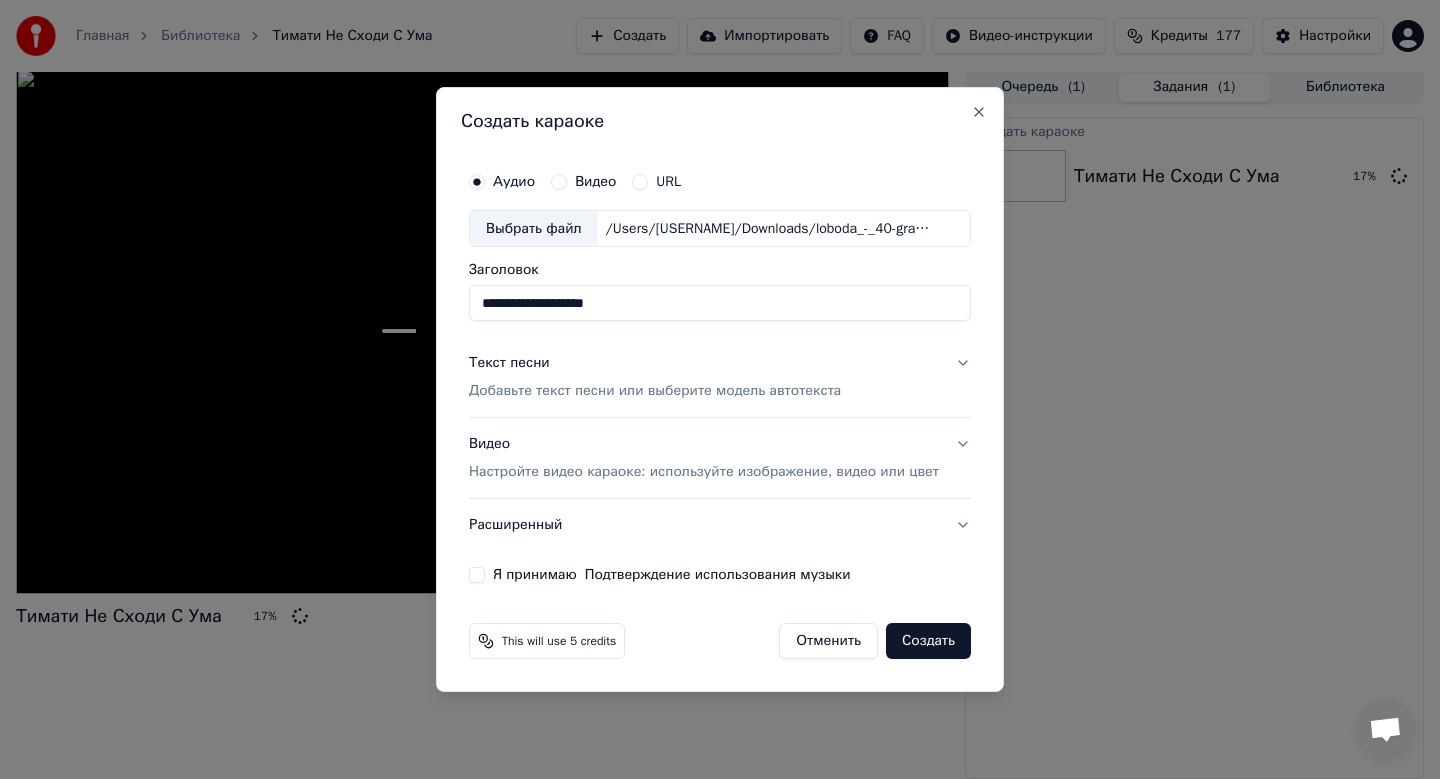 drag, startPoint x: 643, startPoint y: 309, endPoint x: 289, endPoint y: 309, distance: 354 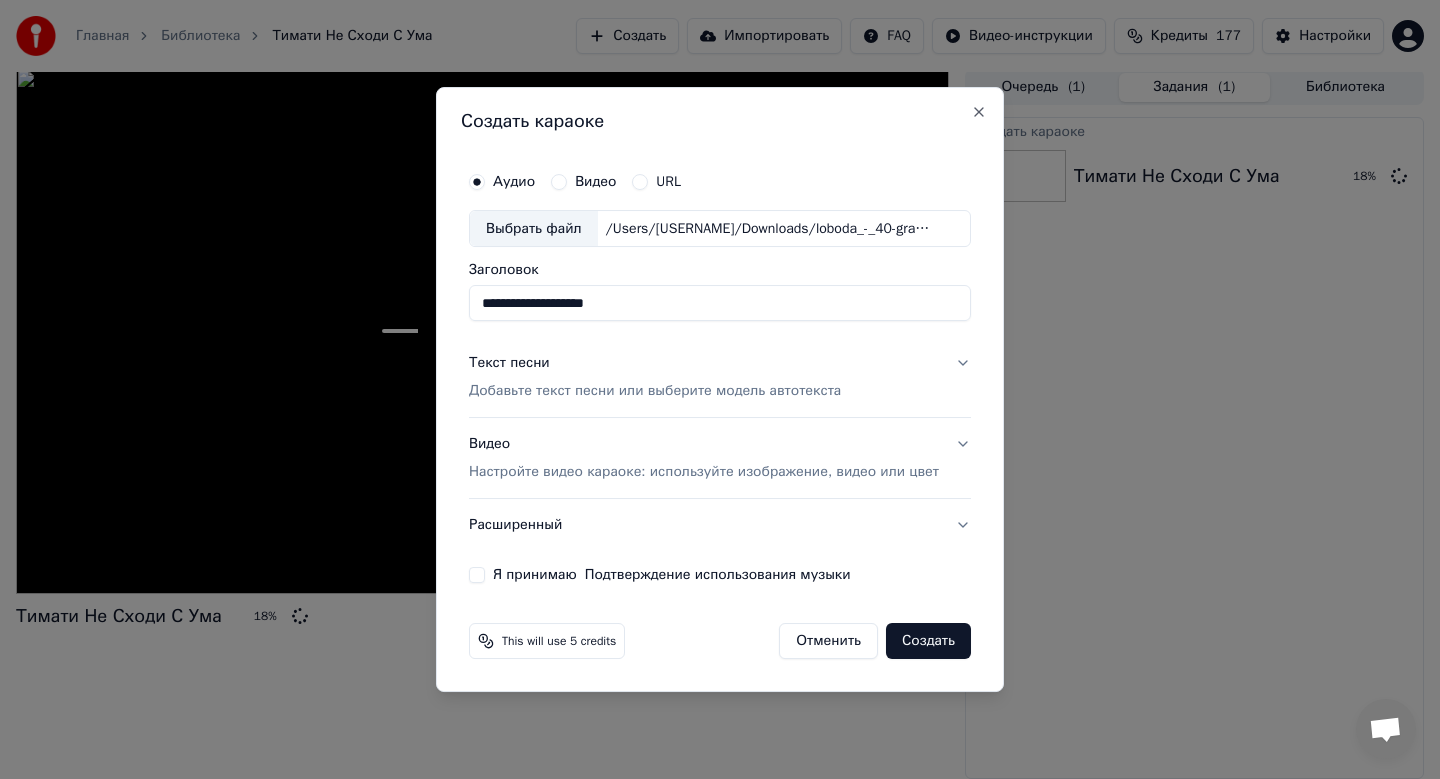 type on "**********" 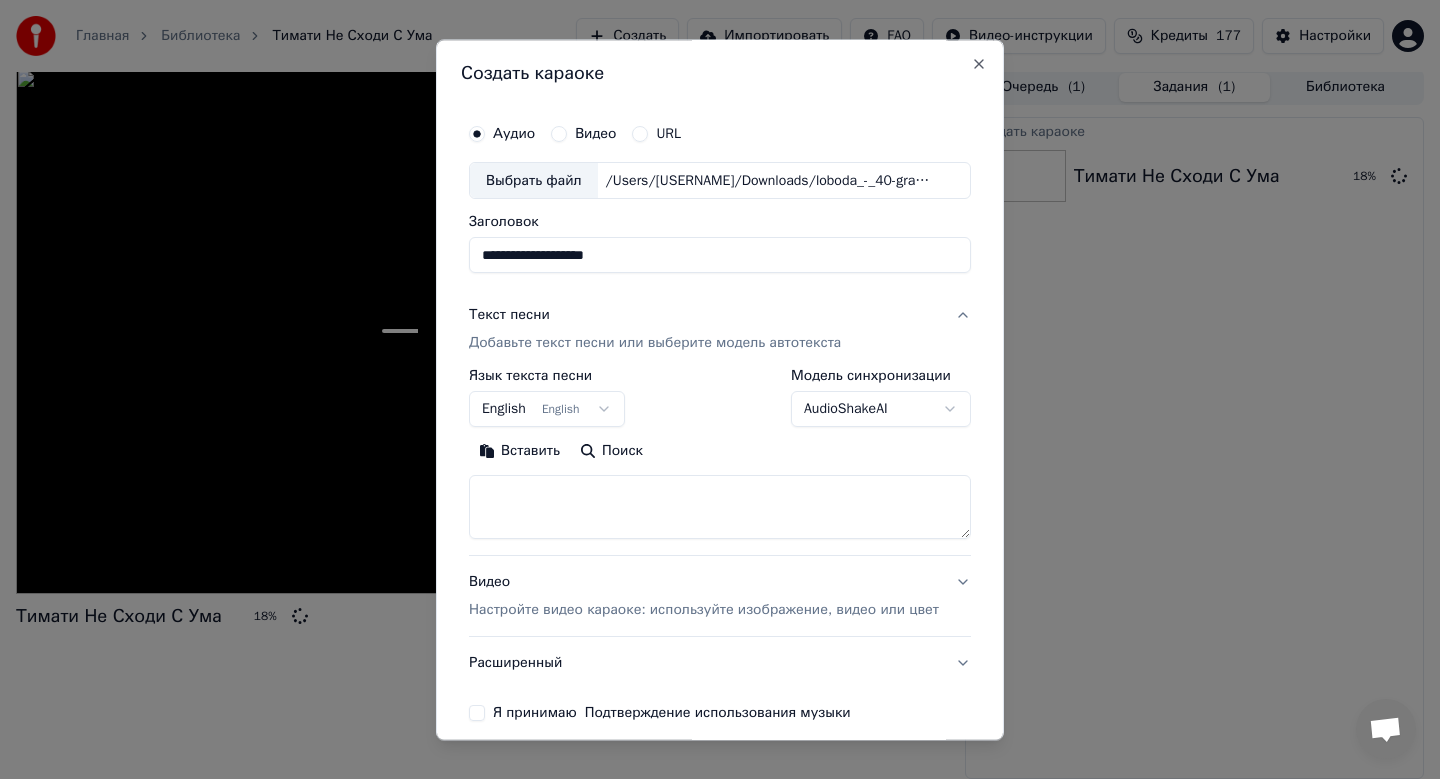 click on "**********" at bounding box center [720, 386] 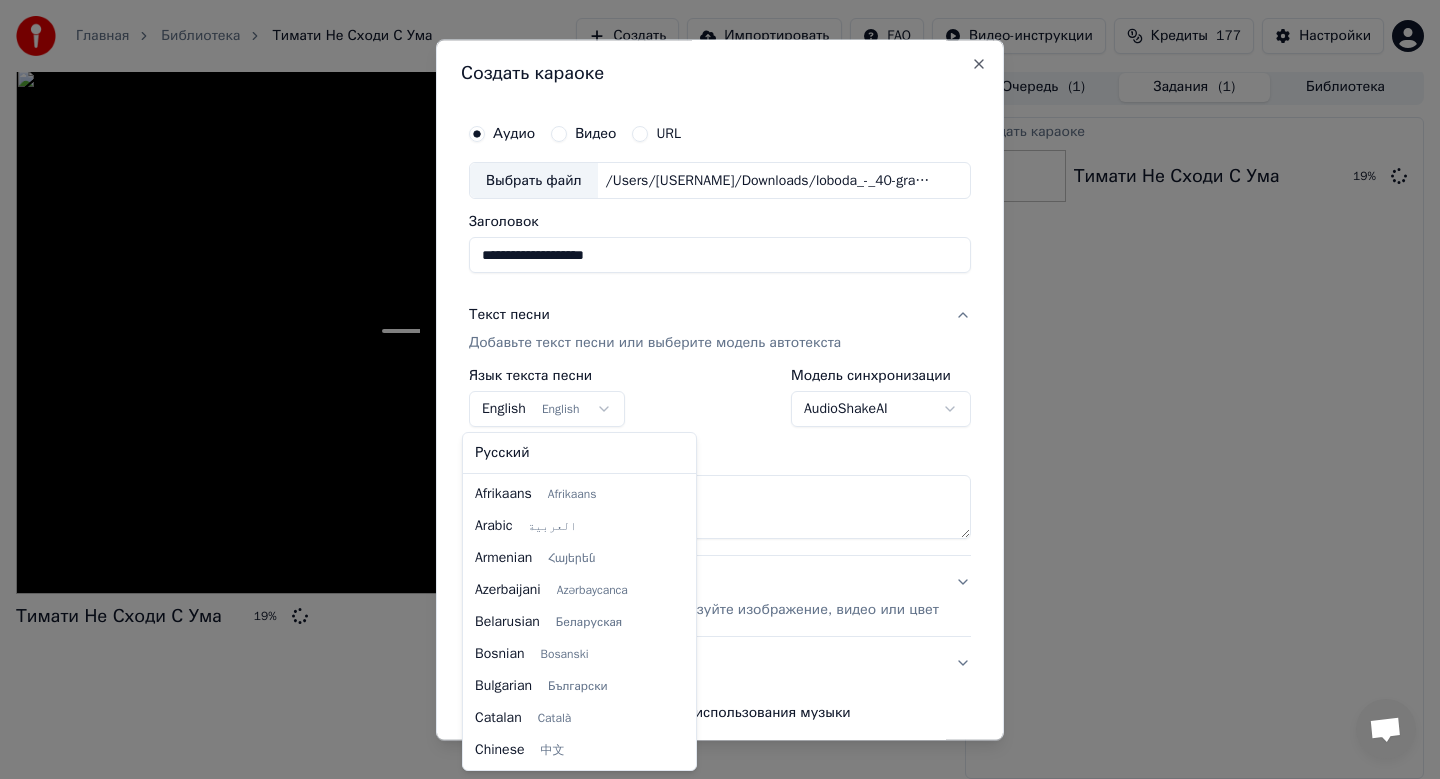 scroll, scrollTop: 160, scrollLeft: 0, axis: vertical 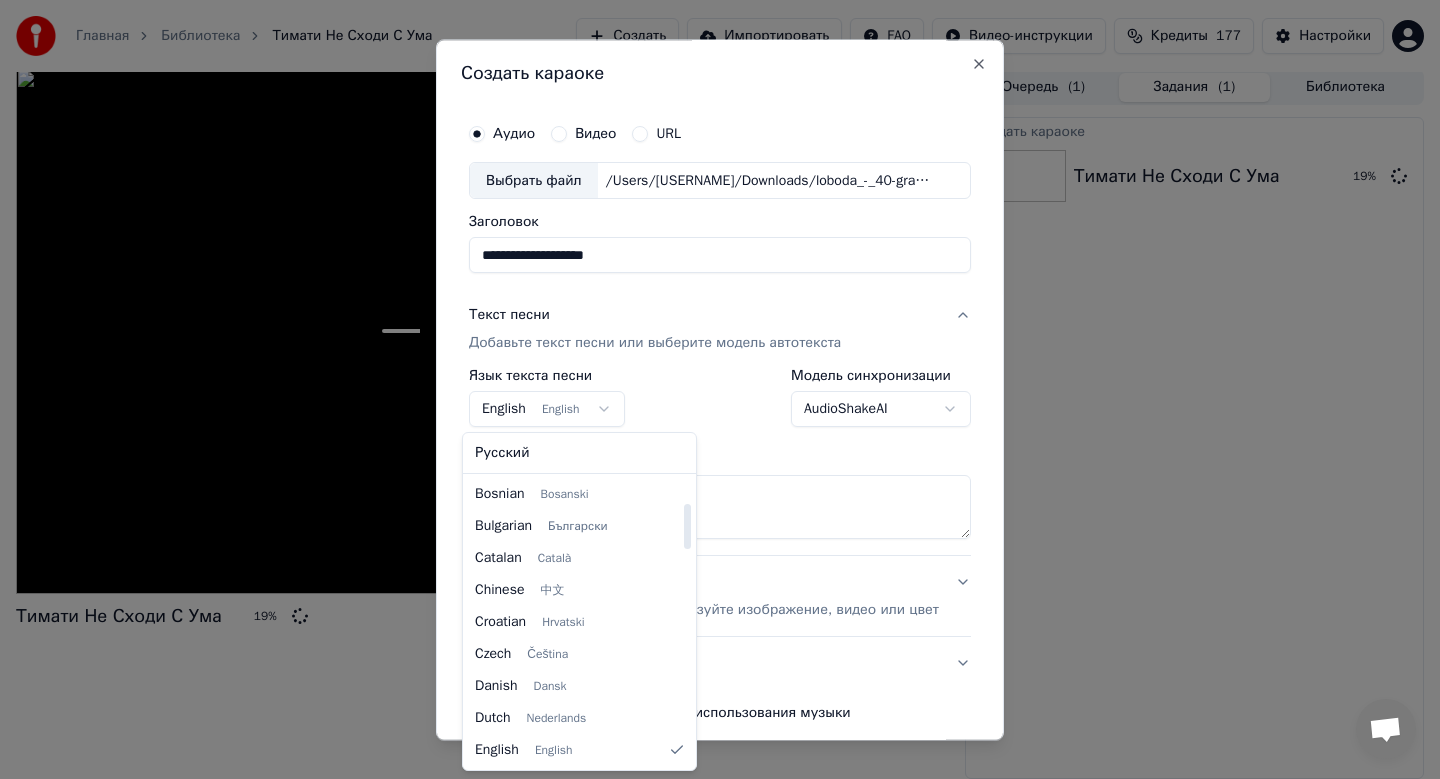 select on "**" 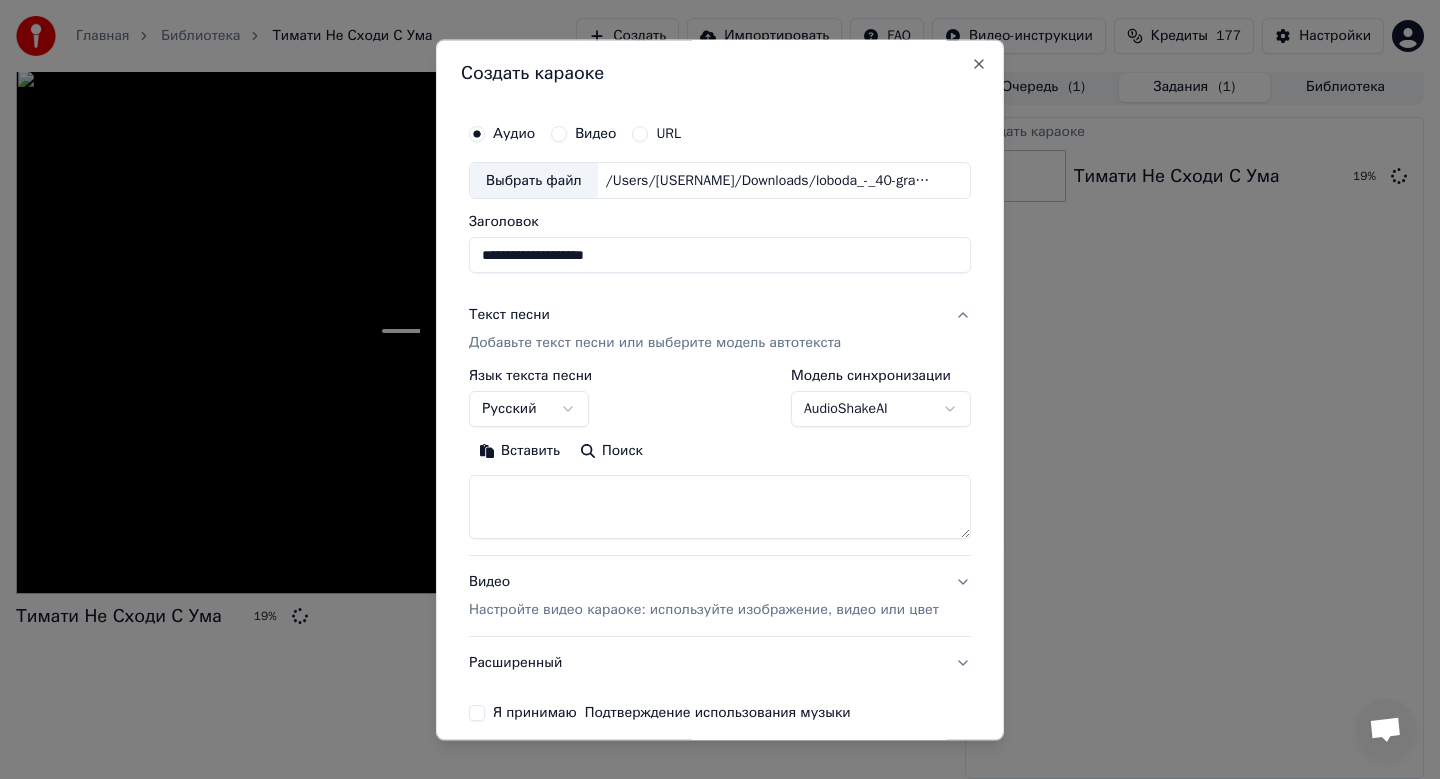 click on "Вставить" at bounding box center [519, 452] 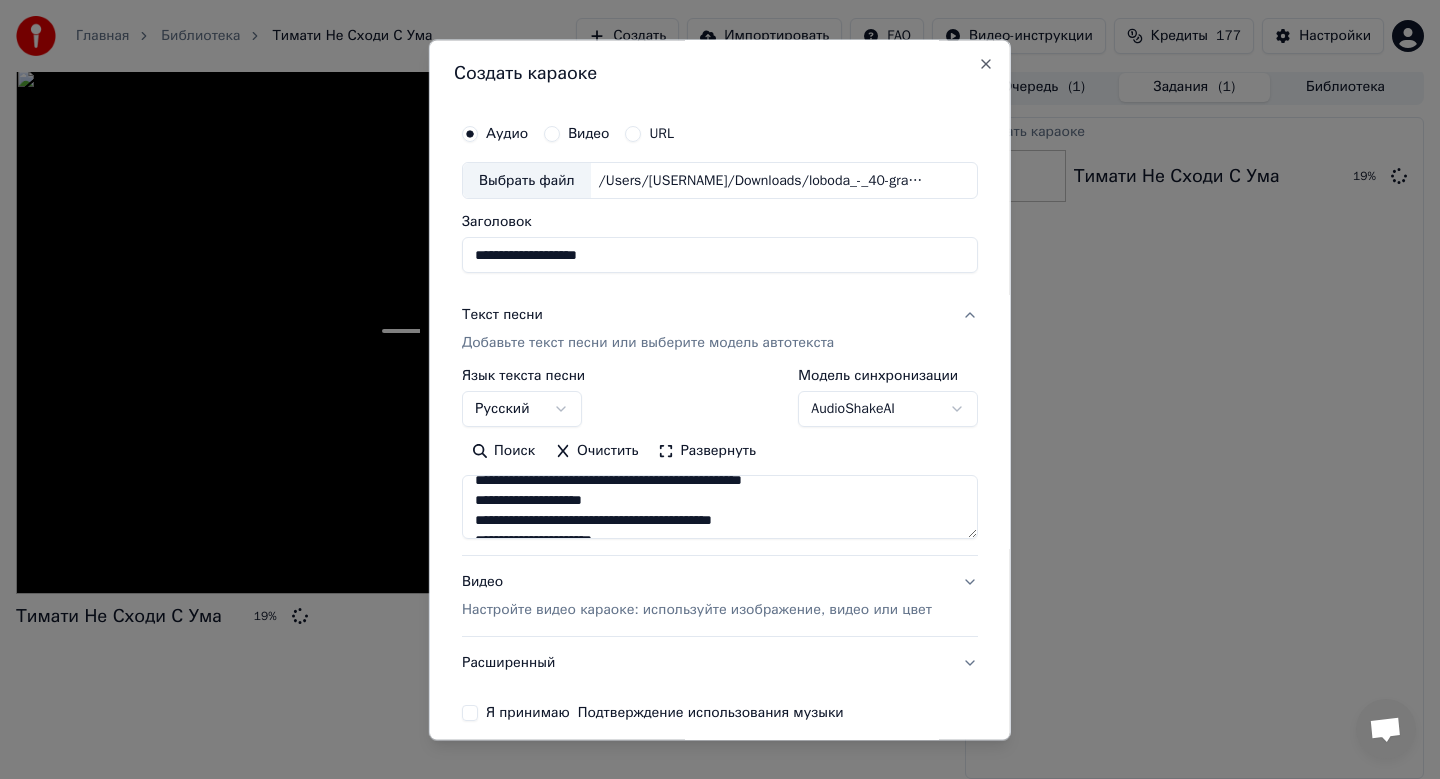 scroll, scrollTop: 186, scrollLeft: 0, axis: vertical 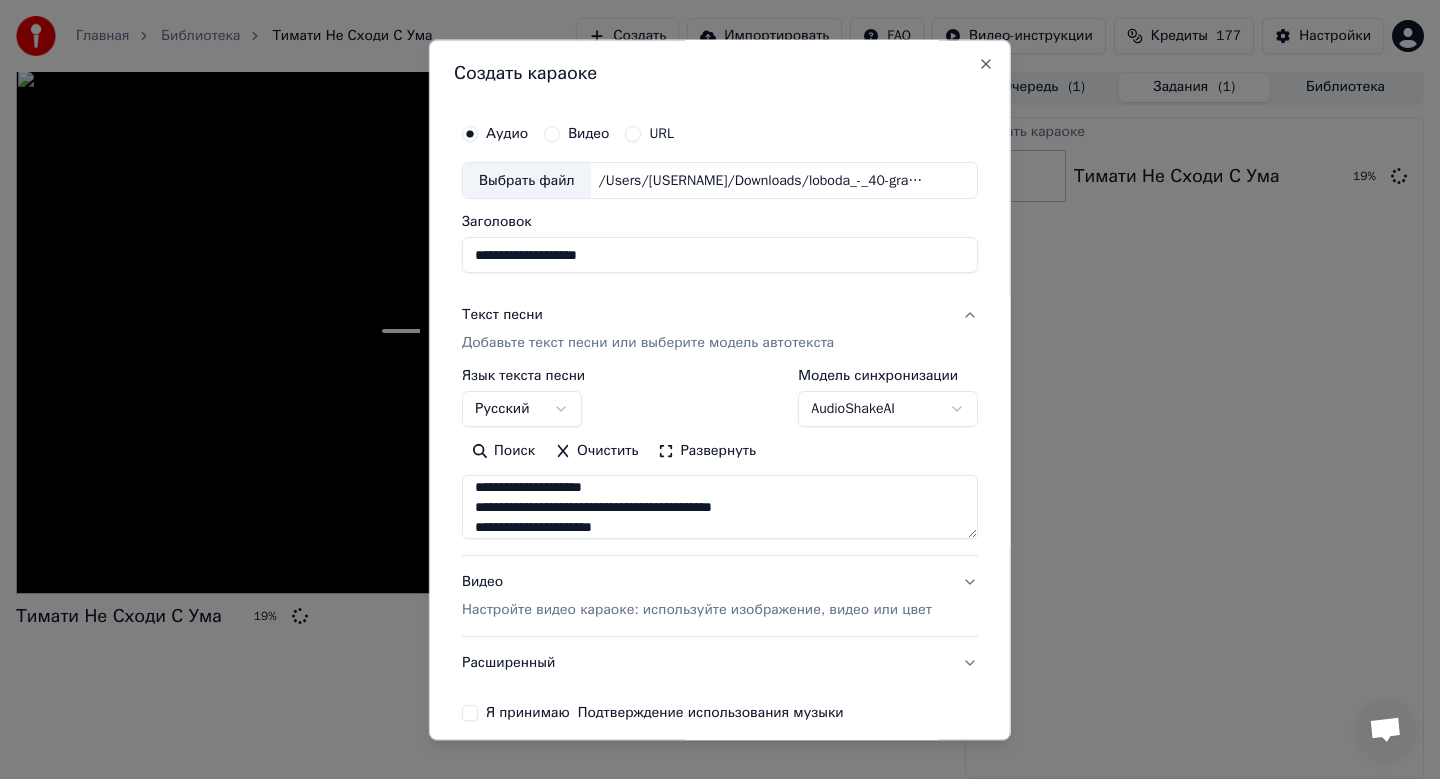 click on "Настройте видео караоке: используйте изображение, видео или цвет" at bounding box center [697, 611] 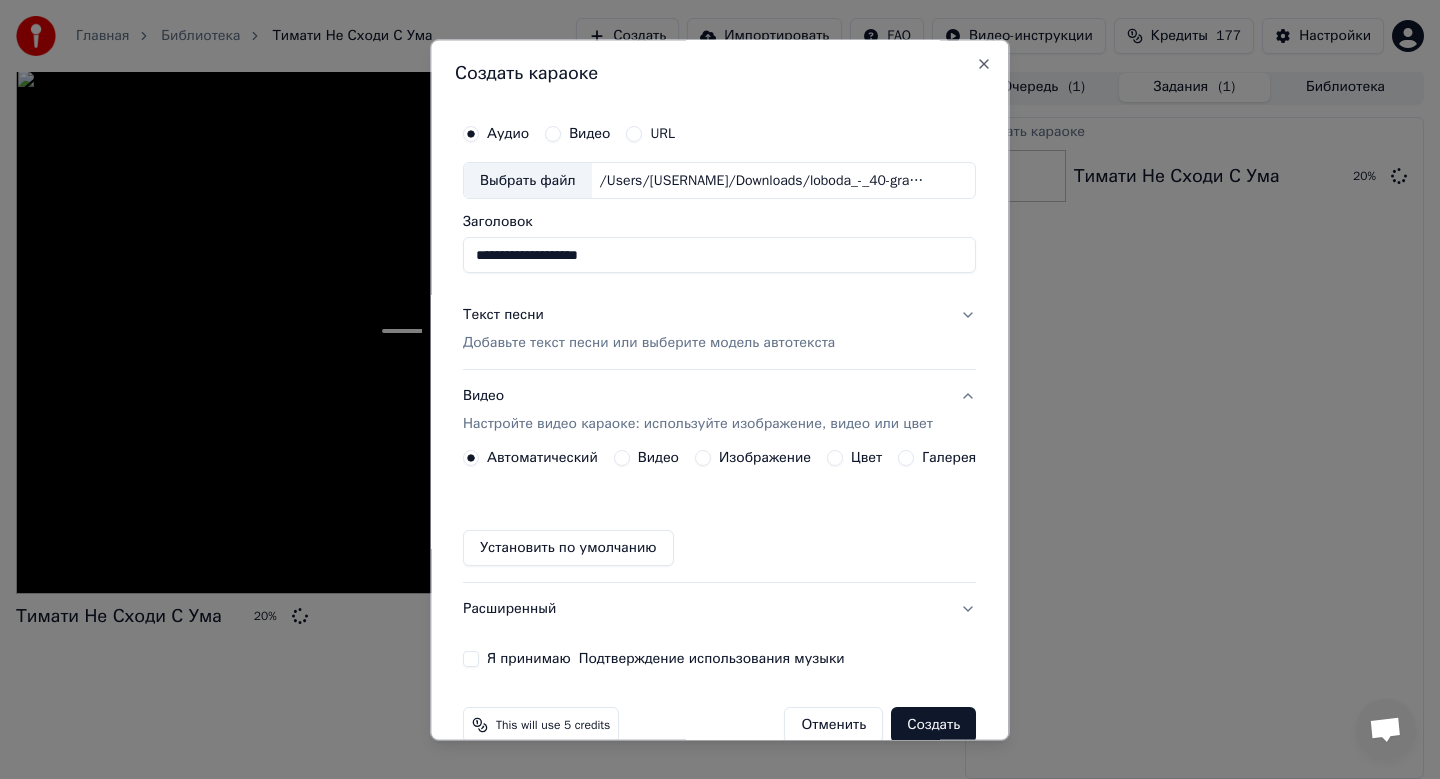 click on "Изображение" at bounding box center [753, 459] 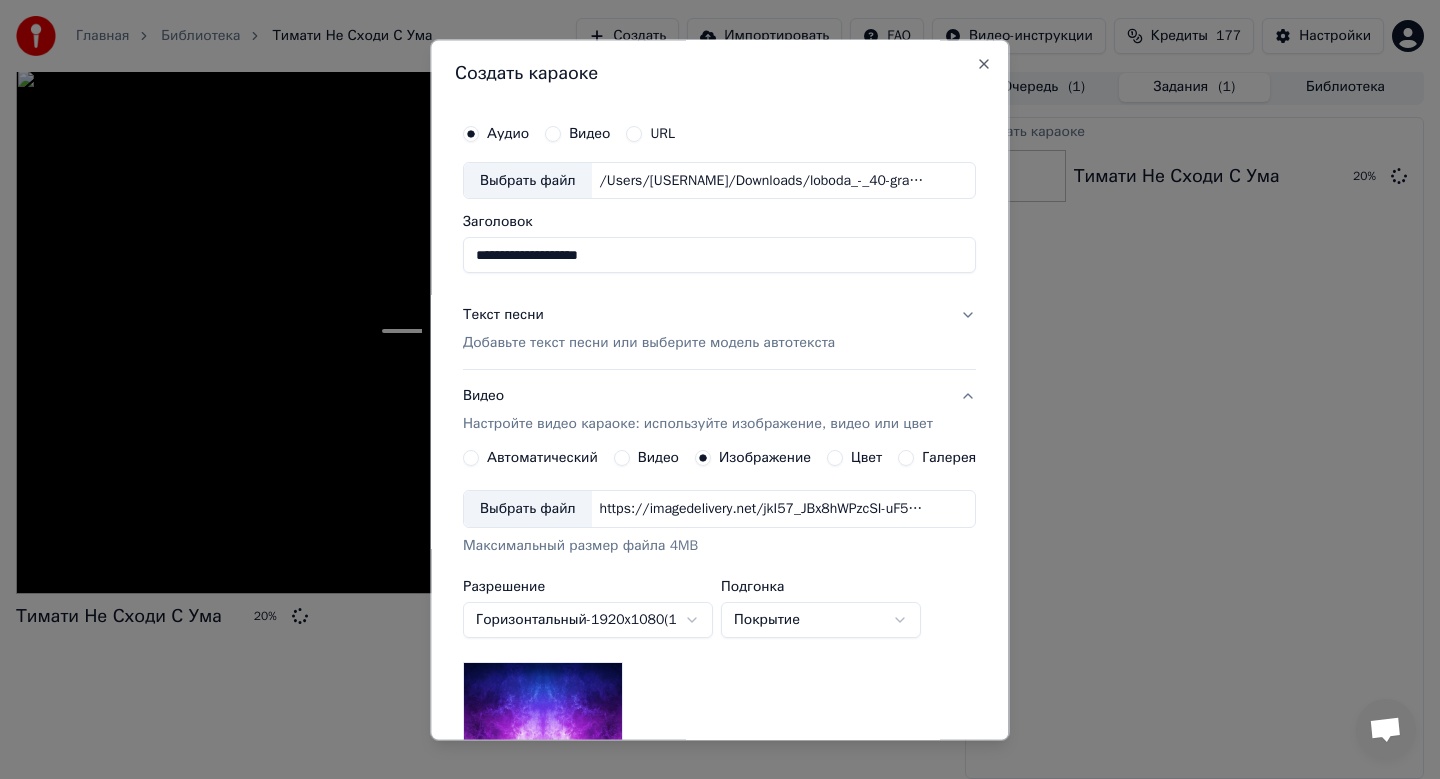 click on "Выбрать файл" at bounding box center [528, 510] 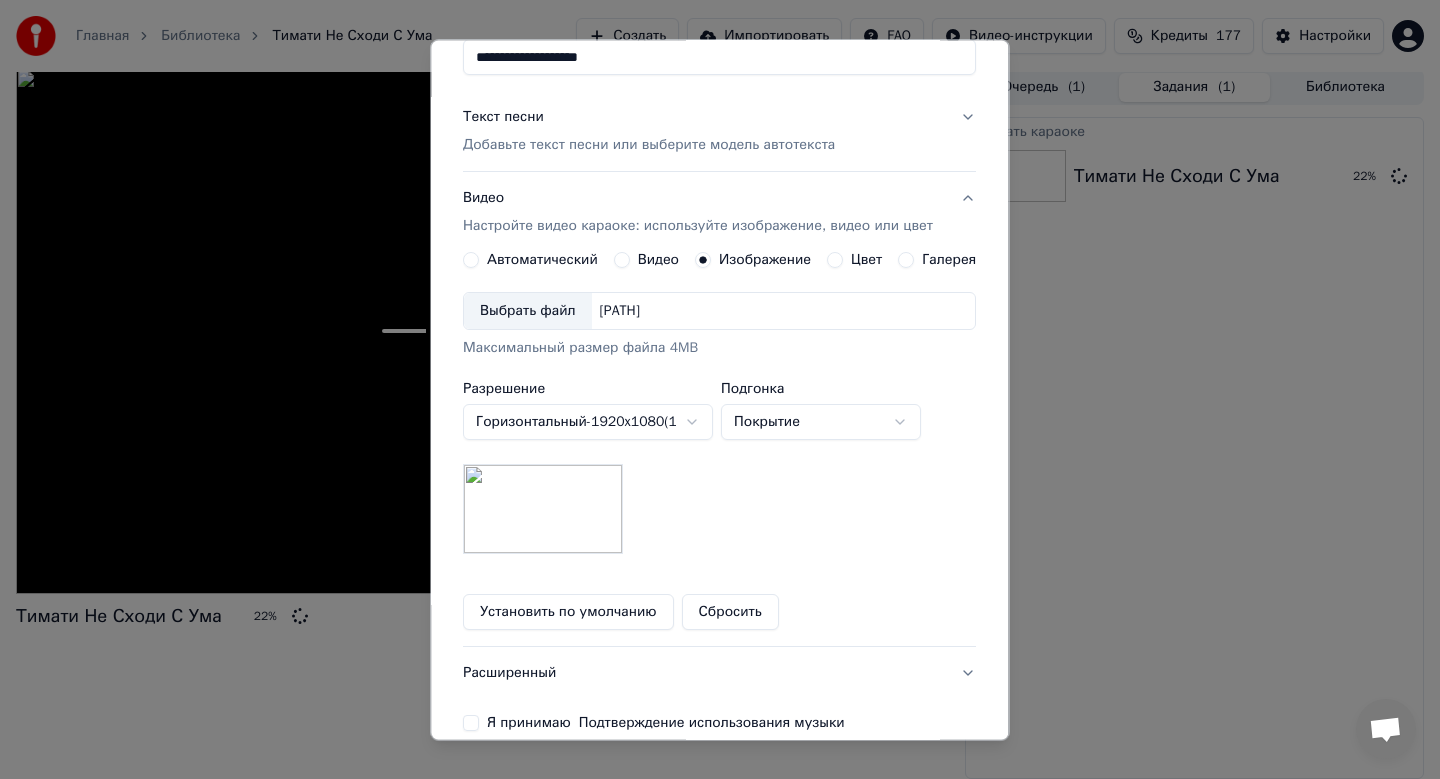 scroll, scrollTop: 299, scrollLeft: 0, axis: vertical 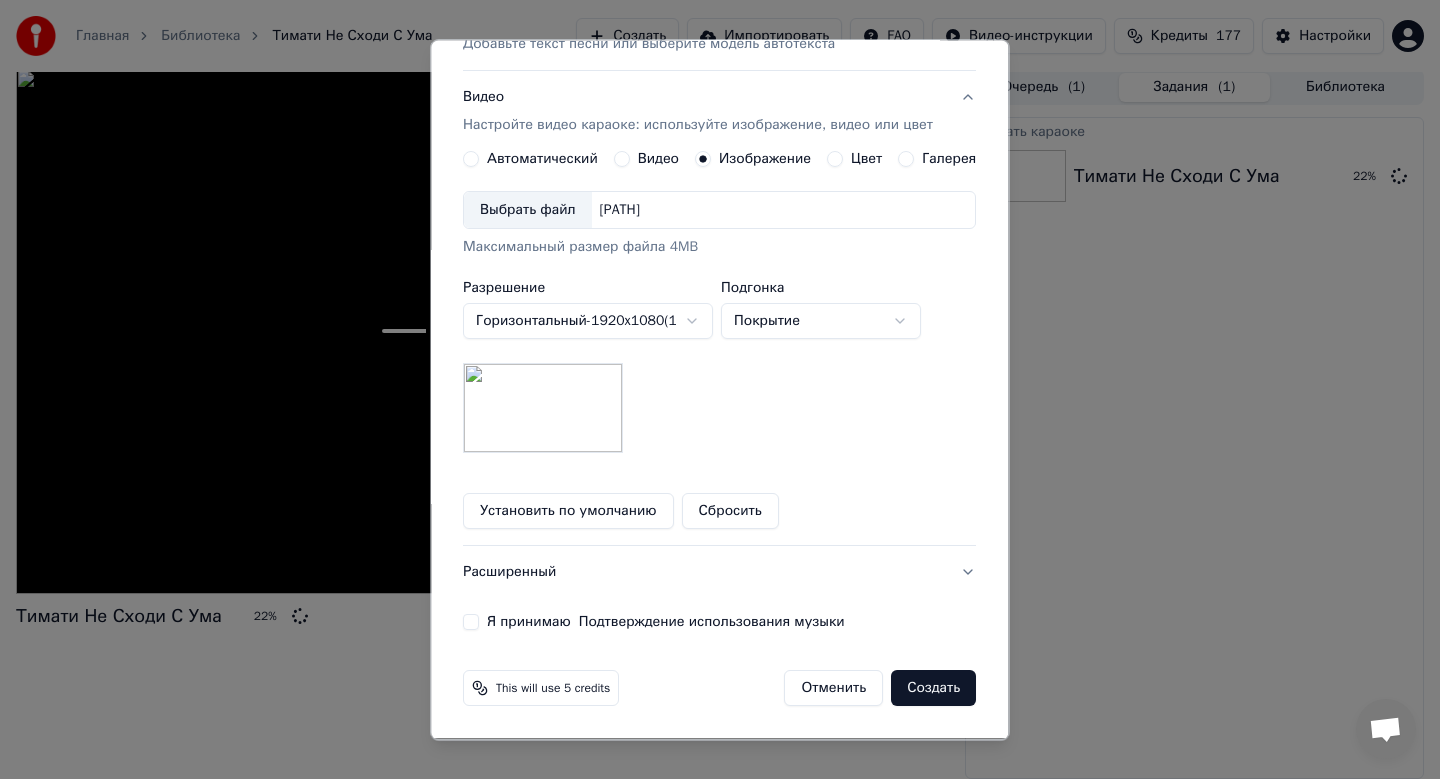 click on "Я принимаю   Подтверждение использования музыки" at bounding box center (471, 623) 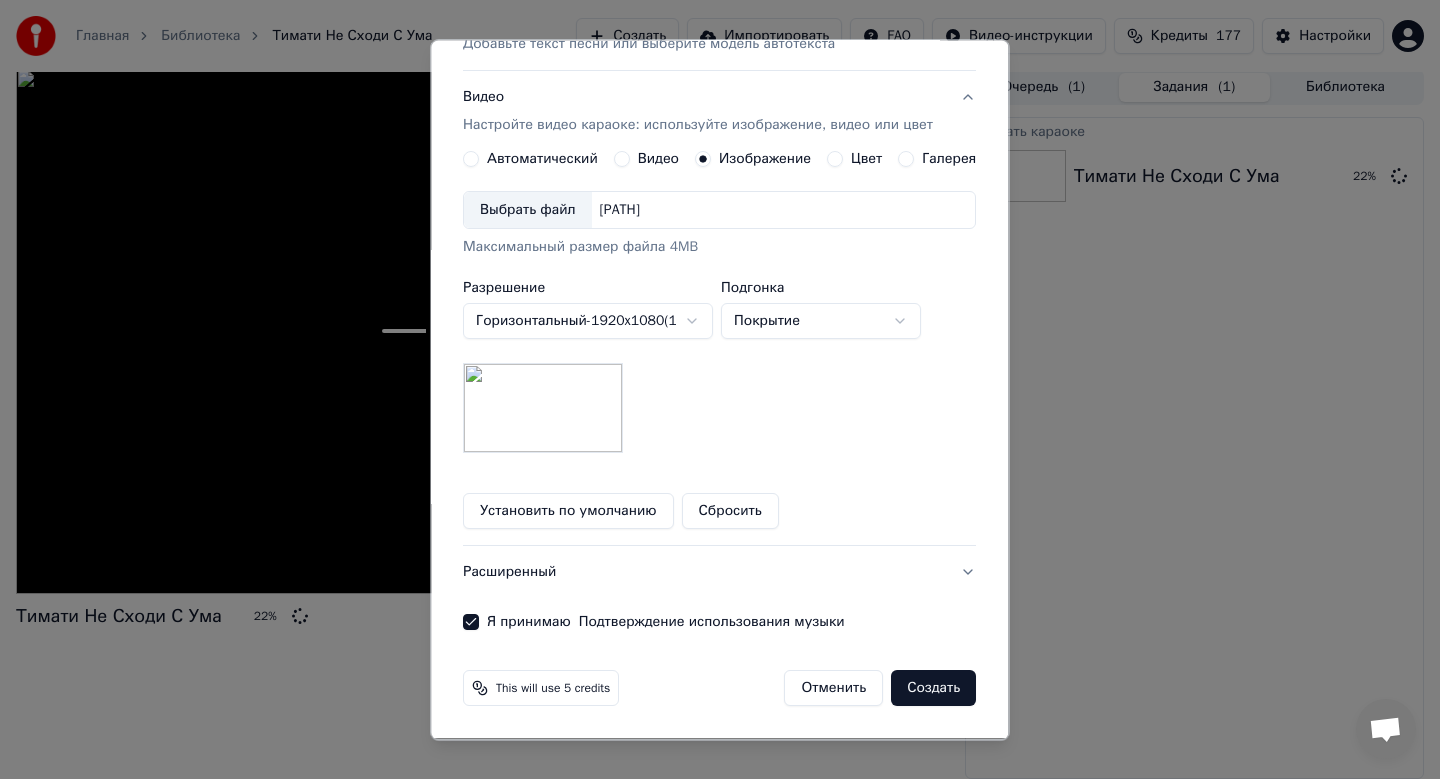 click on "Создать" at bounding box center (934, 689) 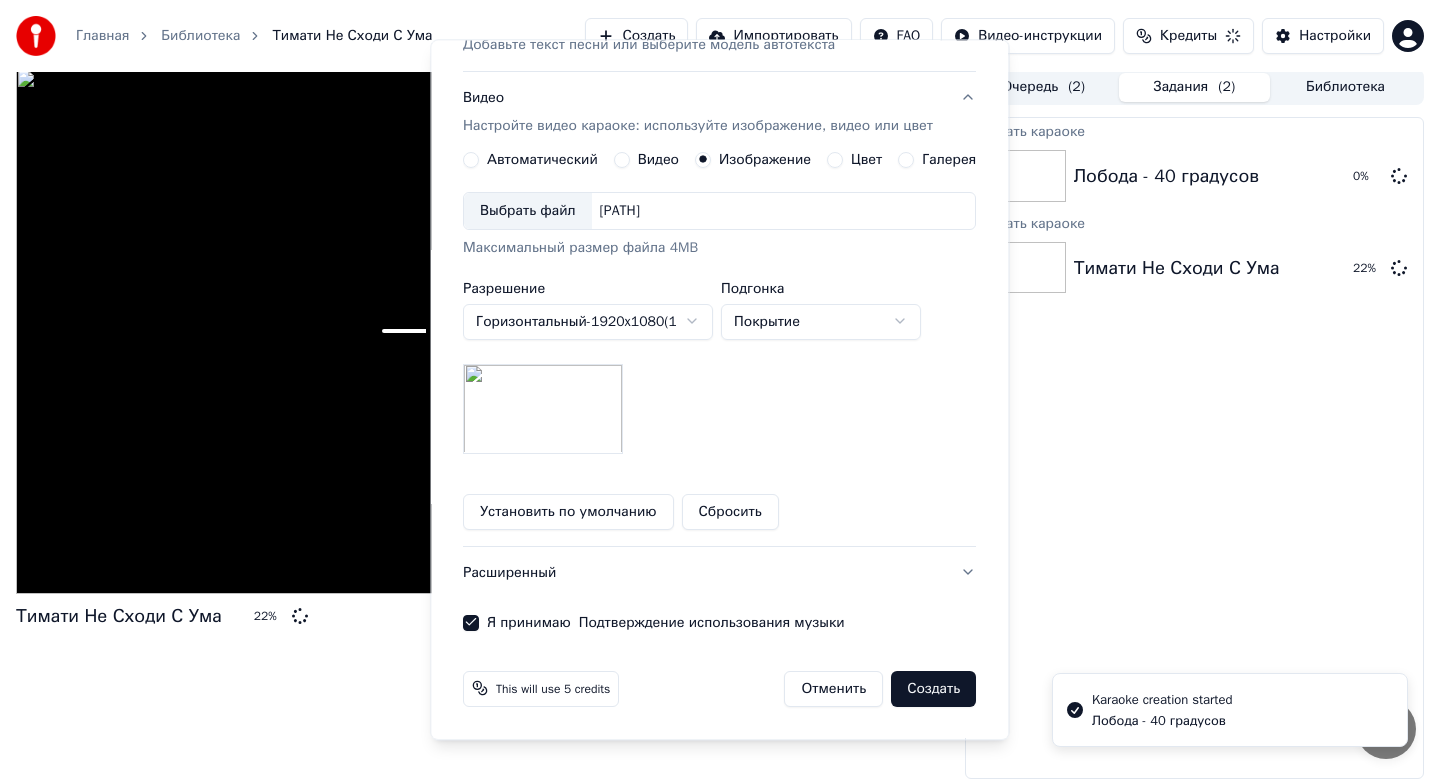type 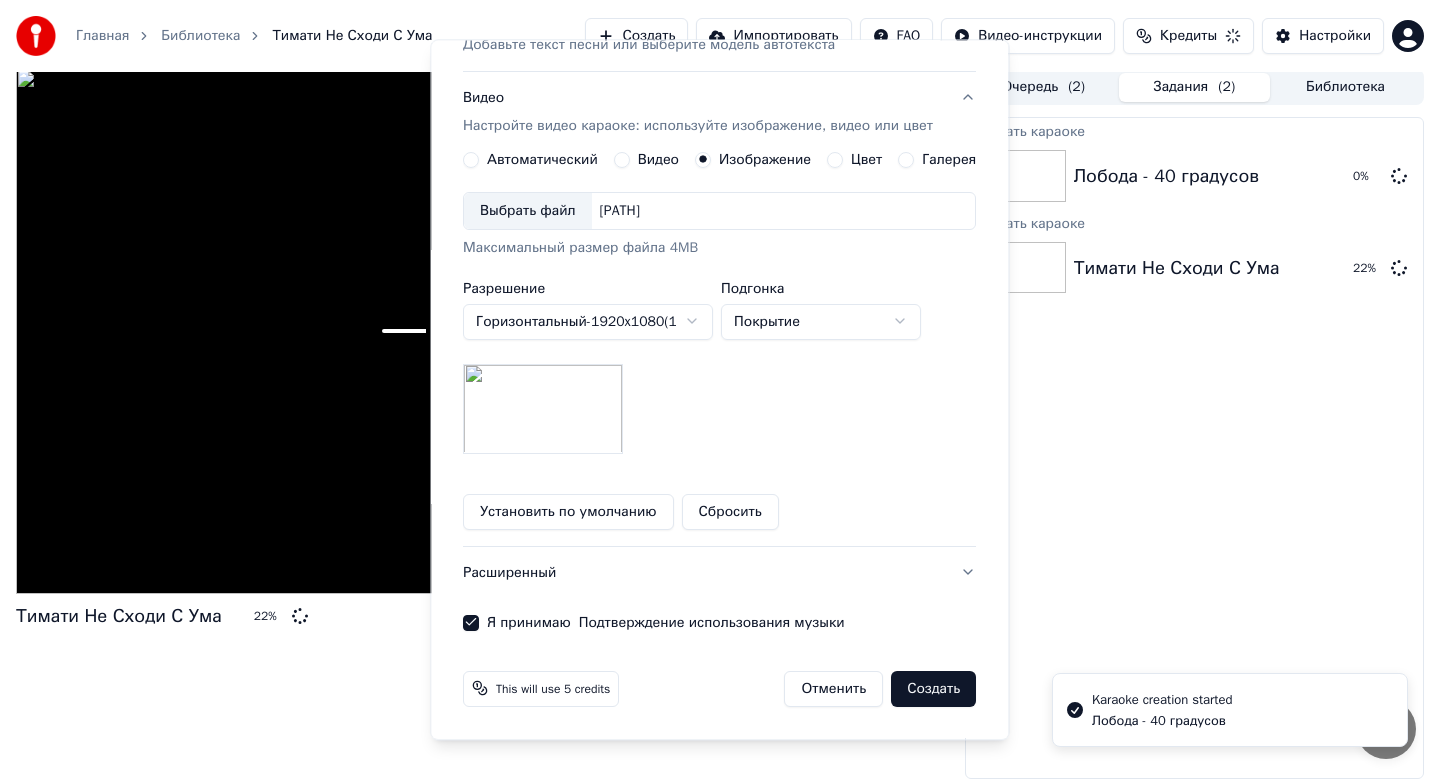 scroll, scrollTop: 37, scrollLeft: 0, axis: vertical 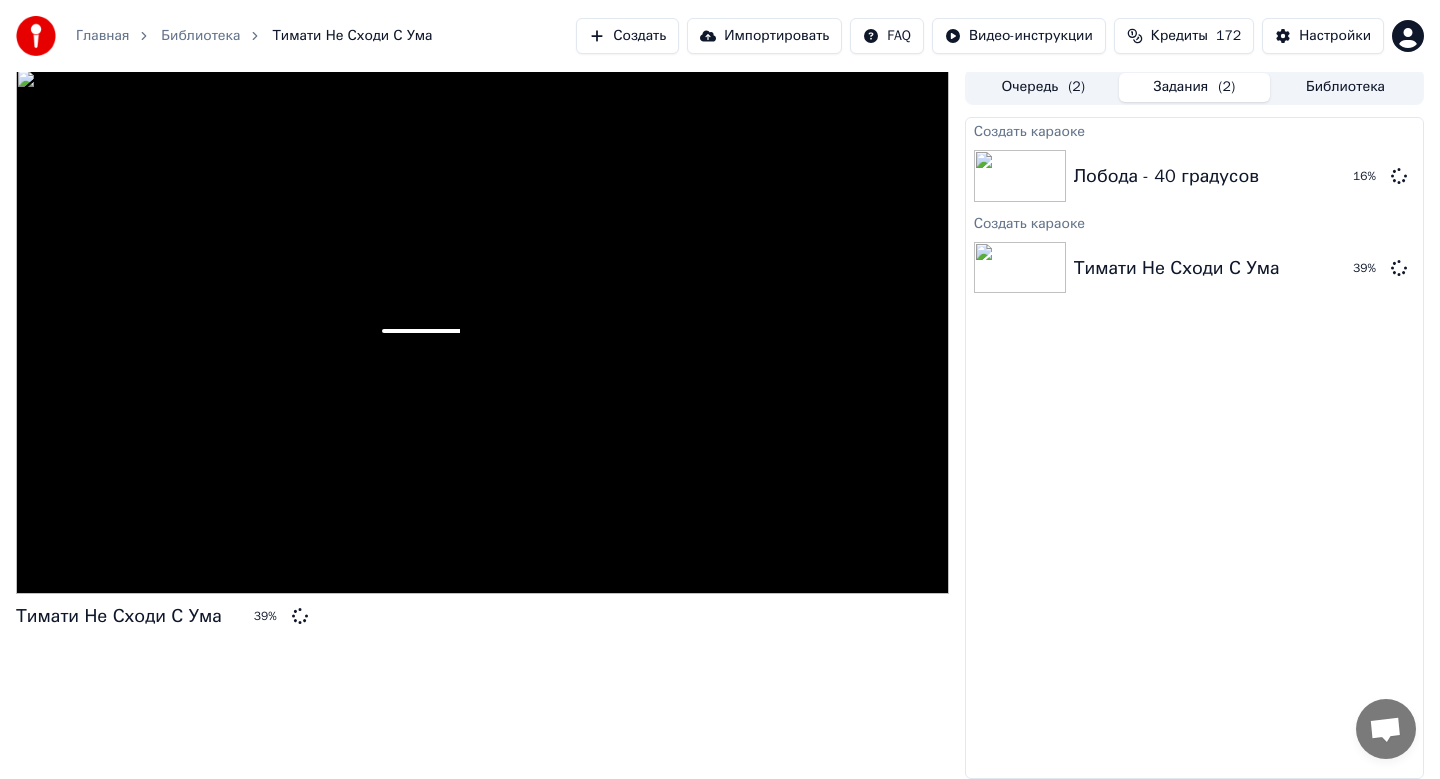 click on "Создать" at bounding box center (627, 36) 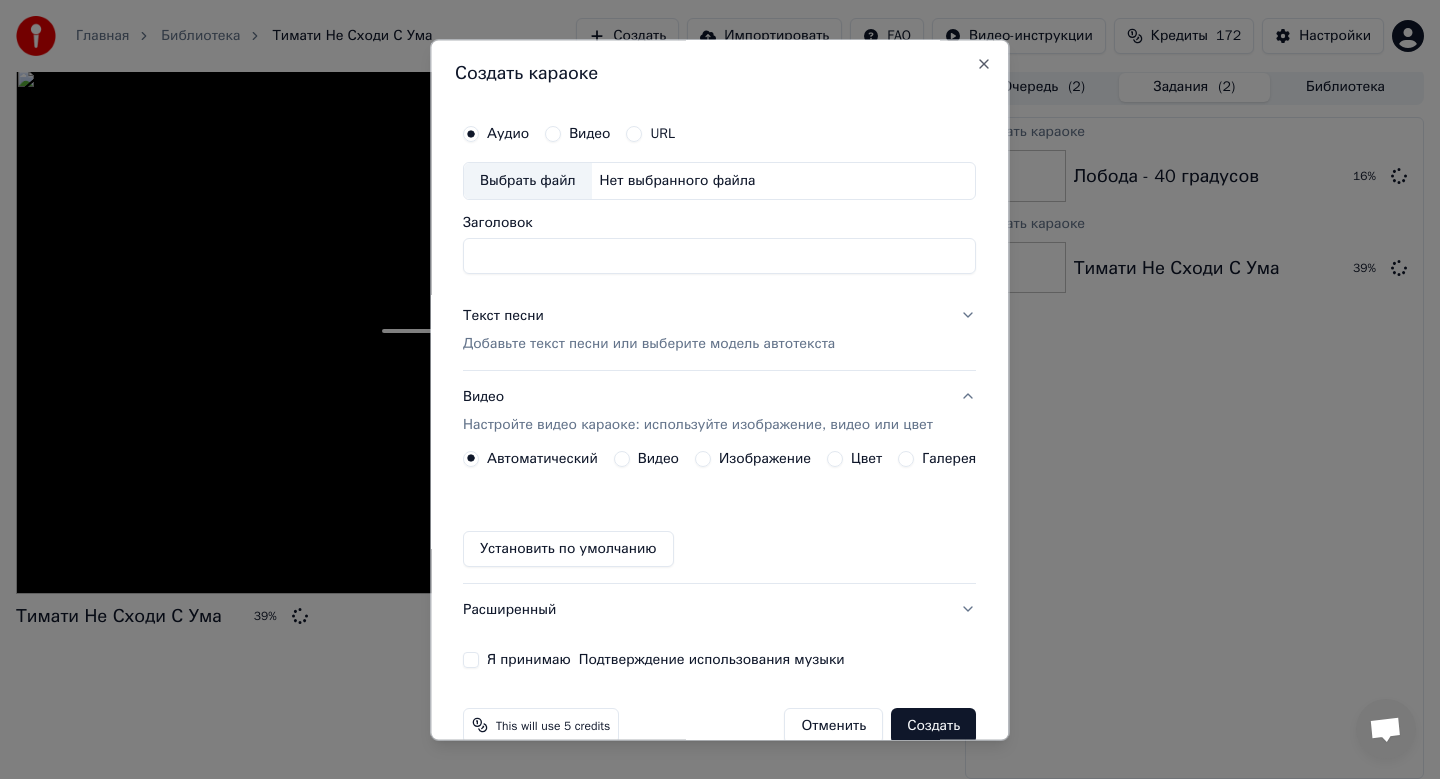 click on "Выбрать файл" at bounding box center (528, 181) 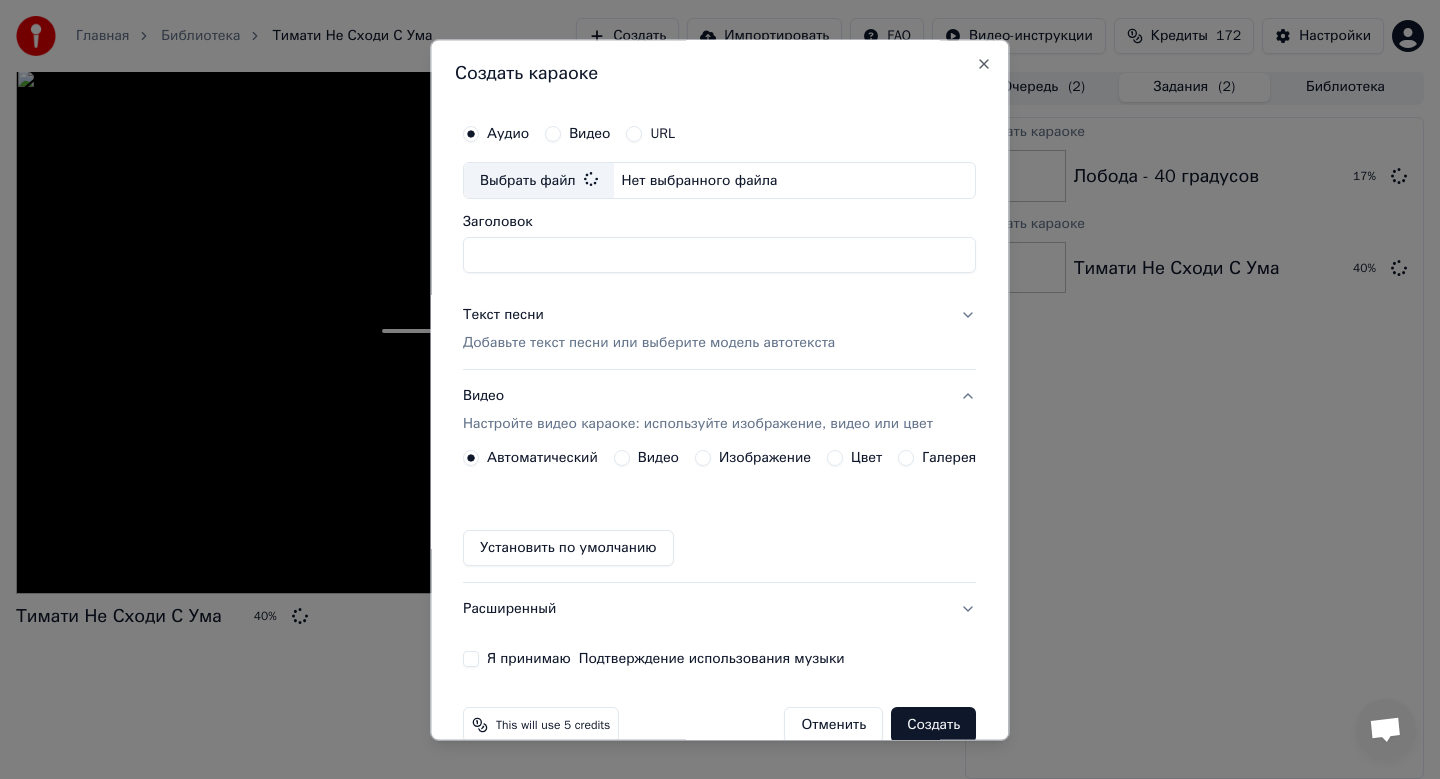 type on "**********" 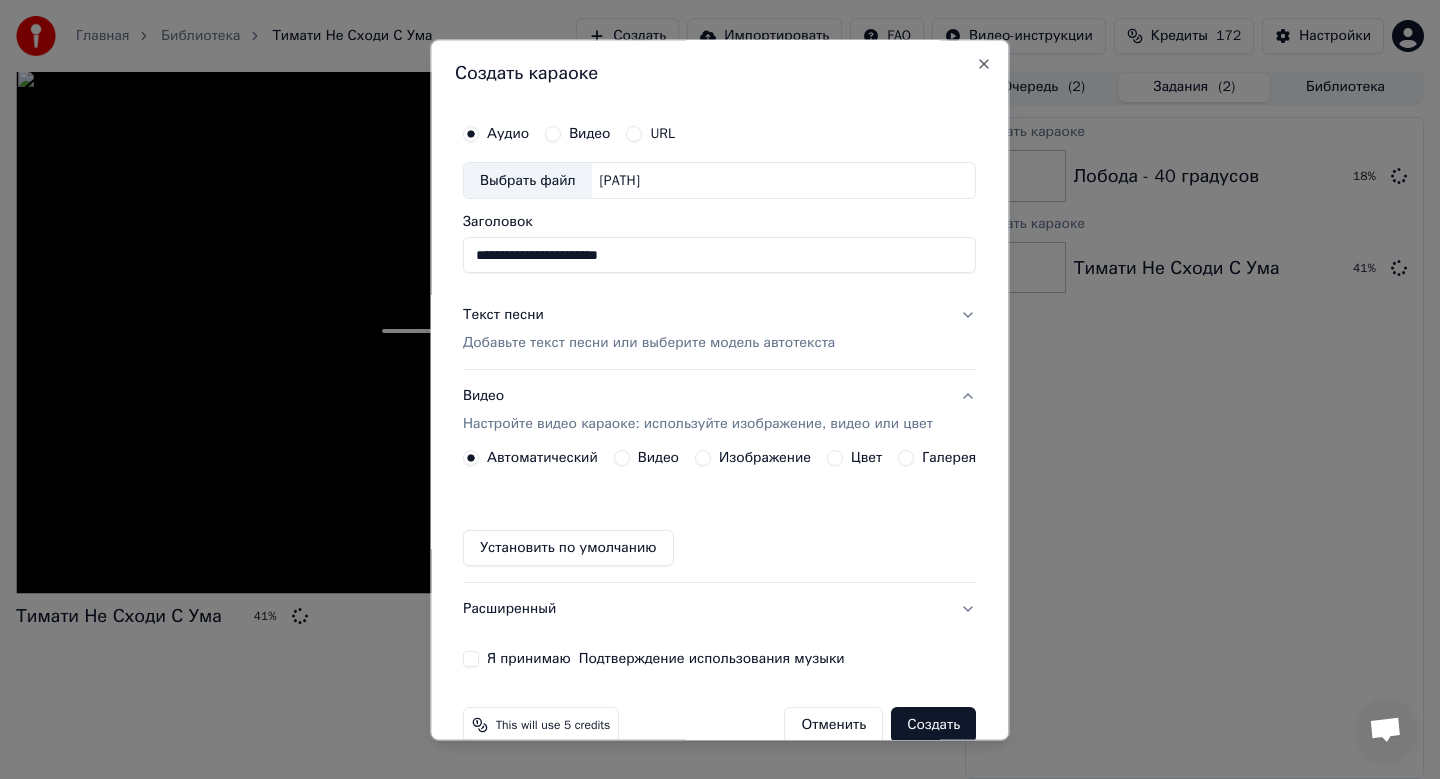 click on "Добавьте текст песни или выберите модель автотекста" at bounding box center [649, 344] 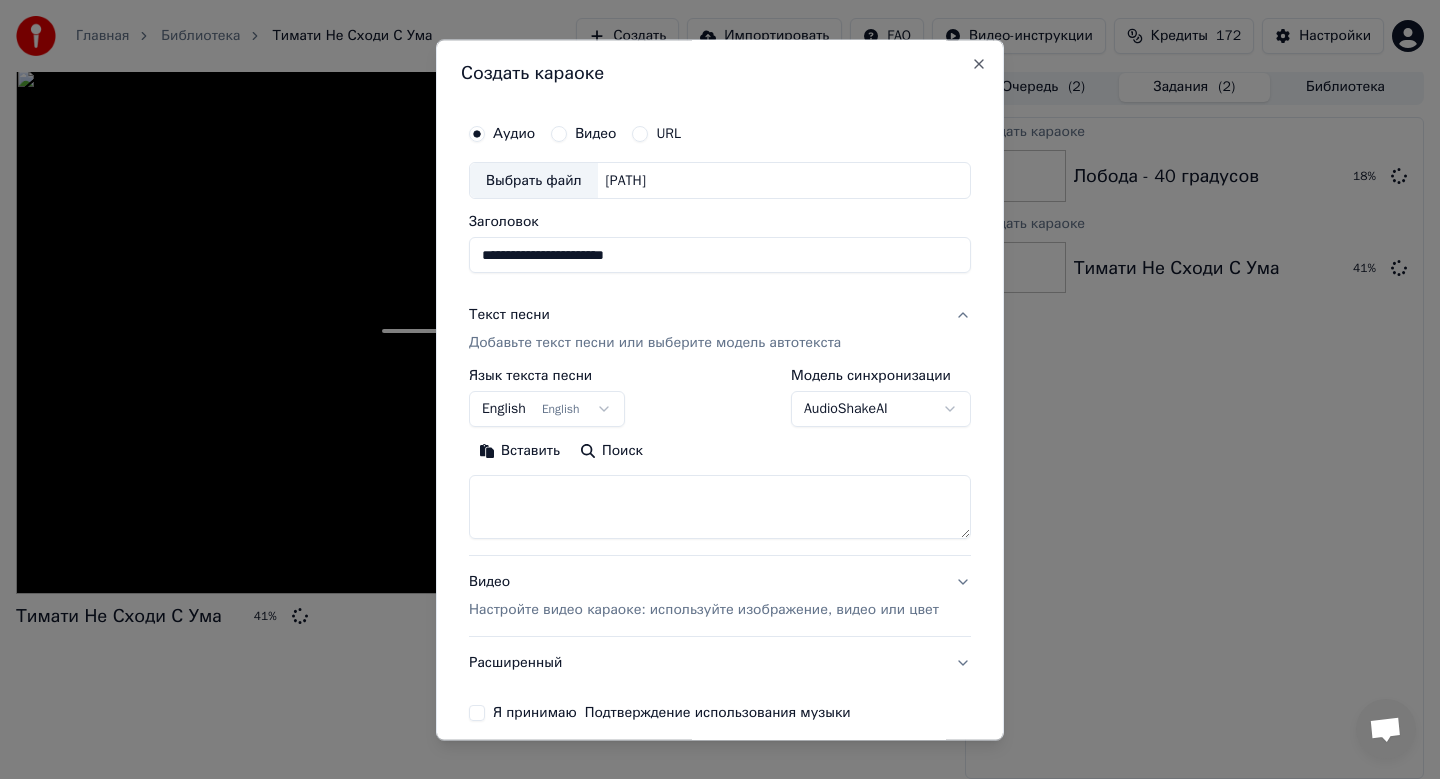 click on "**********" at bounding box center (720, 386) 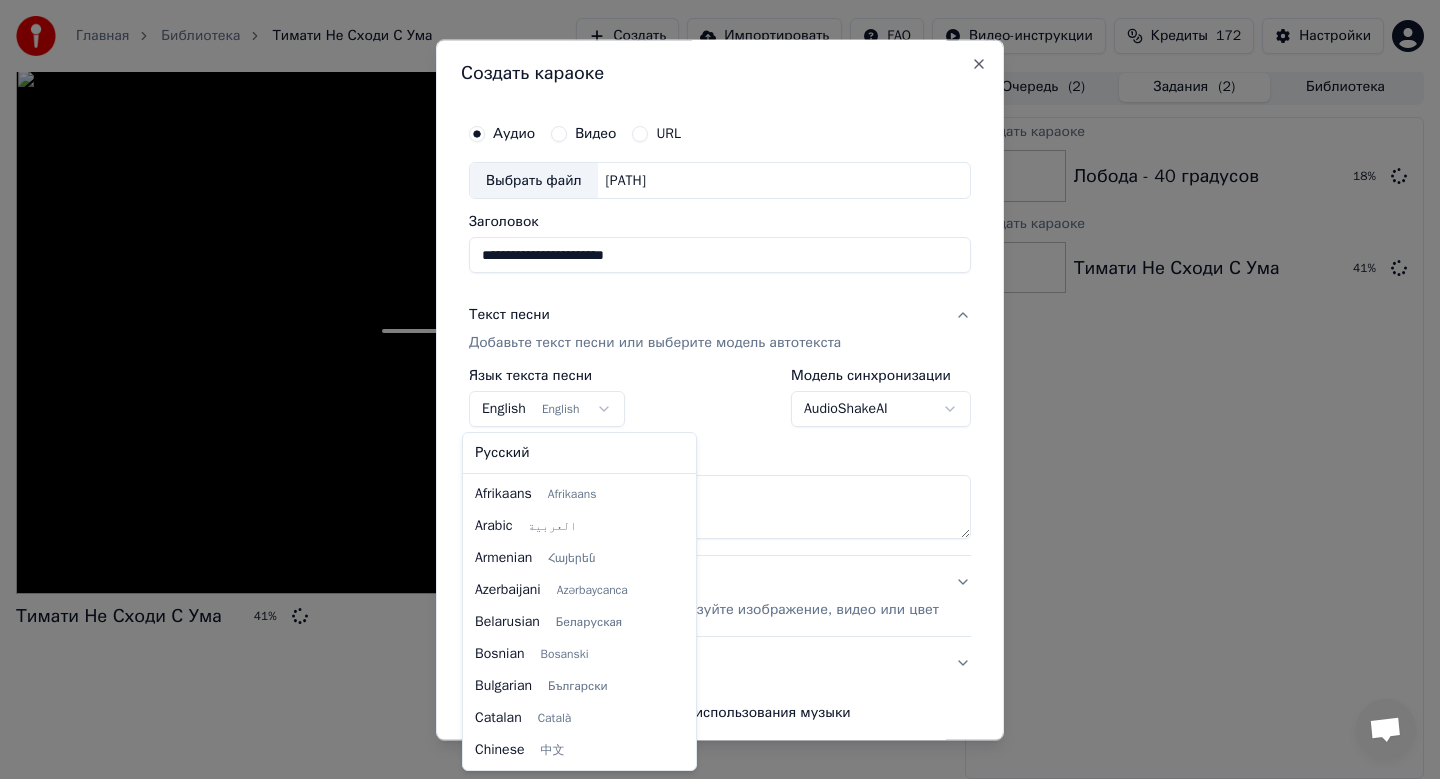 scroll, scrollTop: 160, scrollLeft: 0, axis: vertical 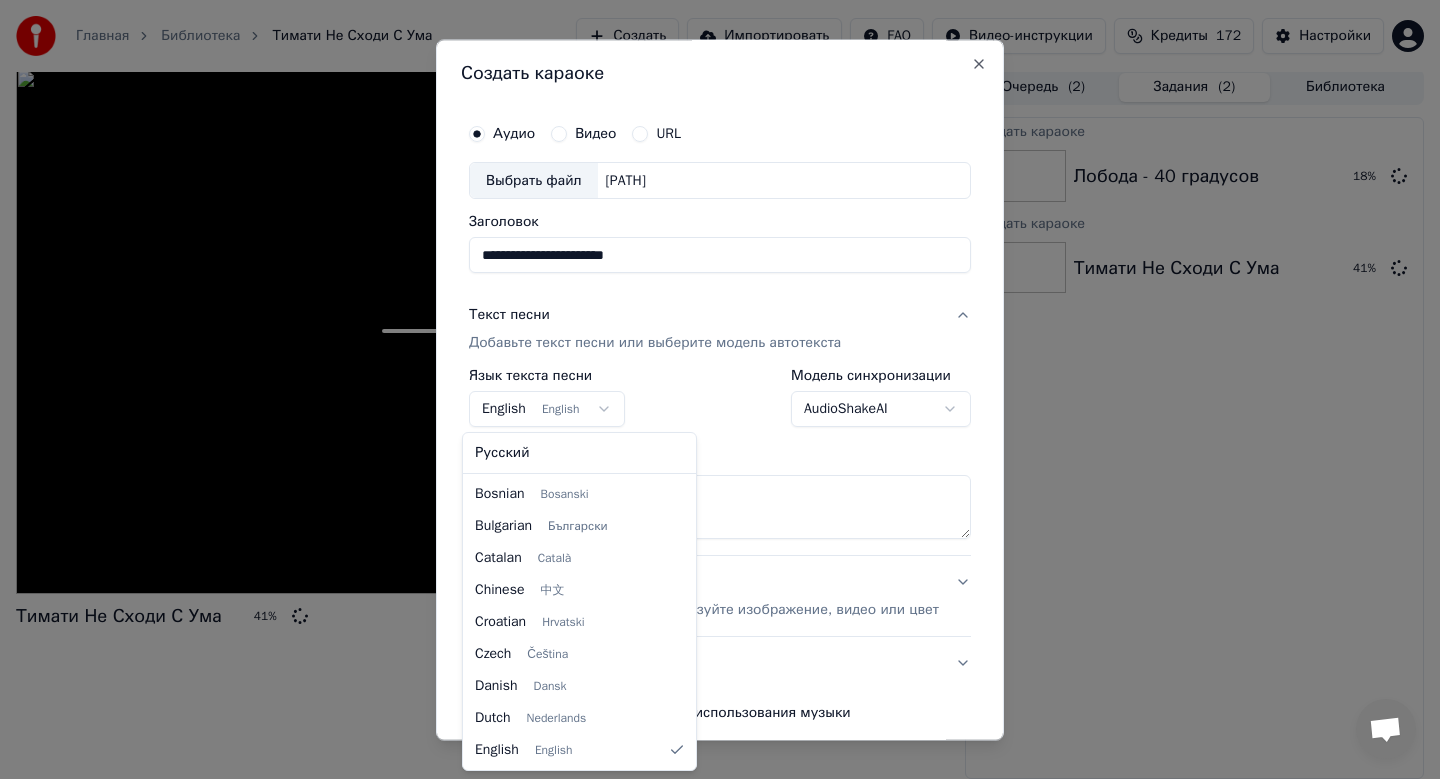 select on "**" 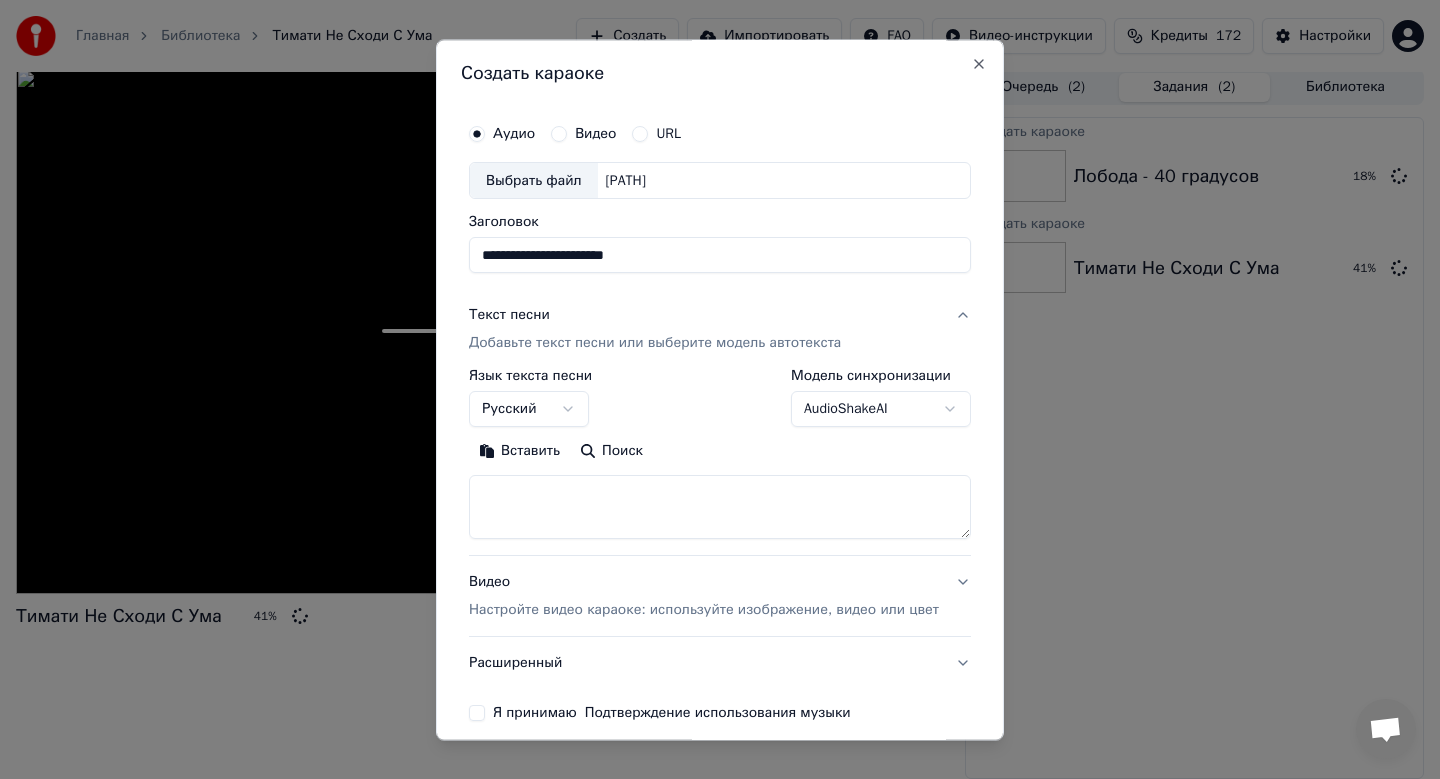 click on "Вставить" at bounding box center (519, 452) 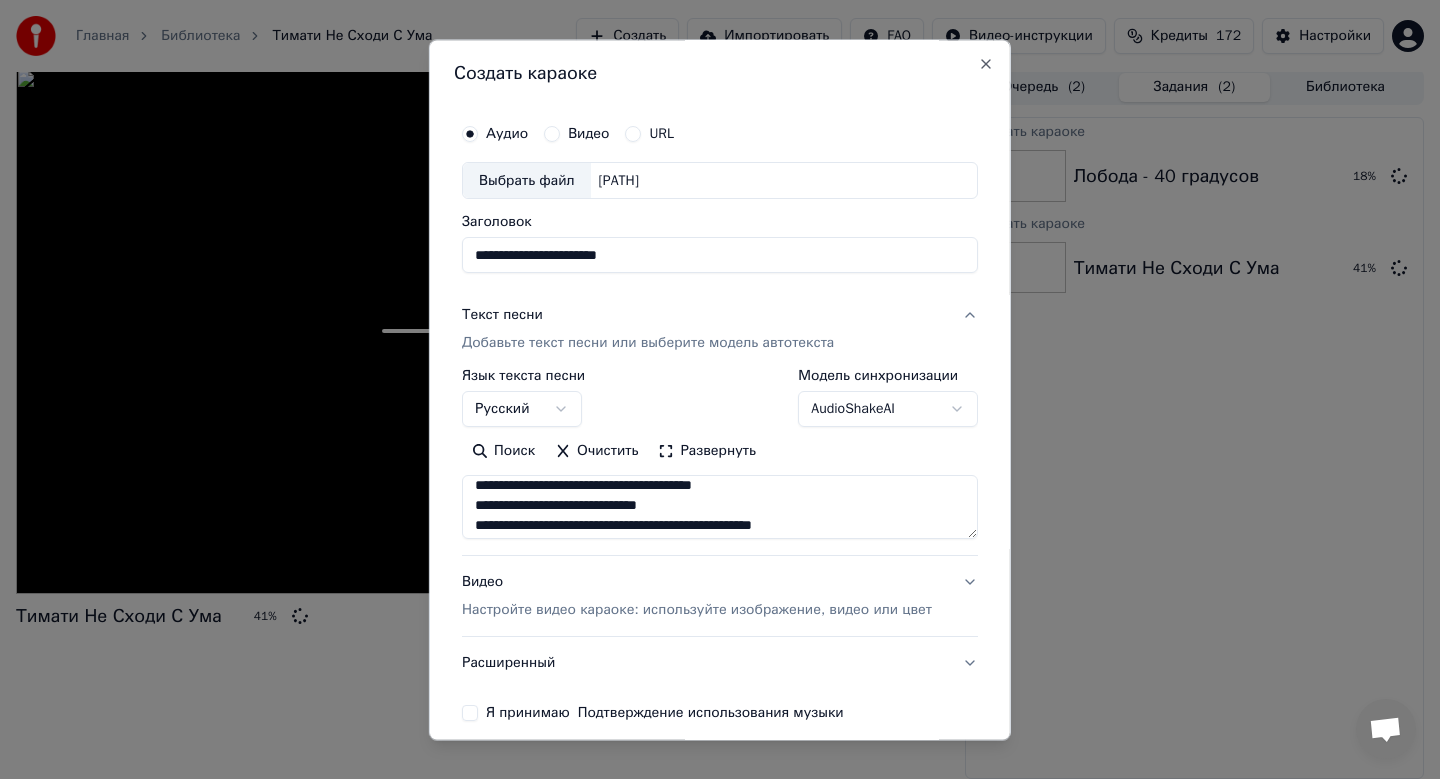 scroll, scrollTop: 593, scrollLeft: 0, axis: vertical 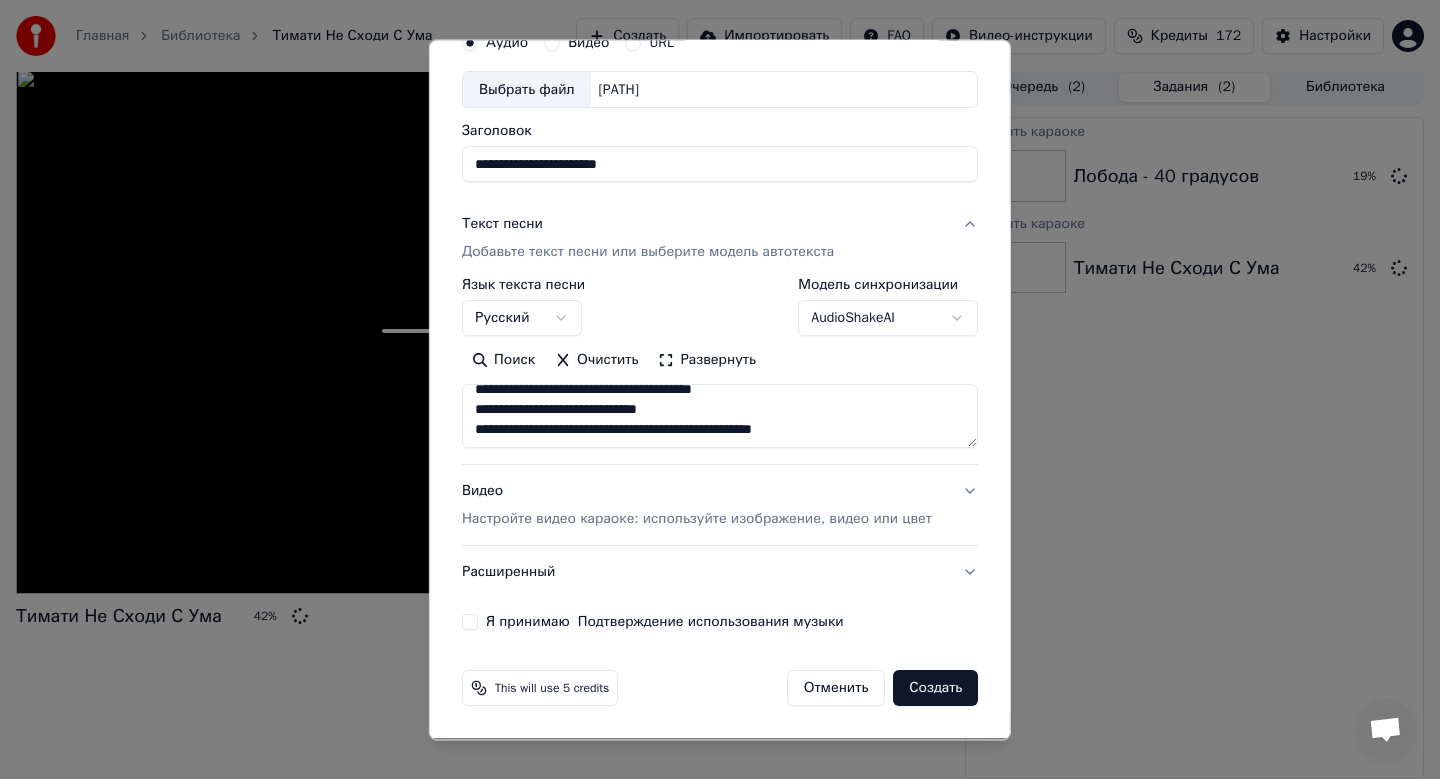 click on "Настройте видео караоке: используйте изображение, видео или цвет" at bounding box center [697, 520] 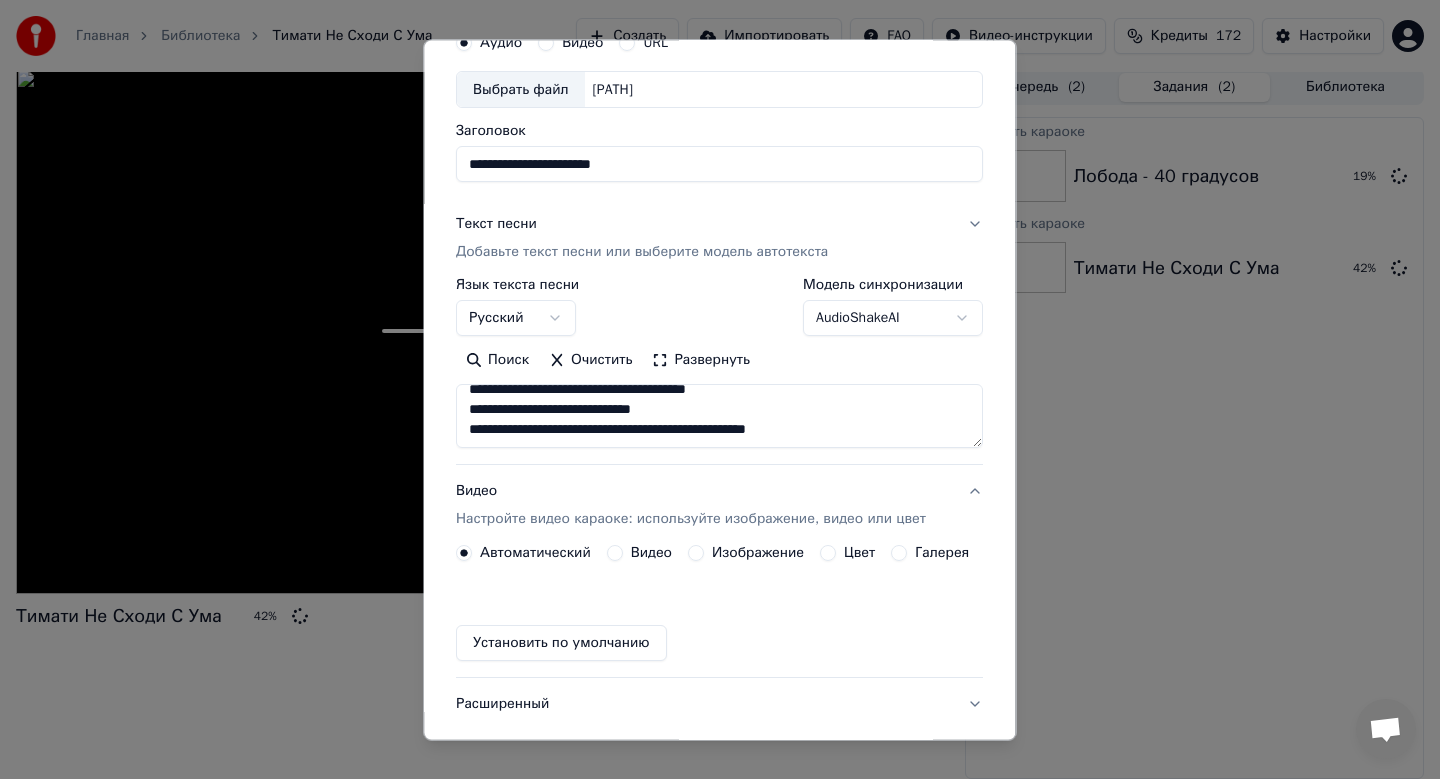 scroll, scrollTop: 37, scrollLeft: 0, axis: vertical 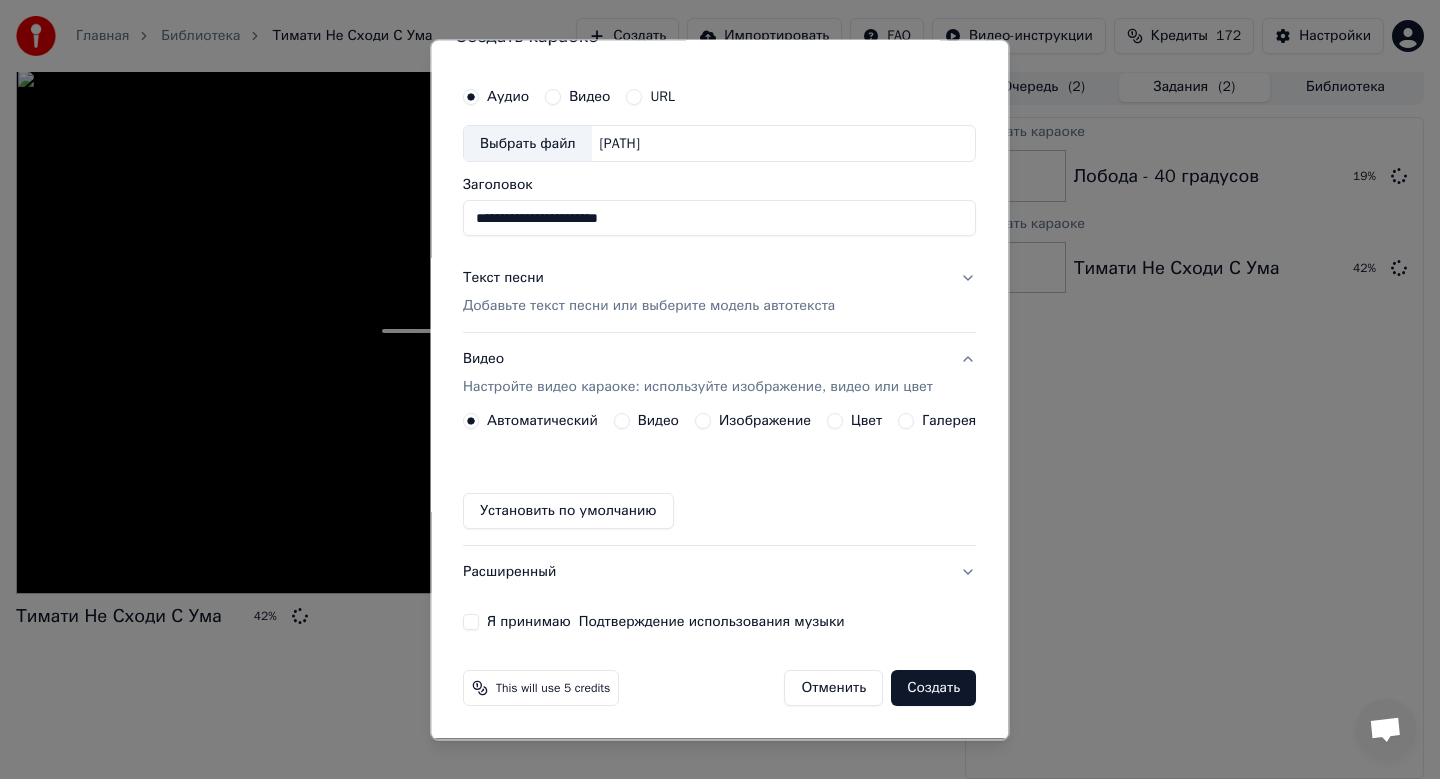 click on "Изображение" at bounding box center (765, 422) 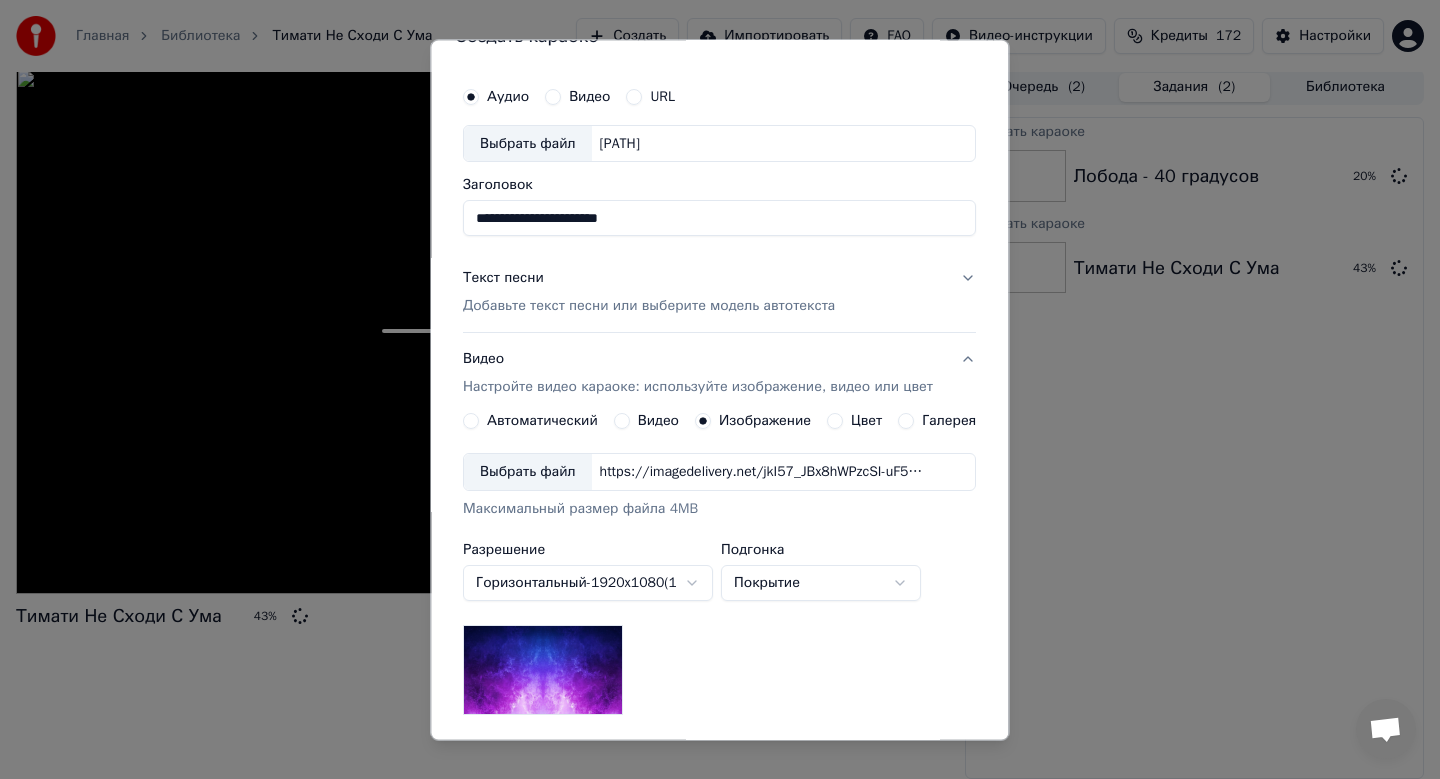 click on "Выбрать файл" at bounding box center (528, 473) 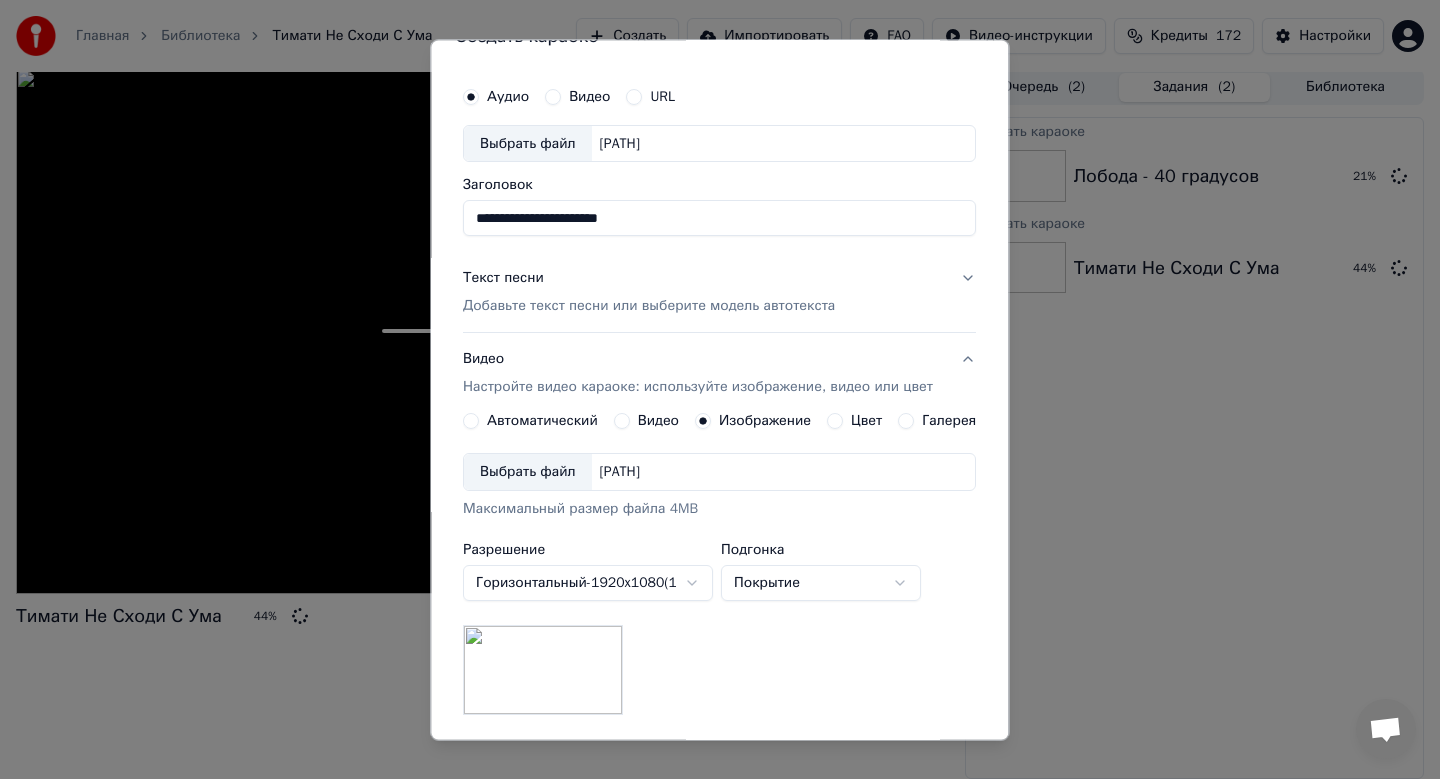 scroll, scrollTop: 299, scrollLeft: 0, axis: vertical 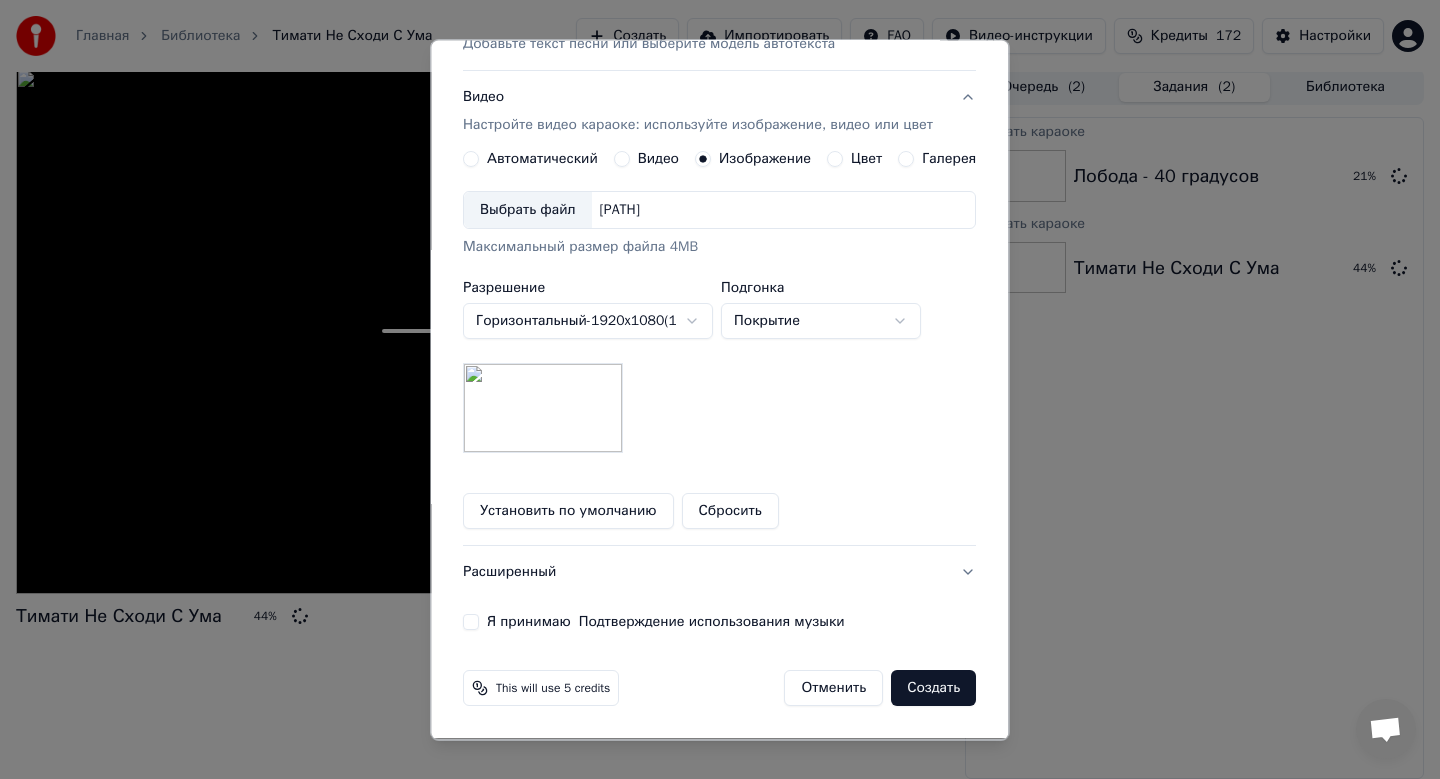 click on "Я принимаю   Подтверждение использования музыки" at bounding box center (471, 623) 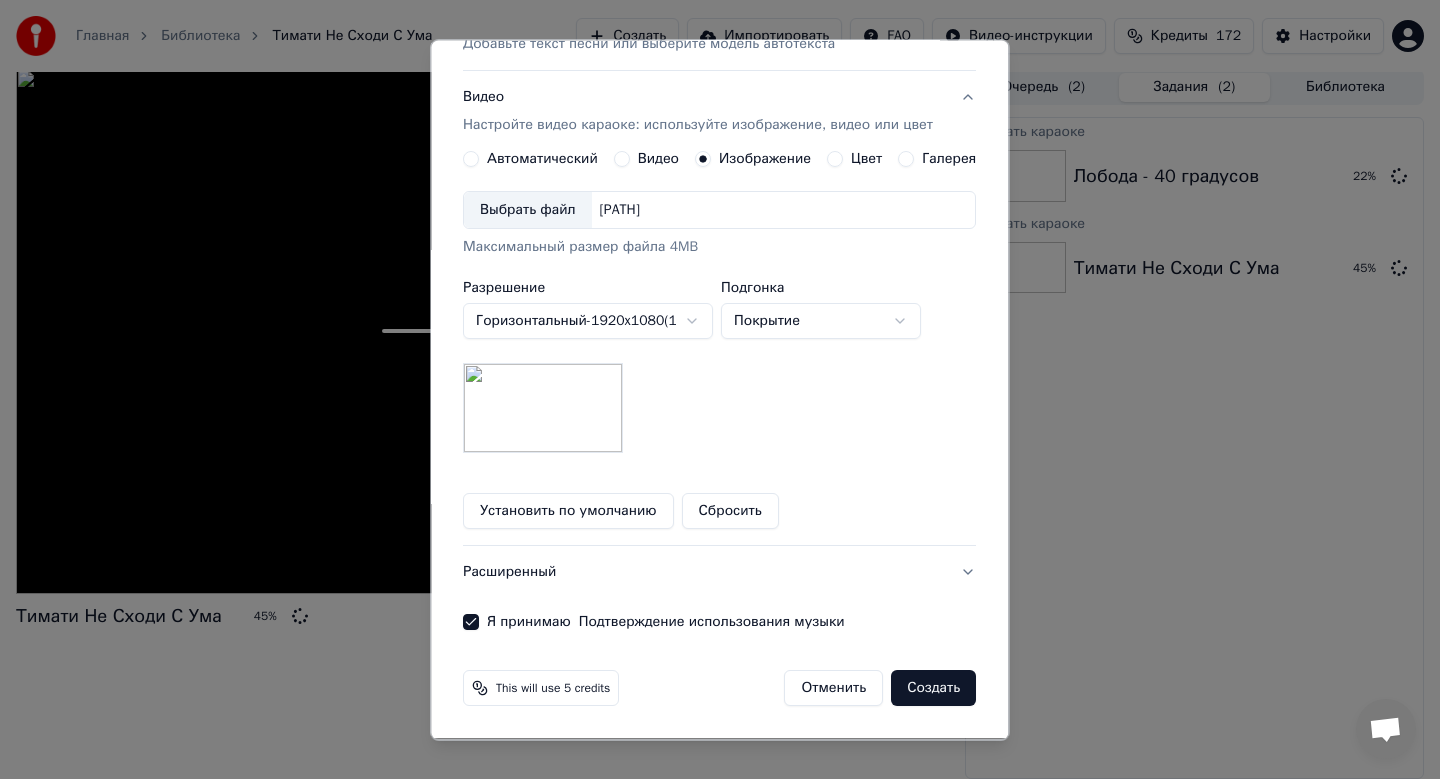 click on "Создать" at bounding box center [934, 689] 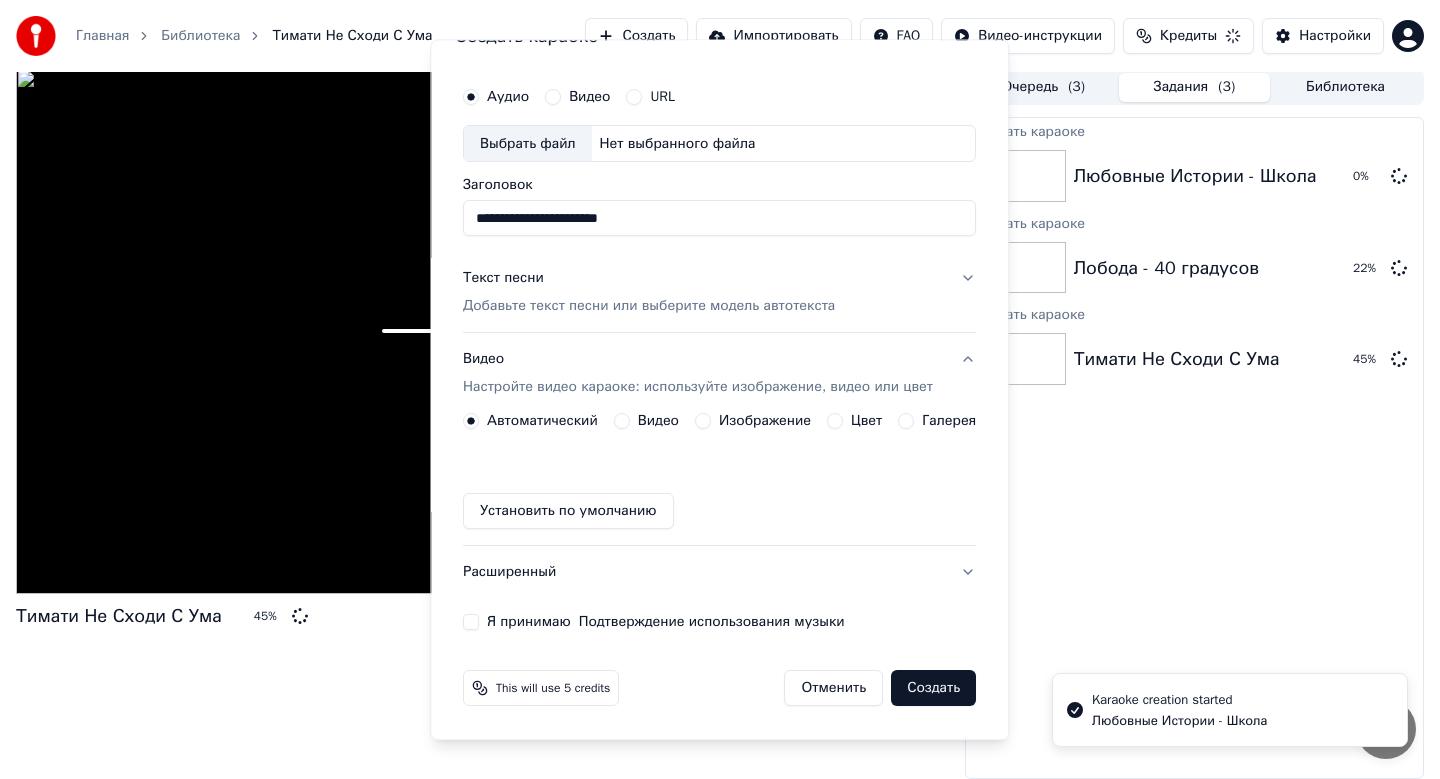 type 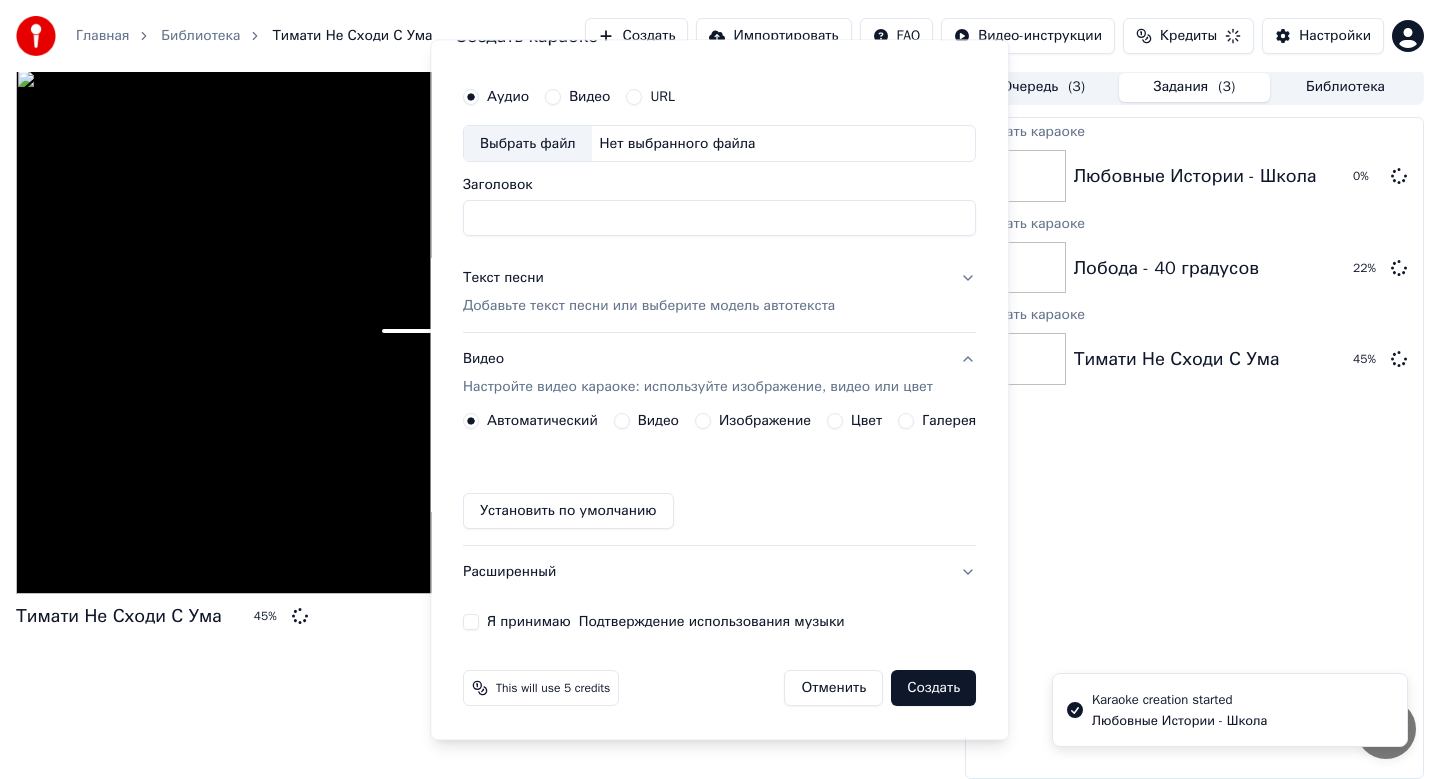 scroll, scrollTop: 37, scrollLeft: 0, axis: vertical 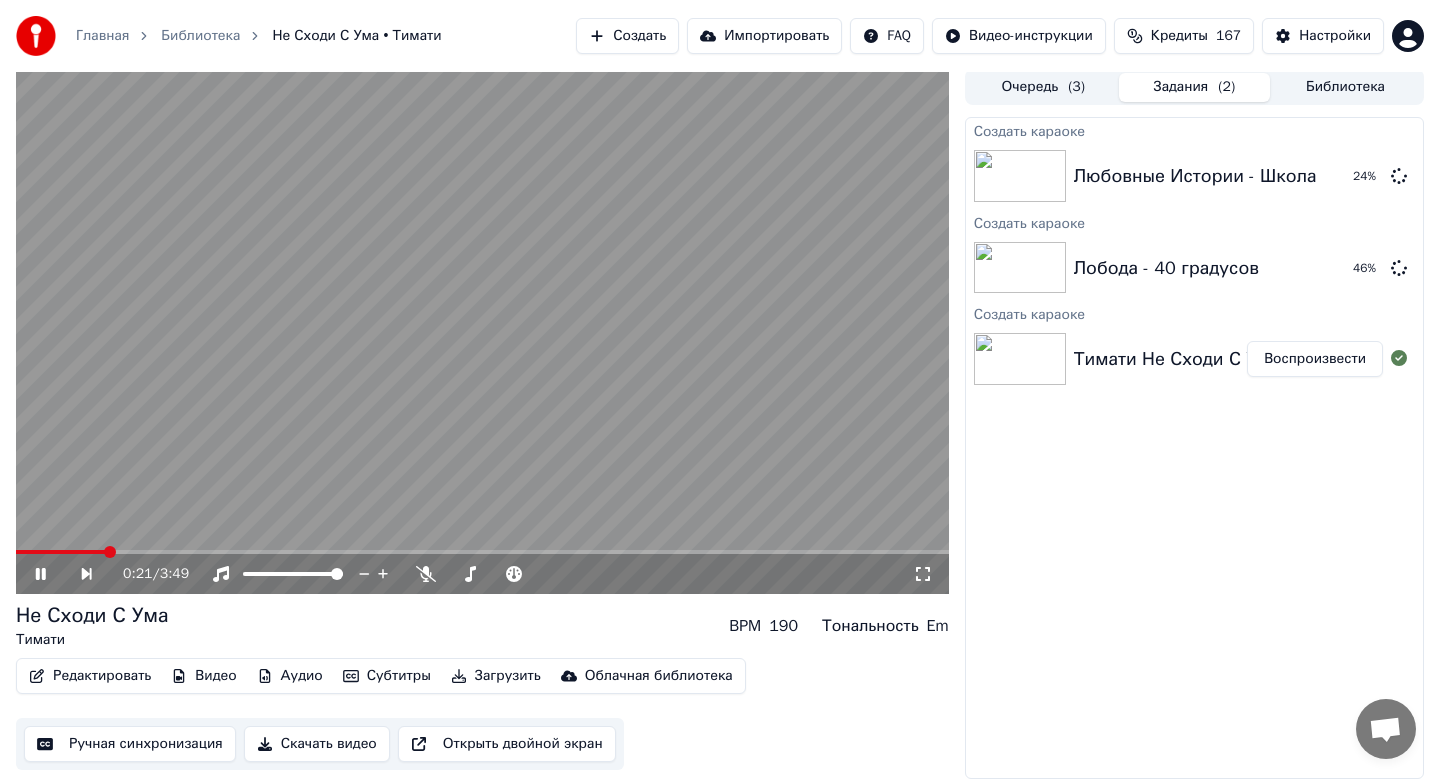 click on "0:21  /  3:49" at bounding box center [482, 574] 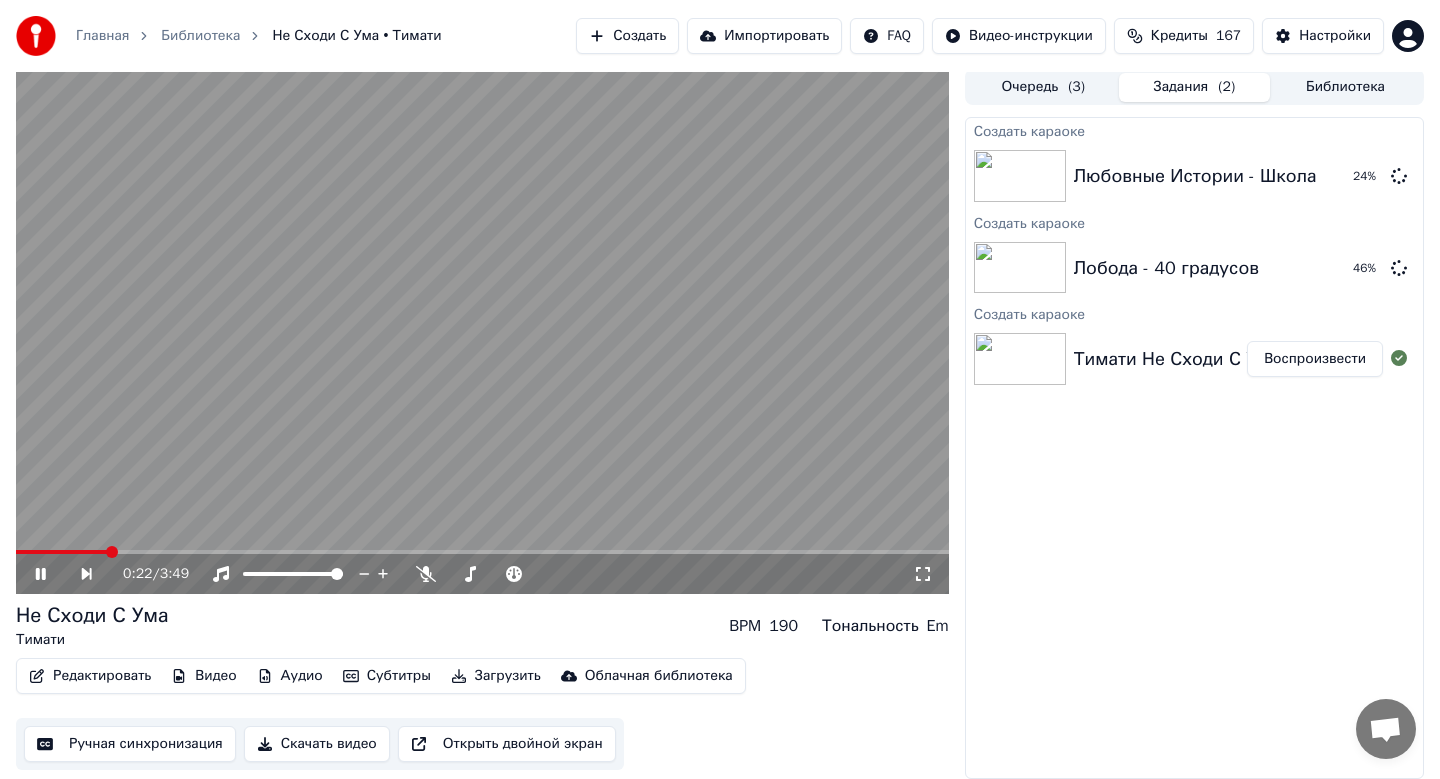 click on "Главная Библиотека Не Сходи С Ума • Тимати Создать Импортировать FAQ Видео-инструкции Кредиты 167 Настройки 0:22  /  3:49 Не Сходи С Ума Тимати BPM 190 Тональность Em Редактировать Видео Аудио Субтитры Загрузить Облачная библиотека Ручная синхронизация Скачать видео Открыть двойной экран Очередь ( 3 ) Задания ( 2 ) Библиотека Создать караоке Любовные Истории - Школа 24 % Создать караоке Лобода - 40 градусов 46 % Создать караоке Тимати Не Сходи С Ума Воспроизвести" at bounding box center [720, 386] 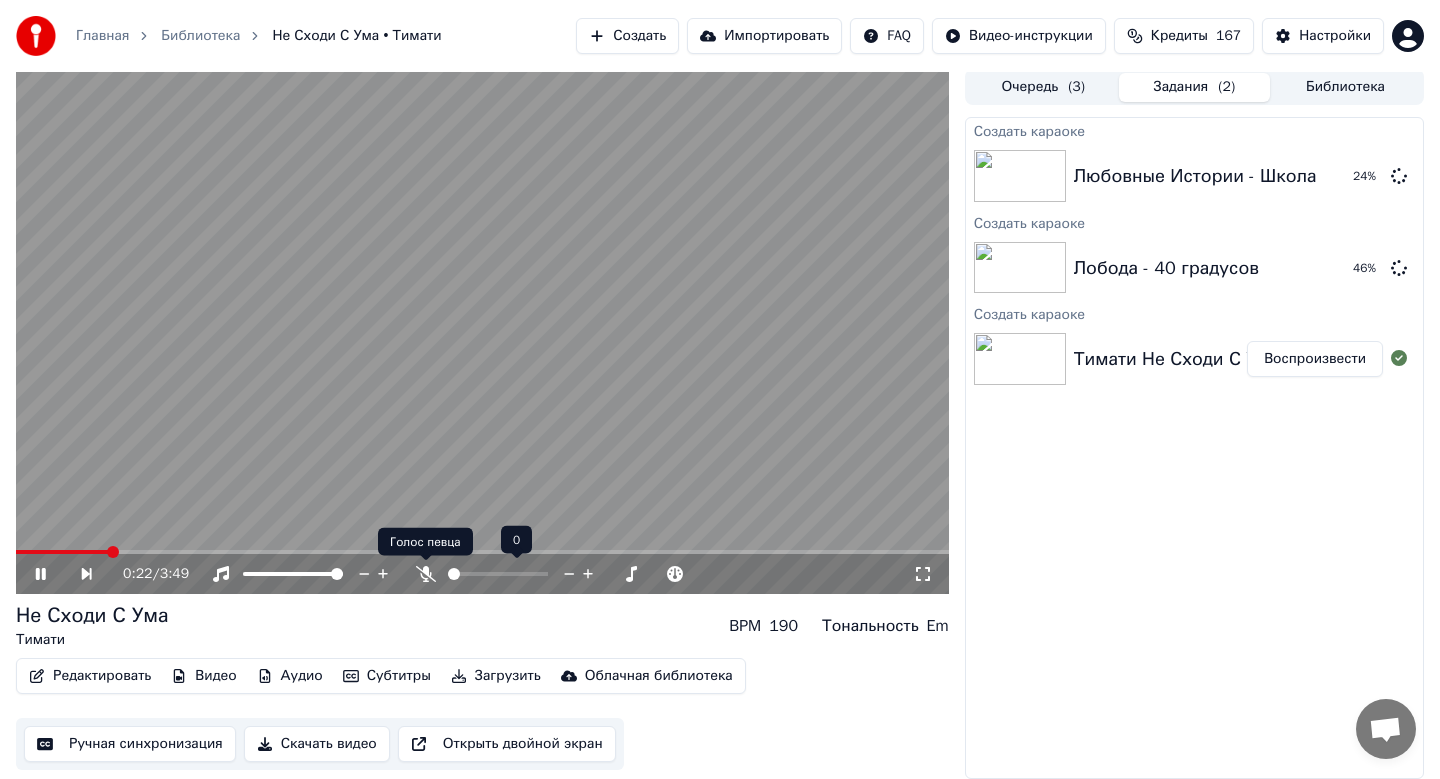 click 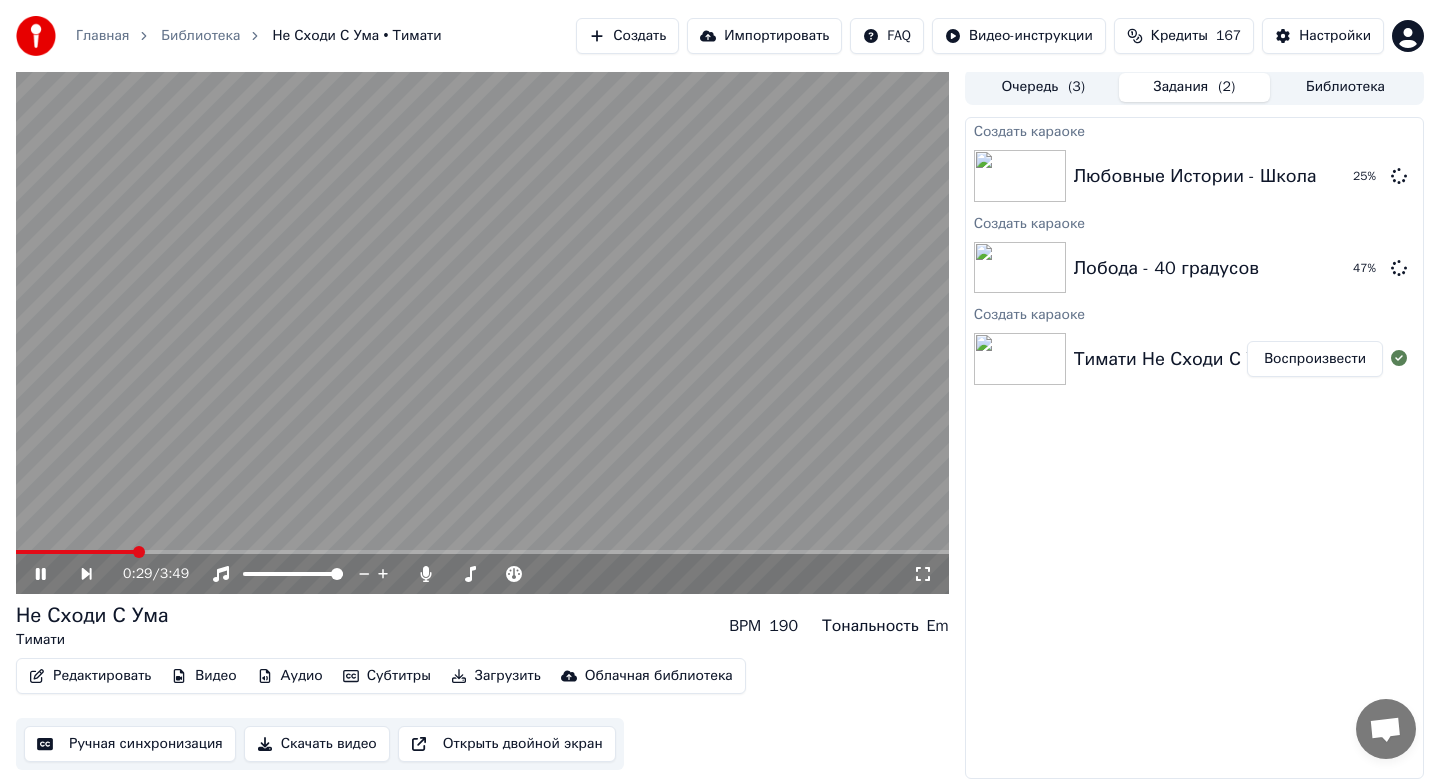 click on "Скачать видео" at bounding box center [317, 744] 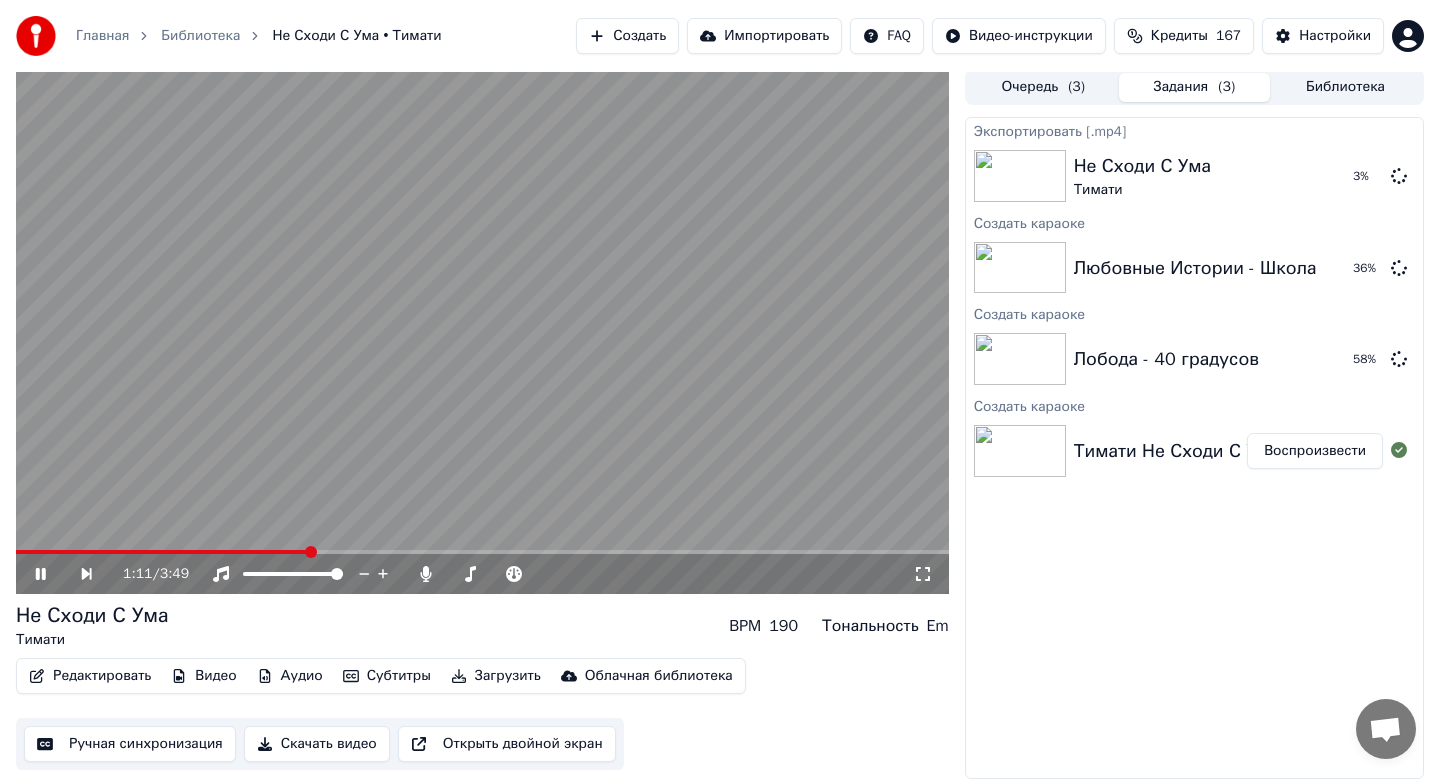 click 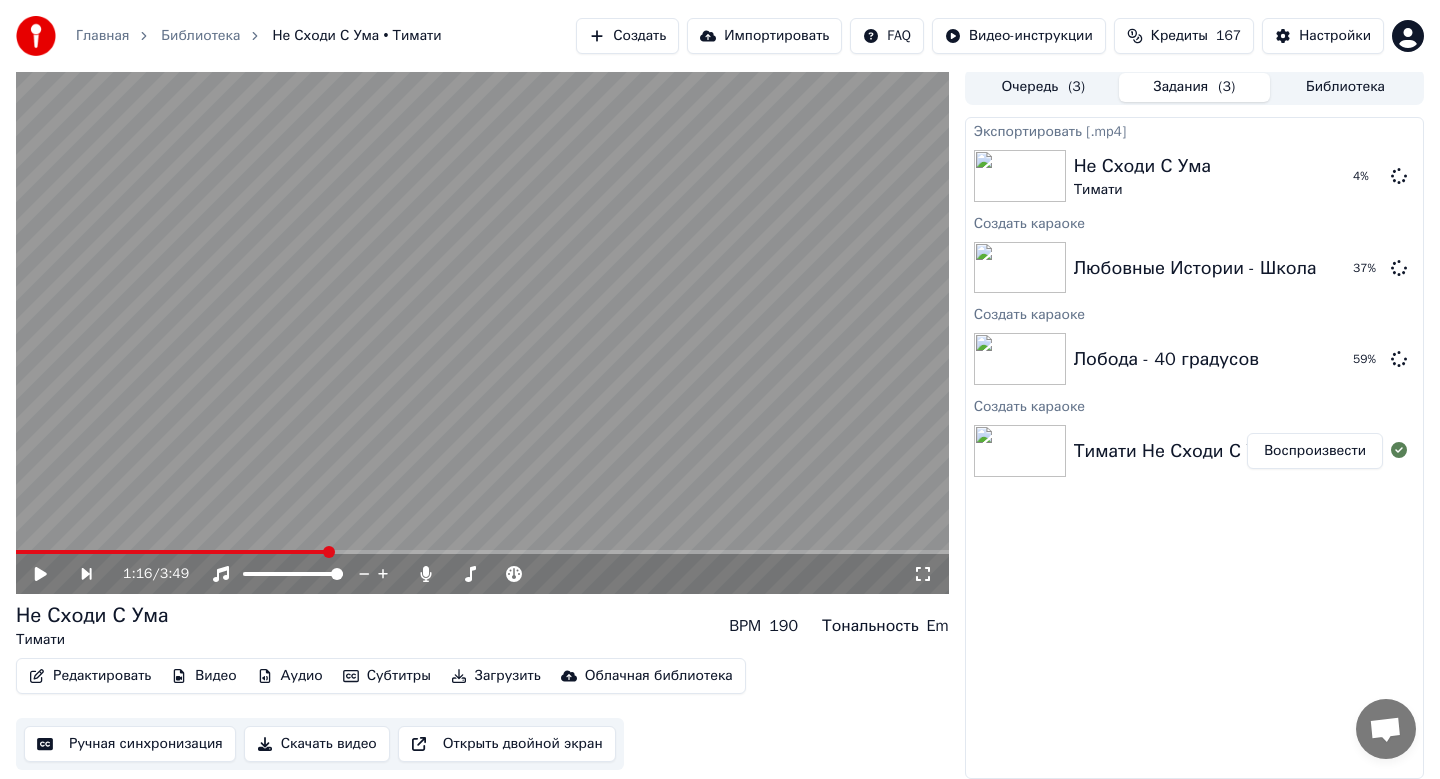 click on "1:16  /  3:49" at bounding box center [482, 574] 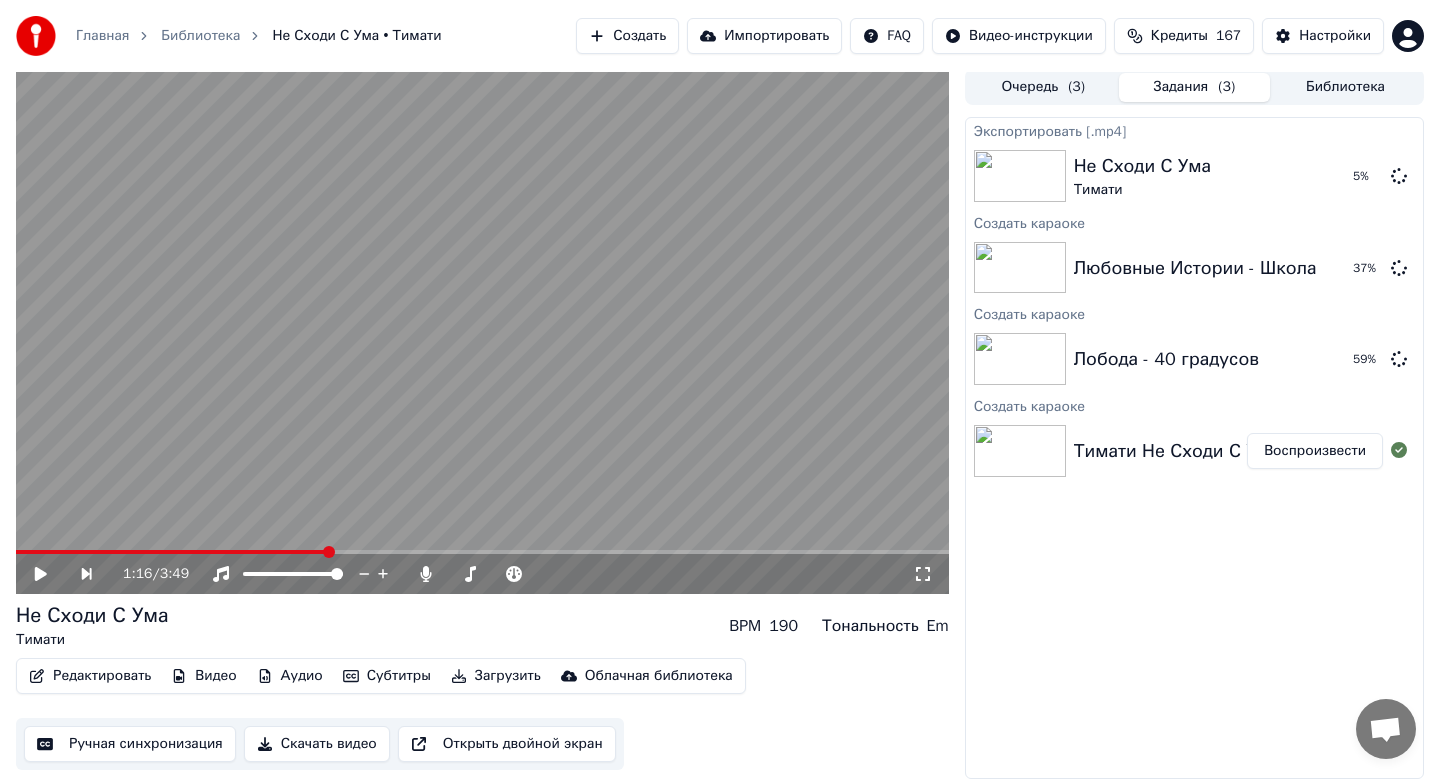 click 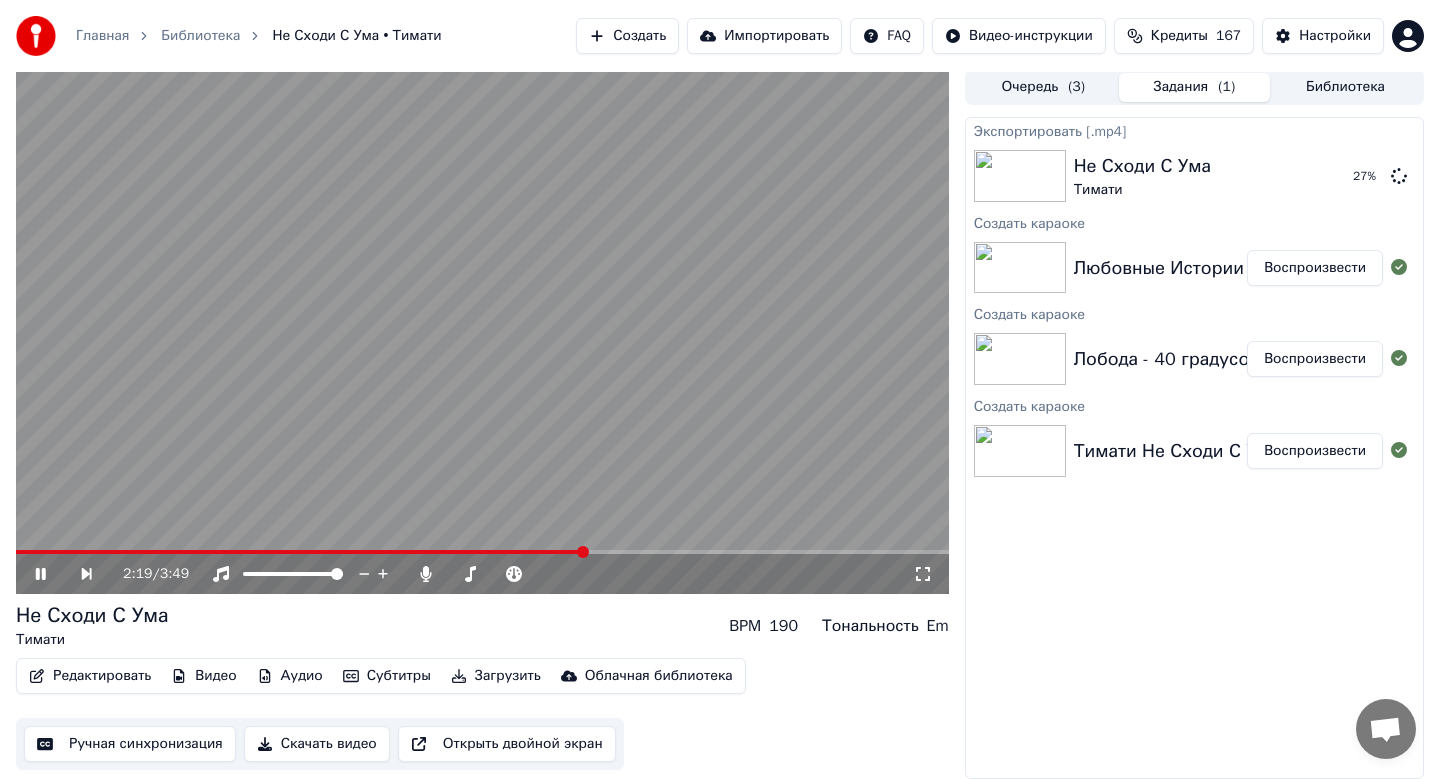 click on "Воспроизвести" at bounding box center [1315, 359] 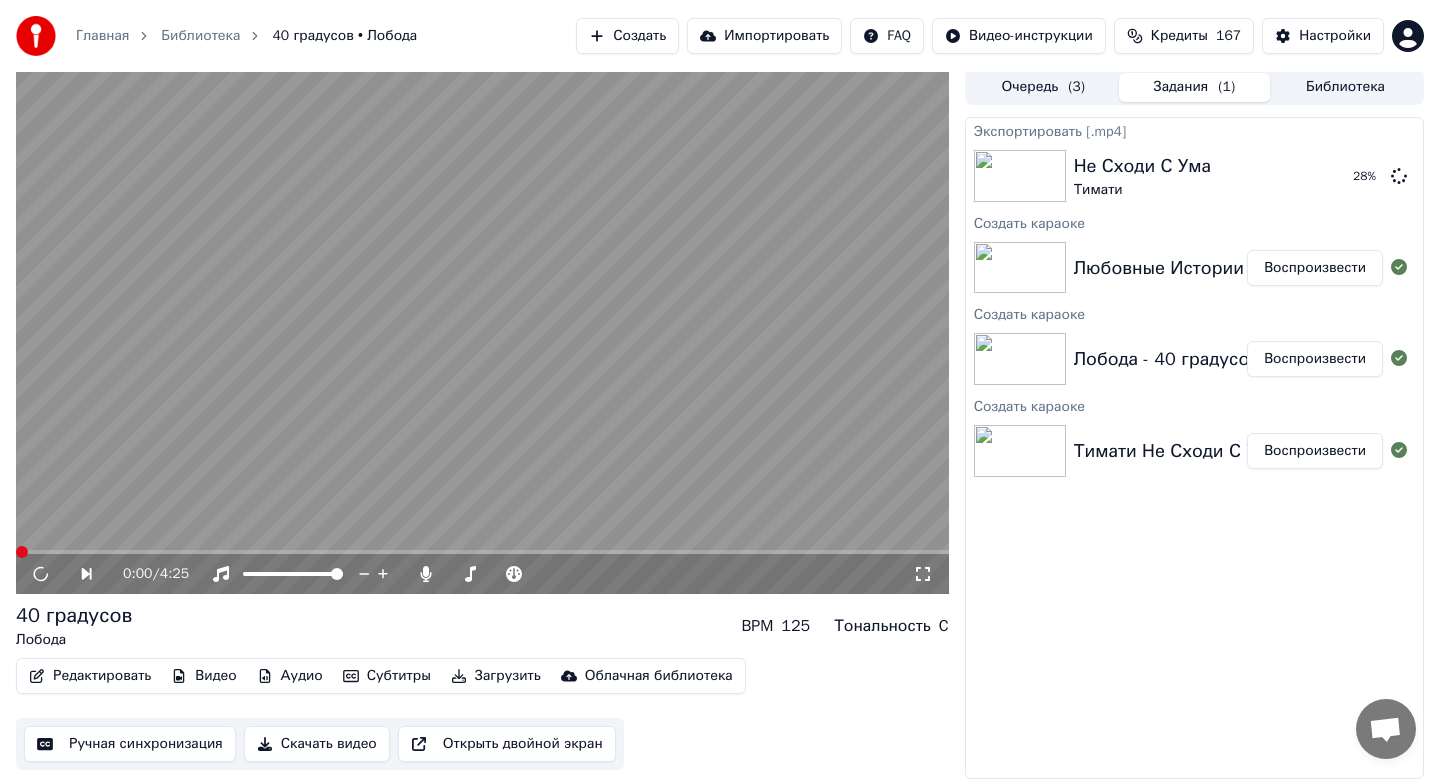 click on "Скачать видео" at bounding box center [317, 744] 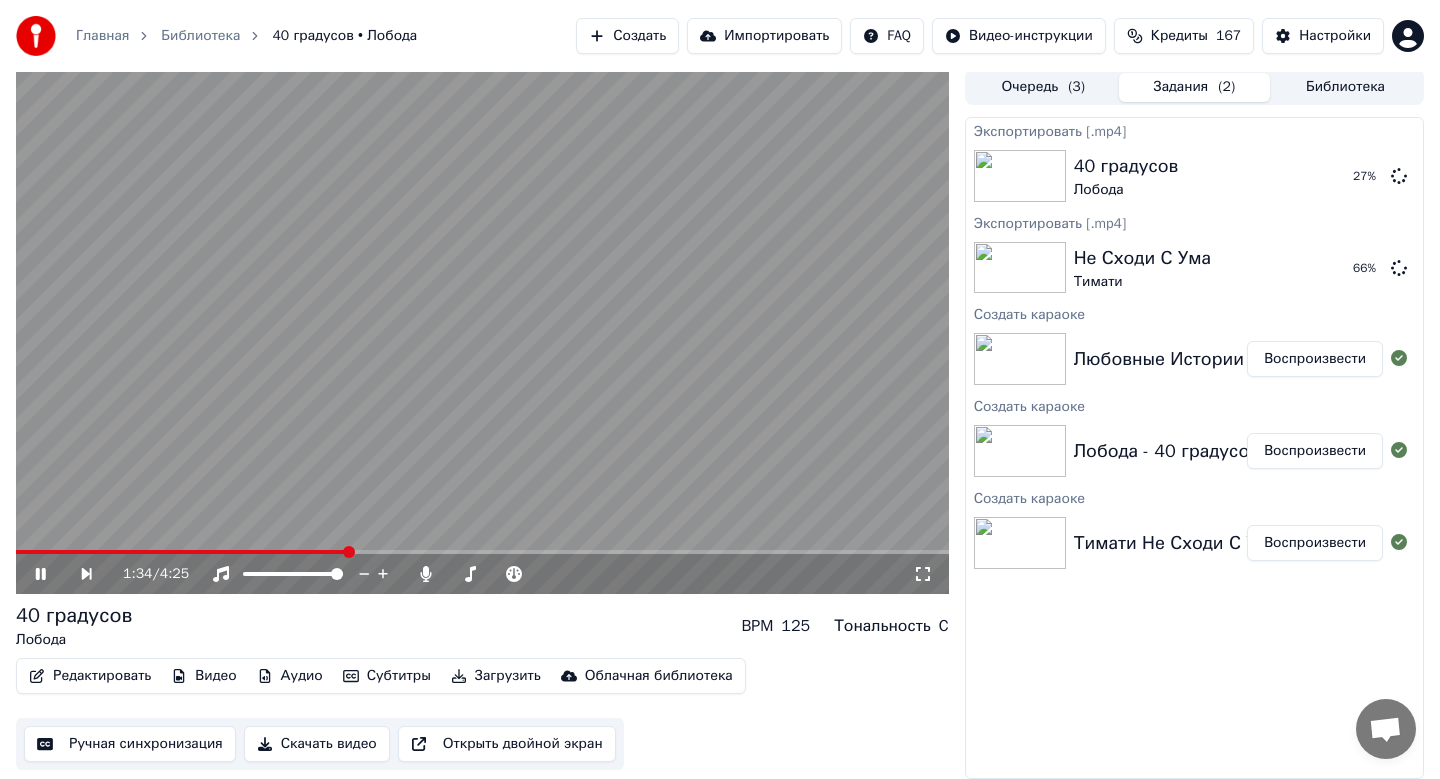 click on "Воспроизвести" at bounding box center (1315, 359) 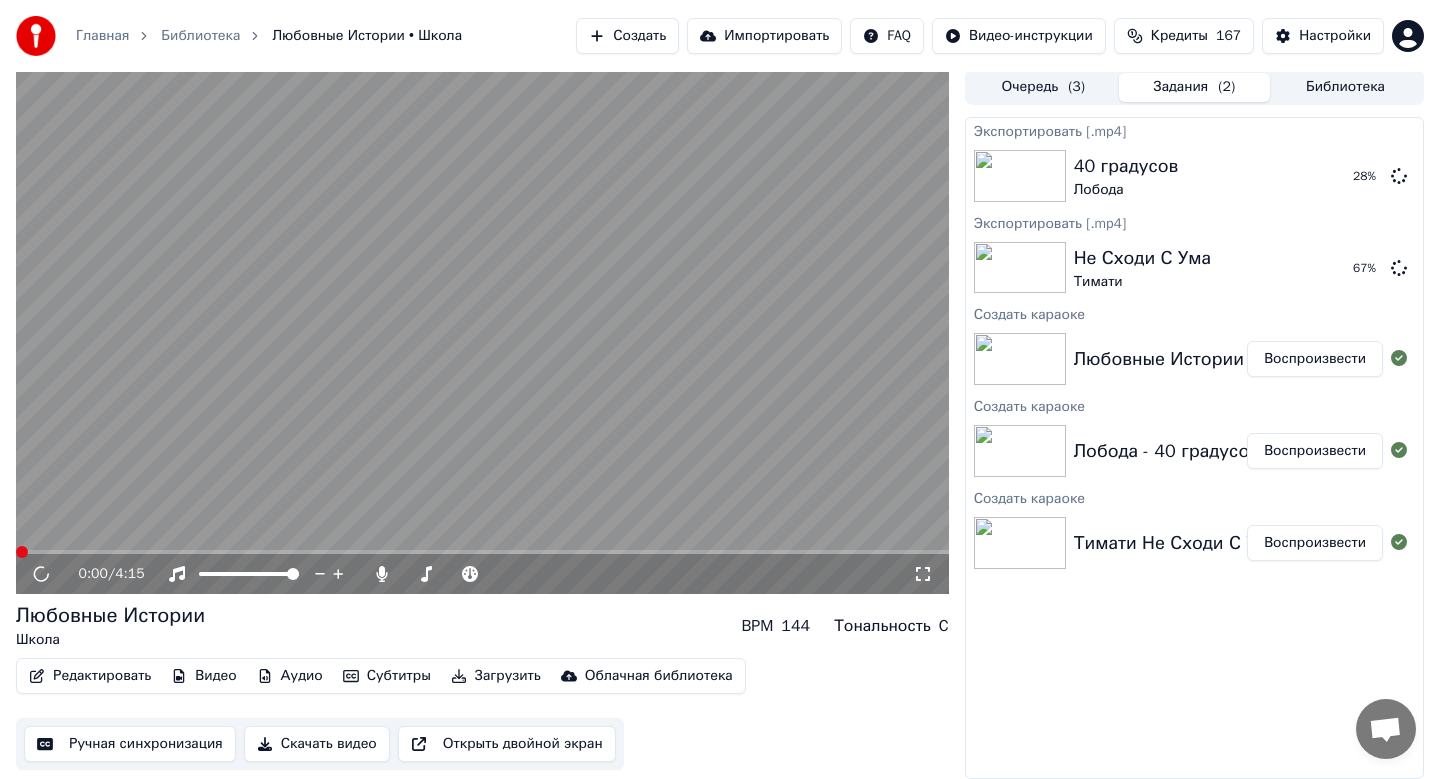 click on "Скачать видео" at bounding box center (317, 744) 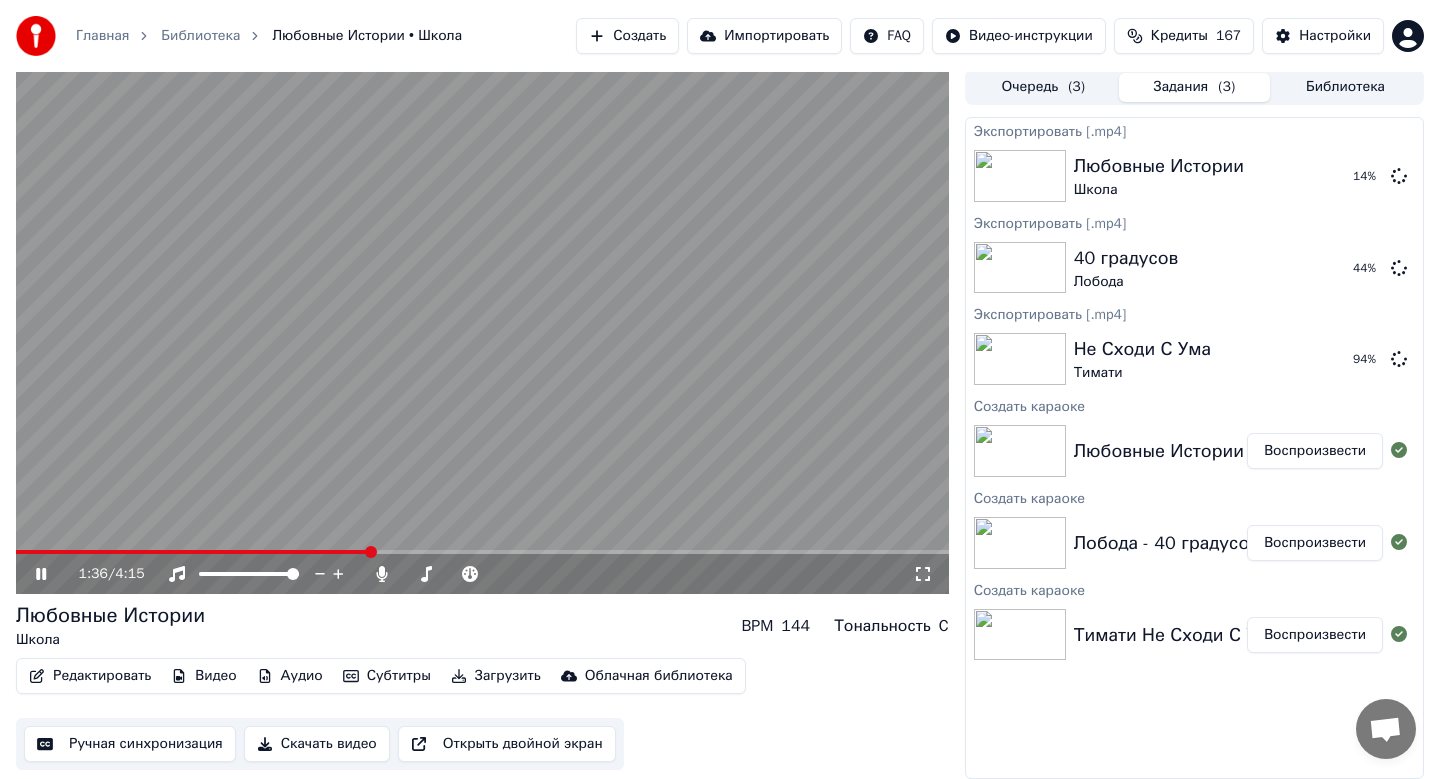 click on "Создать" at bounding box center [627, 36] 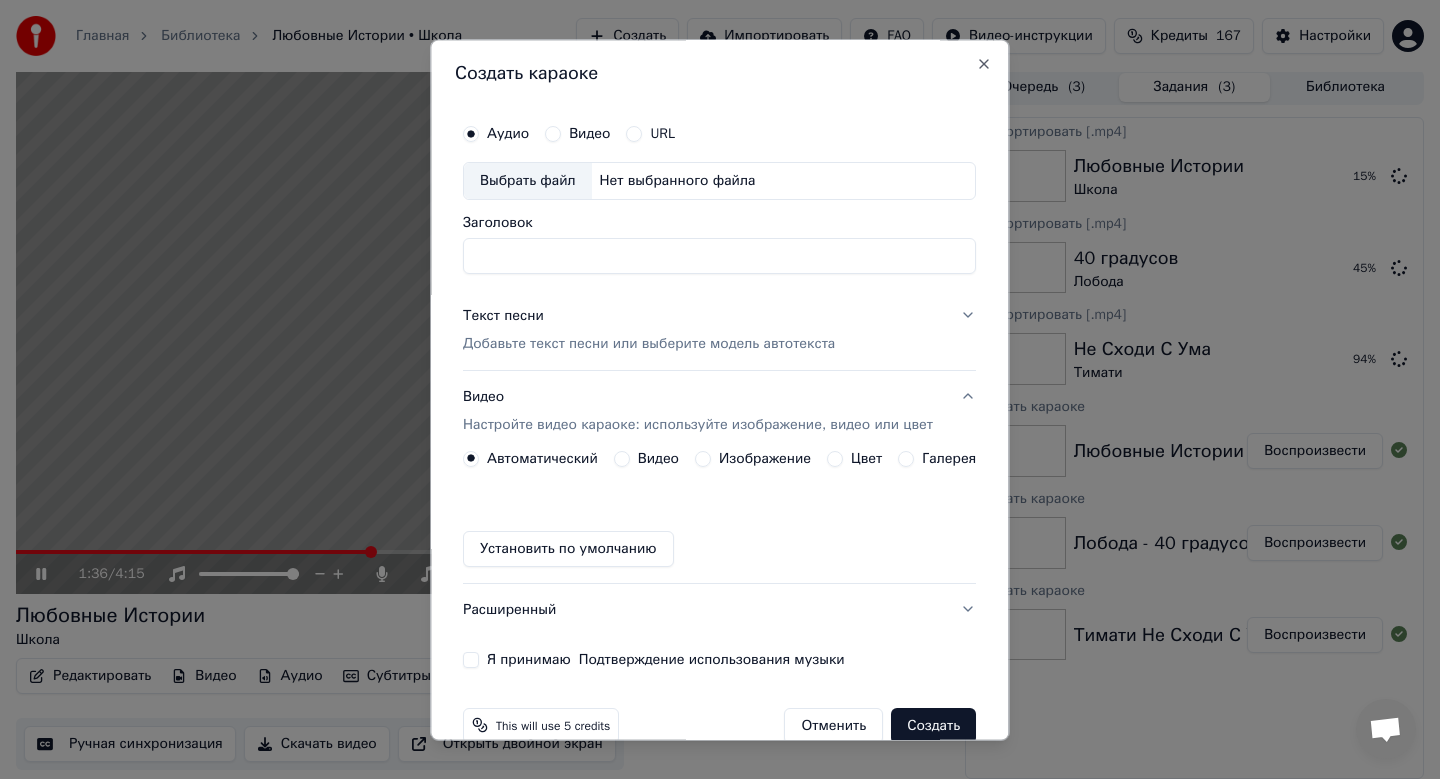click on "Выбрать файл" at bounding box center [528, 181] 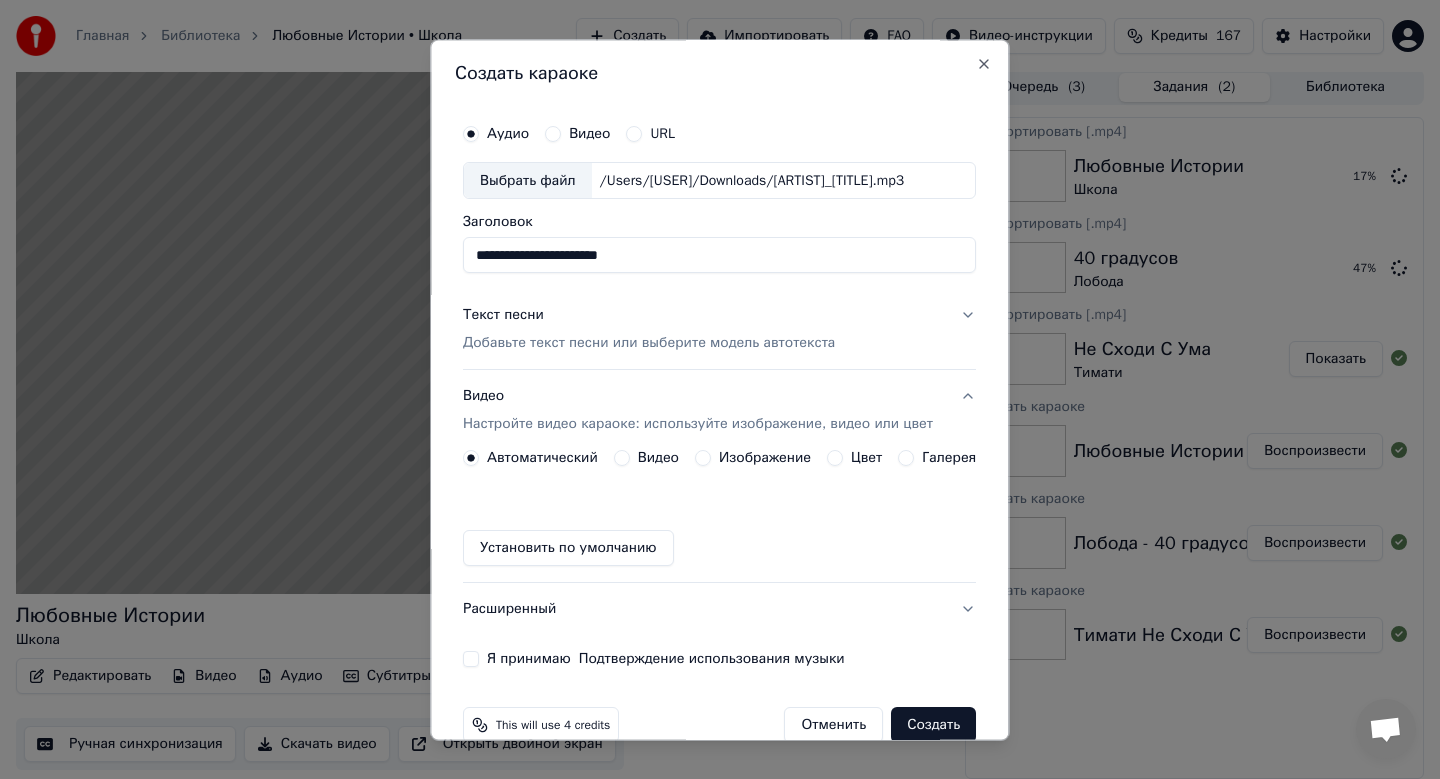 drag, startPoint x: 647, startPoint y: 262, endPoint x: 335, endPoint y: 262, distance: 312 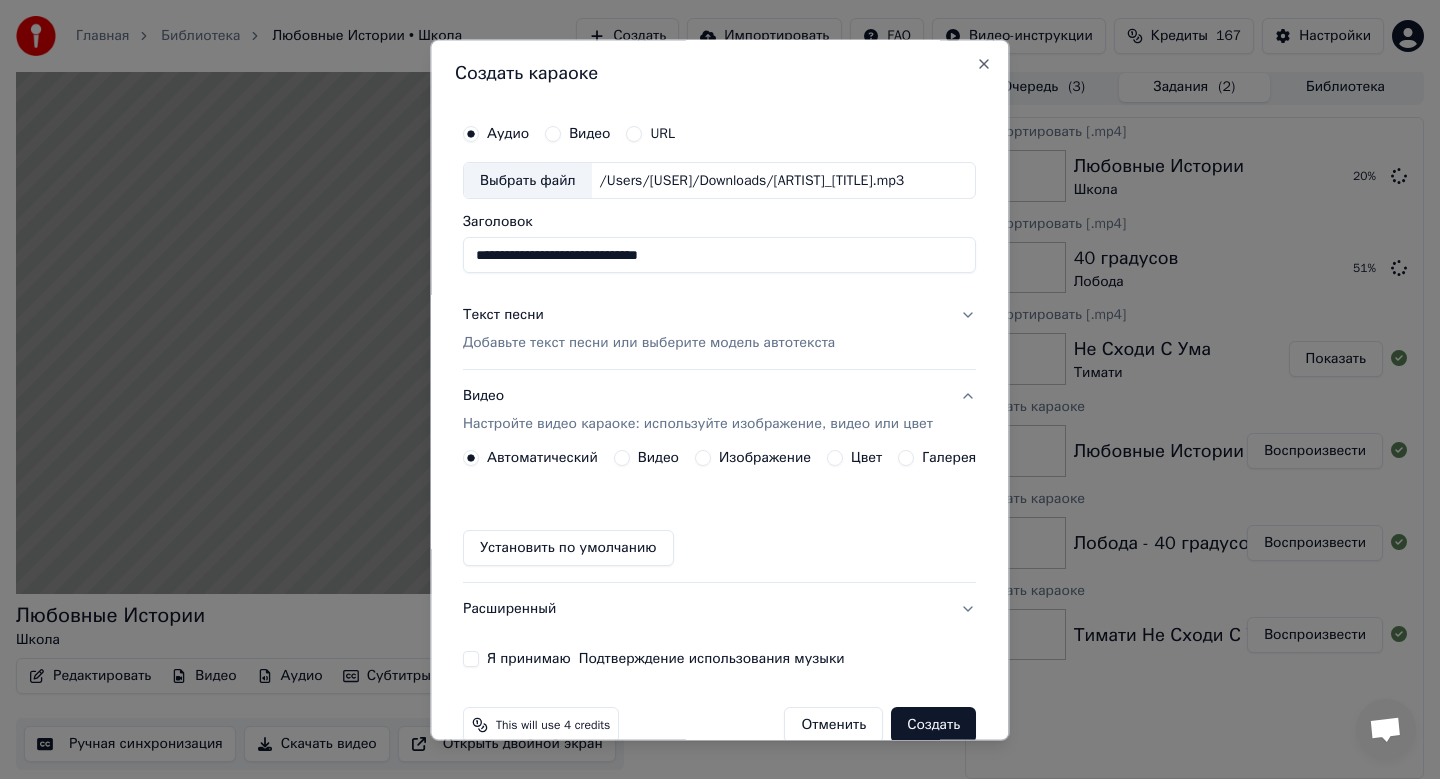 type on "**********" 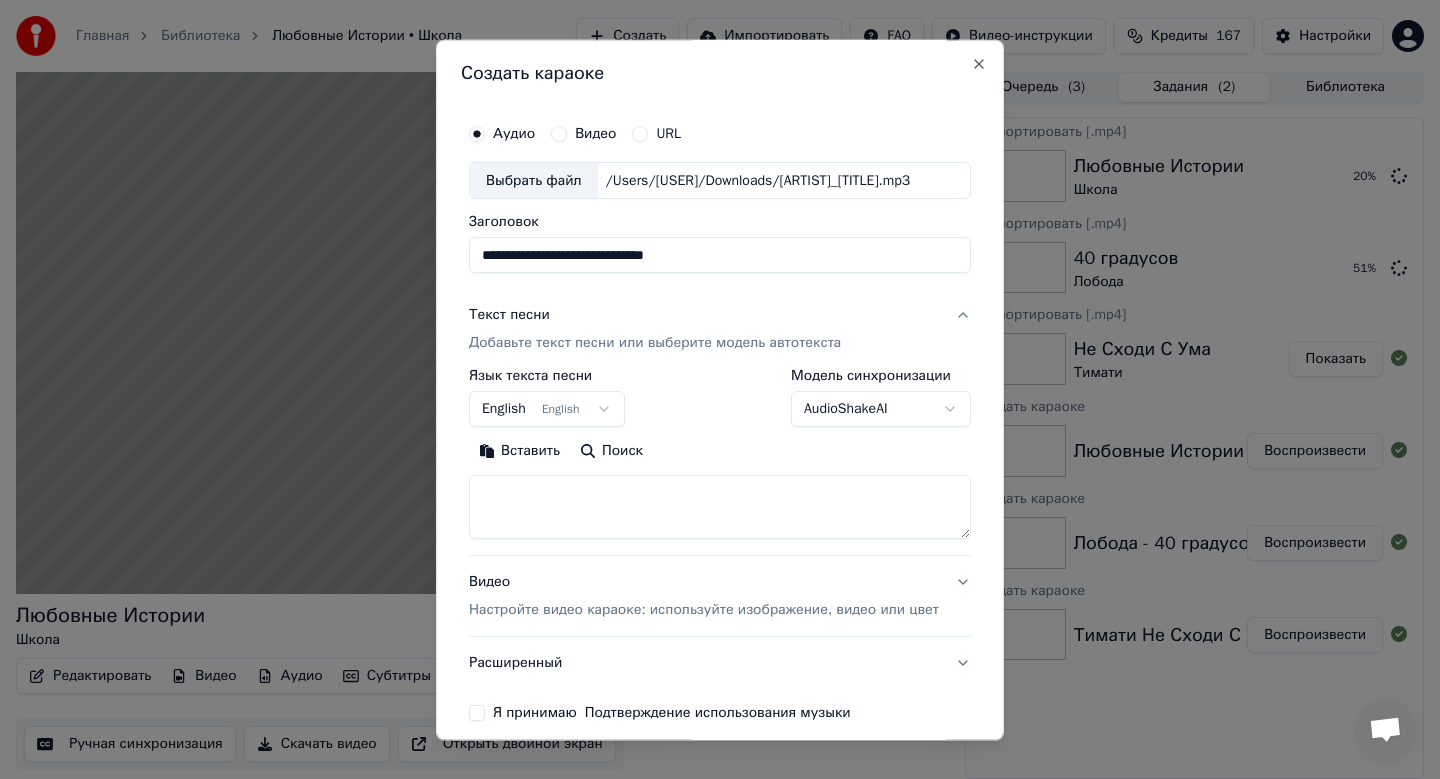 click on "English English" at bounding box center (547, 410) 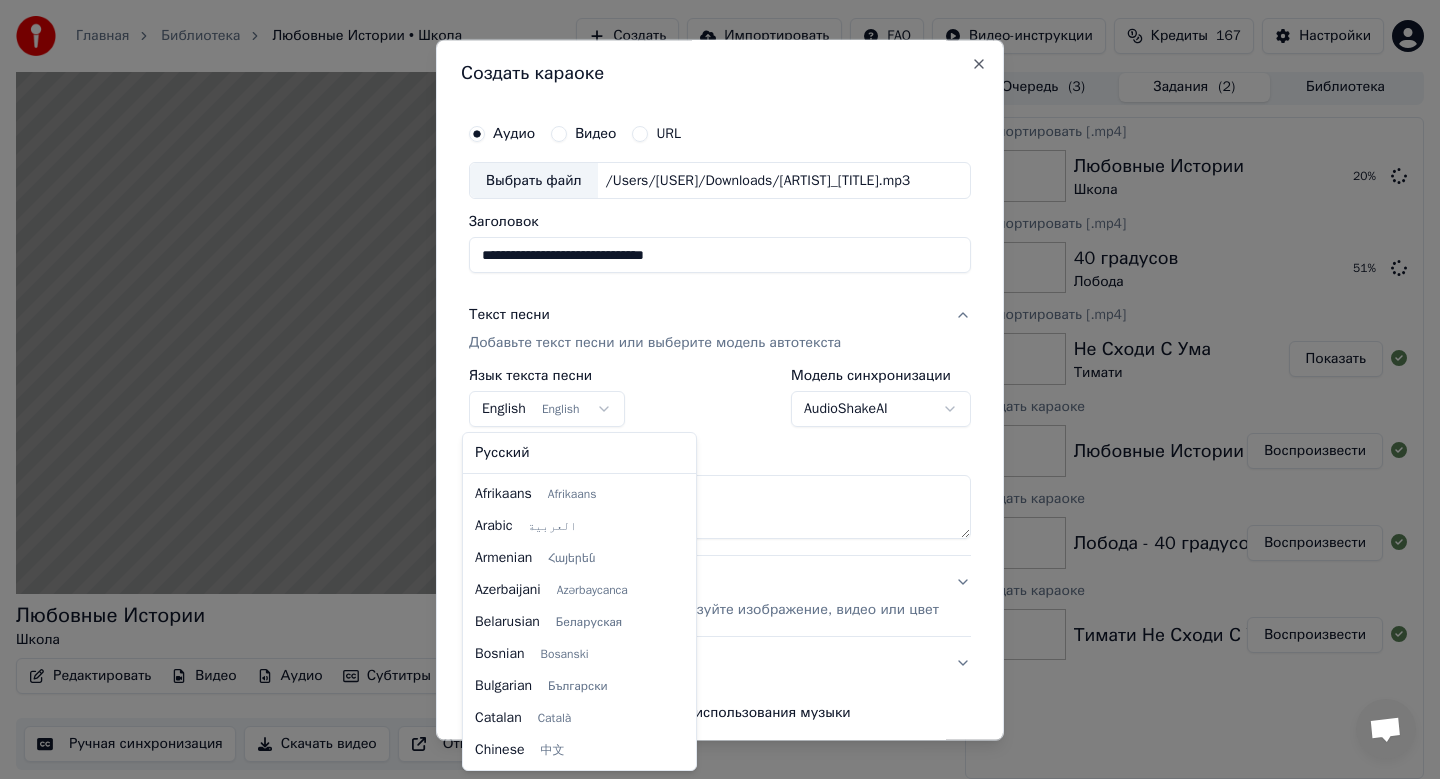 select on "**" 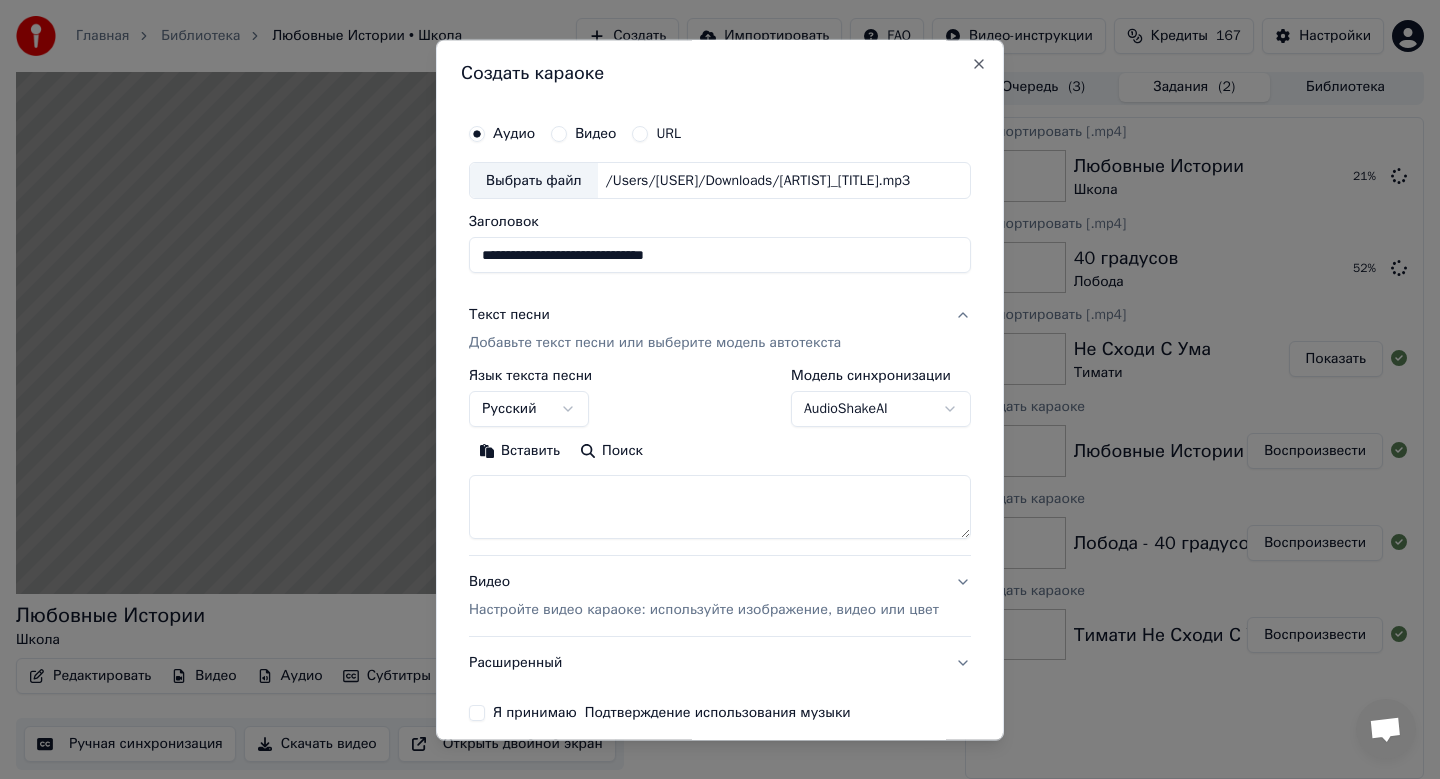 click on "Вставить" at bounding box center (519, 452) 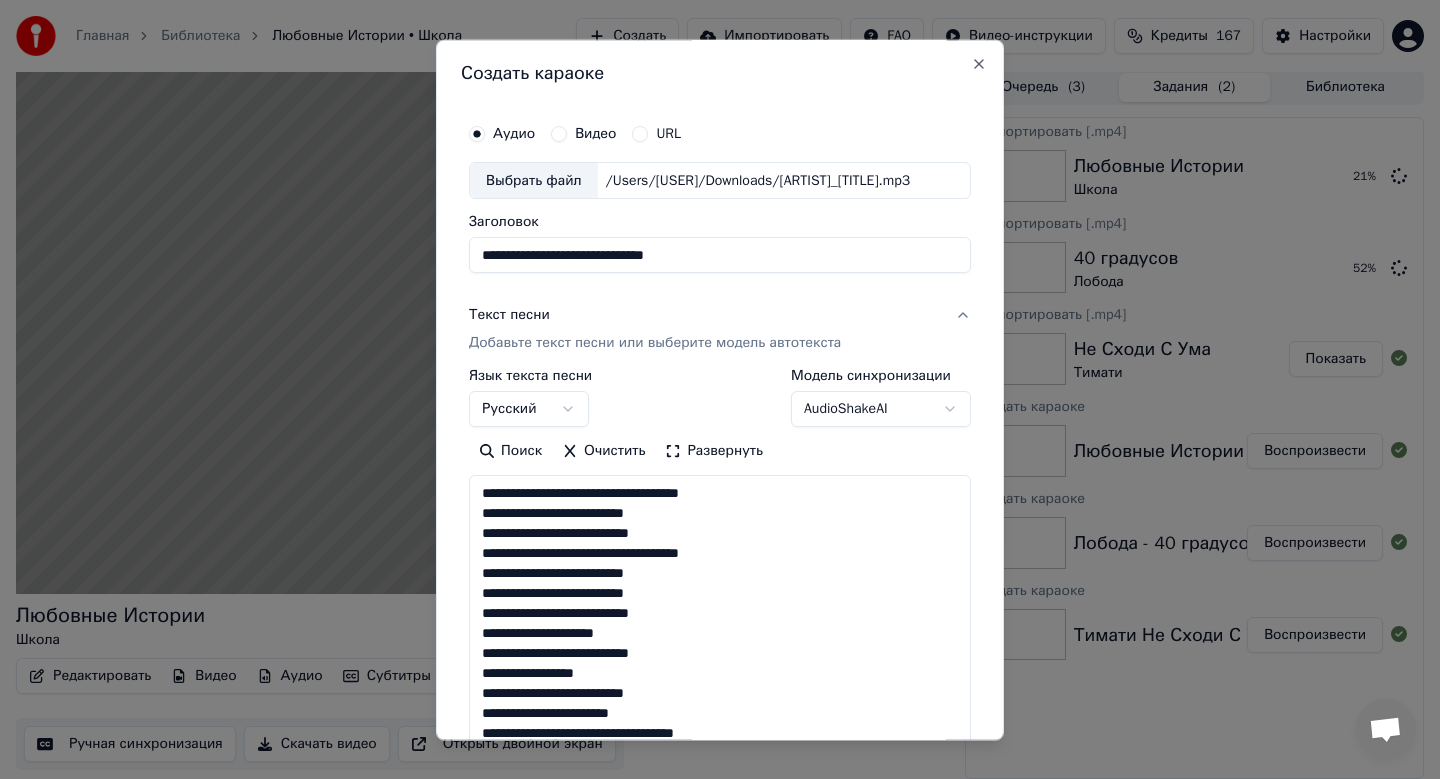 type on "**********" 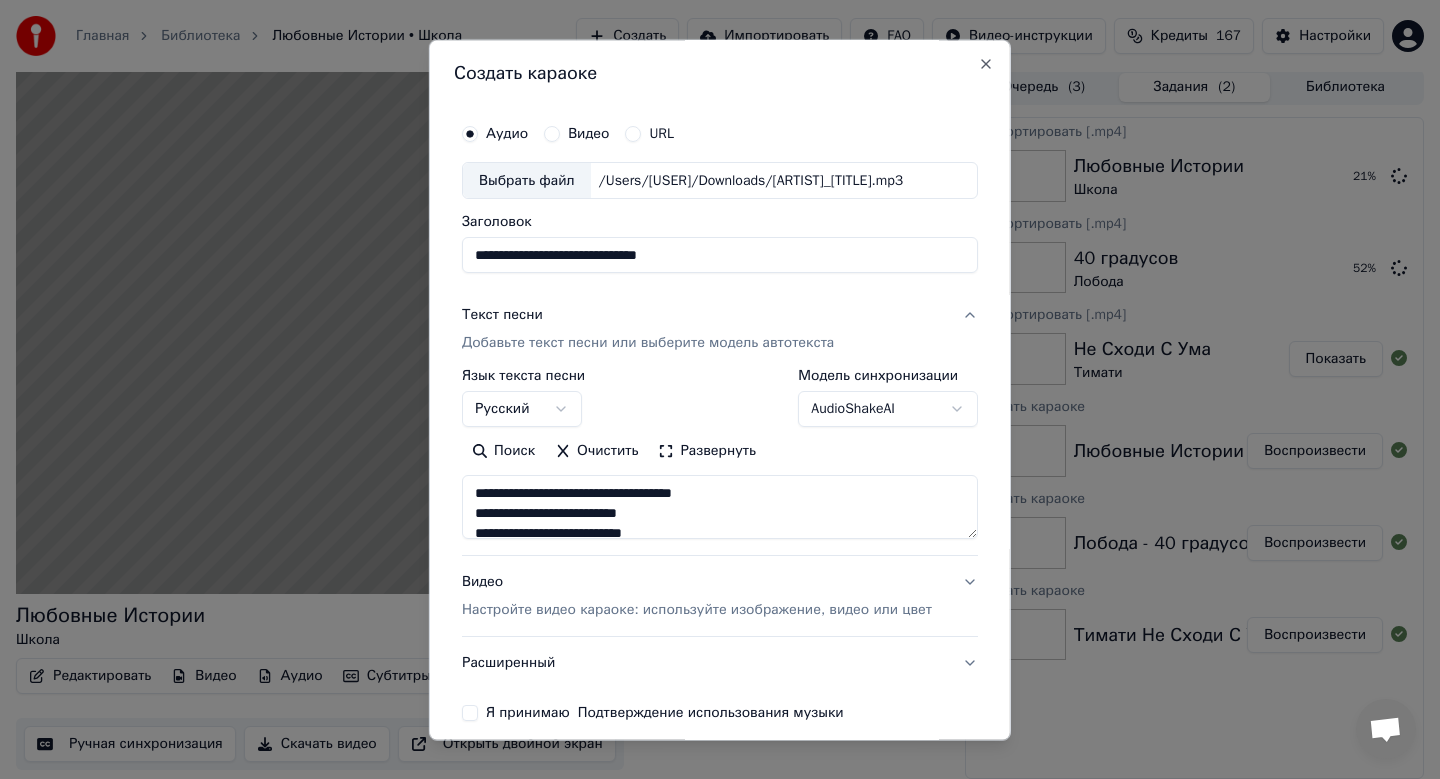 scroll, scrollTop: 593, scrollLeft: 0, axis: vertical 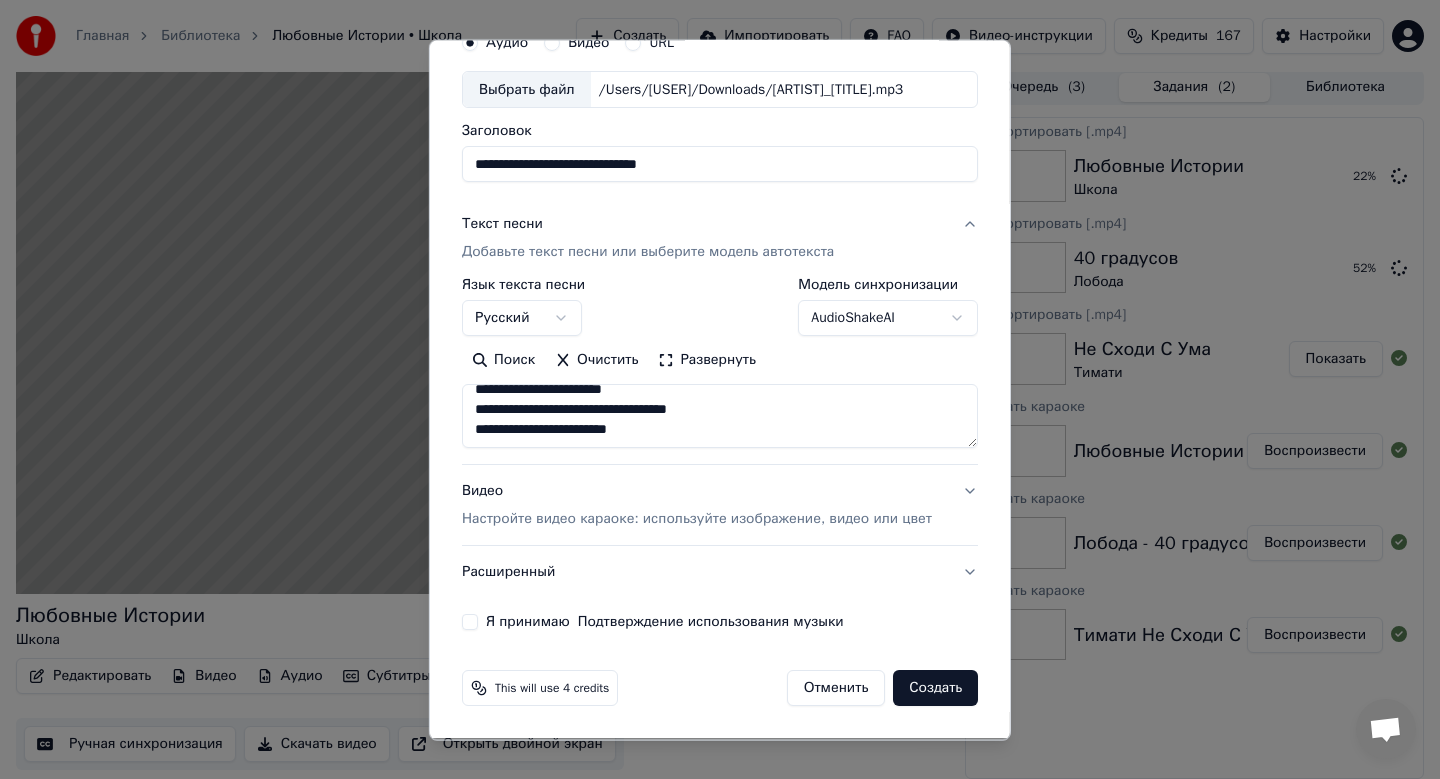 click on "Настройте видео караоке: используйте изображение, видео или цвет" at bounding box center [697, 520] 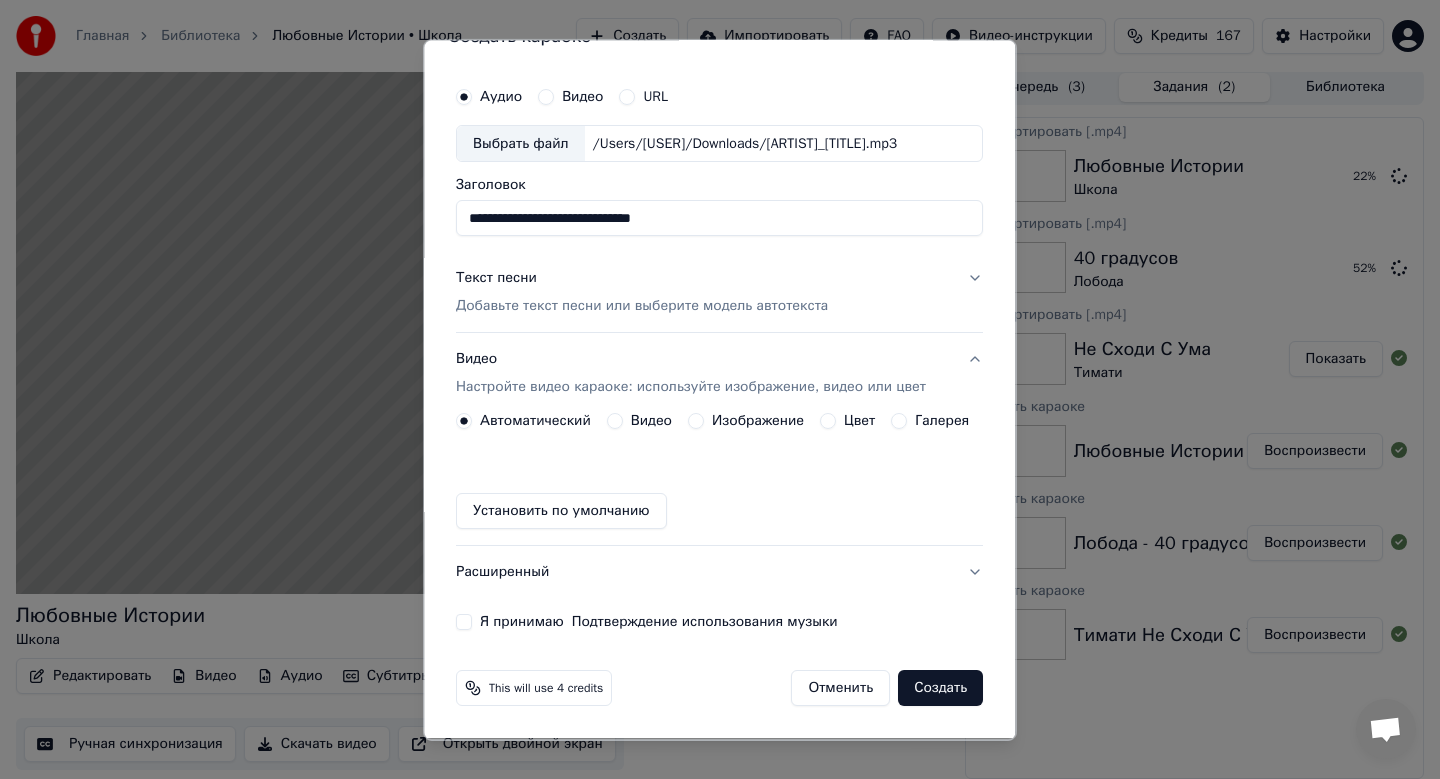 scroll, scrollTop: 37, scrollLeft: 0, axis: vertical 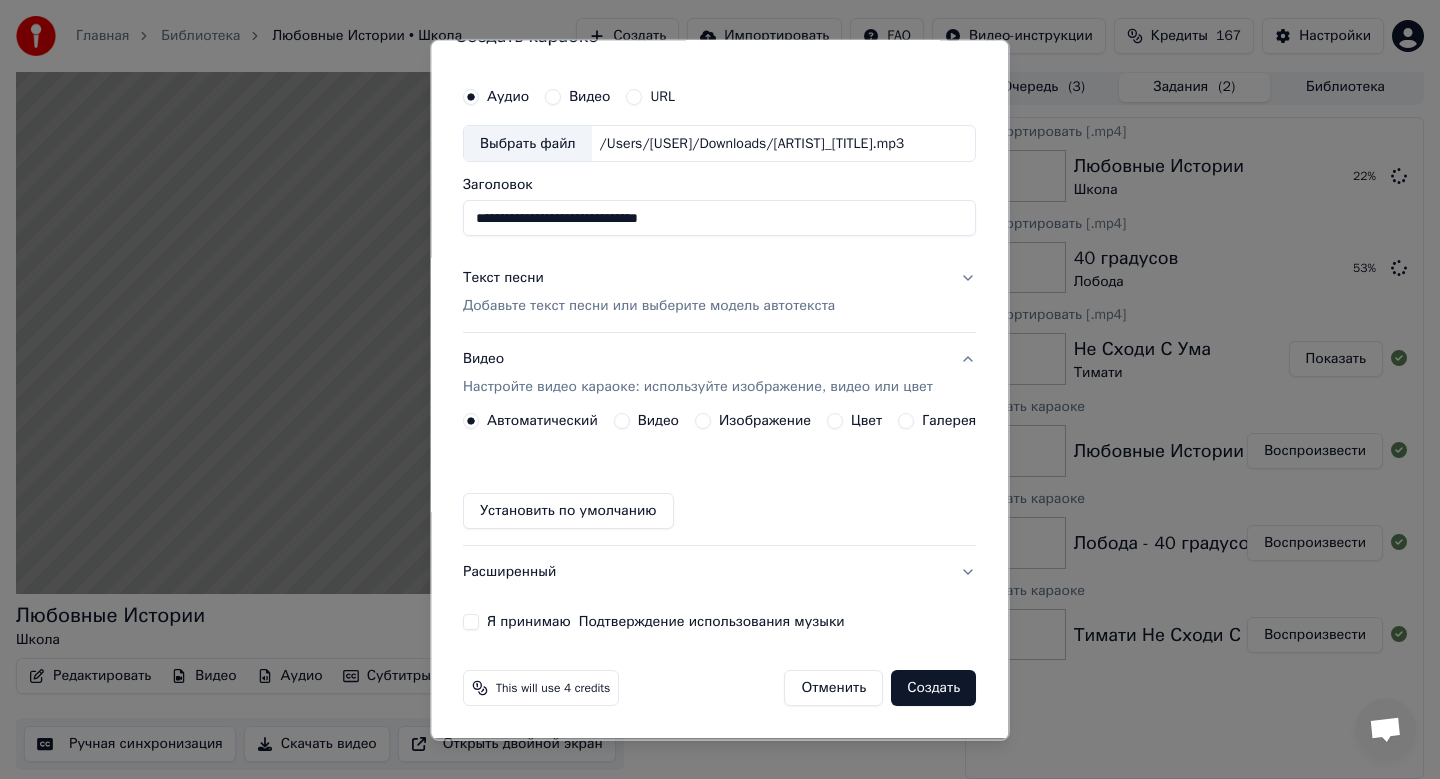 click on "Изображение" at bounding box center [765, 422] 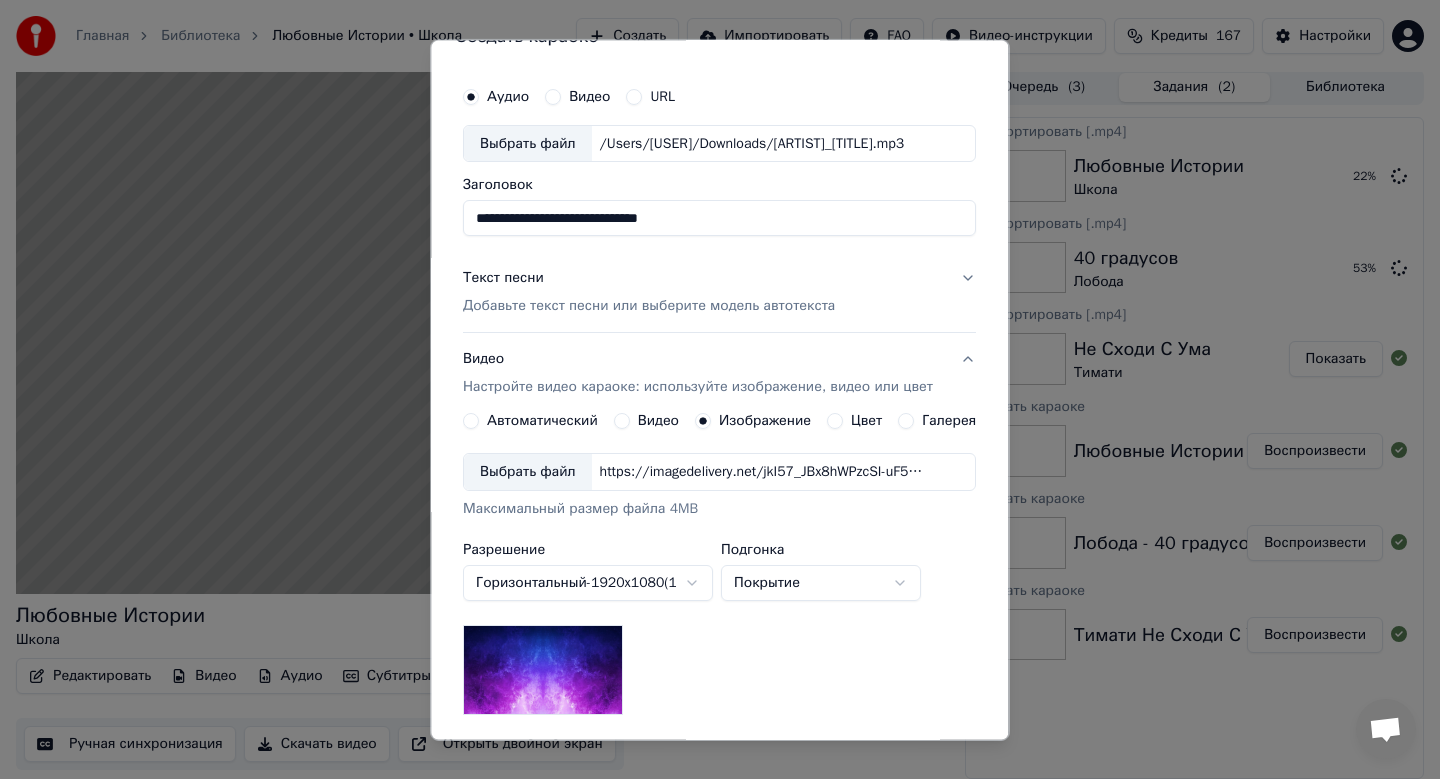click on "Выбрать файл" at bounding box center [528, 473] 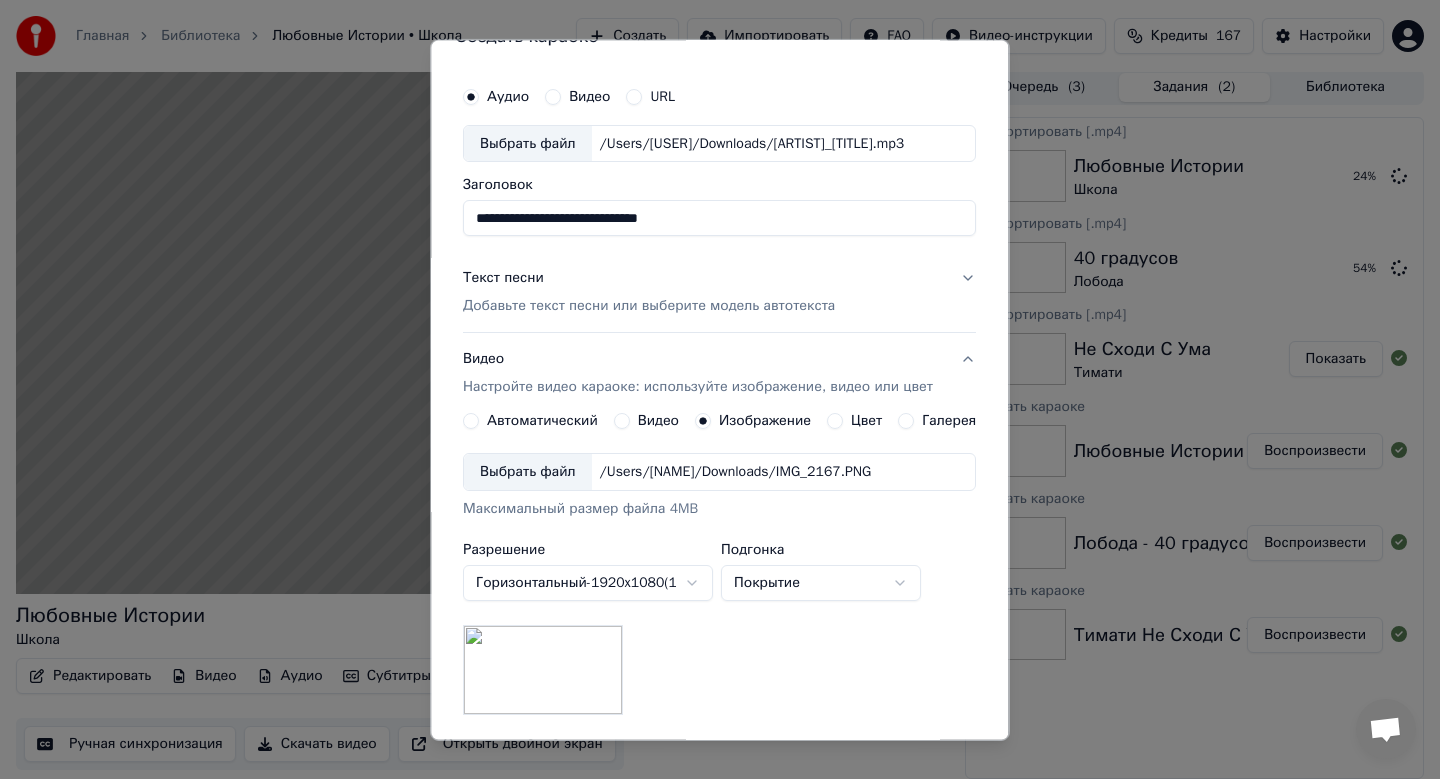 scroll, scrollTop: 299, scrollLeft: 0, axis: vertical 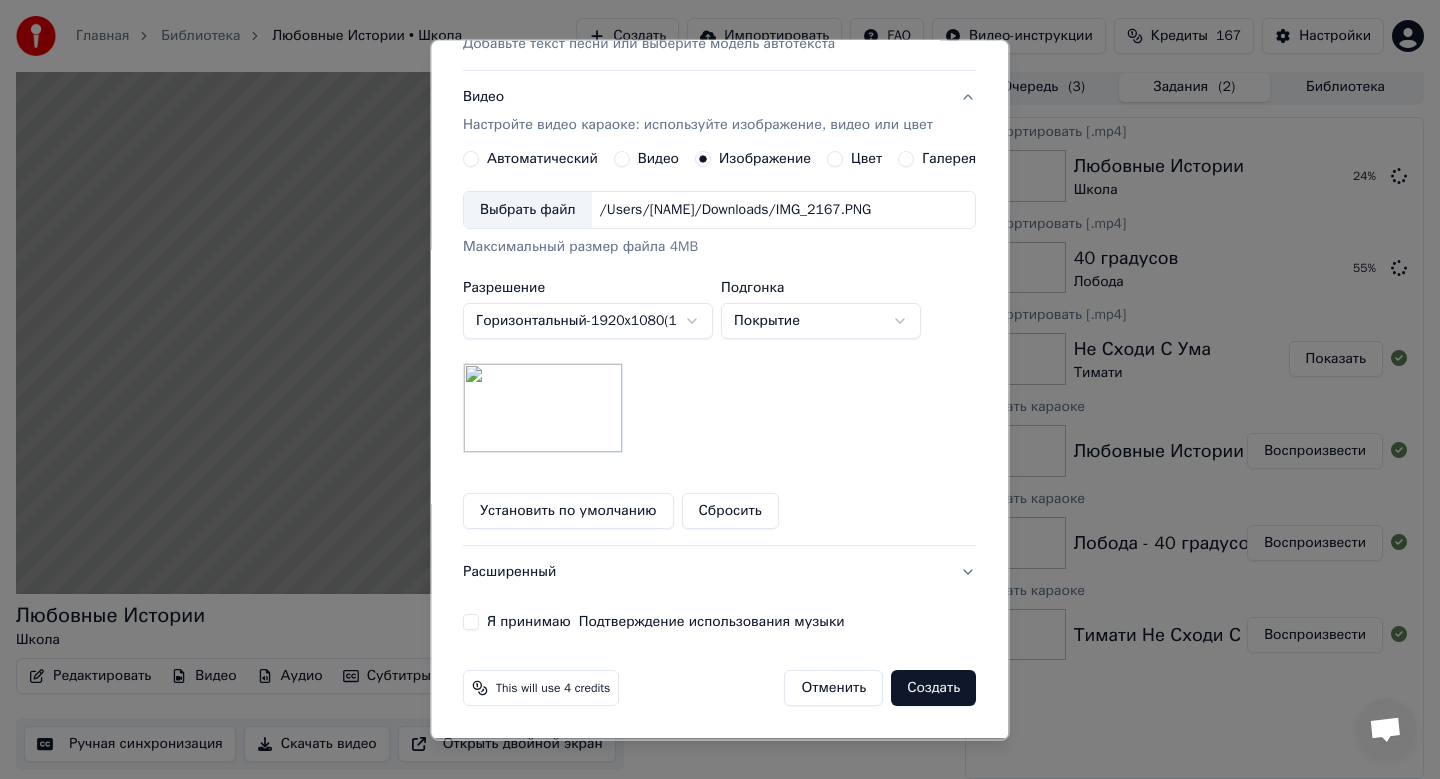 click on "Я принимаю   Подтверждение использования музыки" at bounding box center (471, 623) 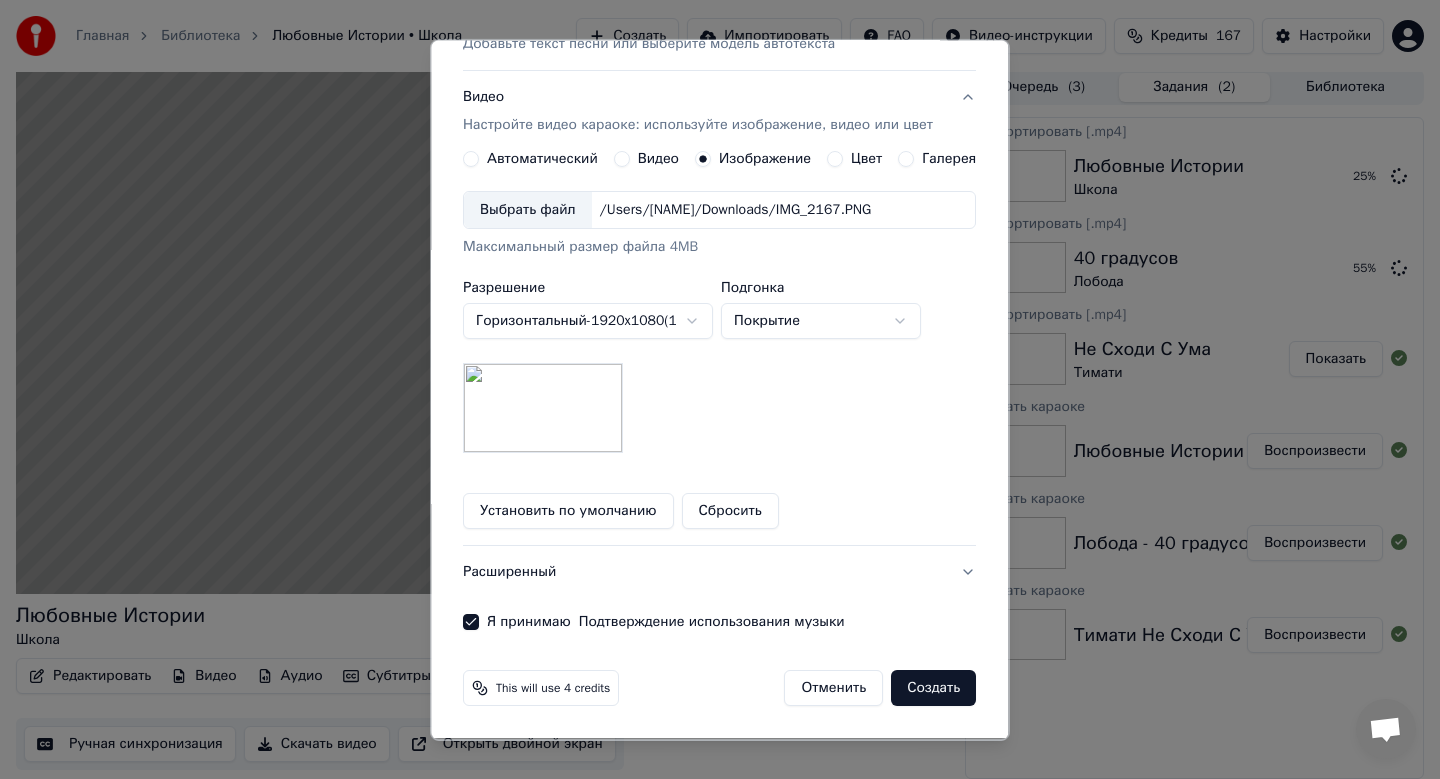 click on "Создать" at bounding box center [934, 689] 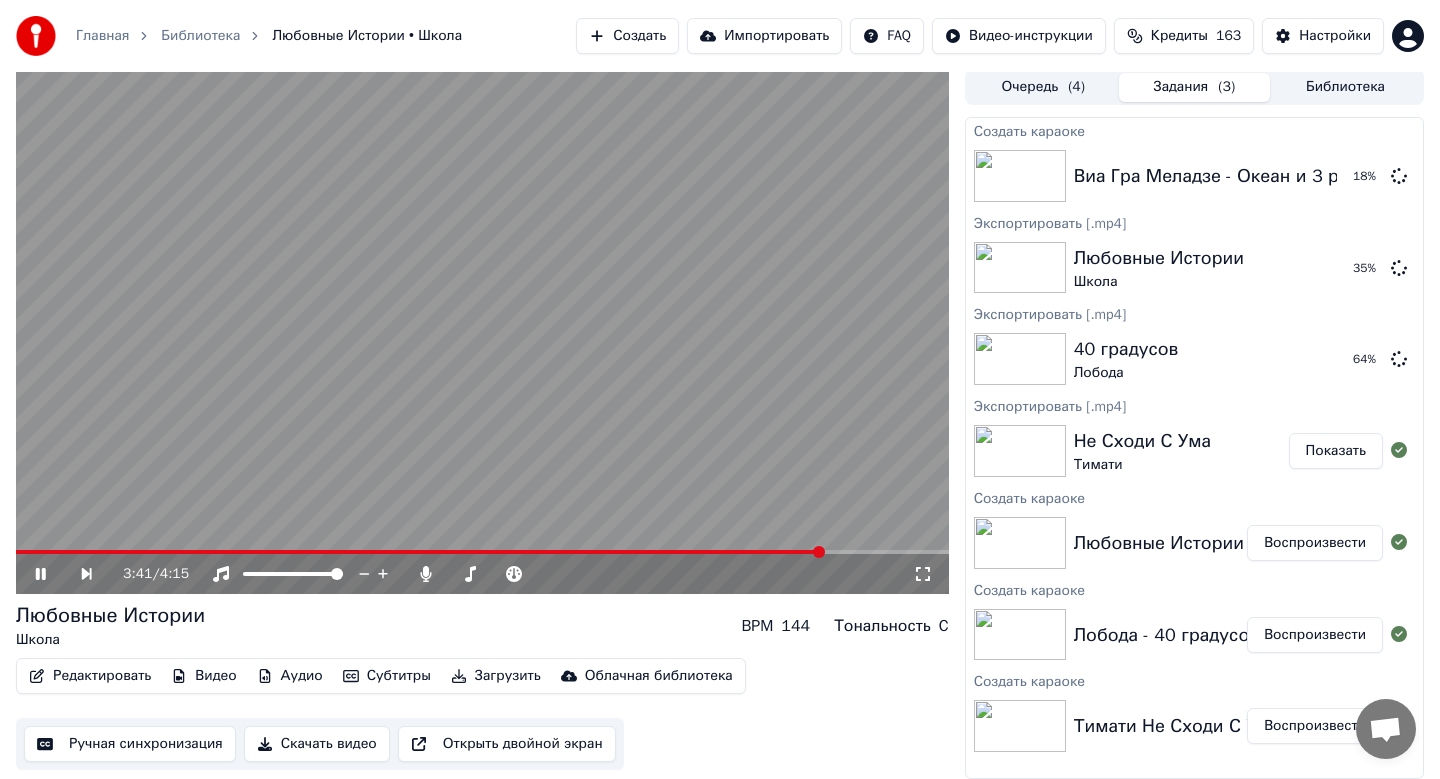 click at bounding box center [482, 331] 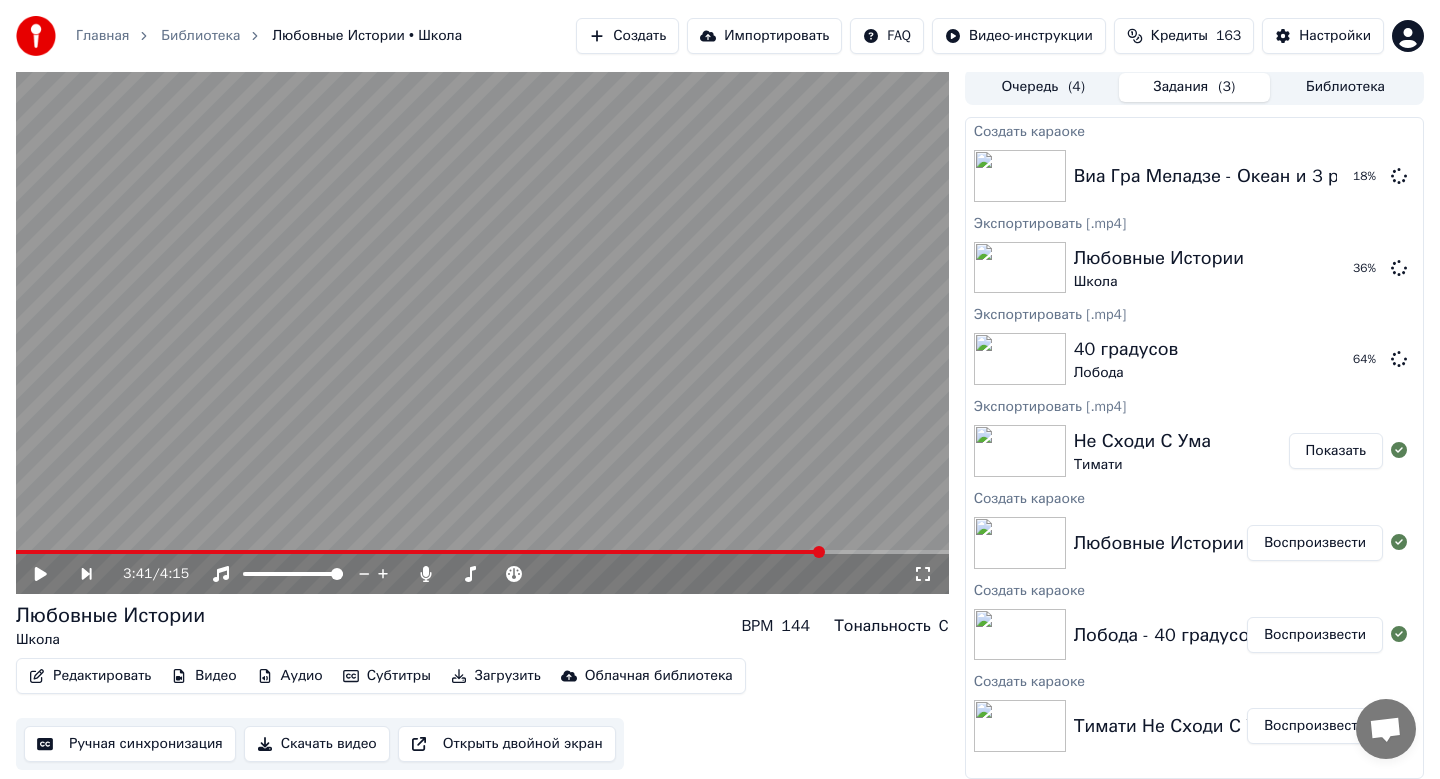 click at bounding box center (482, 331) 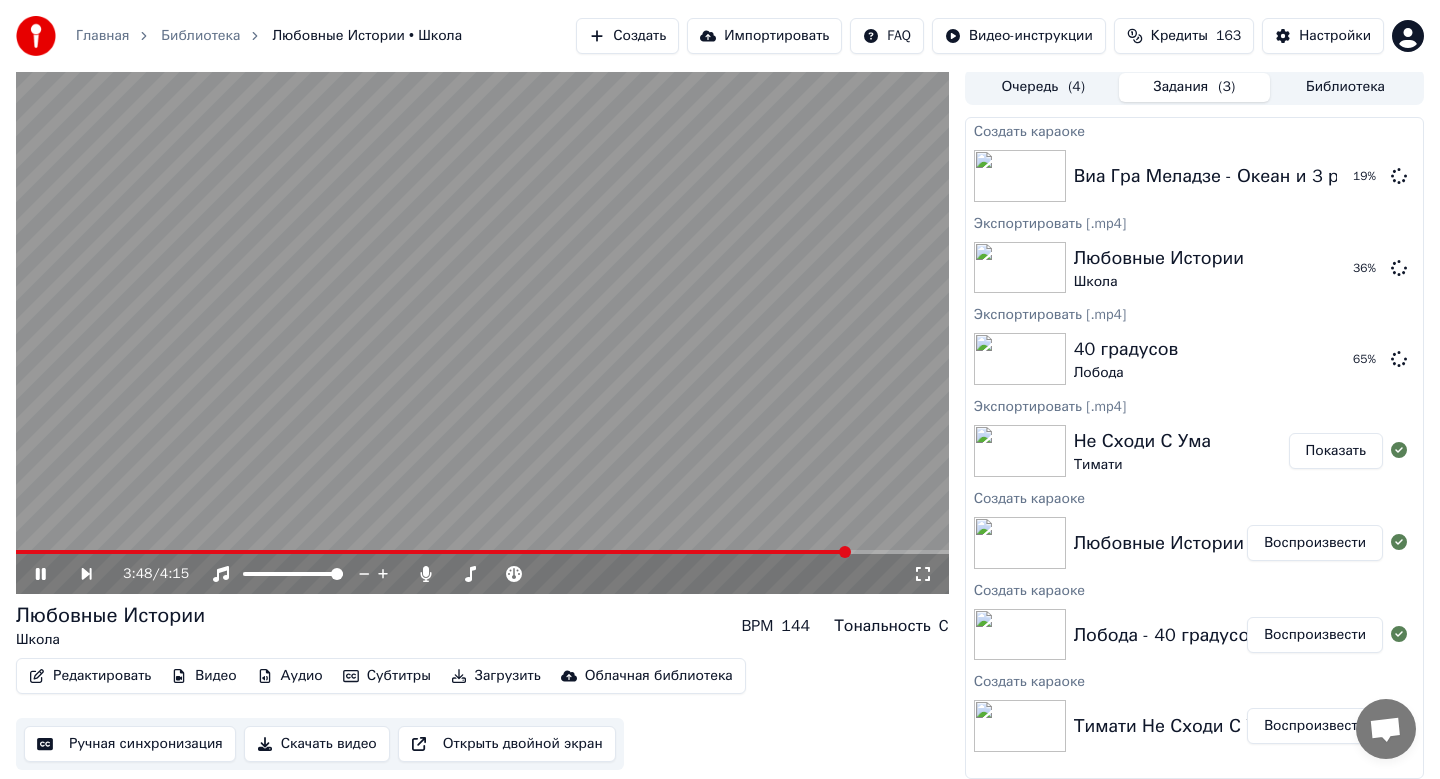 click on "Создать" at bounding box center [627, 36] 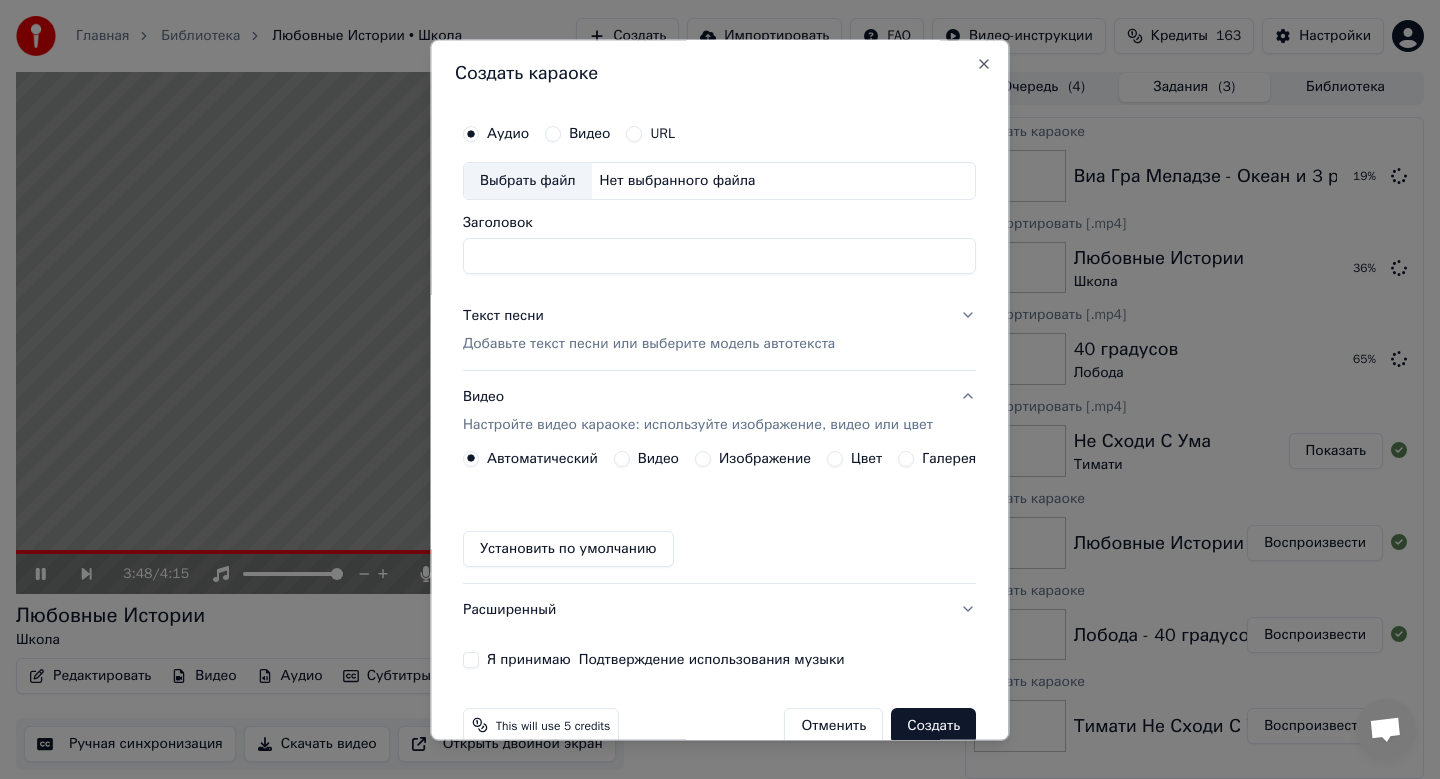 click on "Выбрать файл" at bounding box center [528, 181] 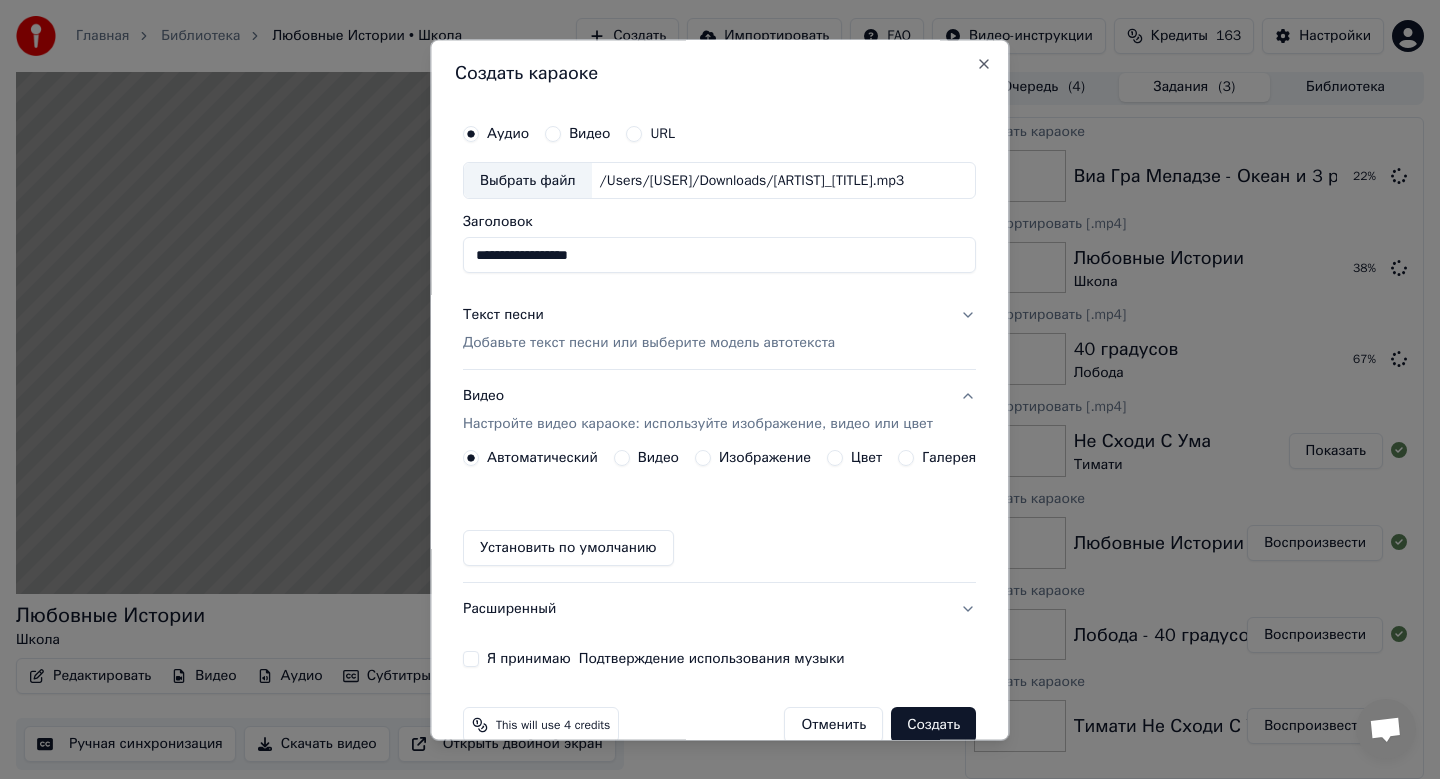 drag, startPoint x: 700, startPoint y: 262, endPoint x: 358, endPoint y: 253, distance: 342.1184 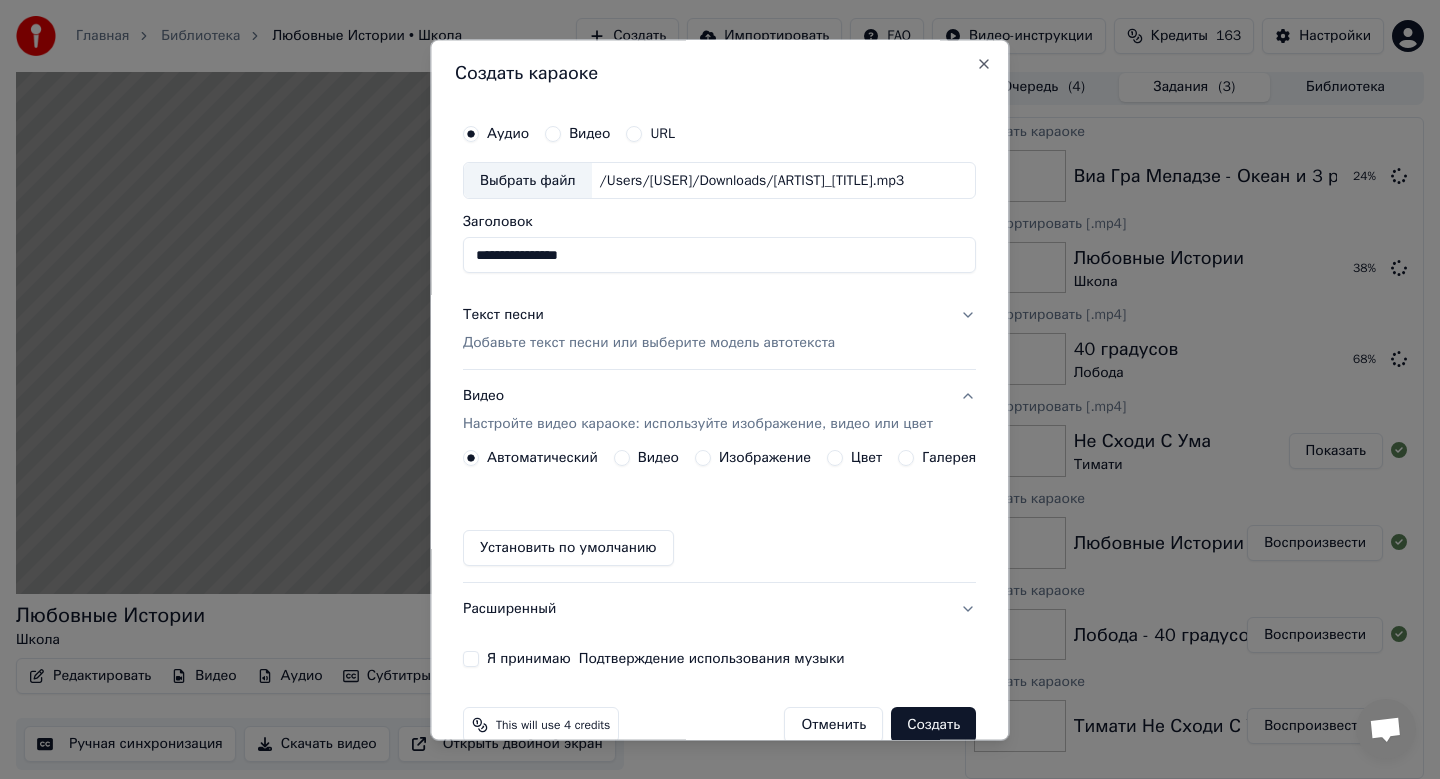 type on "**********" 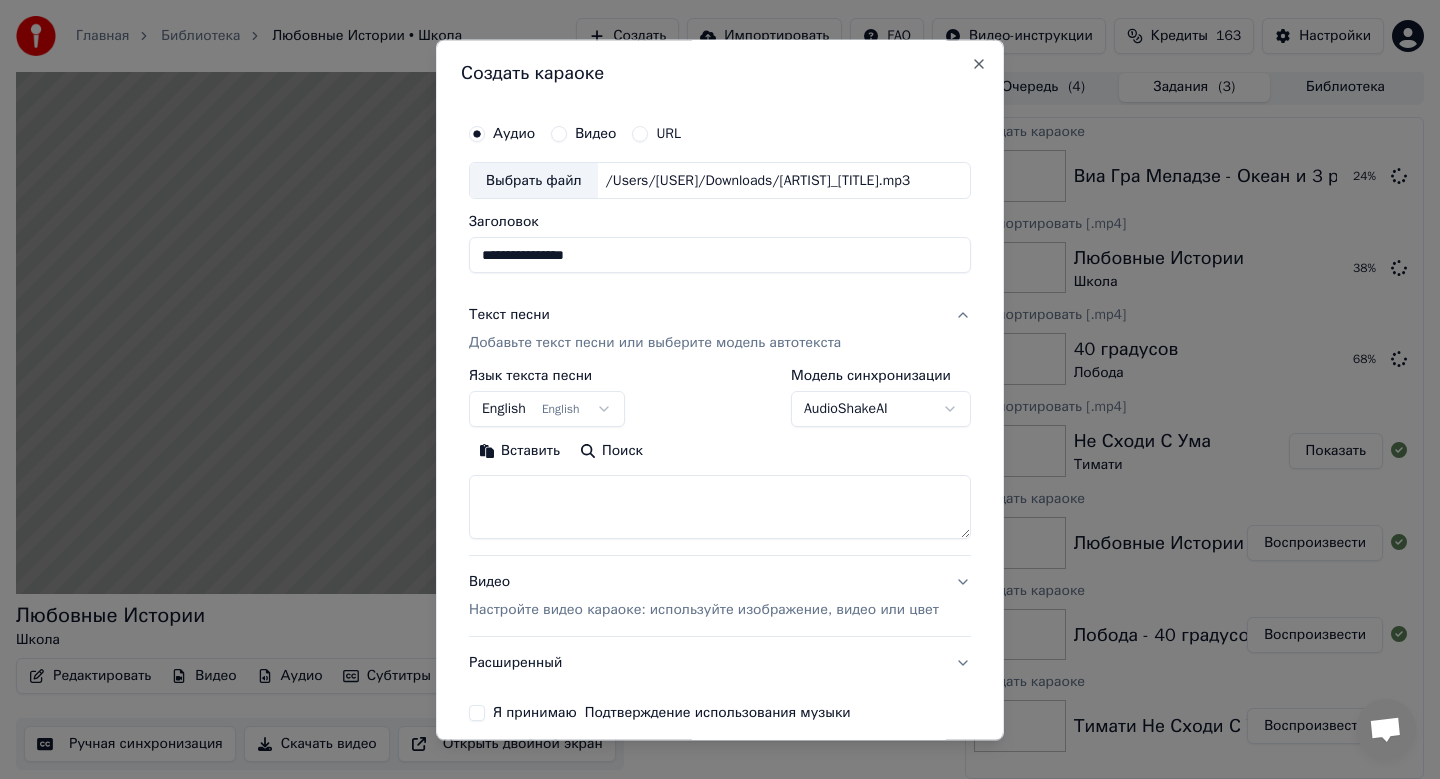 click on "English English" at bounding box center (547, 410) 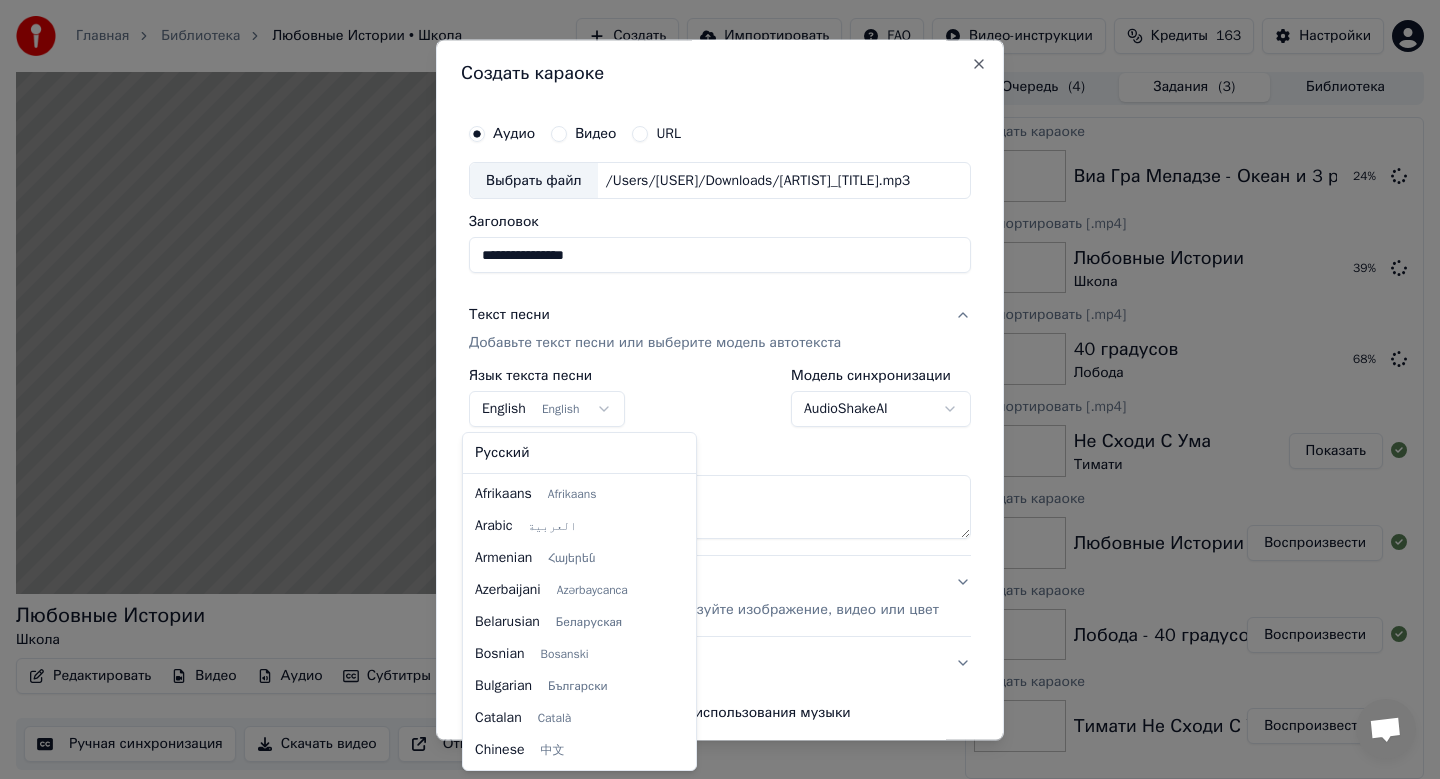 select on "**" 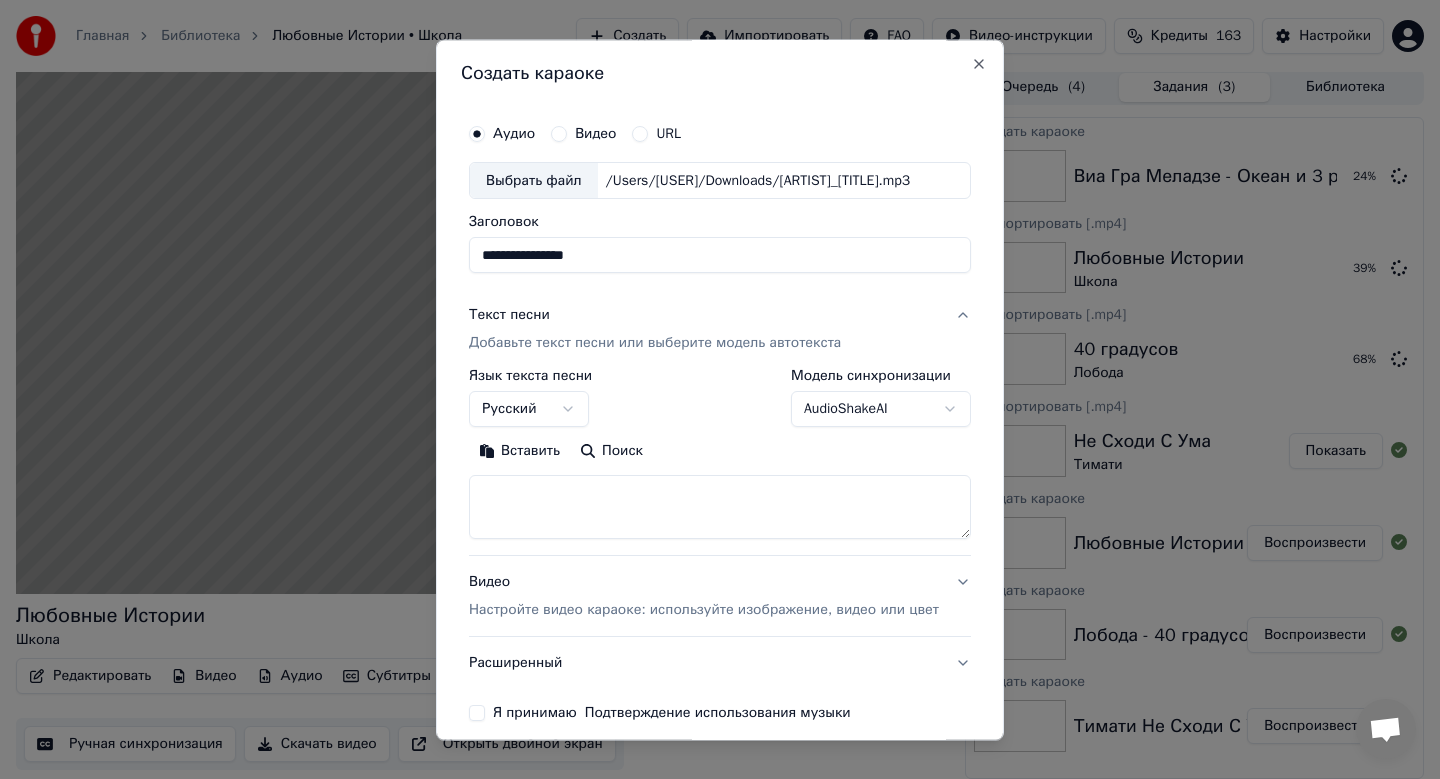 click on "Вставить" at bounding box center (519, 452) 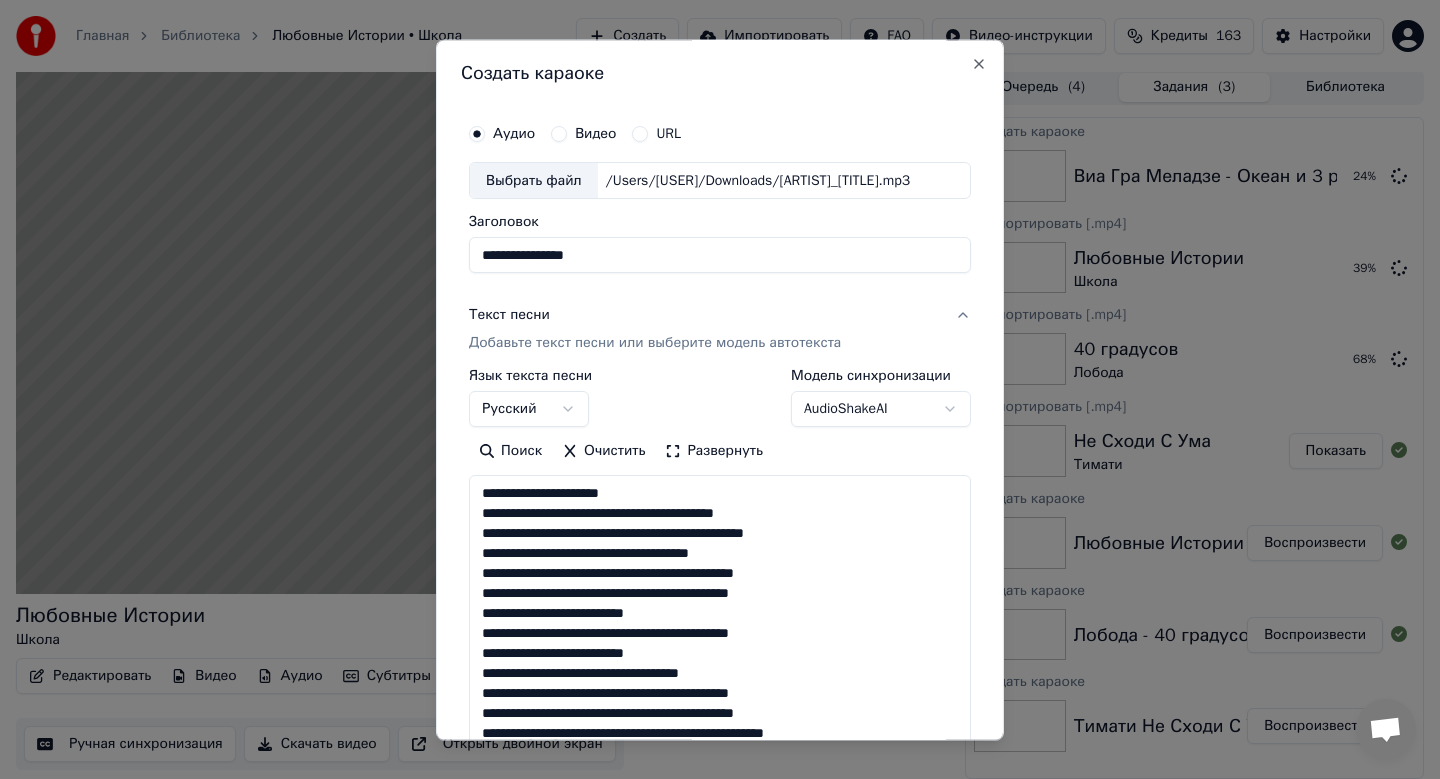 type on "**********" 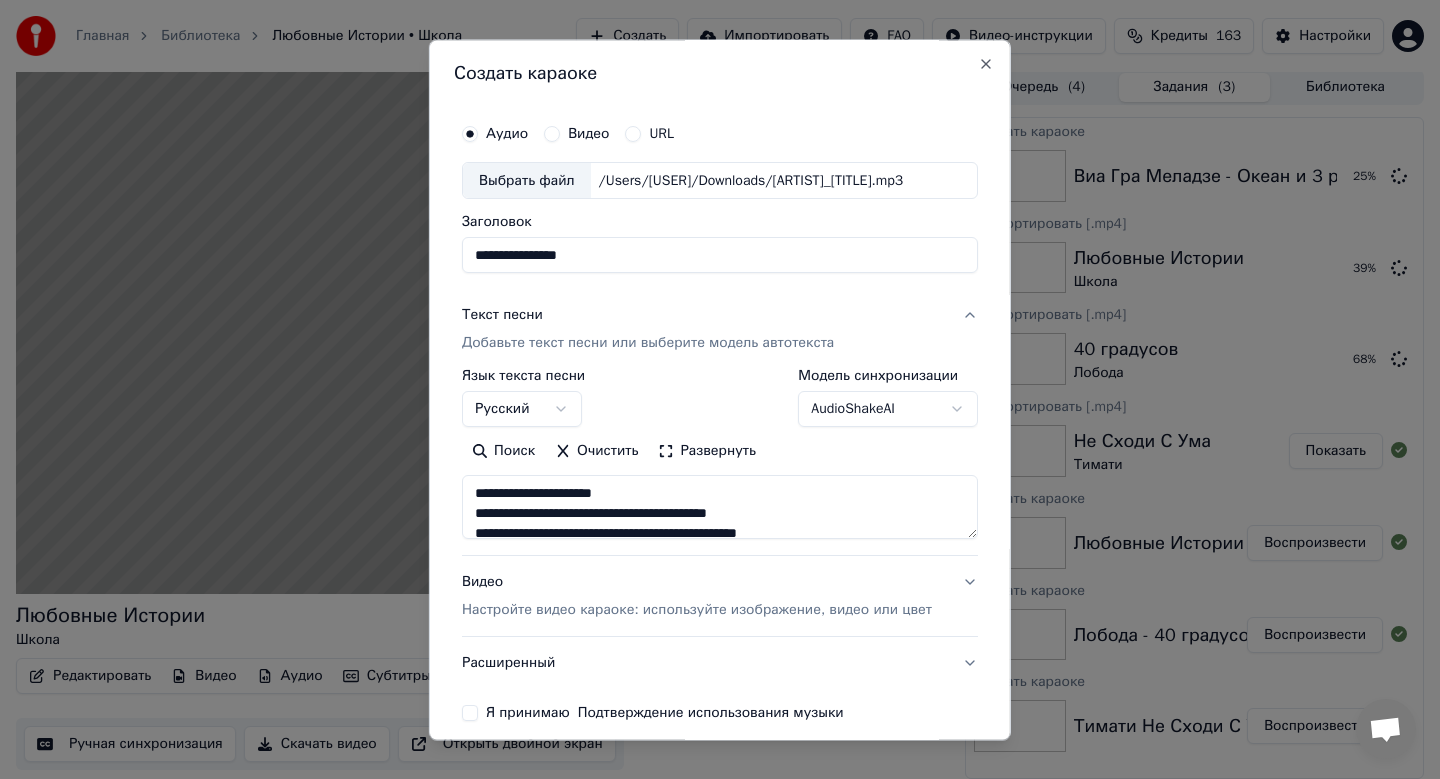 scroll, scrollTop: 653, scrollLeft: 0, axis: vertical 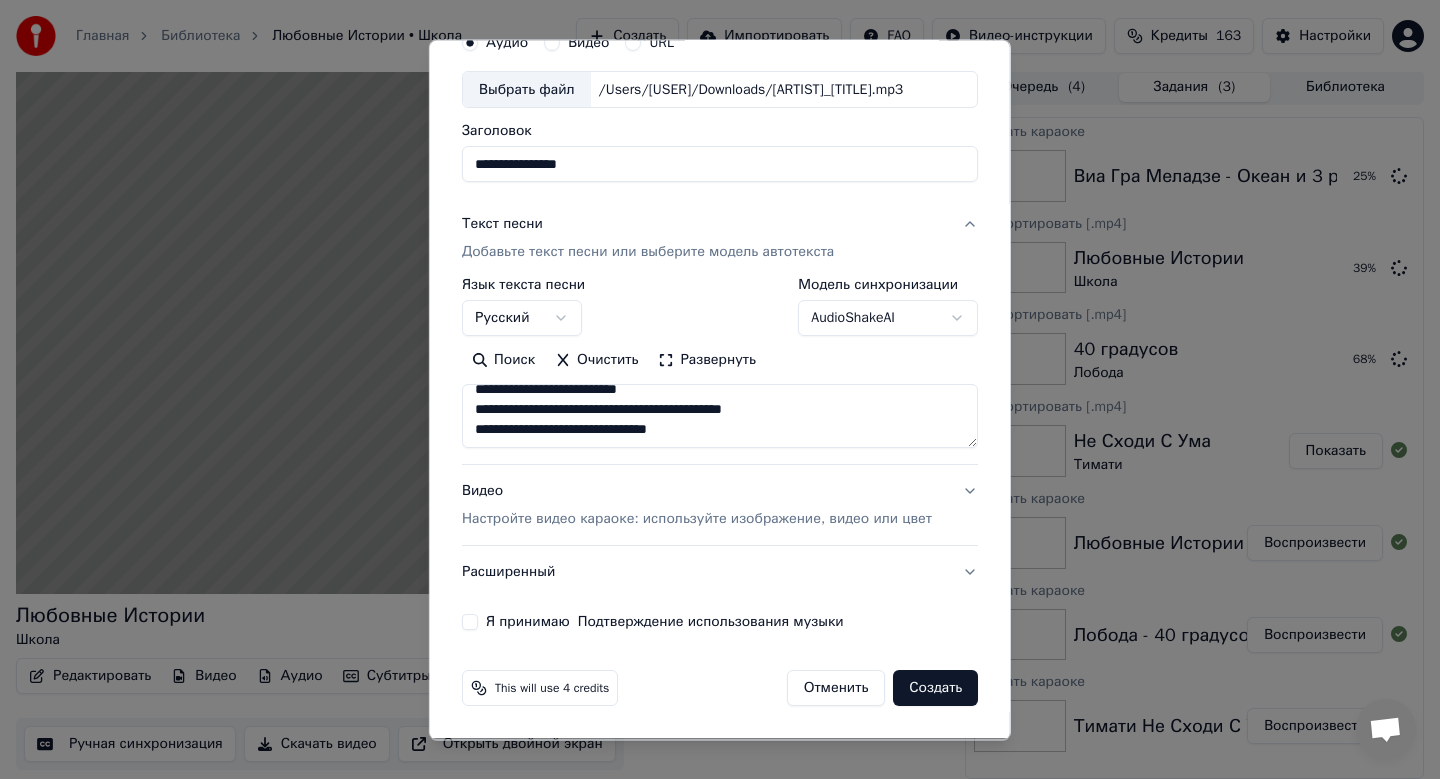 click on "Видео Настройте видео караоке: используйте изображение, видео или цвет" at bounding box center (697, 506) 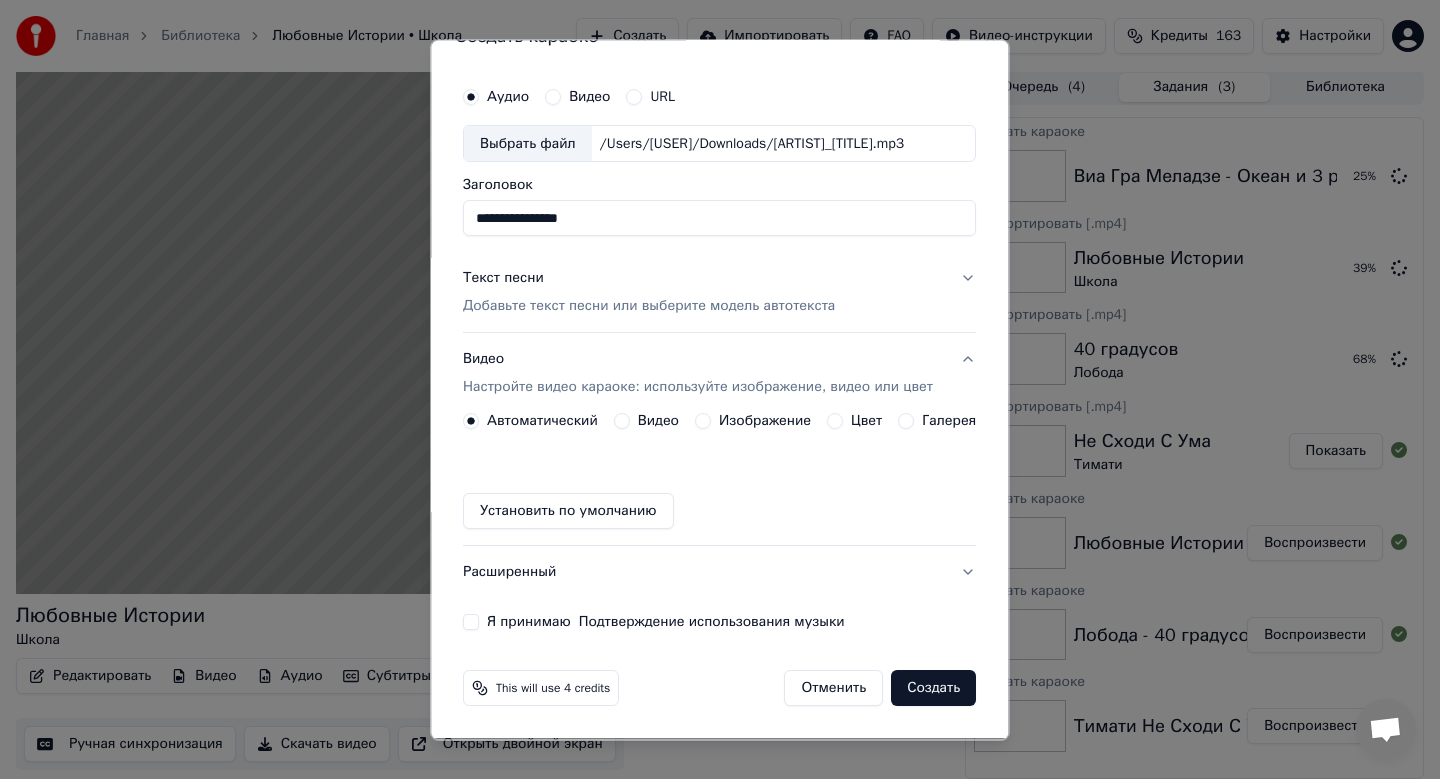 scroll, scrollTop: 37, scrollLeft: 0, axis: vertical 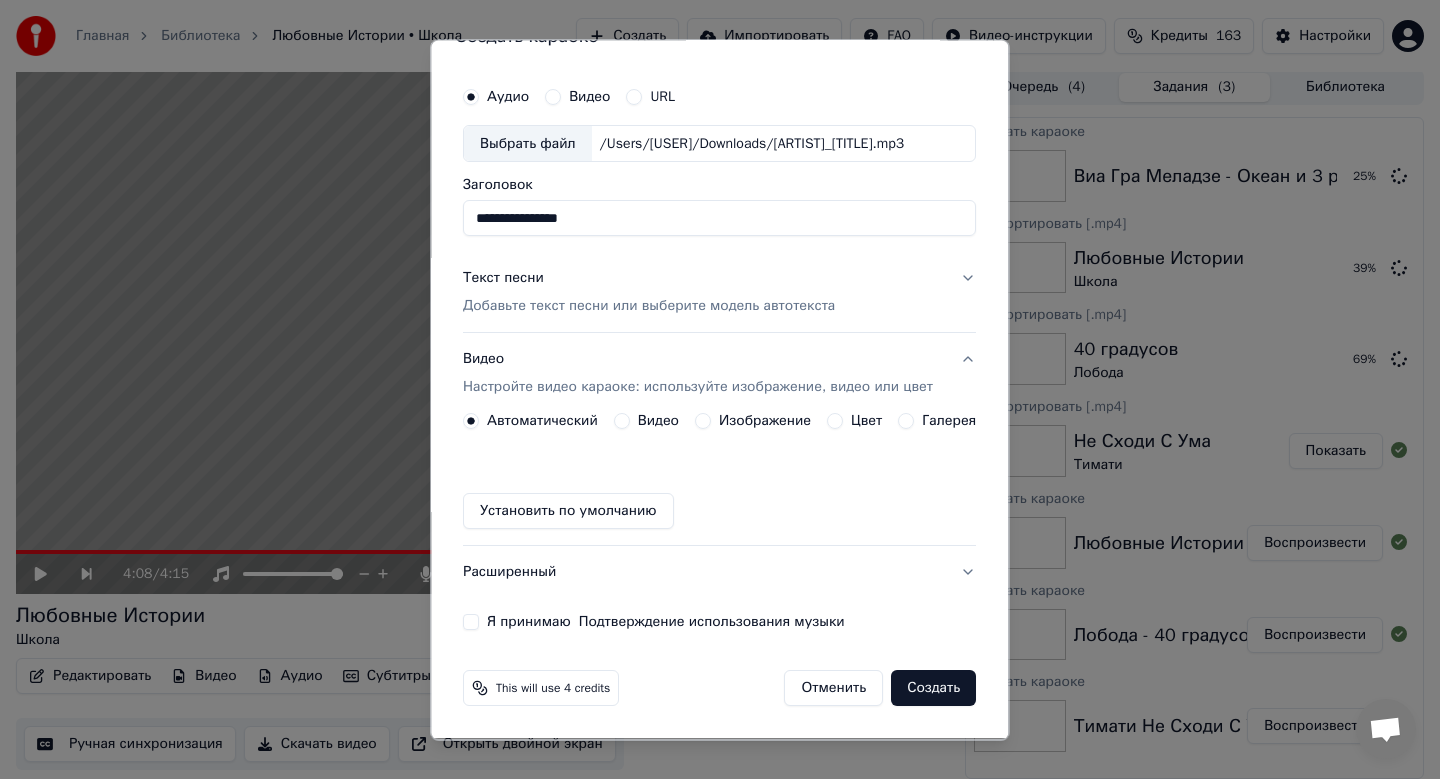 click on "Изображение" at bounding box center [765, 422] 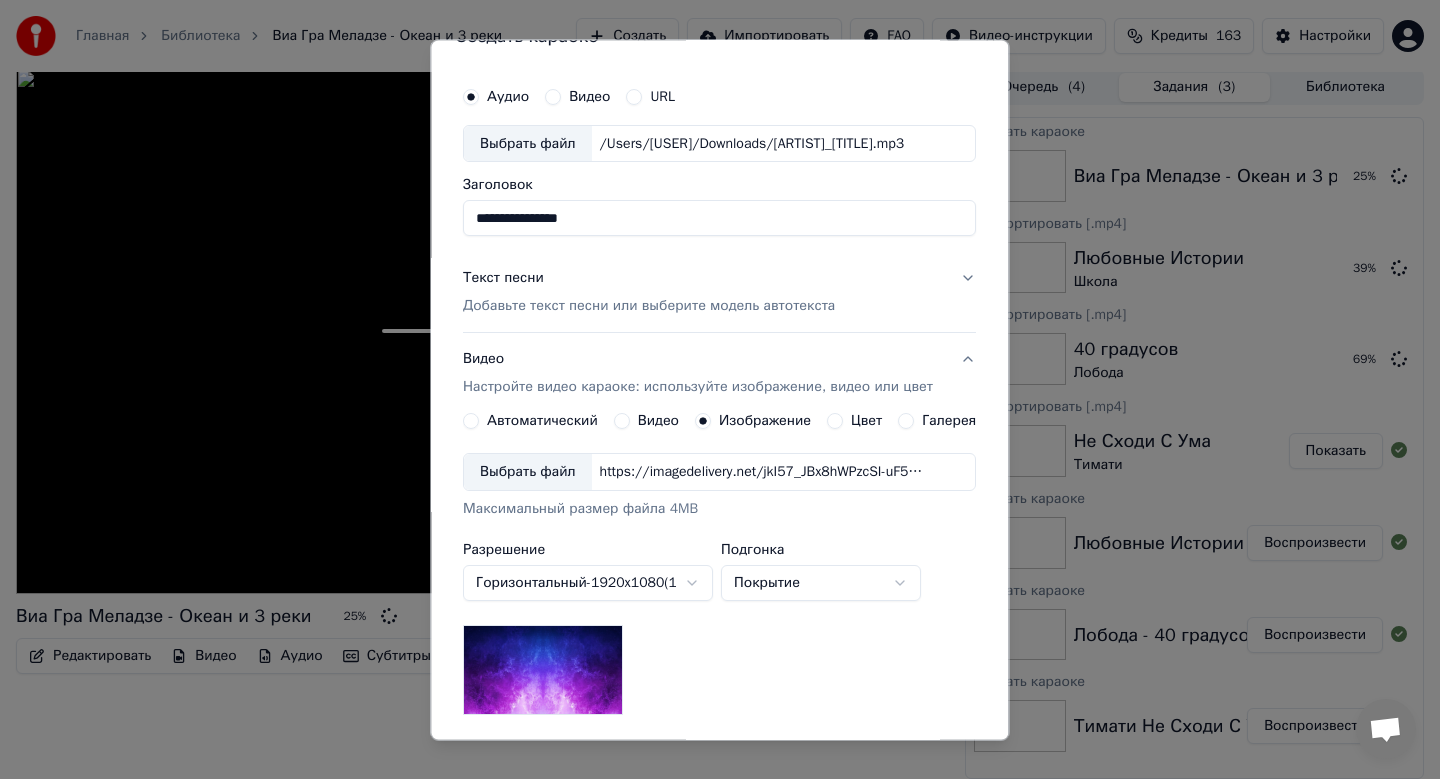 click on "Выбрать файл https://imagedelivery.net/jkI57_JBx8hWPzcSI-uF5w/c7639807-3f76-4ea5-9112-66e75e03d200/16x9 Максимальный размер файла 4MB" at bounding box center [719, 487] 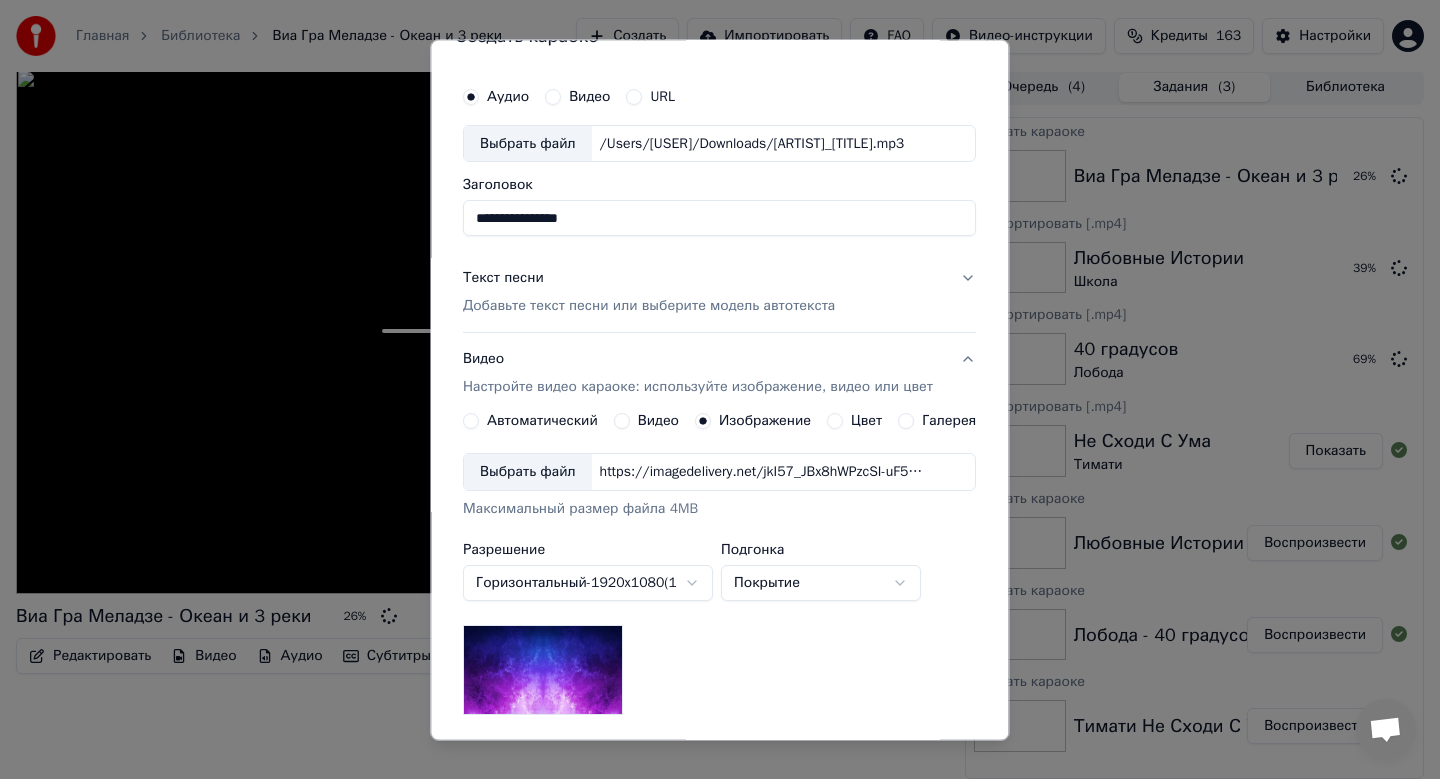 click on "Выбрать файл" at bounding box center (528, 473) 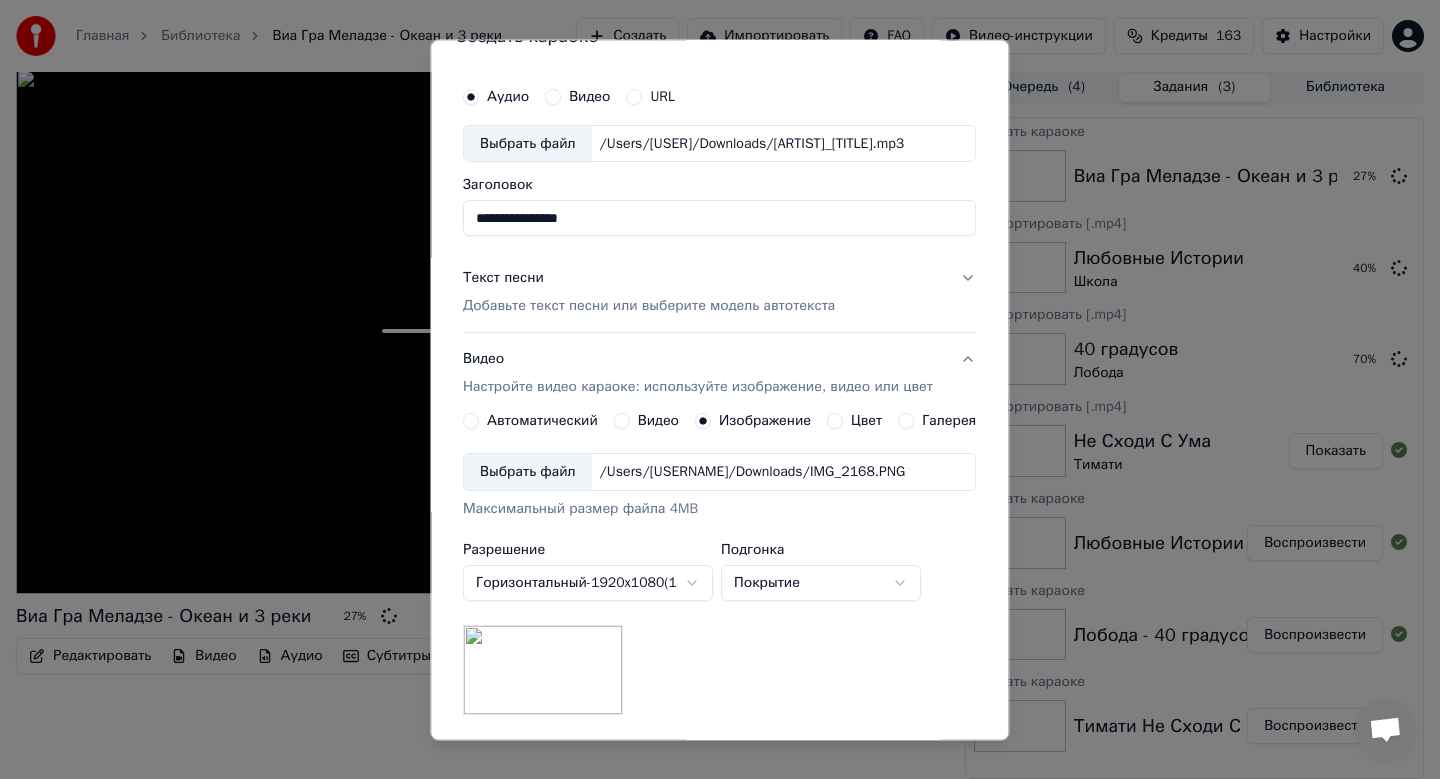 scroll, scrollTop: 299, scrollLeft: 0, axis: vertical 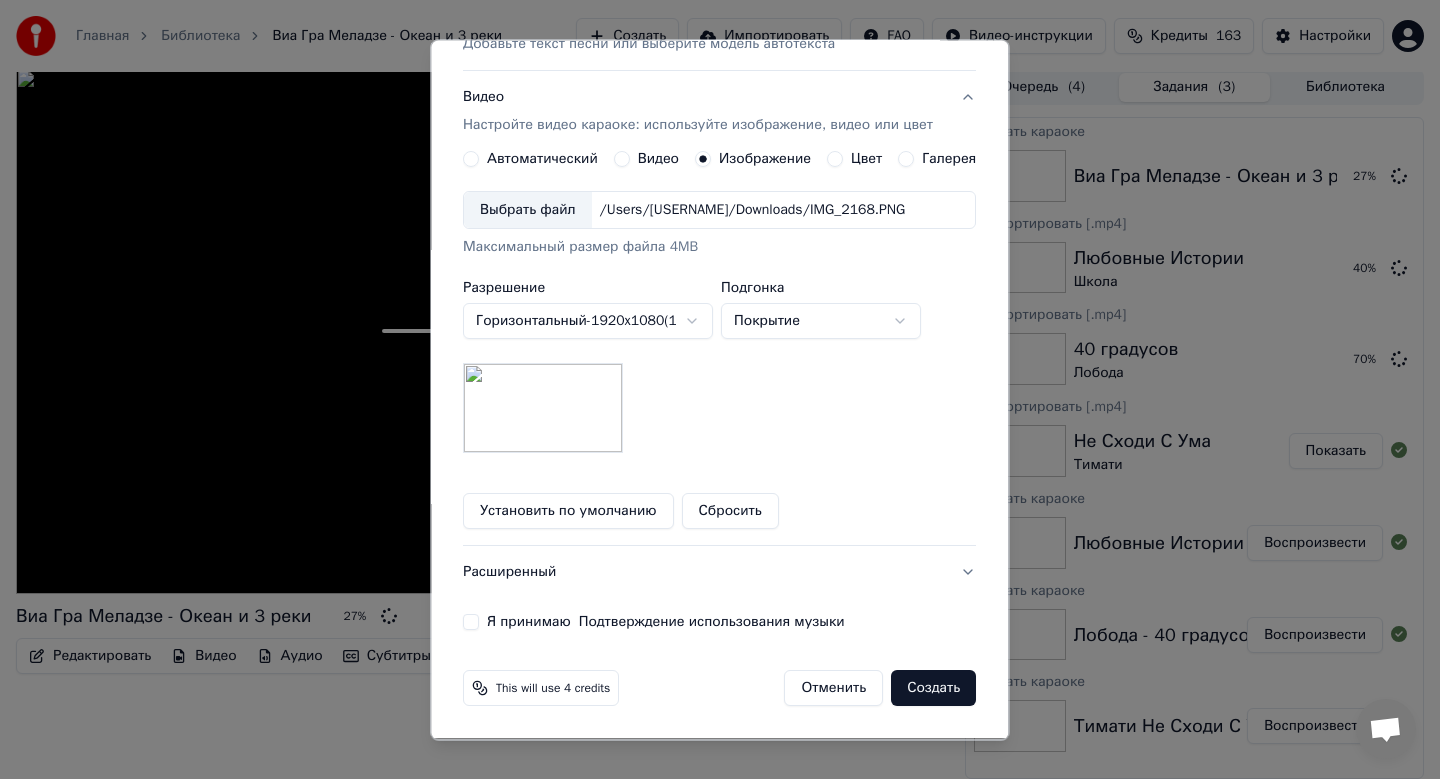 click on "Я принимаю   Подтверждение использования музыки" at bounding box center [471, 623] 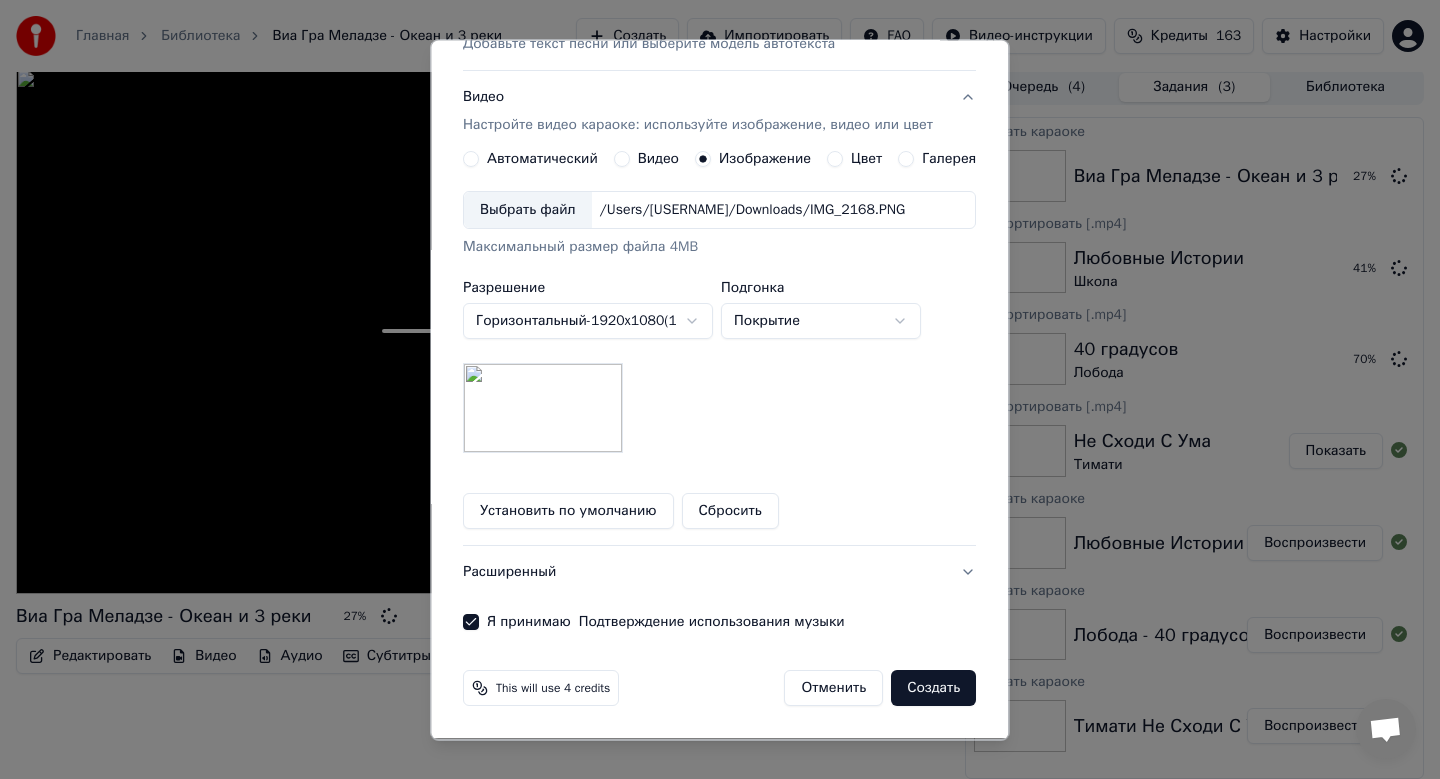 click on "Создать" at bounding box center [934, 689] 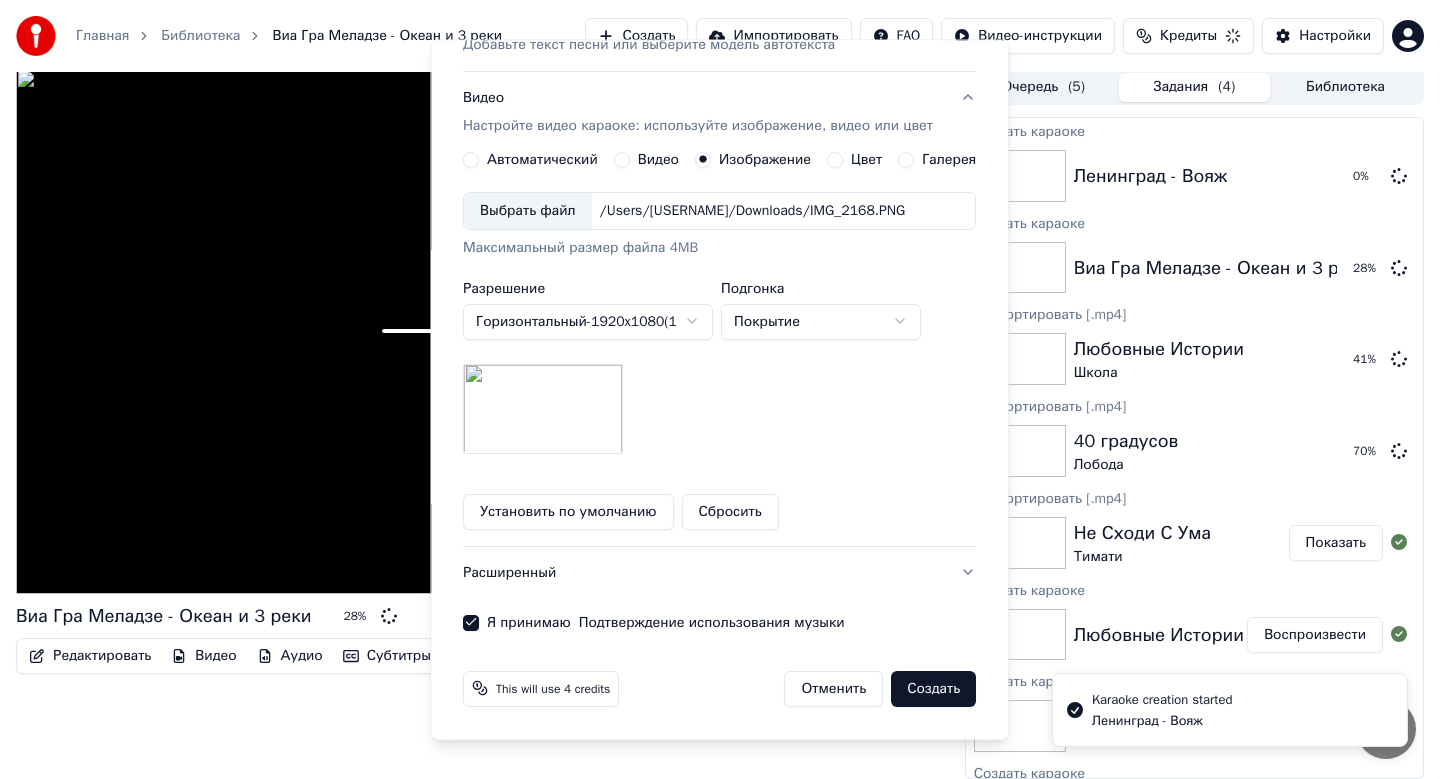 type 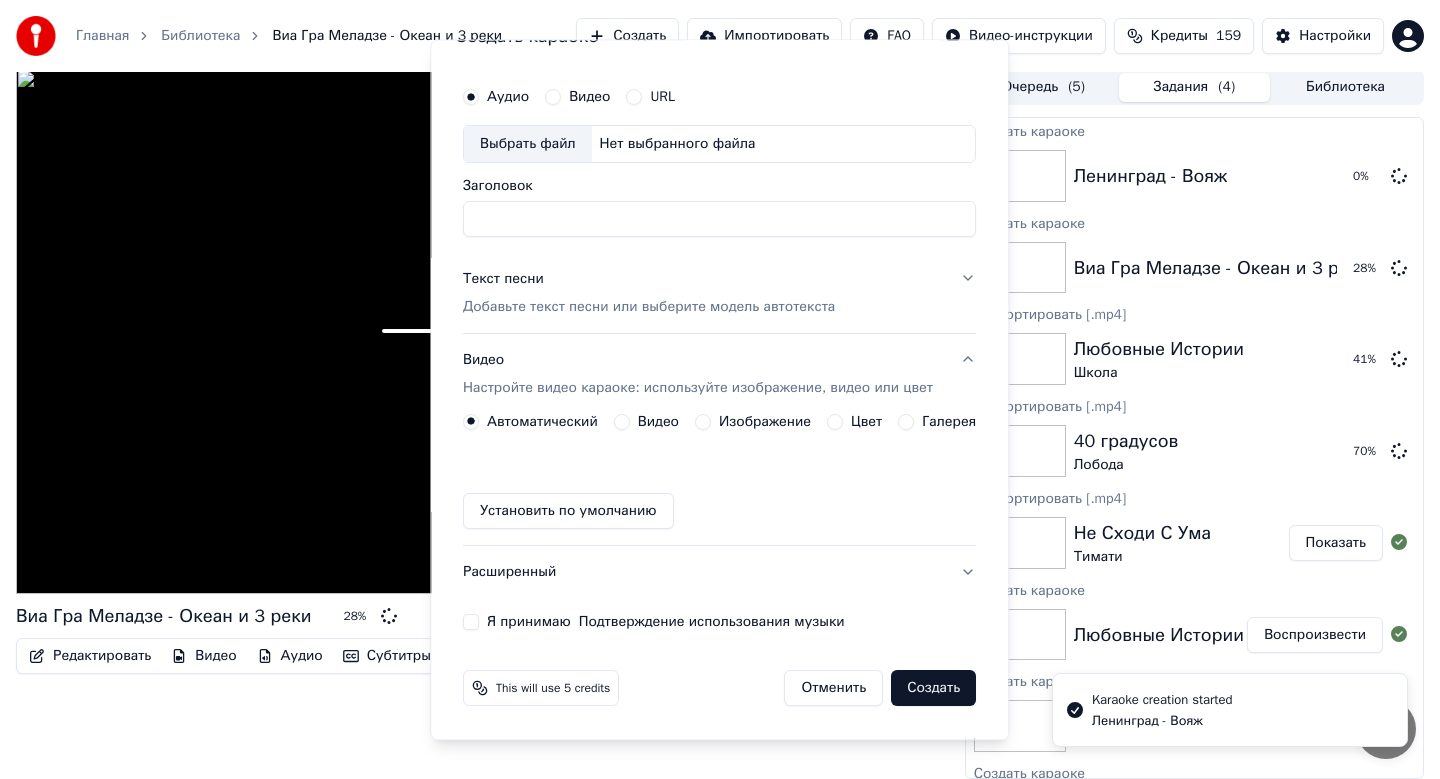 scroll, scrollTop: 37, scrollLeft: 0, axis: vertical 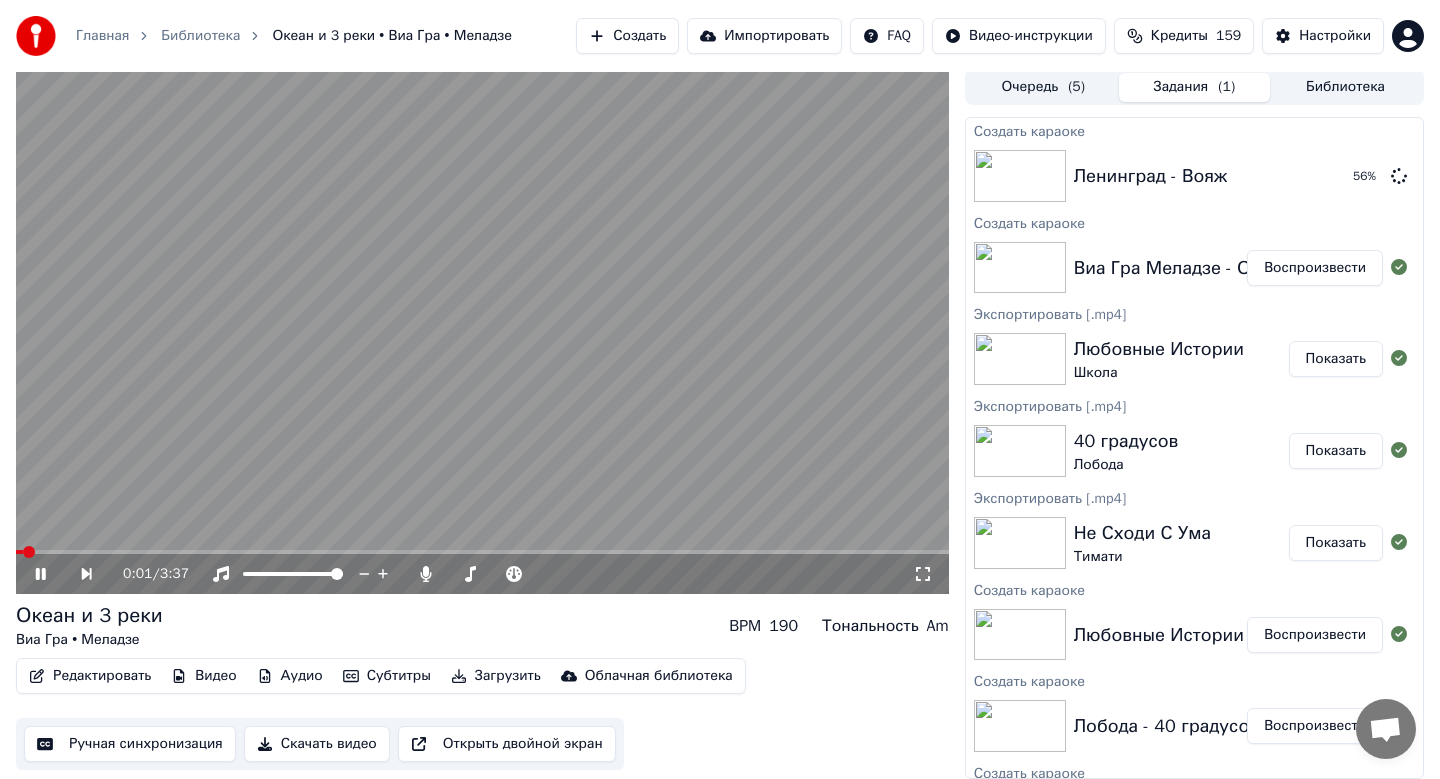 click 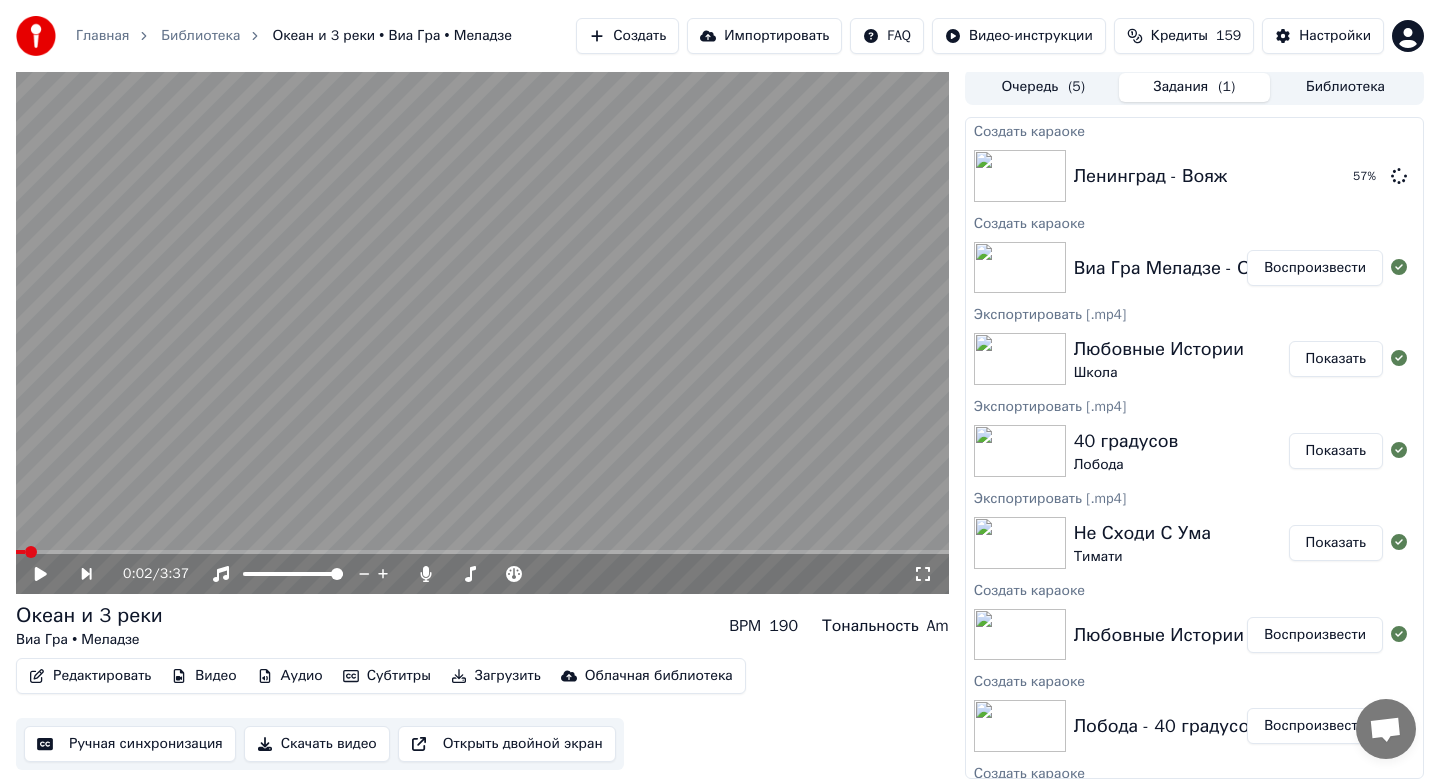 click on "Скачать видео" at bounding box center [317, 744] 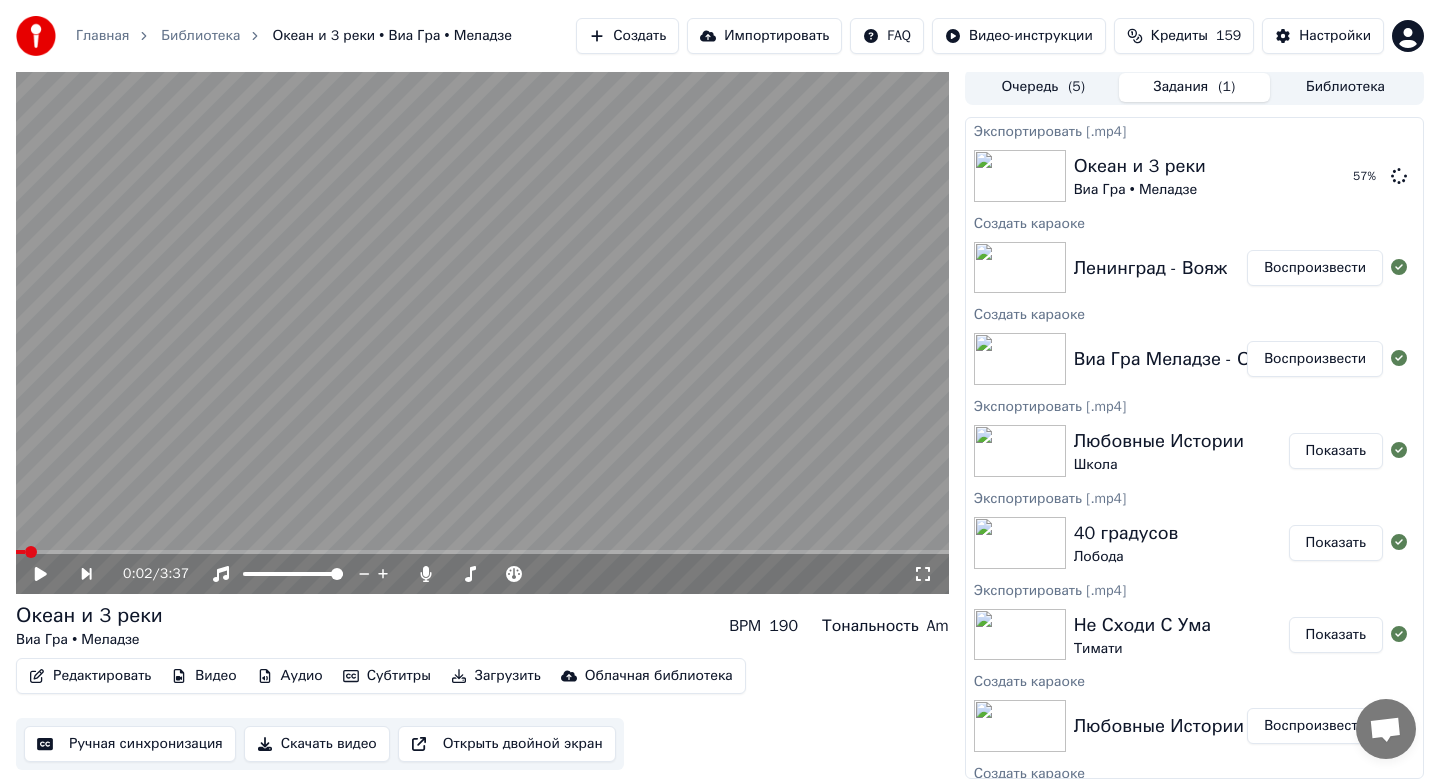 click on "Создать" at bounding box center [627, 36] 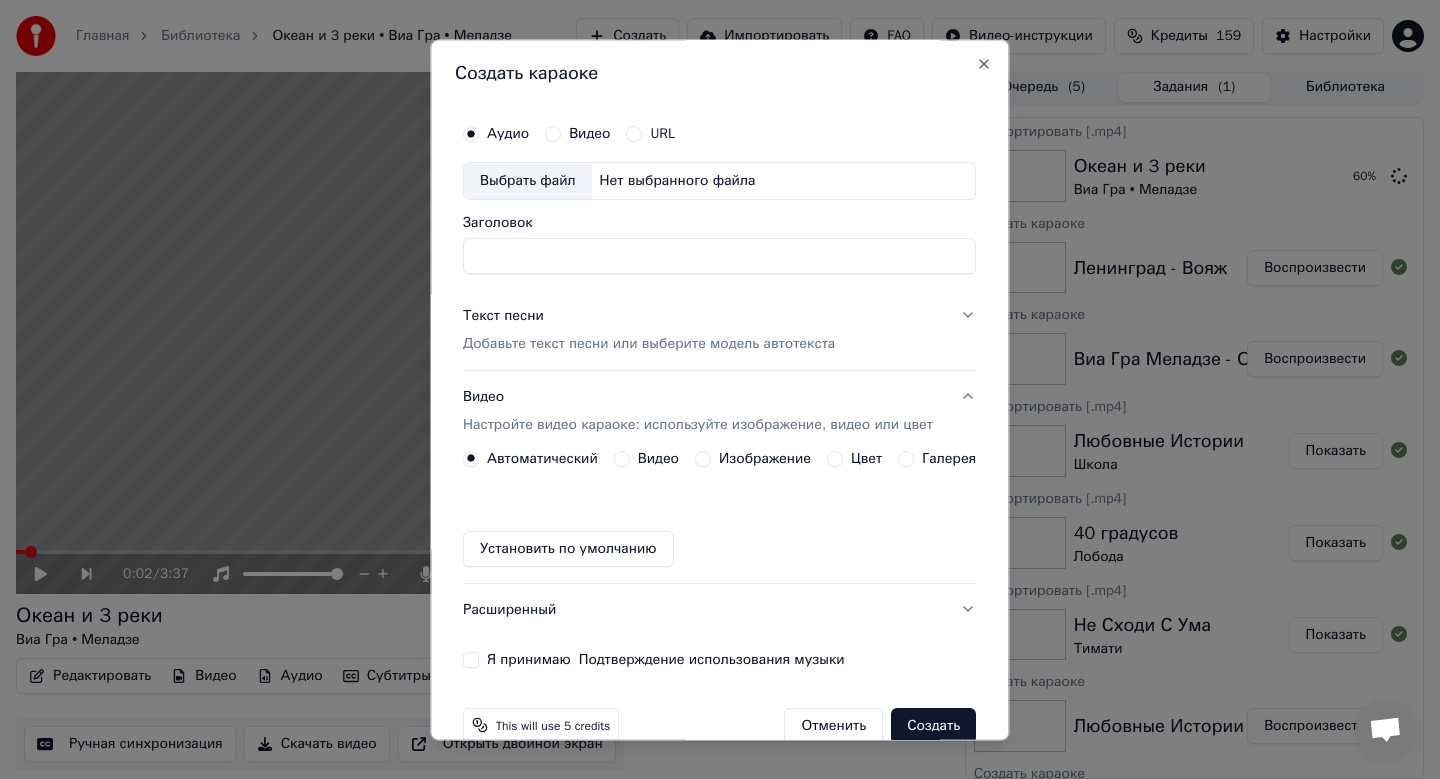 click on "Выбрать файл" at bounding box center [528, 181] 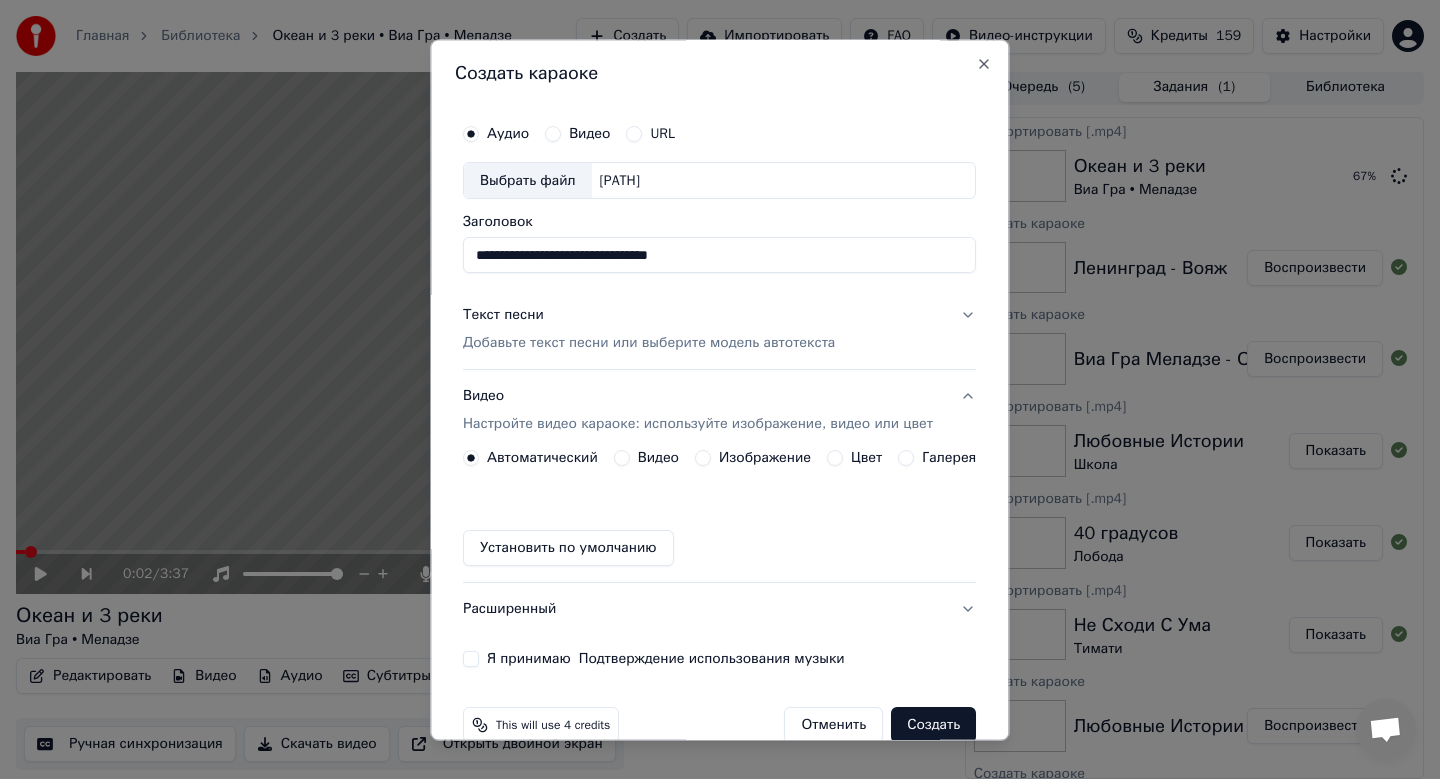 drag, startPoint x: 777, startPoint y: 254, endPoint x: 343, endPoint y: 248, distance: 434.04147 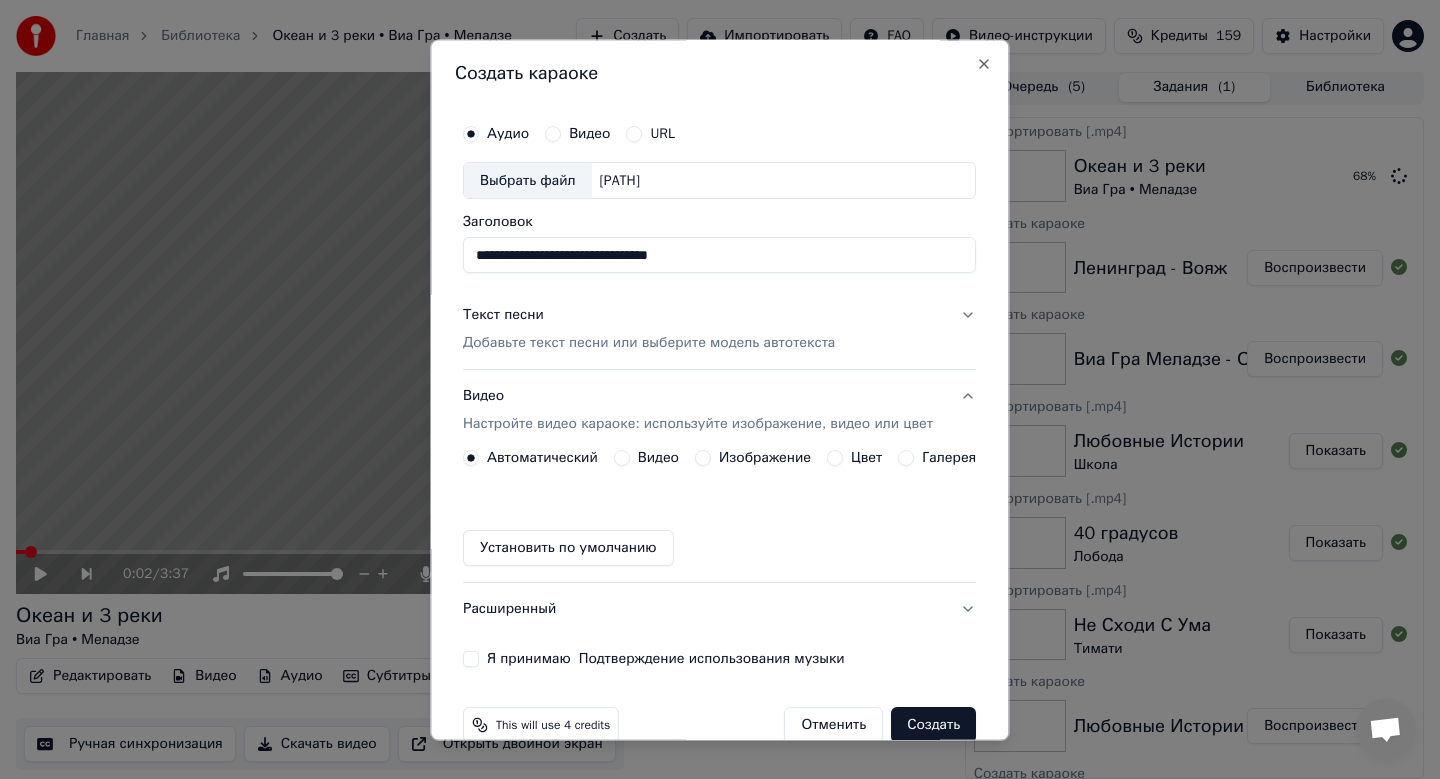 type on "*" 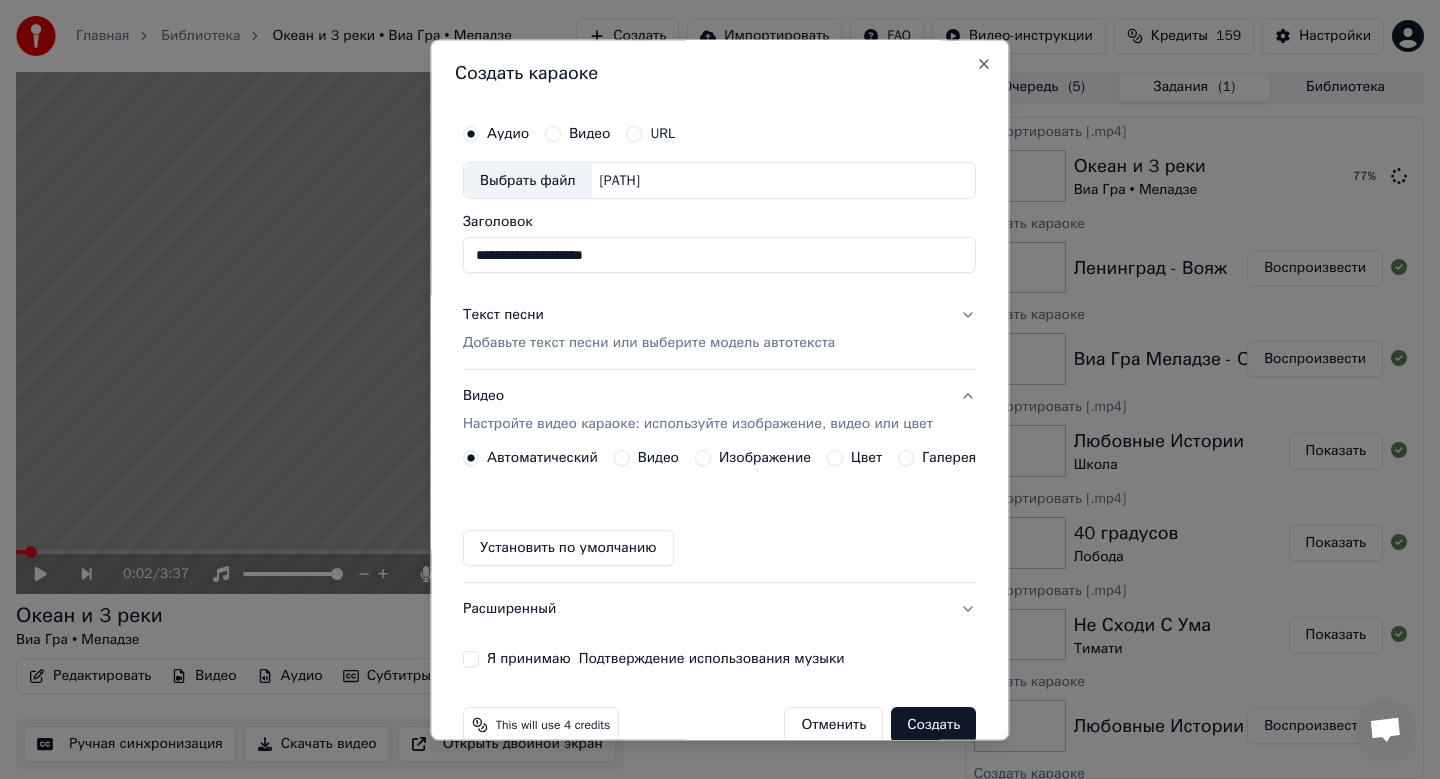 type on "**********" 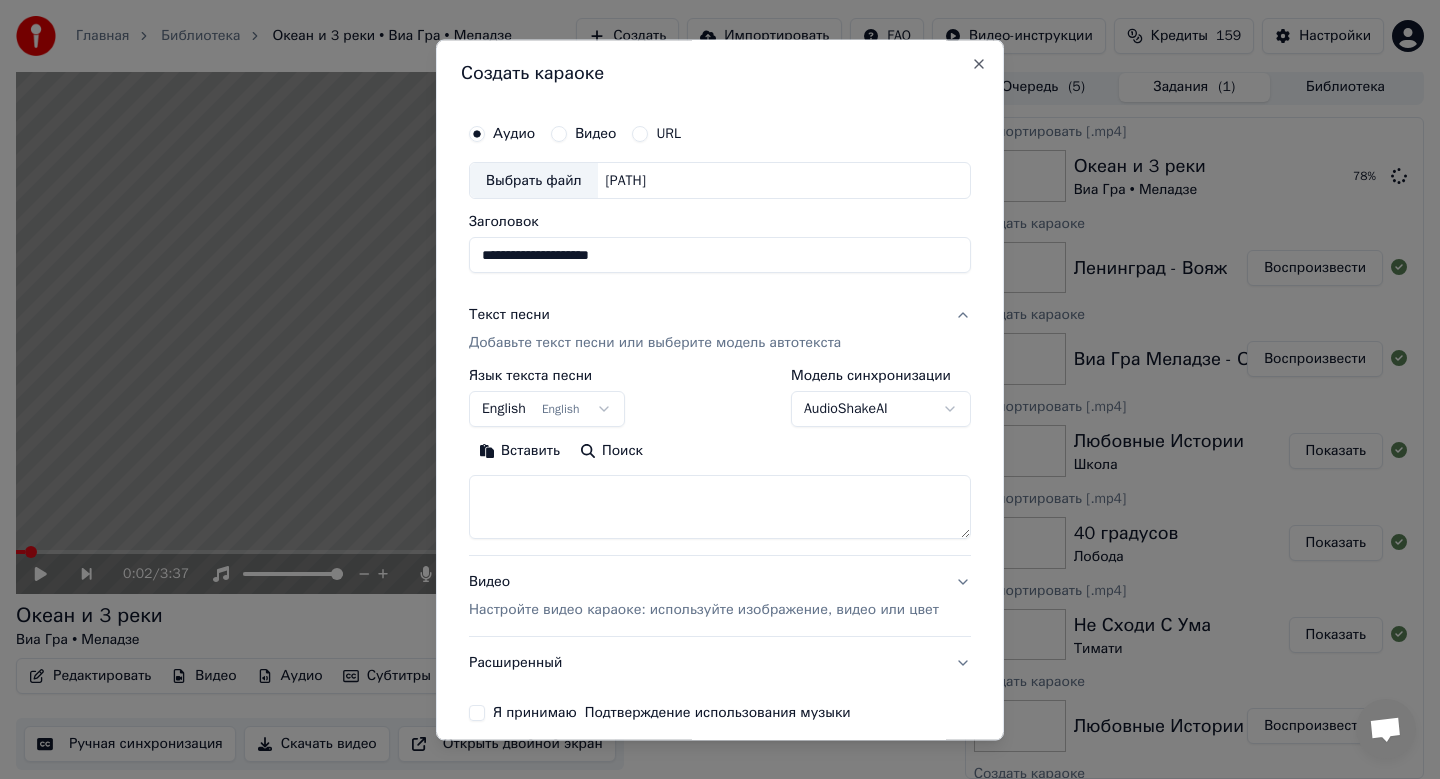 click on "English English" at bounding box center [547, 410] 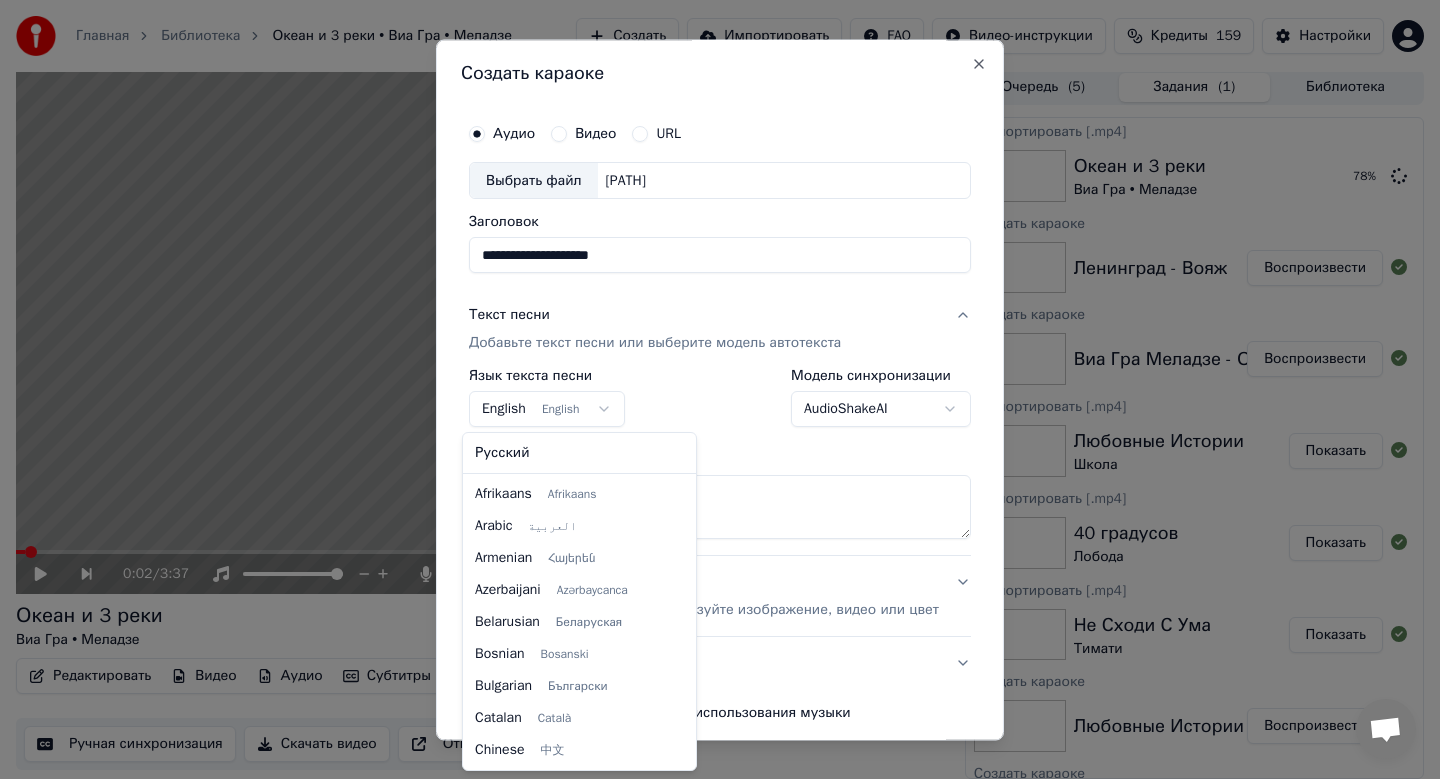 scroll, scrollTop: 160, scrollLeft: 0, axis: vertical 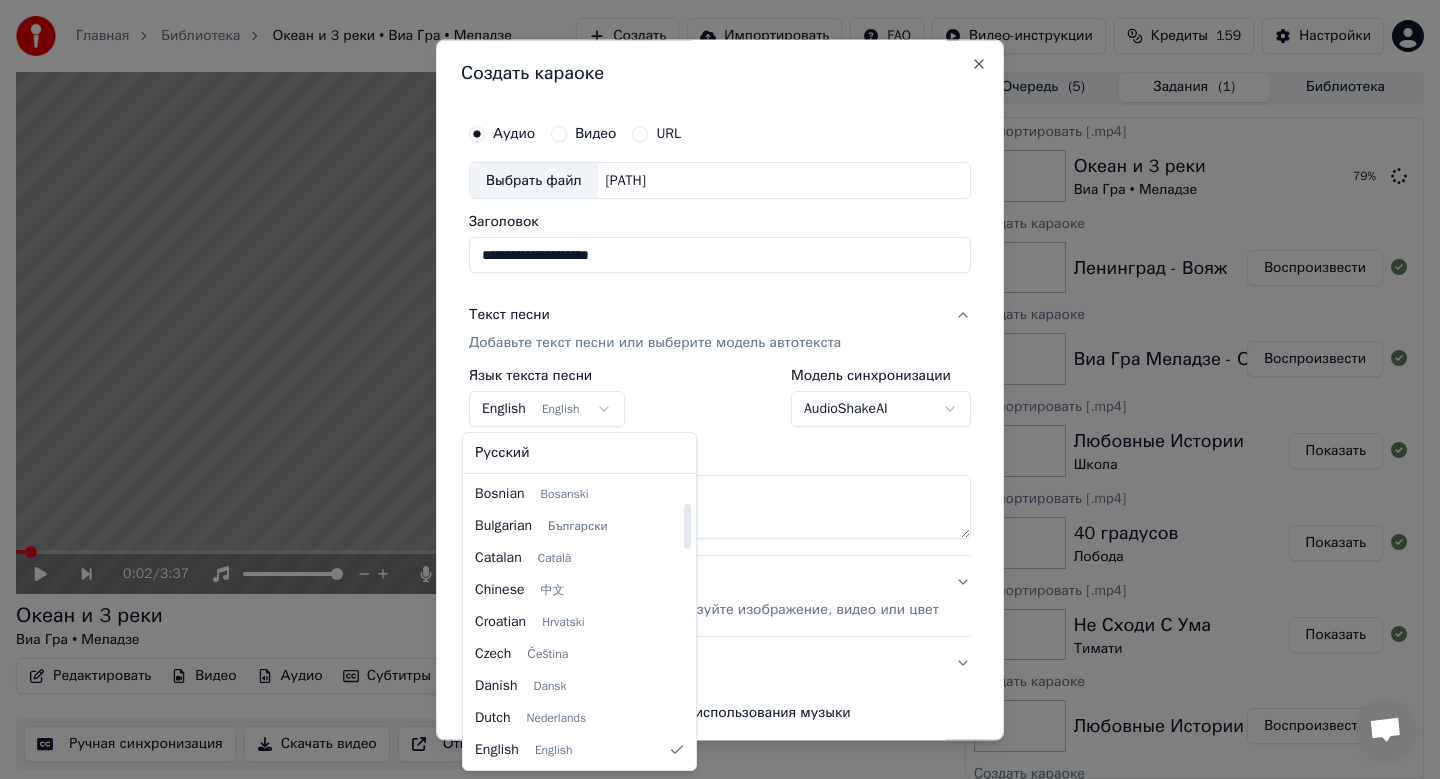 select on "**" 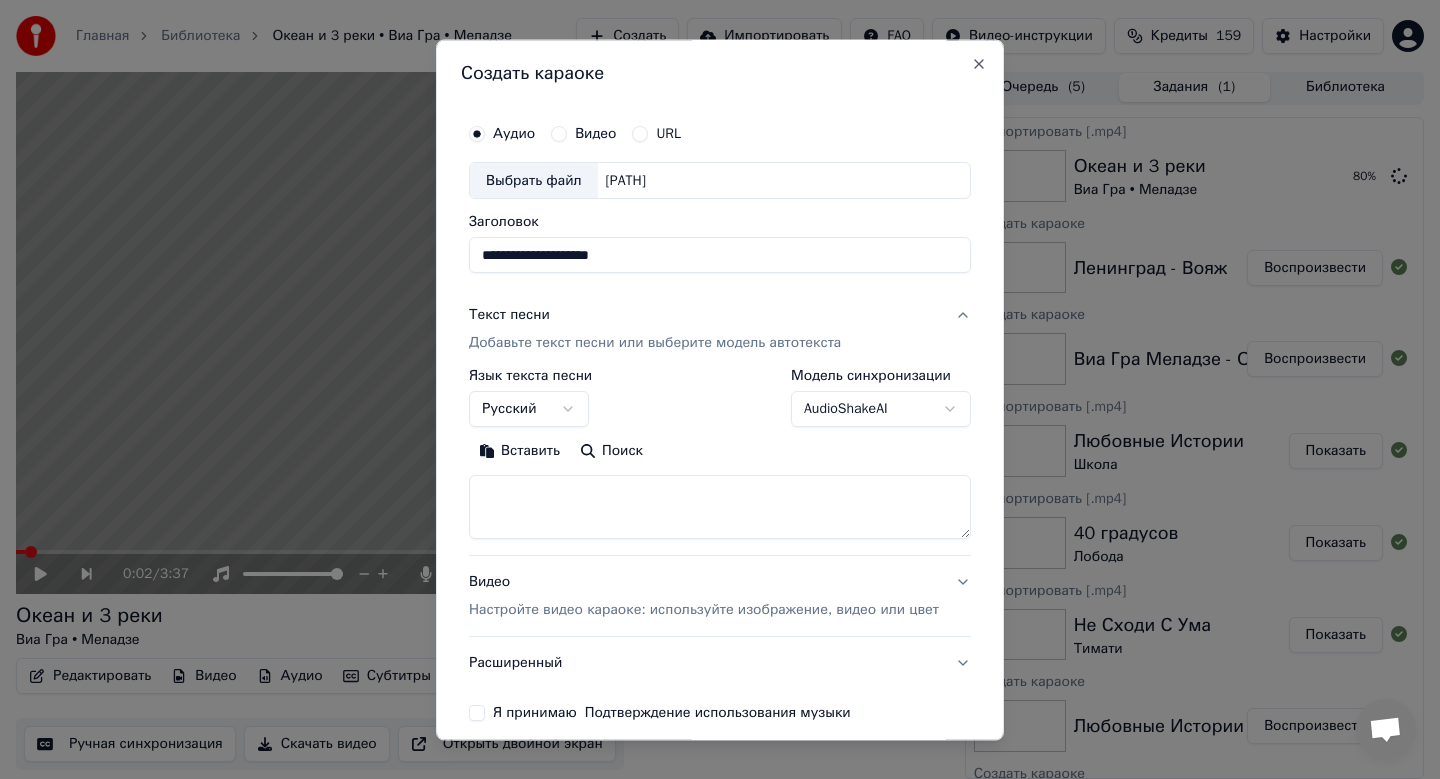 click on "Вставить" at bounding box center [519, 452] 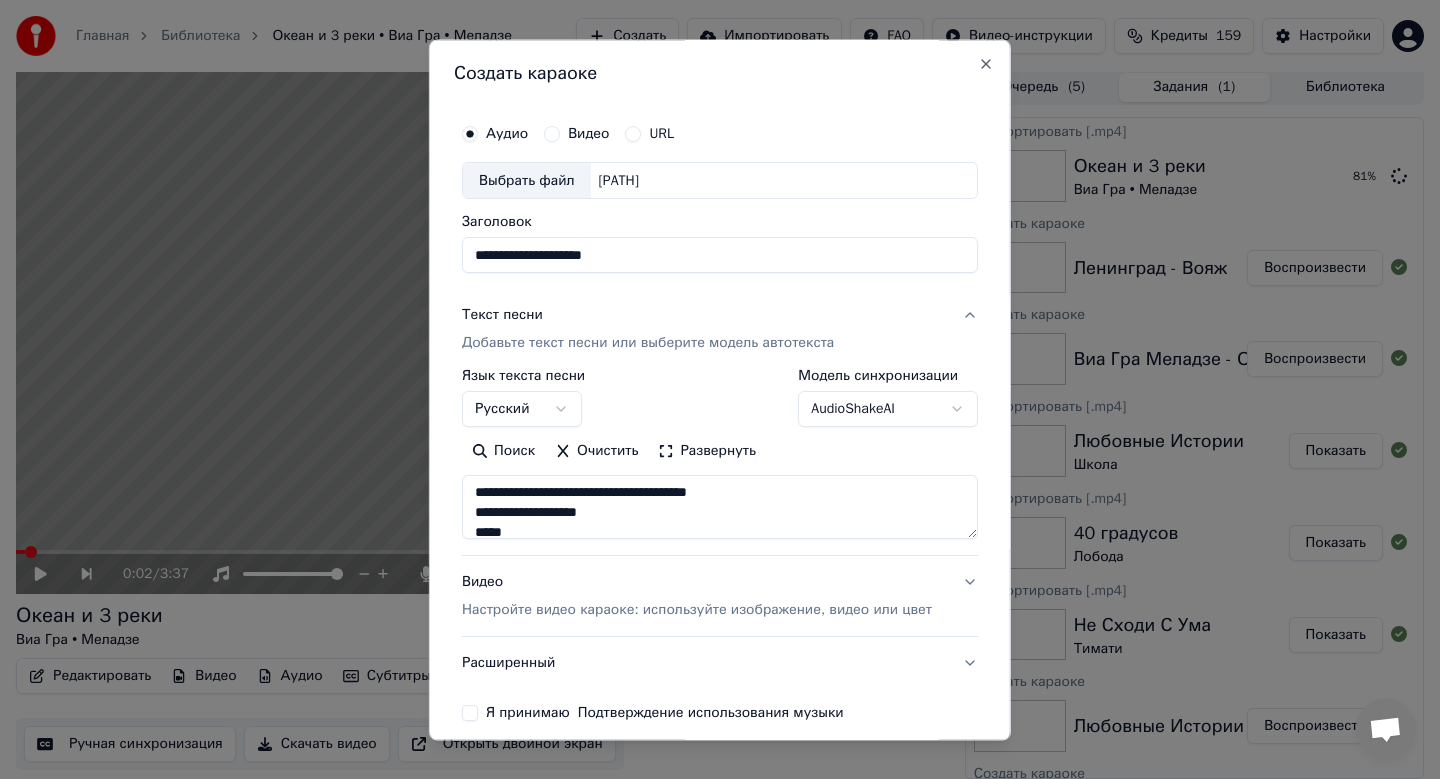 scroll, scrollTop: 853, scrollLeft: 0, axis: vertical 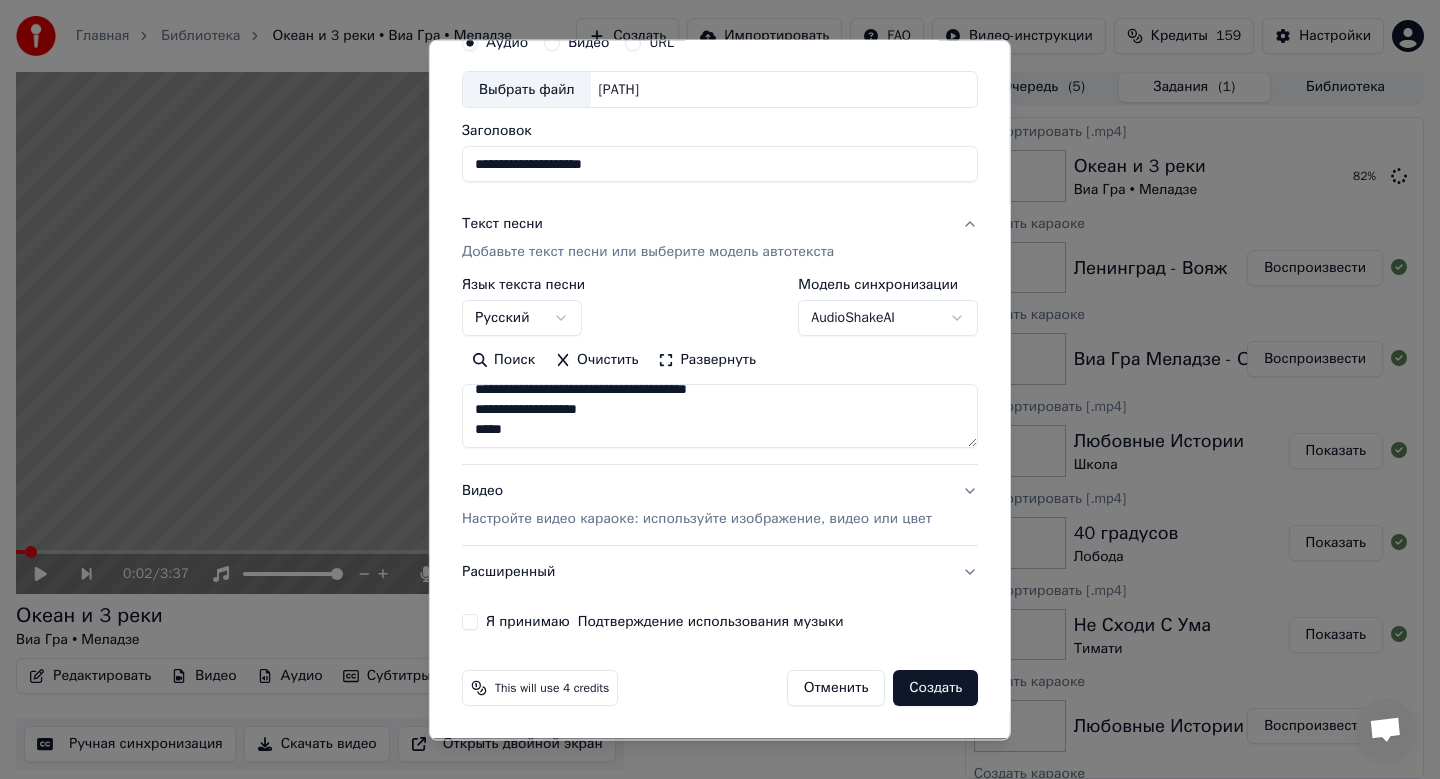 click on "Видео Настройте видео караоке: используйте изображение, видео или цвет" at bounding box center (720, 506) 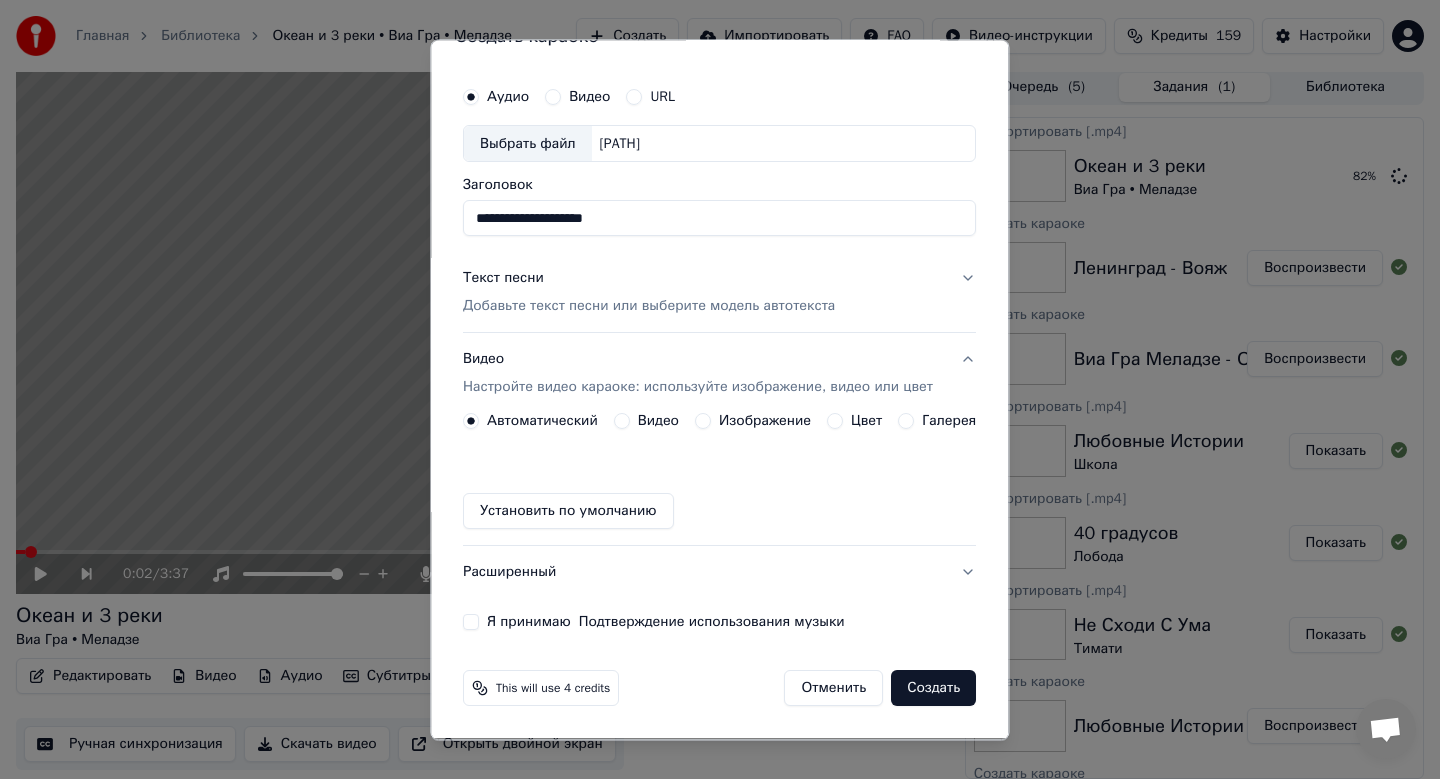 scroll, scrollTop: 37, scrollLeft: 0, axis: vertical 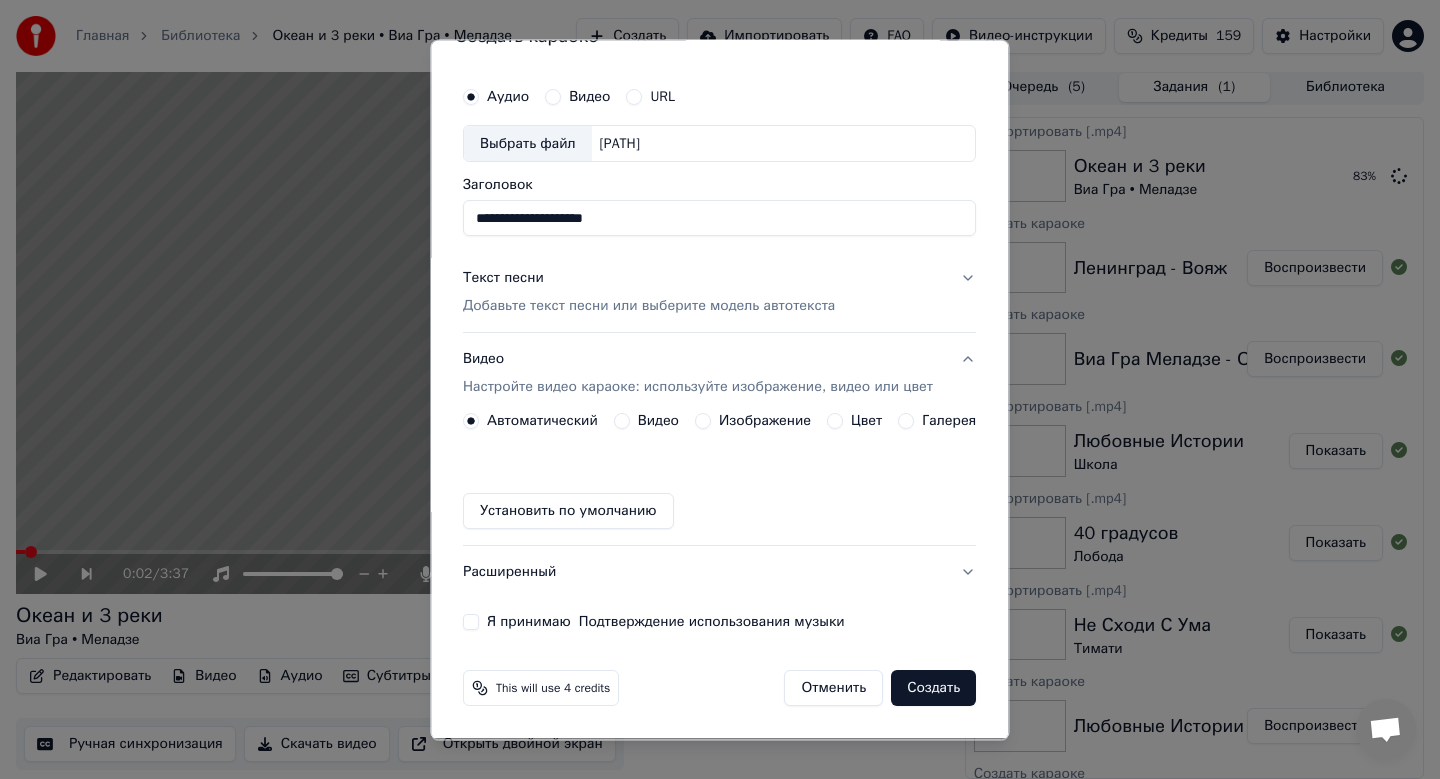 click on "Изображение" at bounding box center [765, 422] 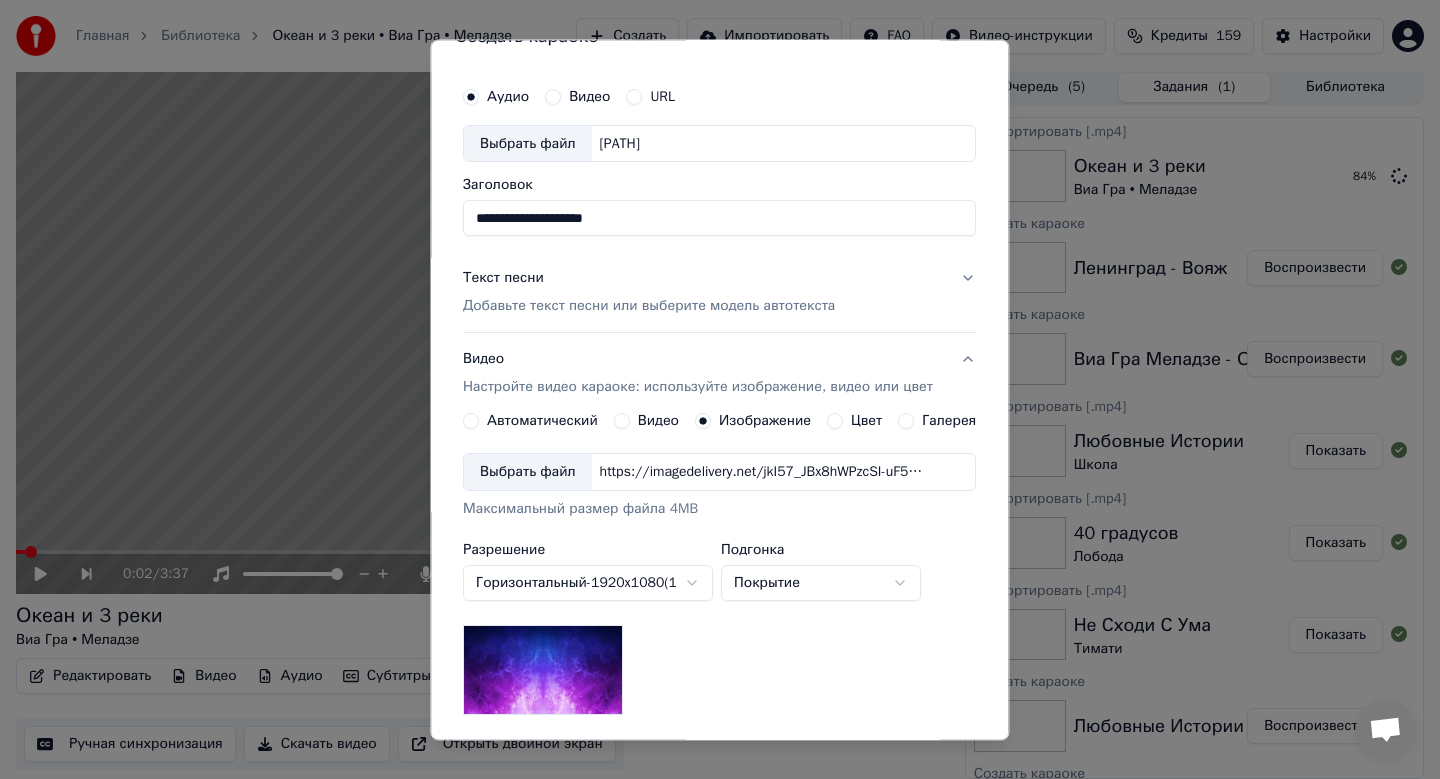 click on "Выбрать файл" at bounding box center [528, 473] 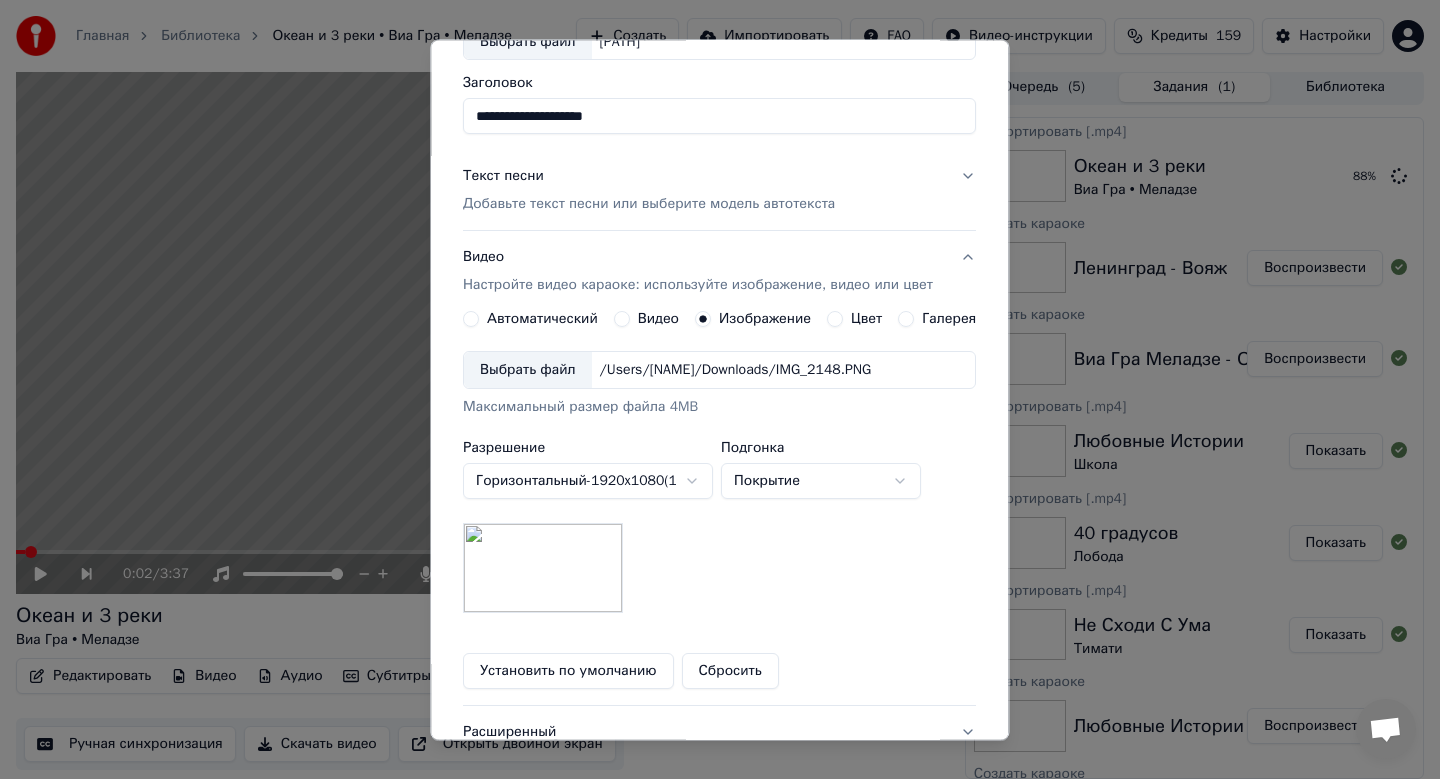 scroll, scrollTop: 299, scrollLeft: 0, axis: vertical 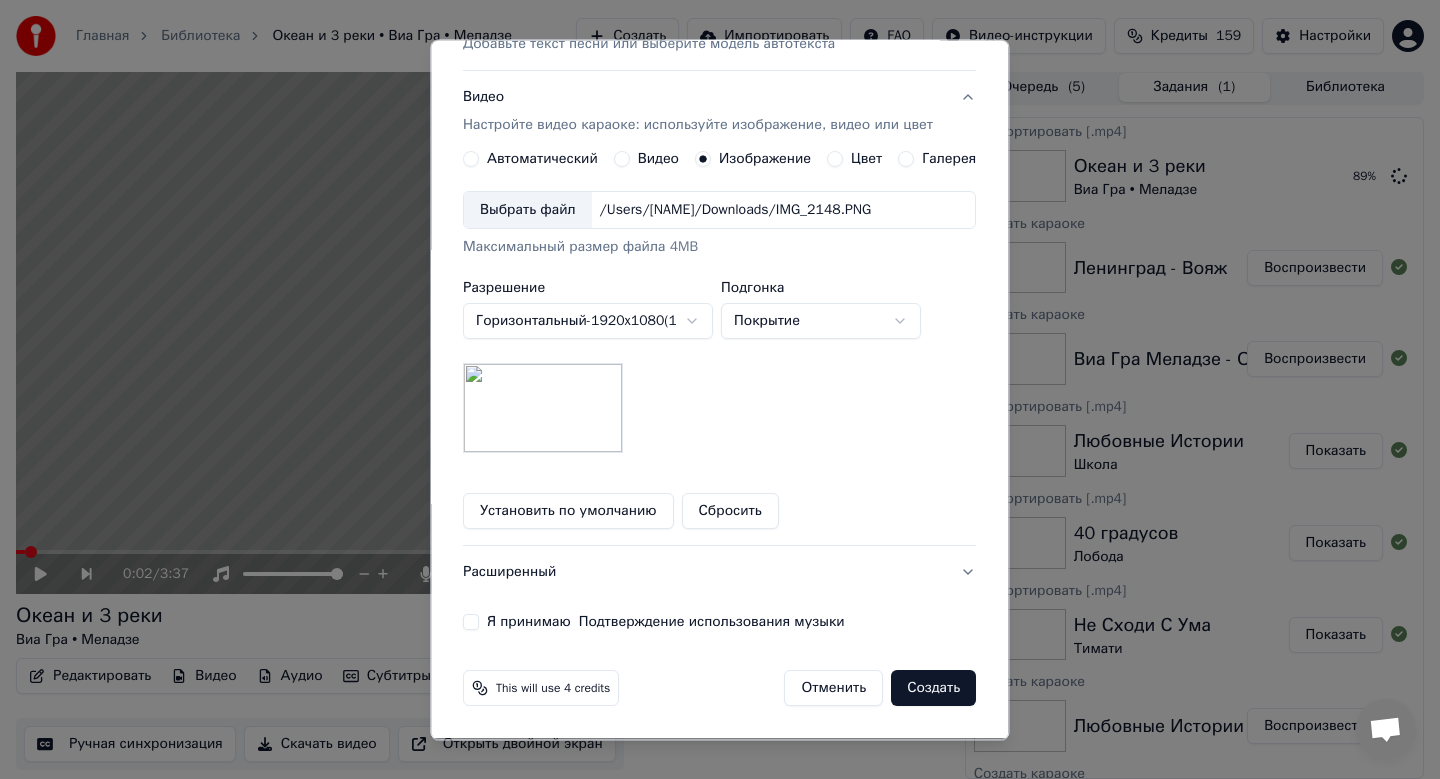 click on "Я принимаю   Подтверждение использования музыки" at bounding box center [471, 623] 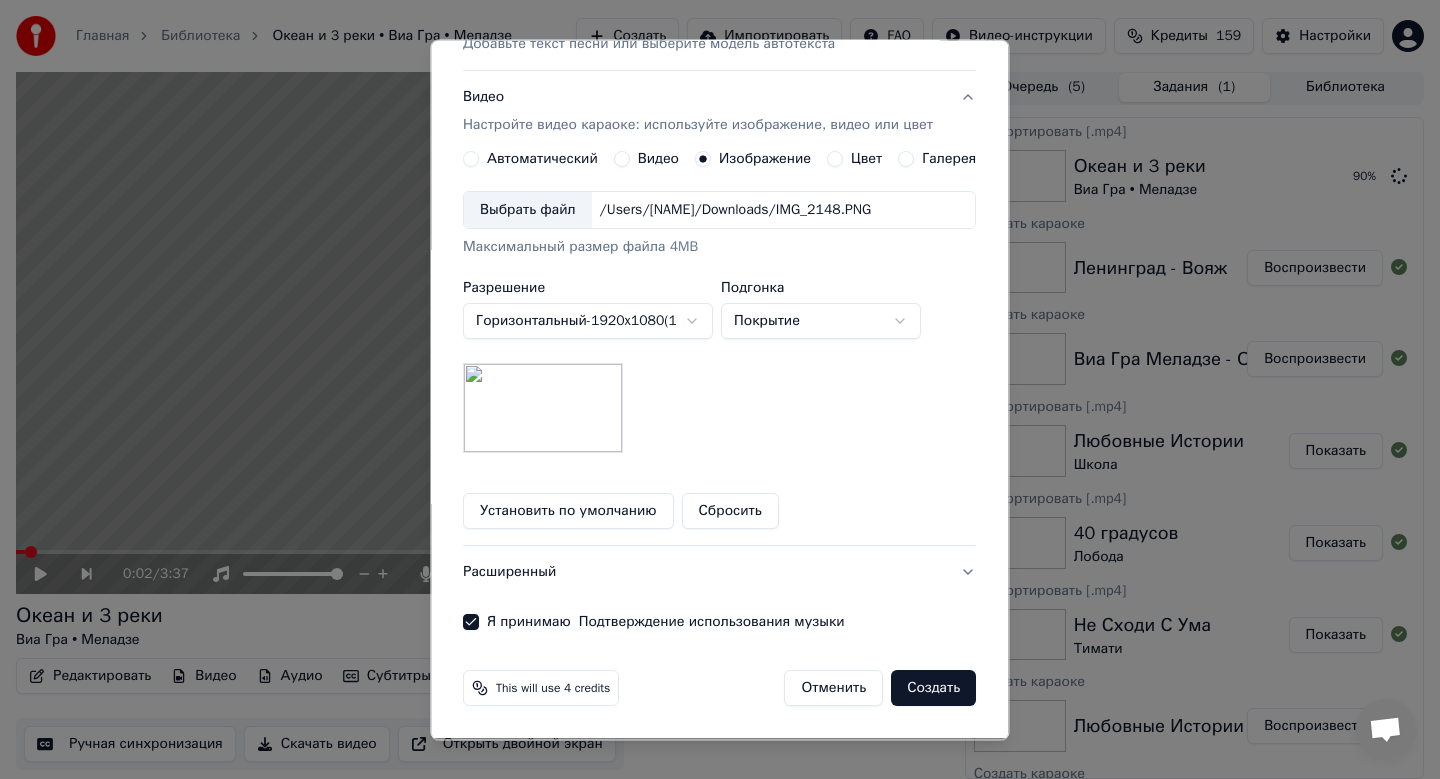 click on "Создать" at bounding box center (934, 689) 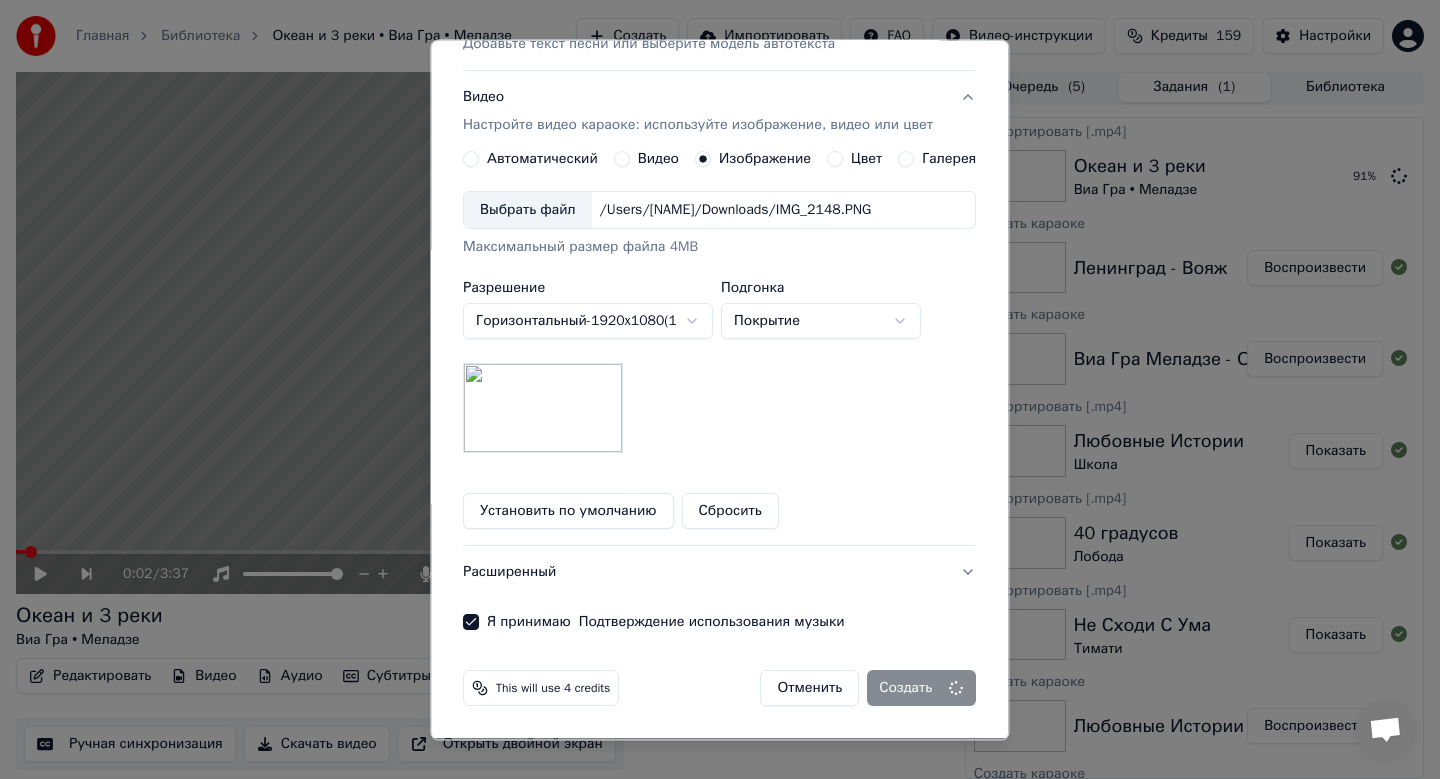 type 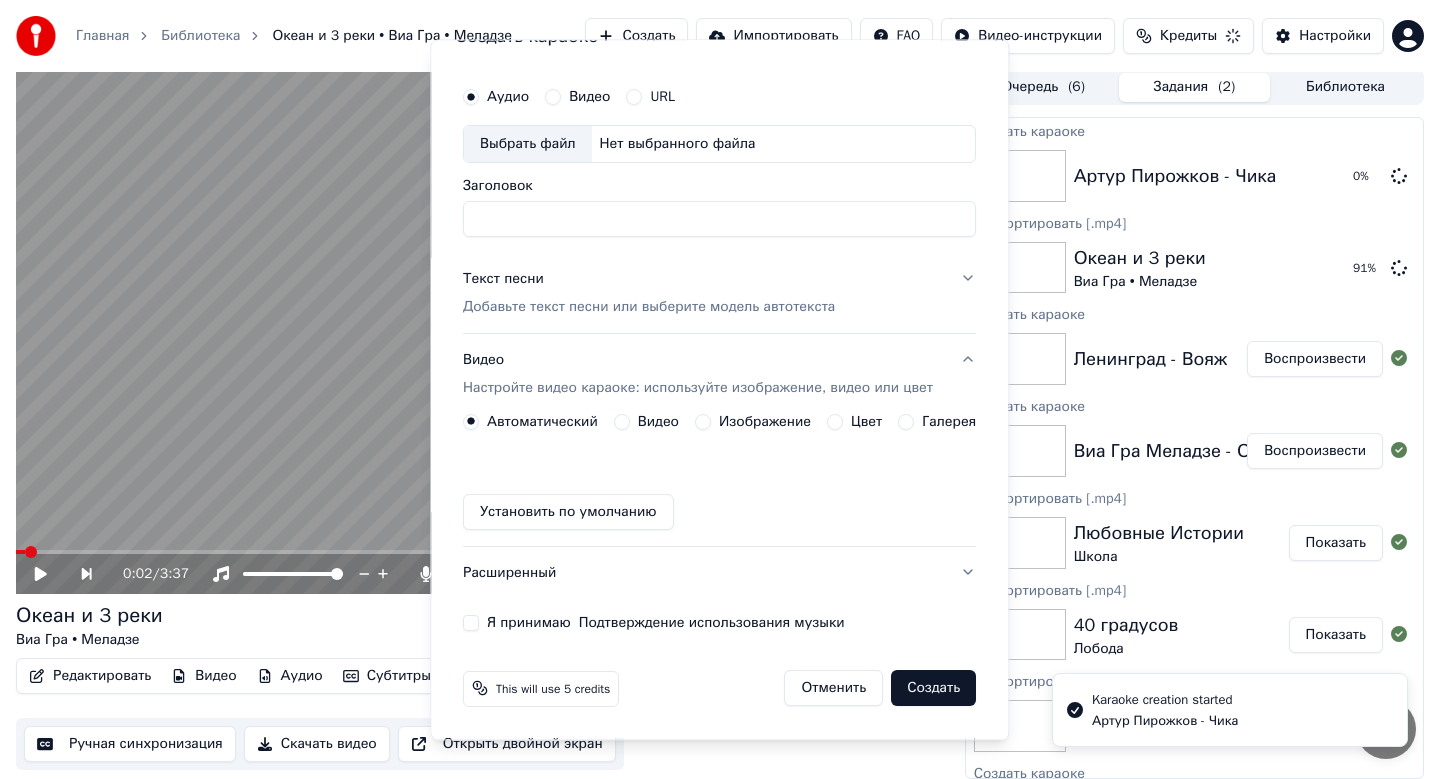 scroll, scrollTop: 37, scrollLeft: 0, axis: vertical 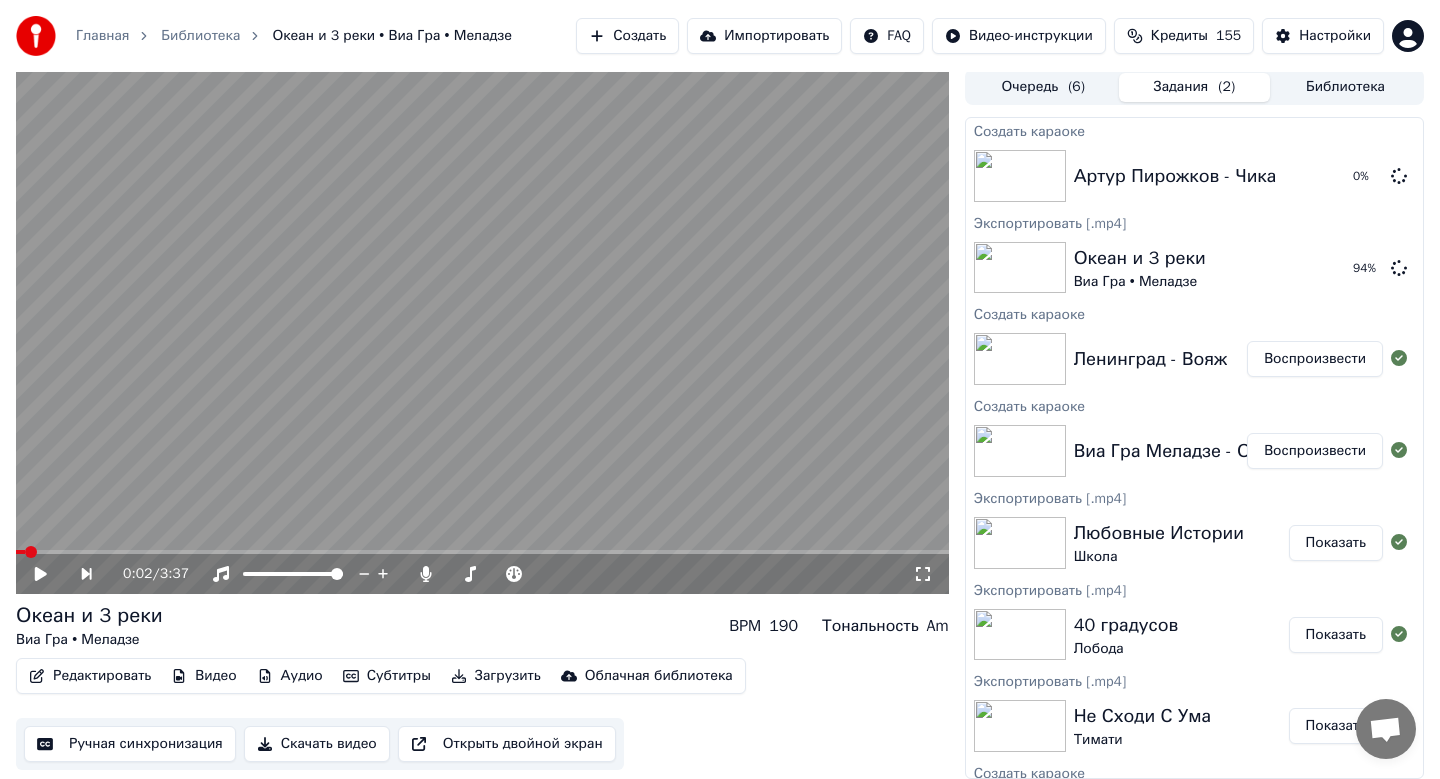 click on "Ленинград - Вояж" at bounding box center [1150, 359] 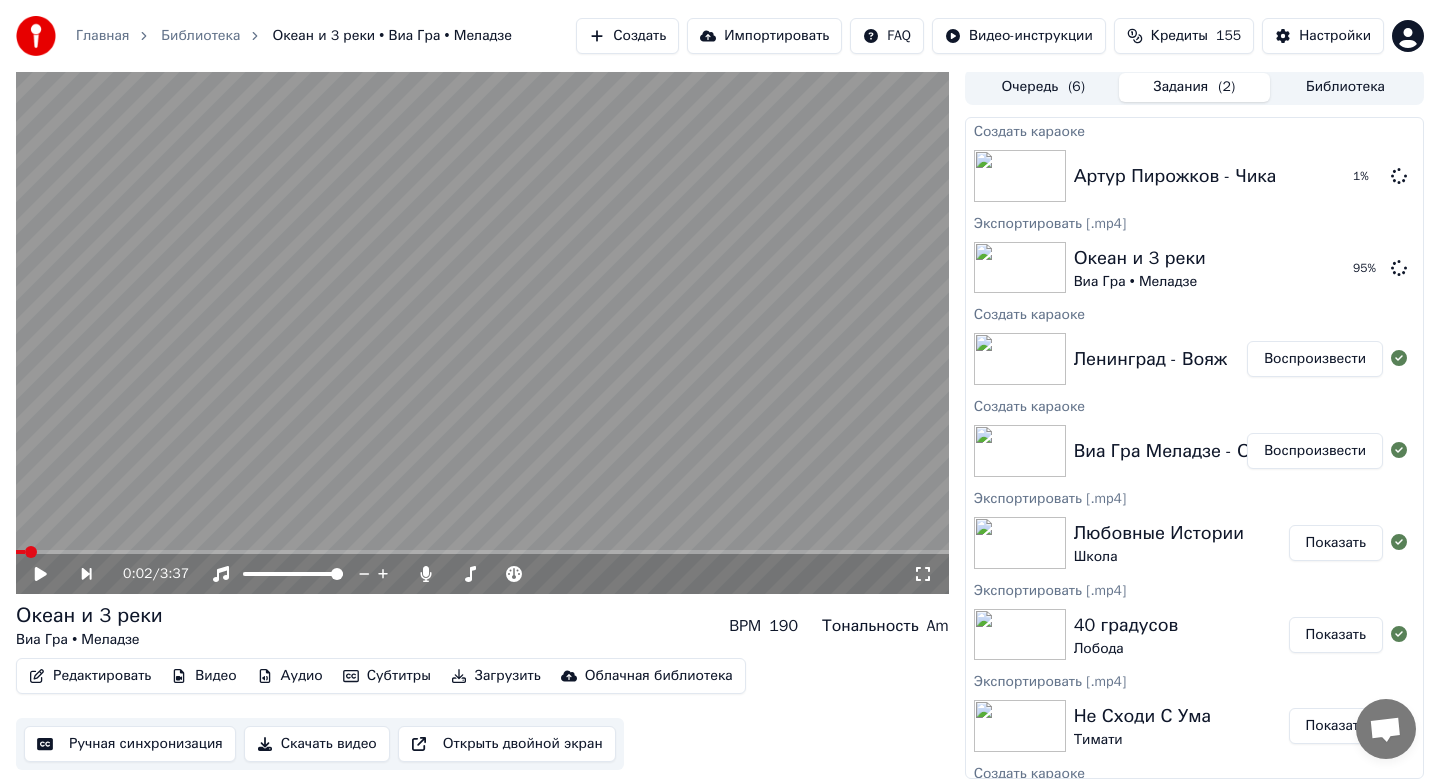 click at bounding box center (1020, 359) 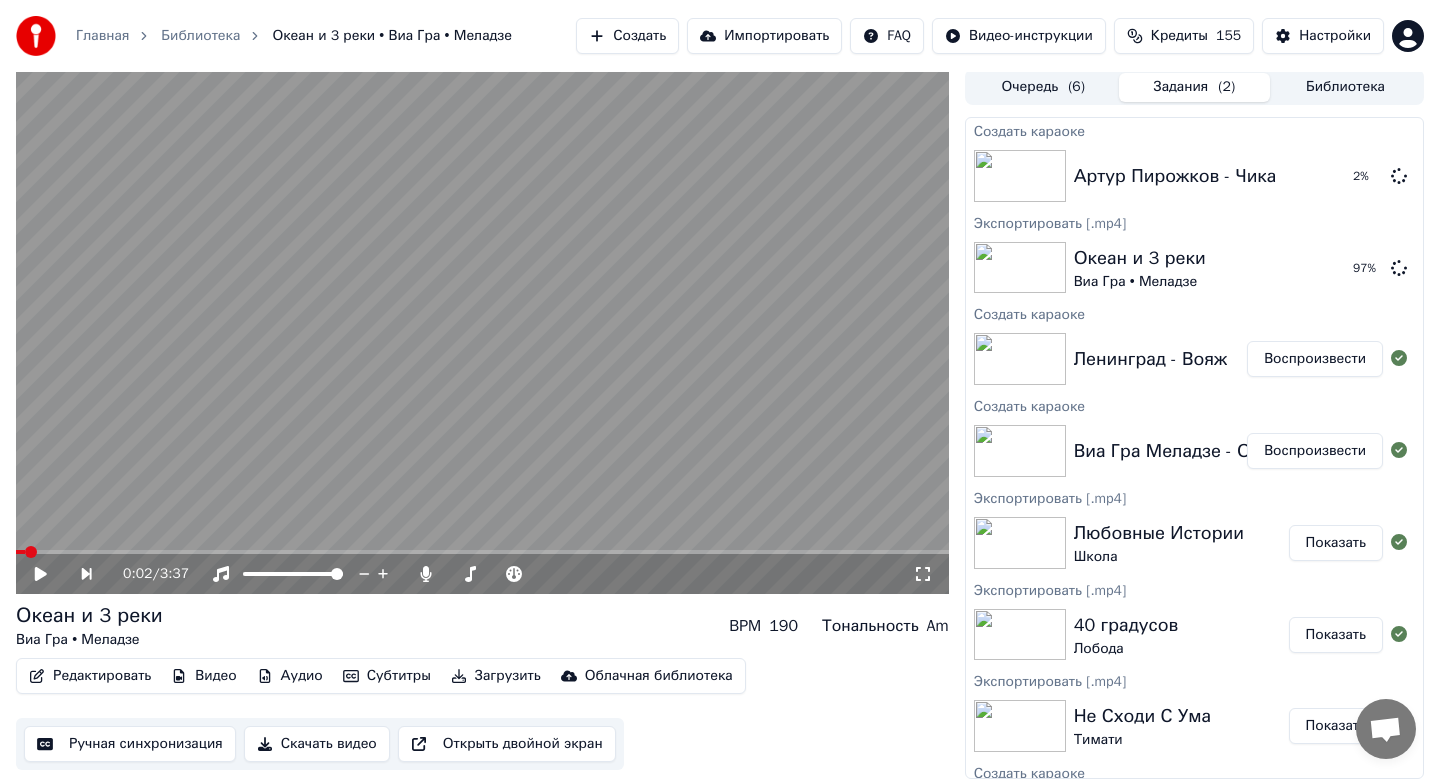click on "Ленинград - Вояж" at bounding box center (1150, 359) 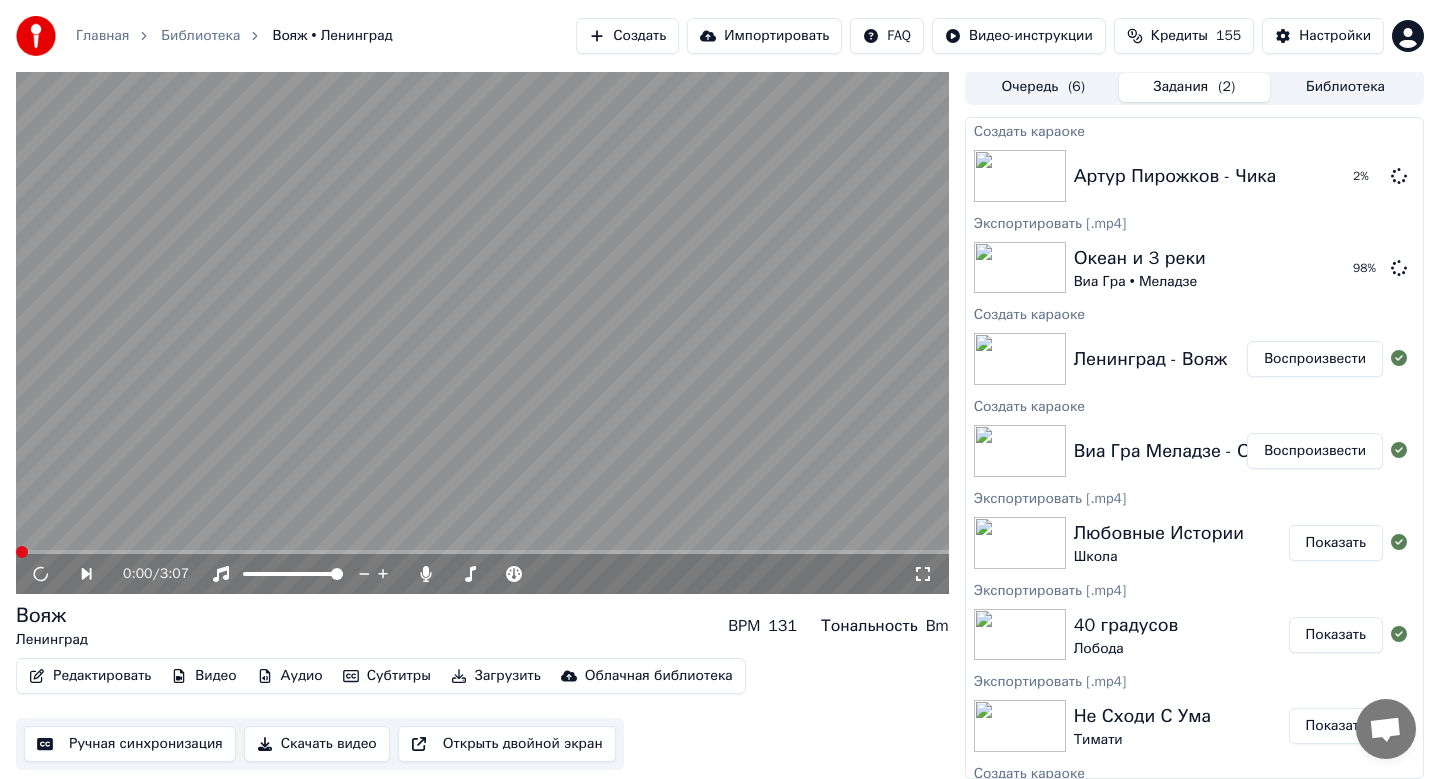 click on "Скачать видео" at bounding box center [317, 744] 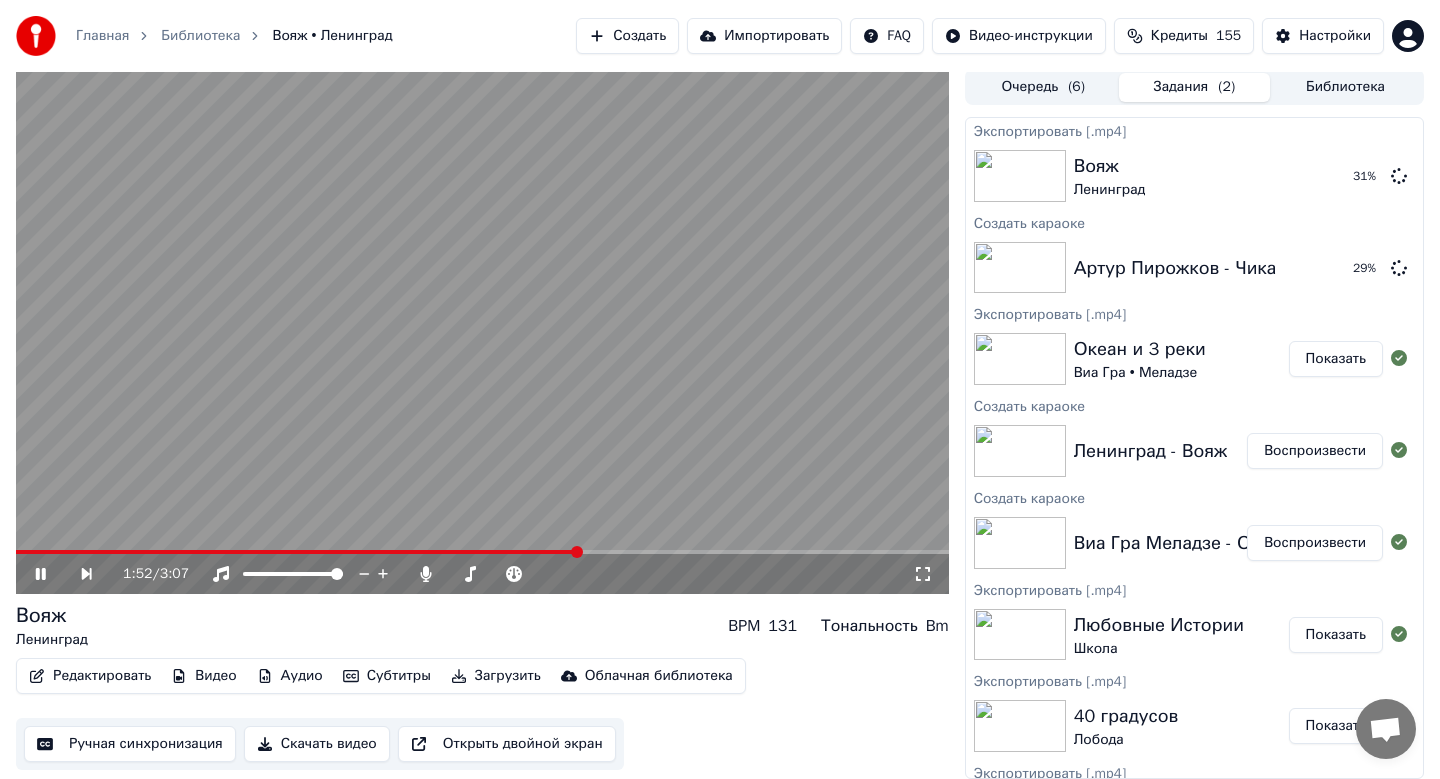 click on "Создать" at bounding box center (627, 36) 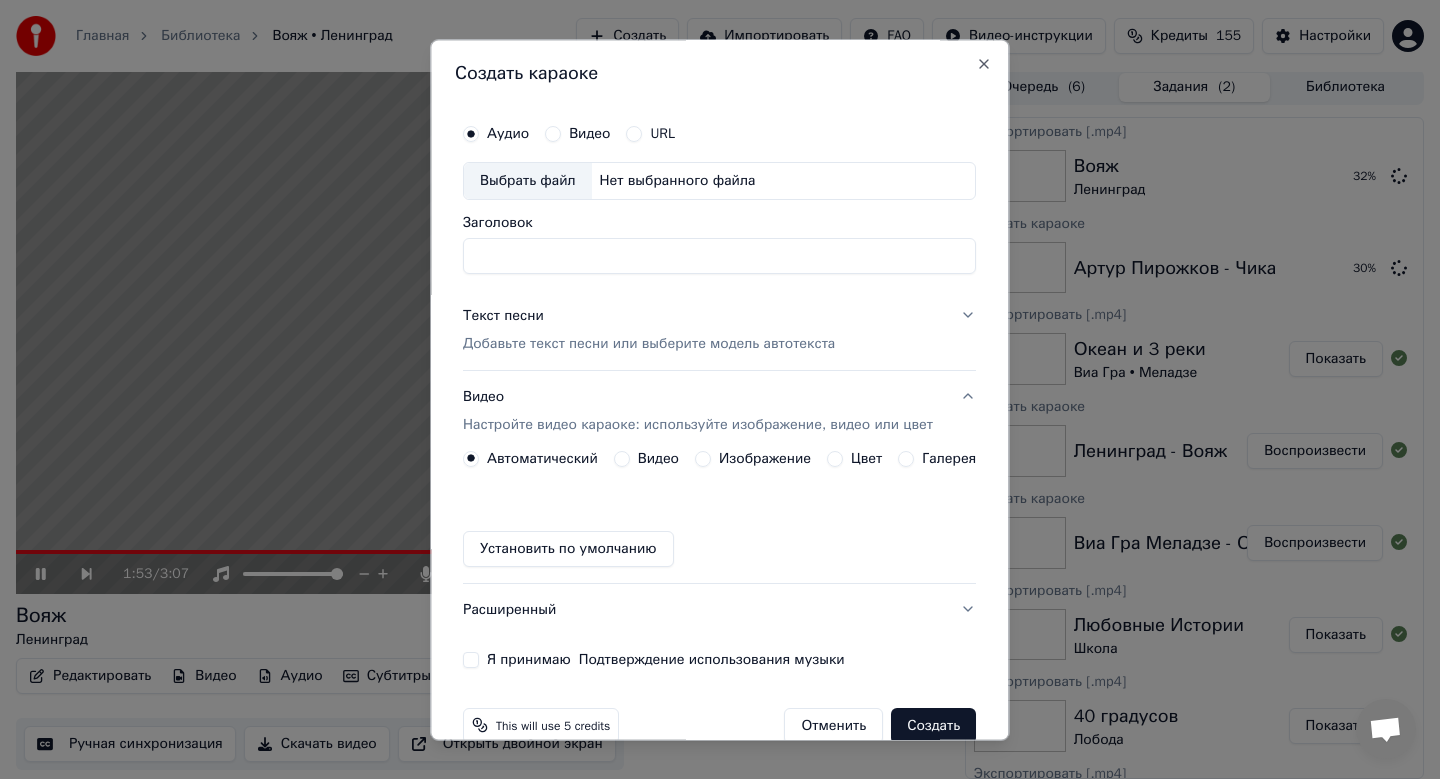 click on "Выбрать файл" at bounding box center [528, 181] 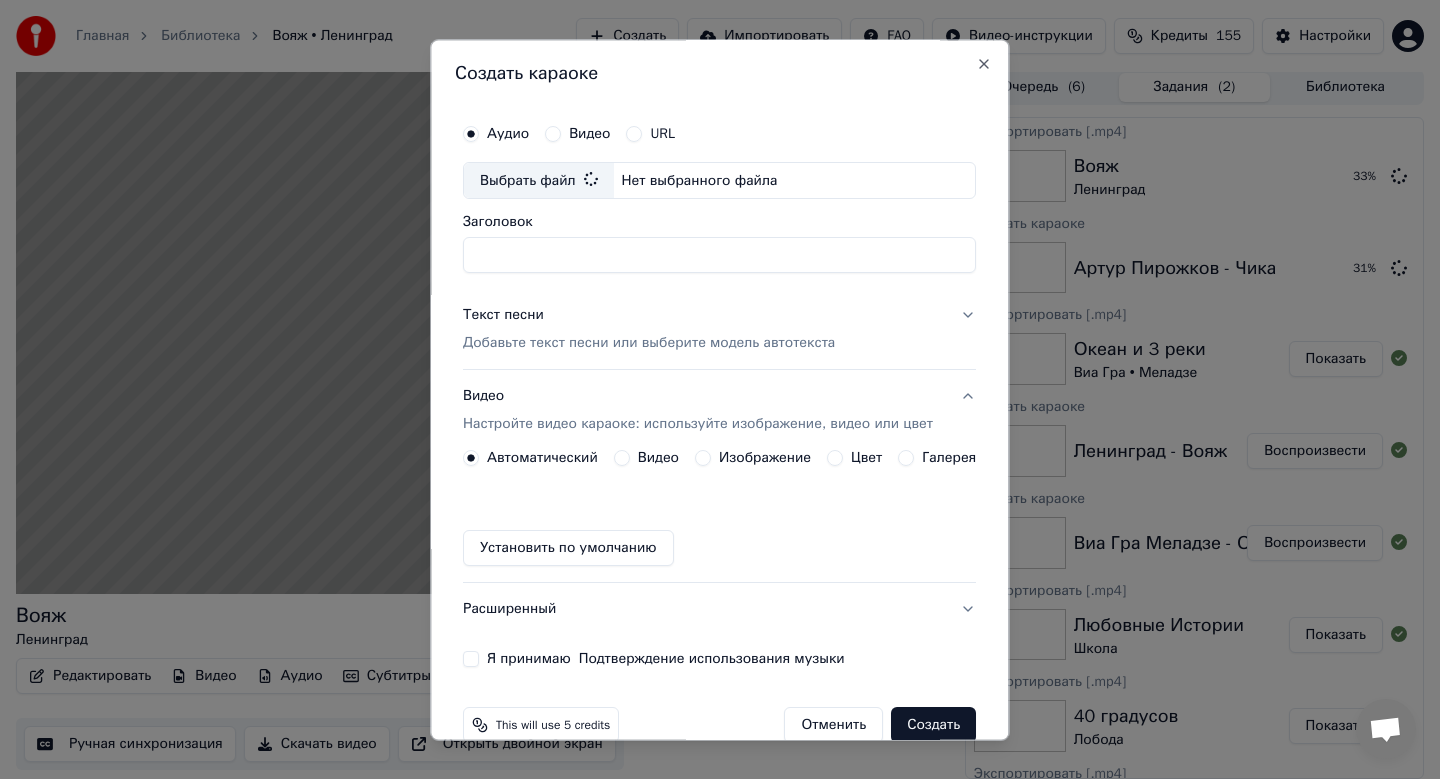 type on "**********" 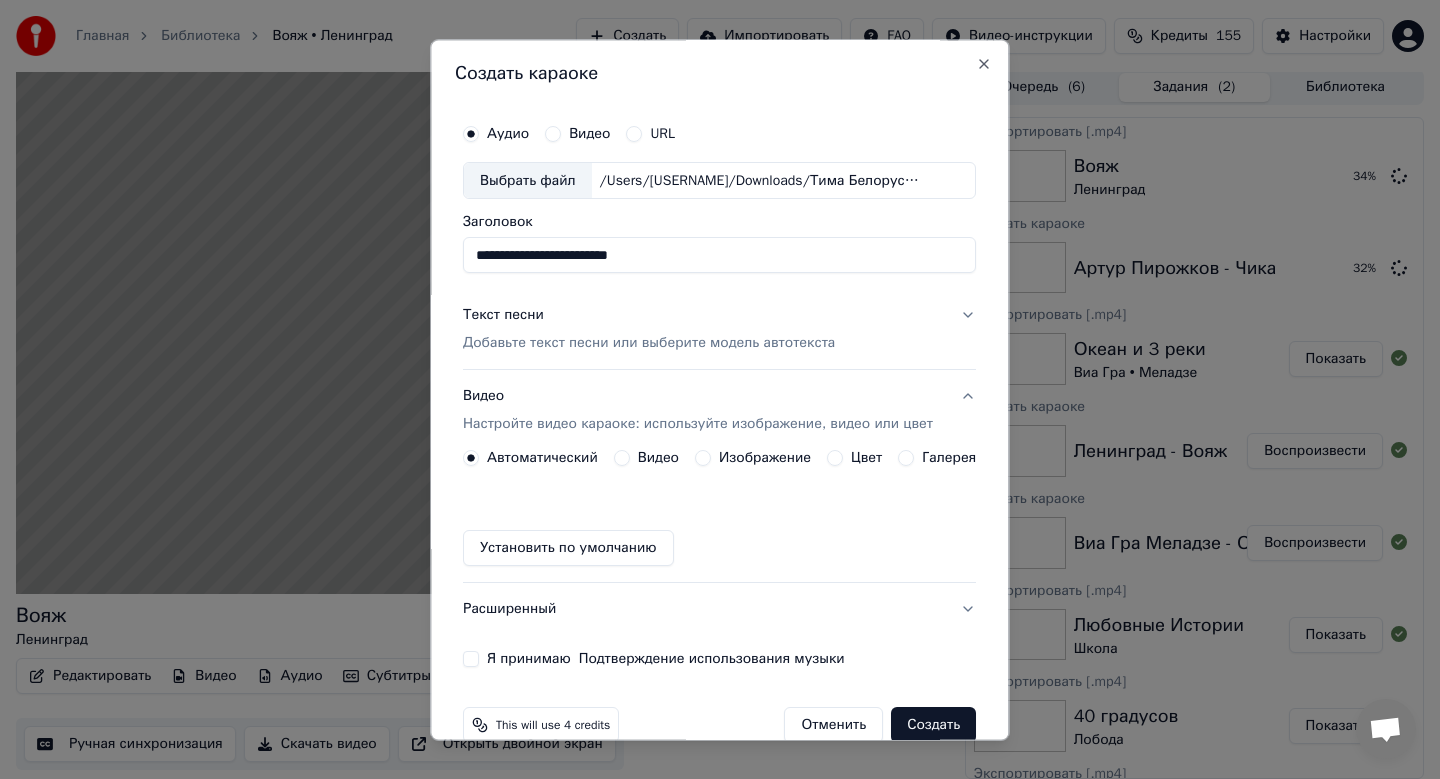 click on "Добавьте текст песни или выберите модель автотекста" at bounding box center [649, 344] 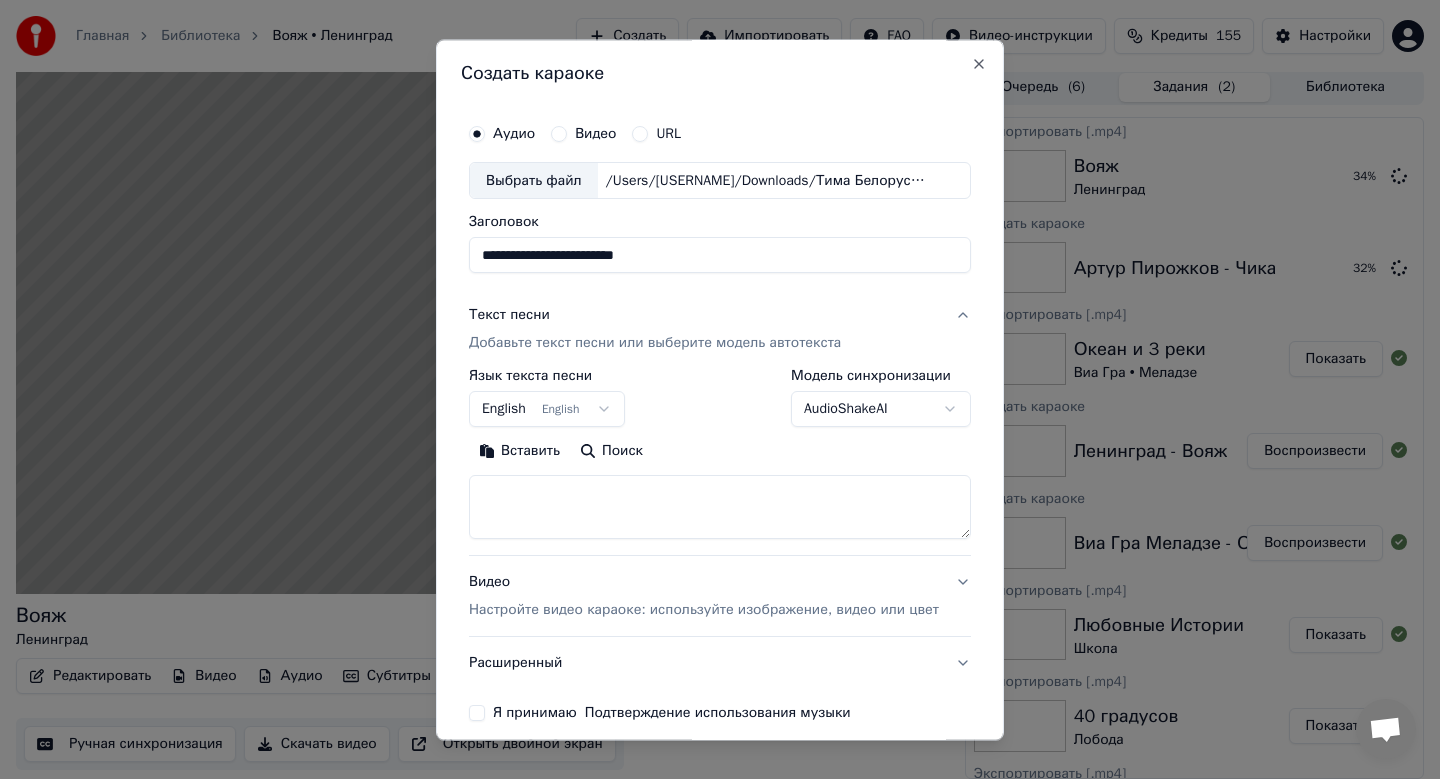 click on "English English" at bounding box center [547, 410] 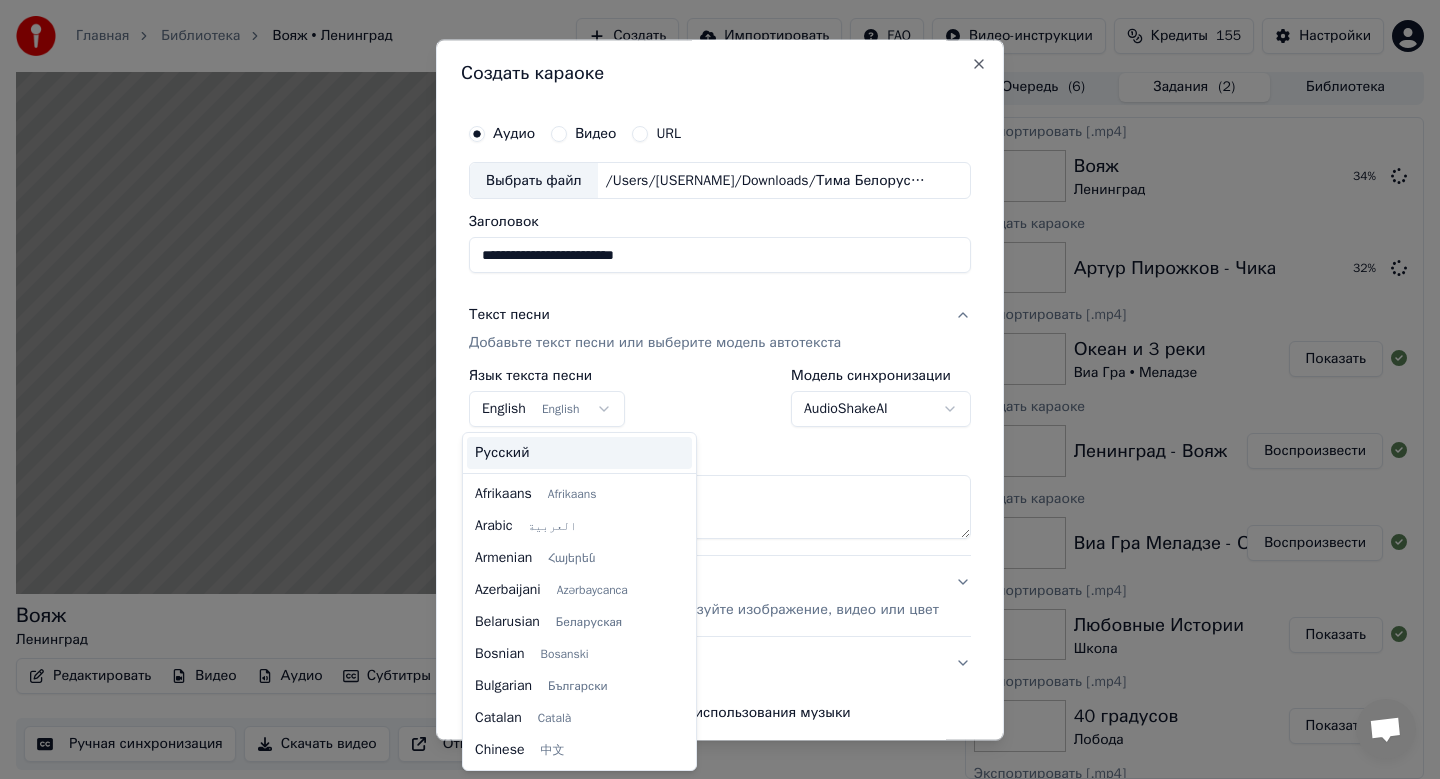 scroll, scrollTop: 160, scrollLeft: 0, axis: vertical 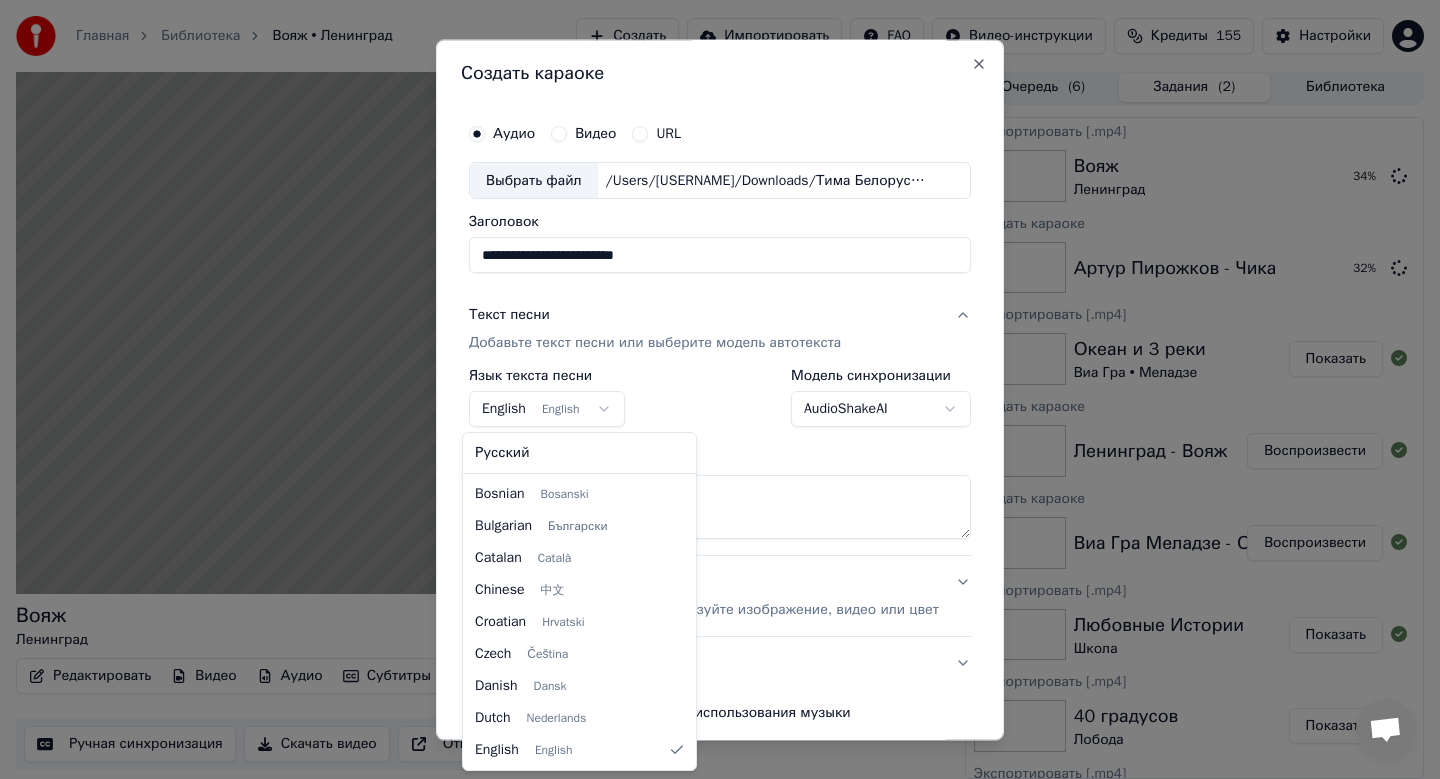 select on "**" 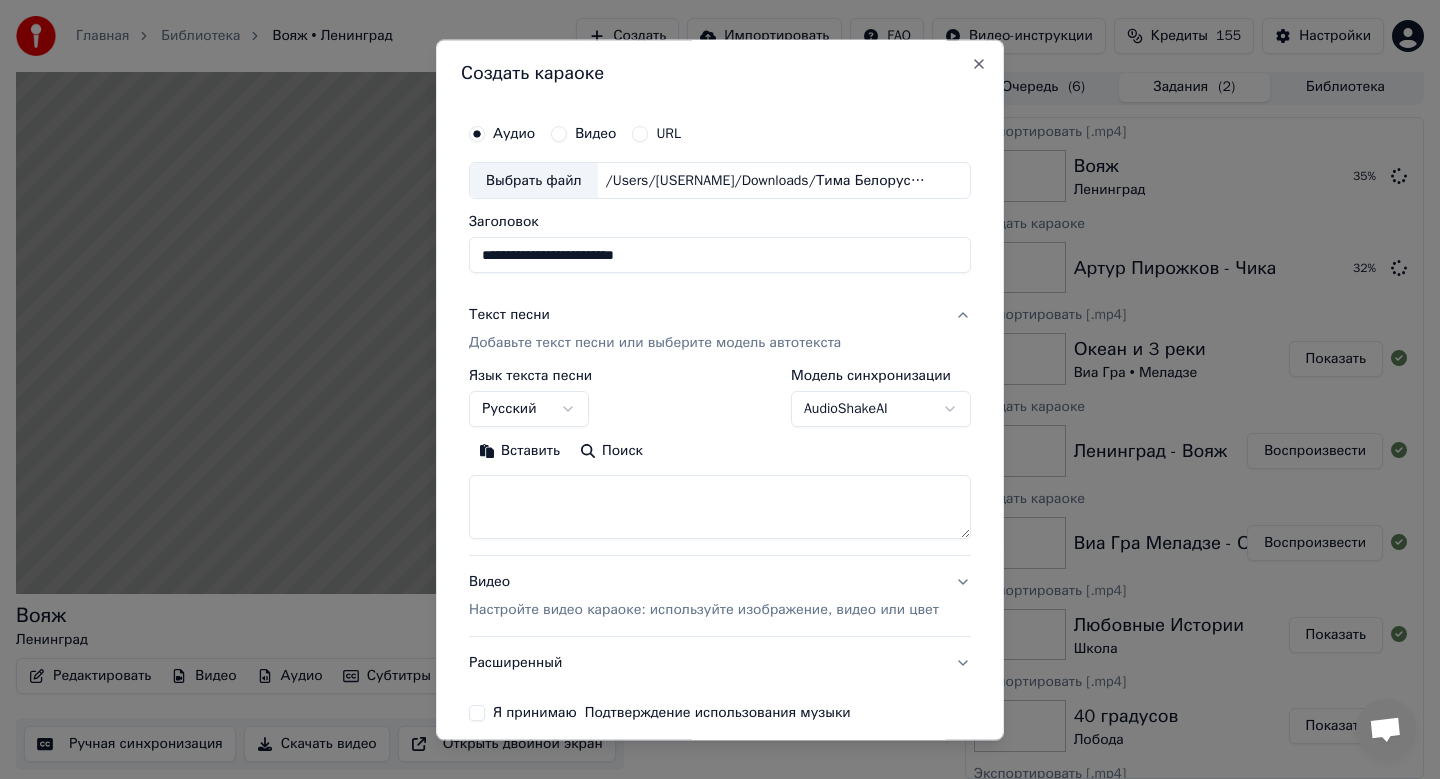 click on "Вставить" at bounding box center [519, 452] 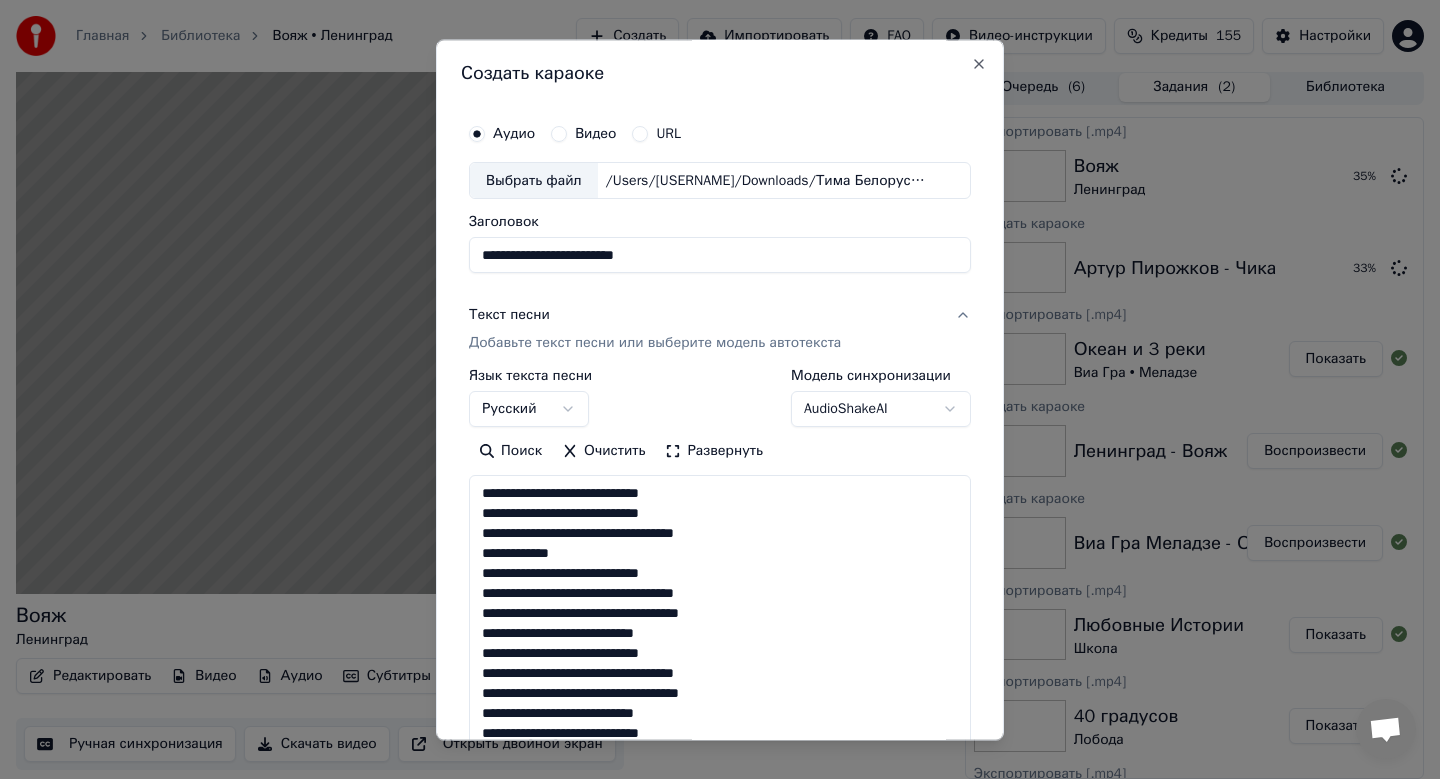 type on "**********" 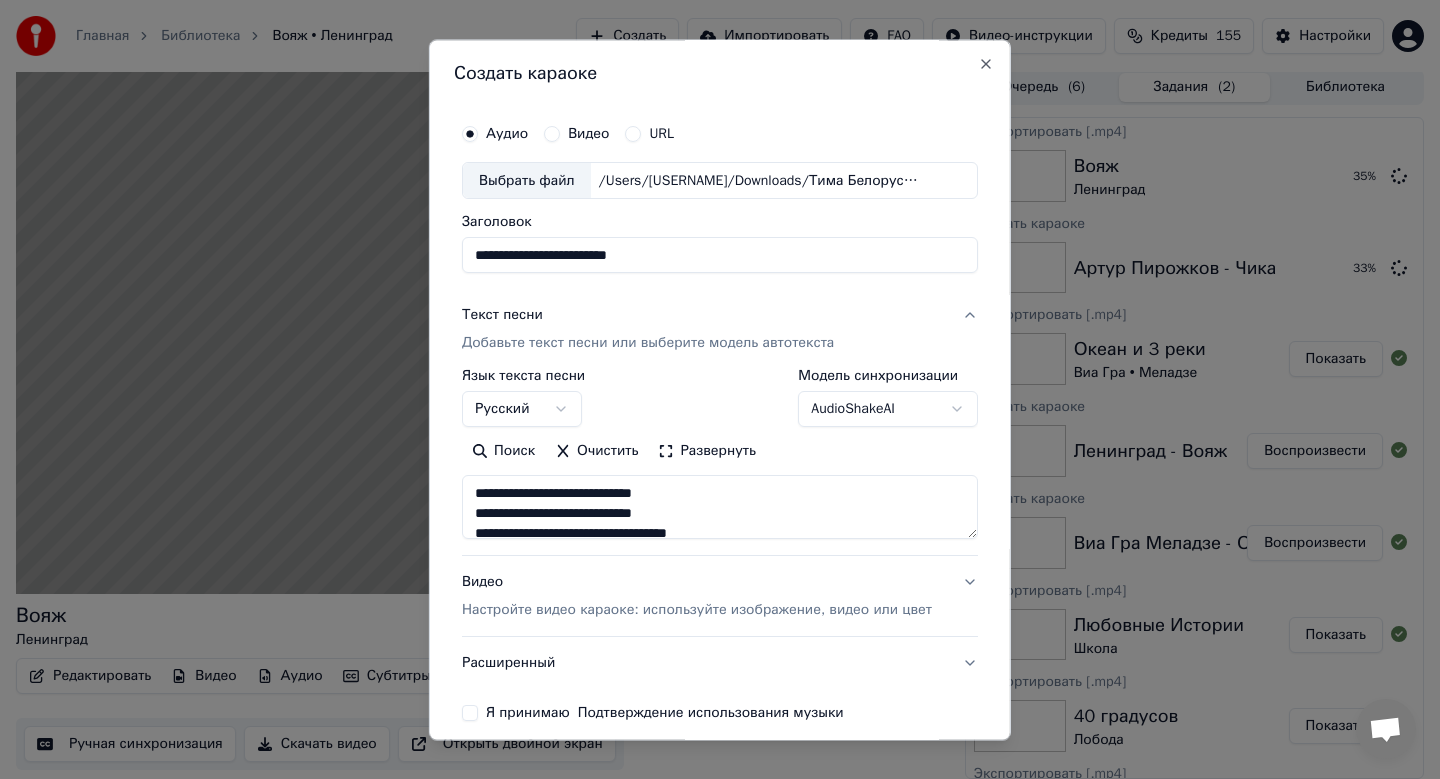scroll, scrollTop: 91, scrollLeft: 0, axis: vertical 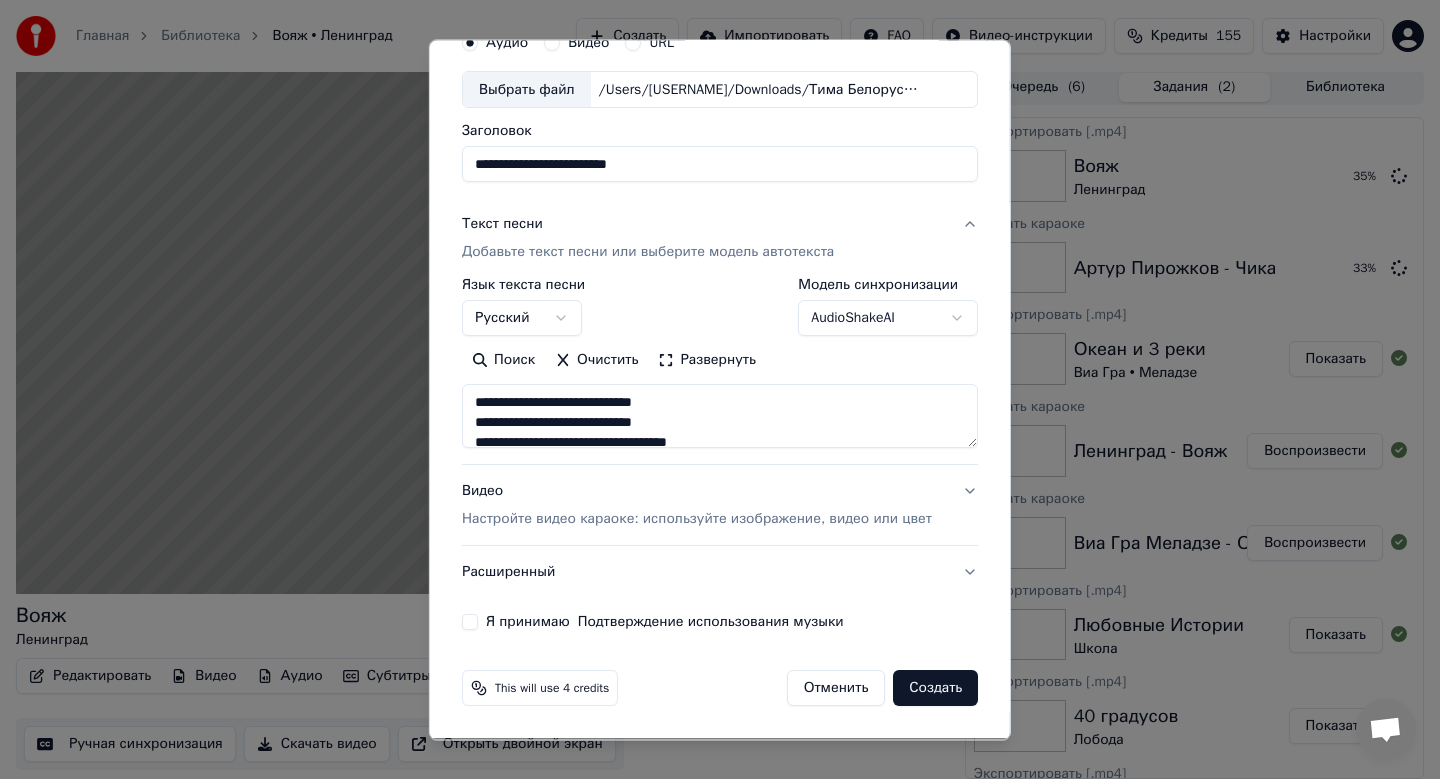 click on "Настройте видео караоке: используйте изображение, видео или цвет" at bounding box center [697, 520] 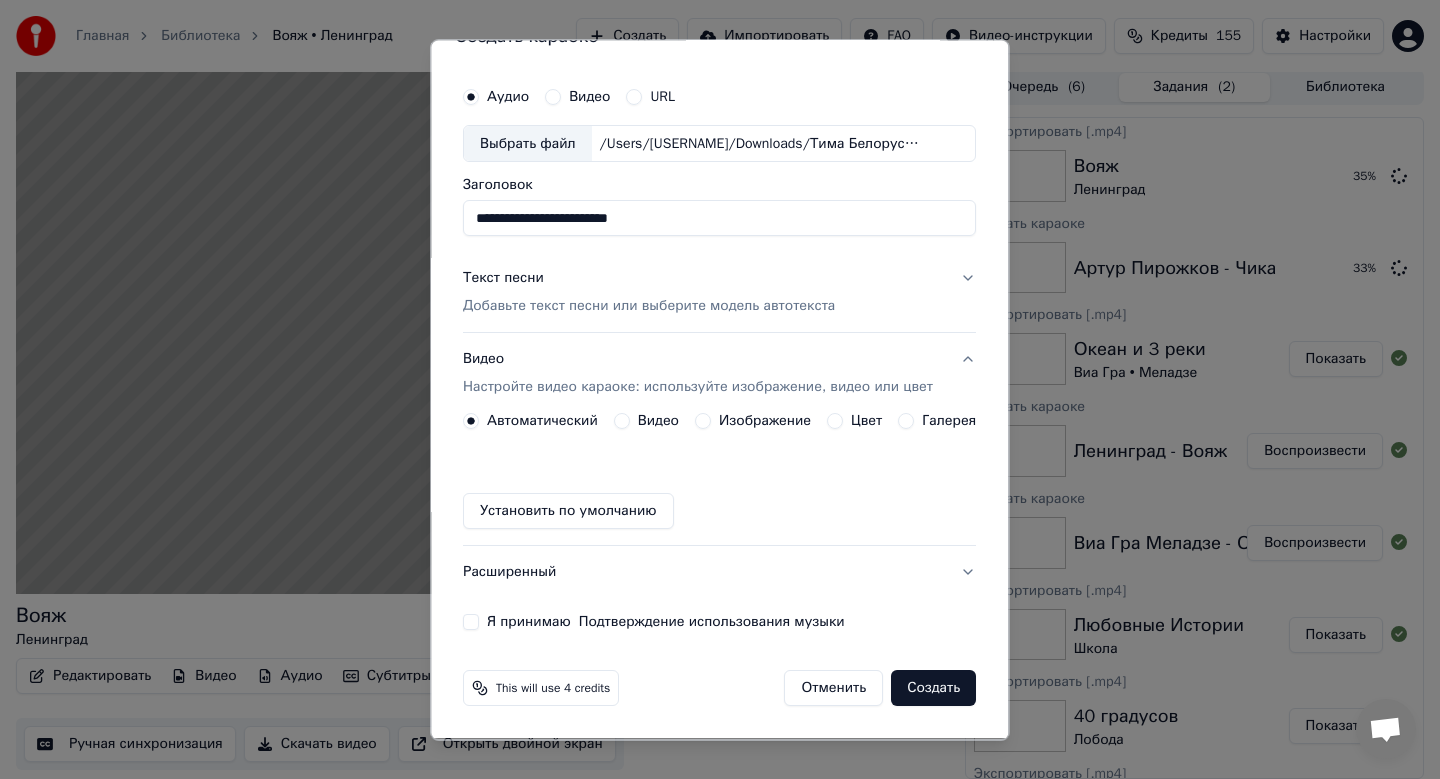scroll, scrollTop: 37, scrollLeft: 0, axis: vertical 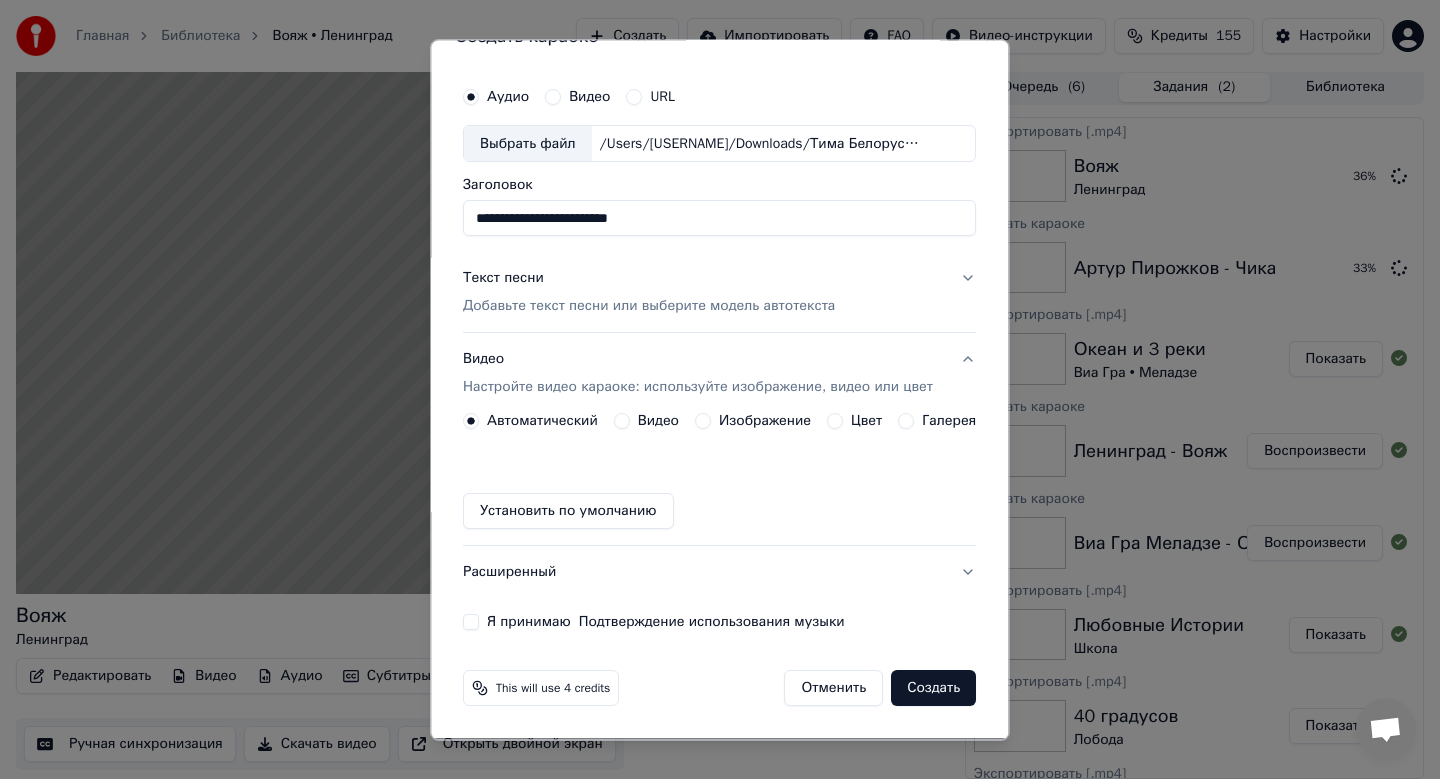 click on "Изображение" at bounding box center [765, 422] 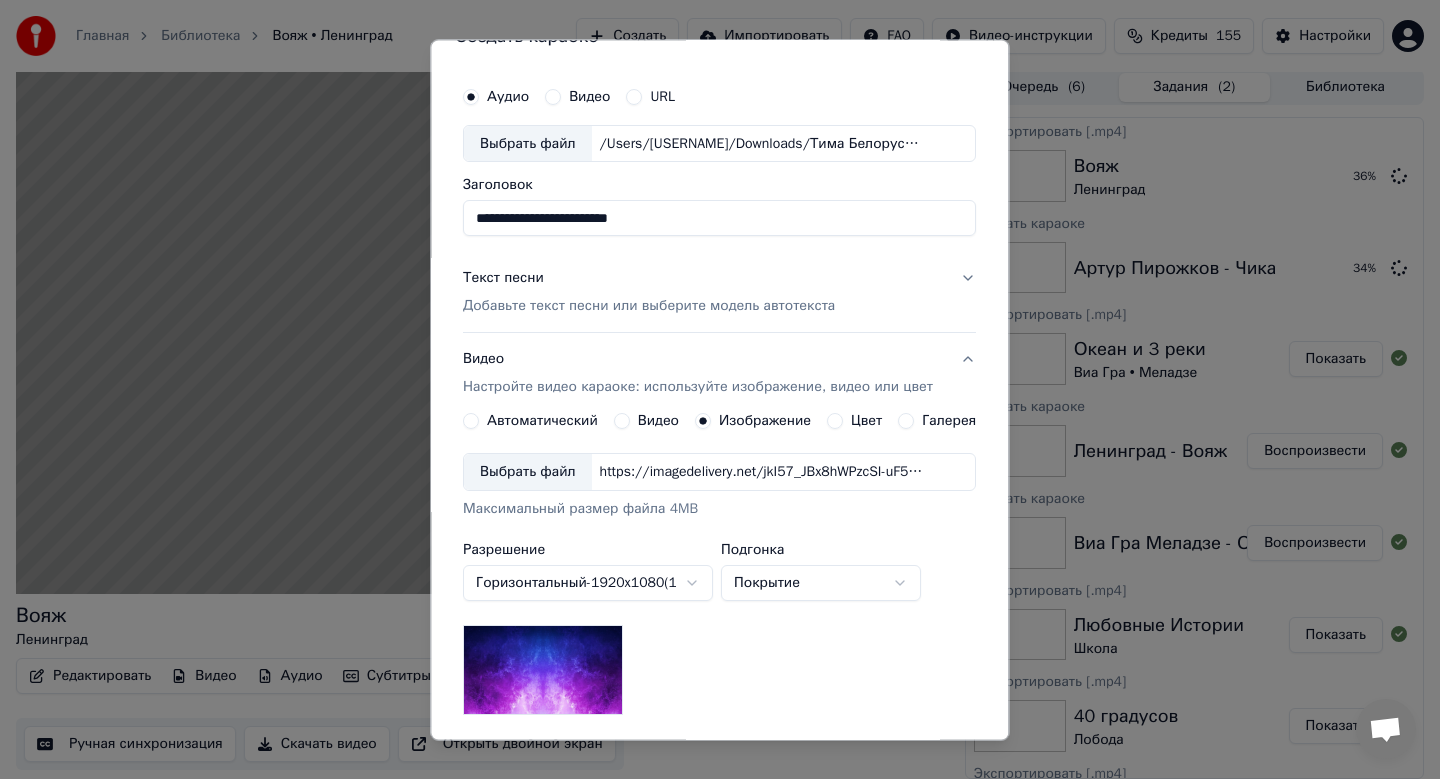 click on "Выбрать файл" at bounding box center (528, 473) 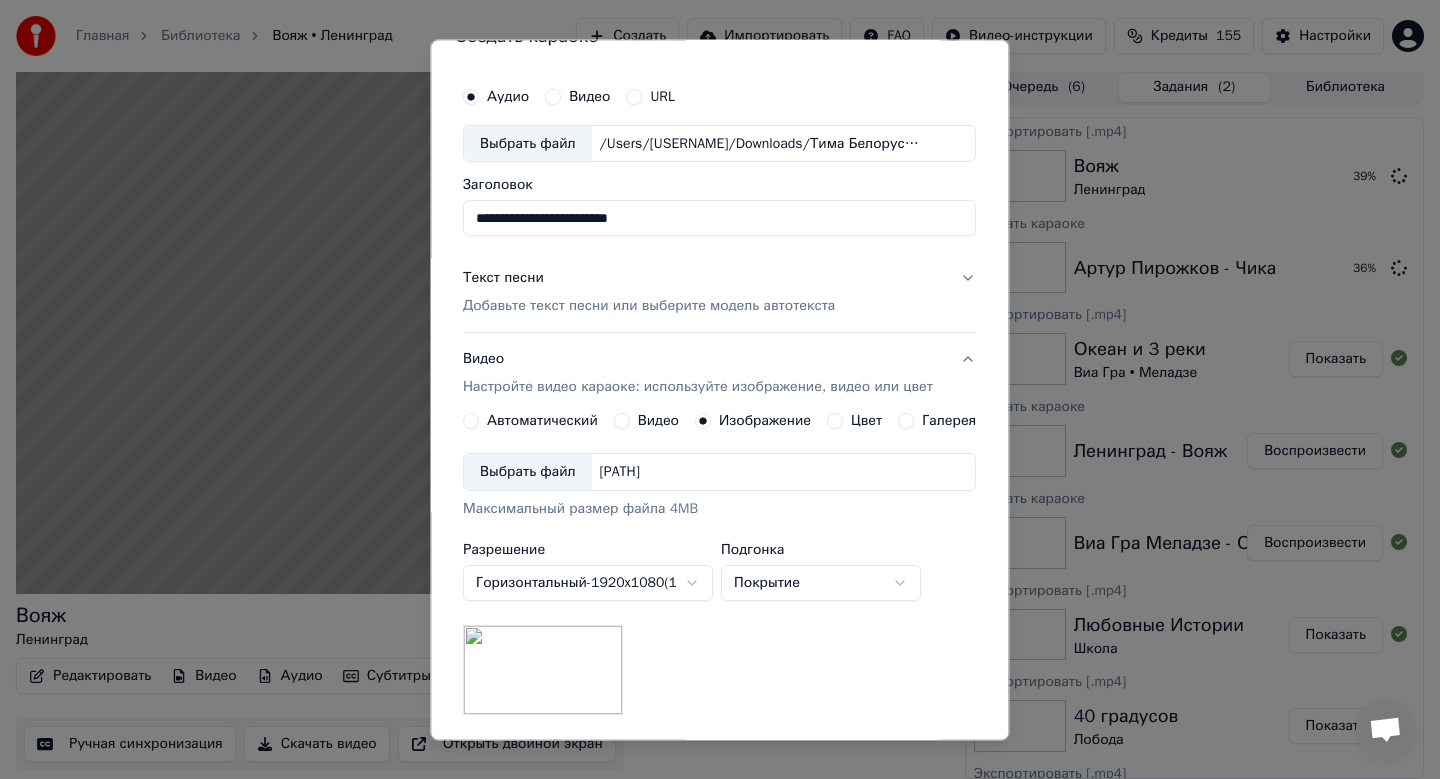 scroll, scrollTop: 299, scrollLeft: 0, axis: vertical 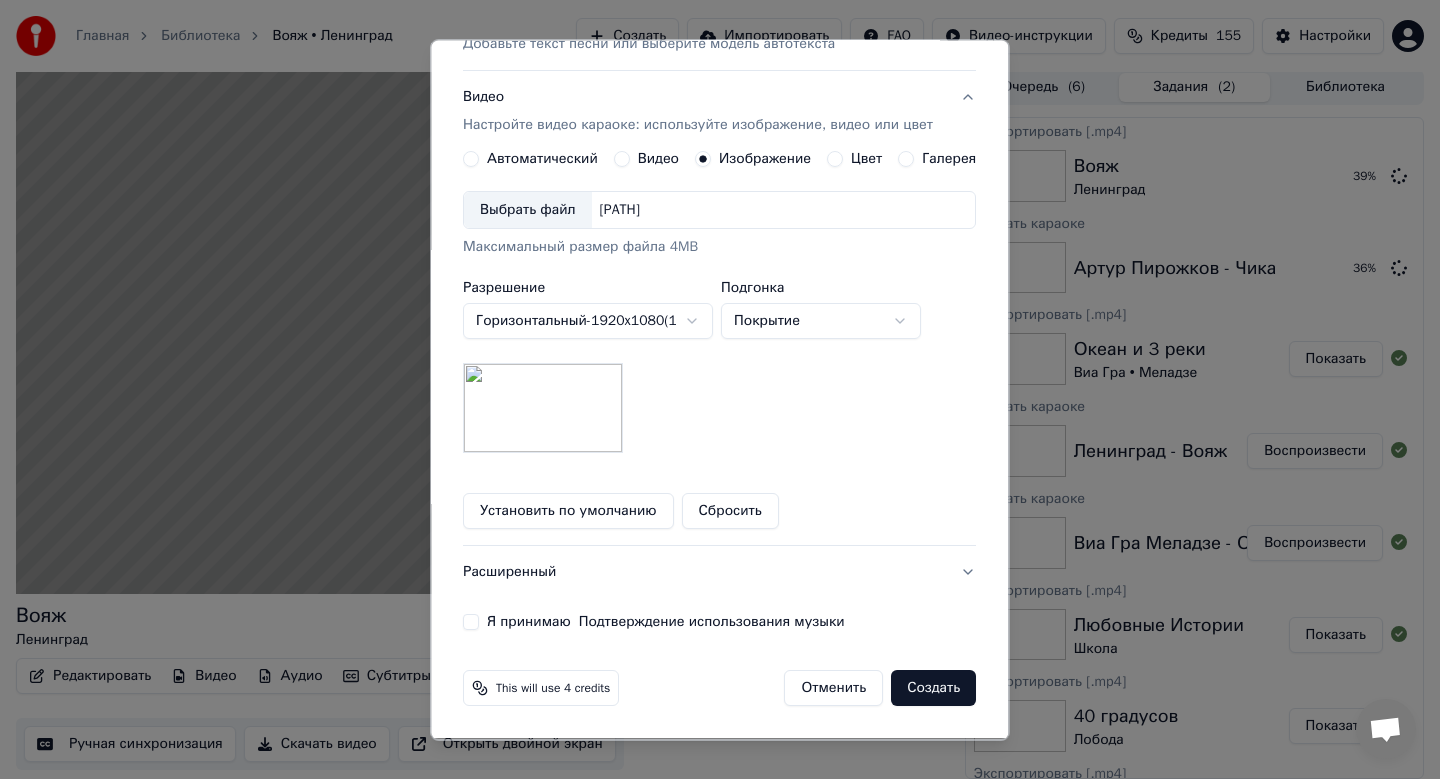 click on "Я принимаю   Подтверждение использования музыки" at bounding box center (471, 623) 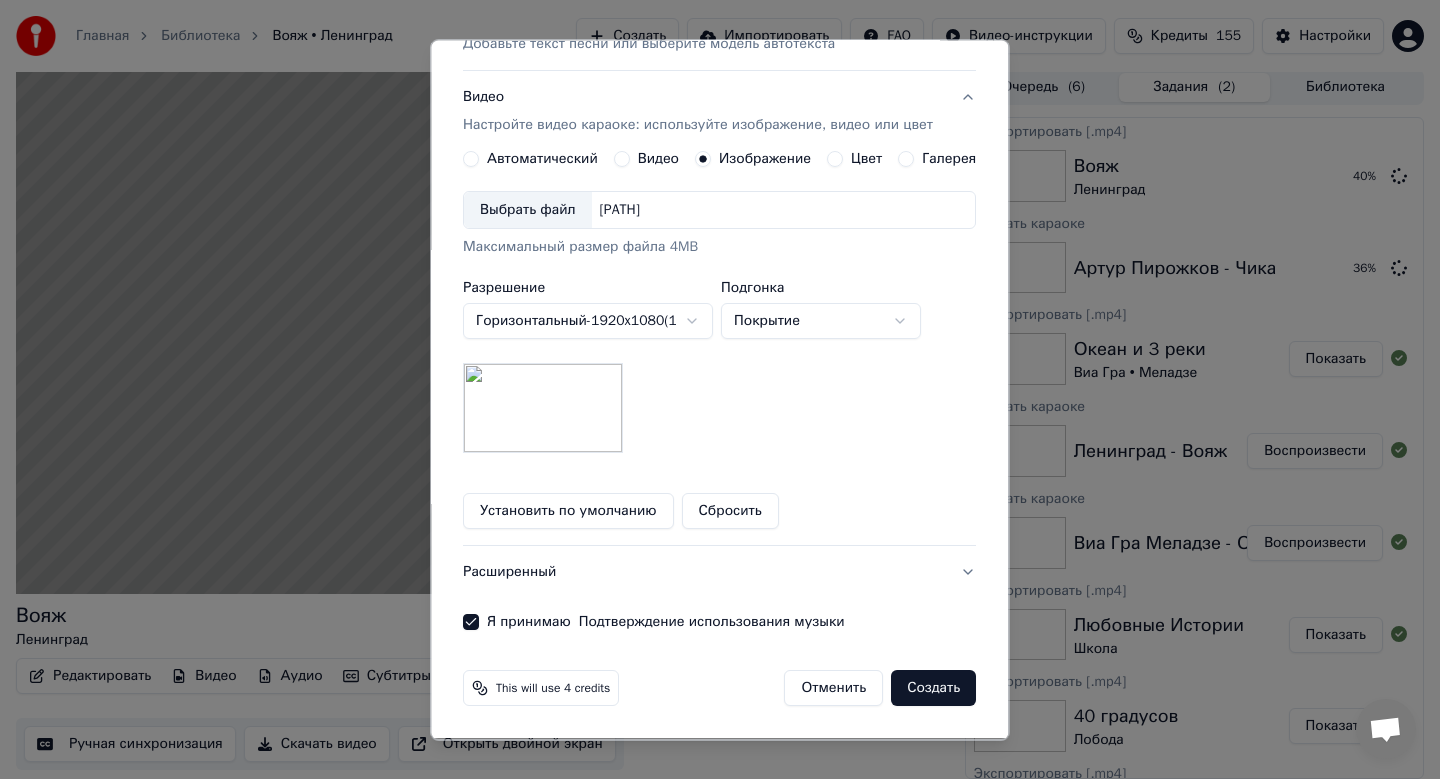 click on "Создать" at bounding box center [934, 689] 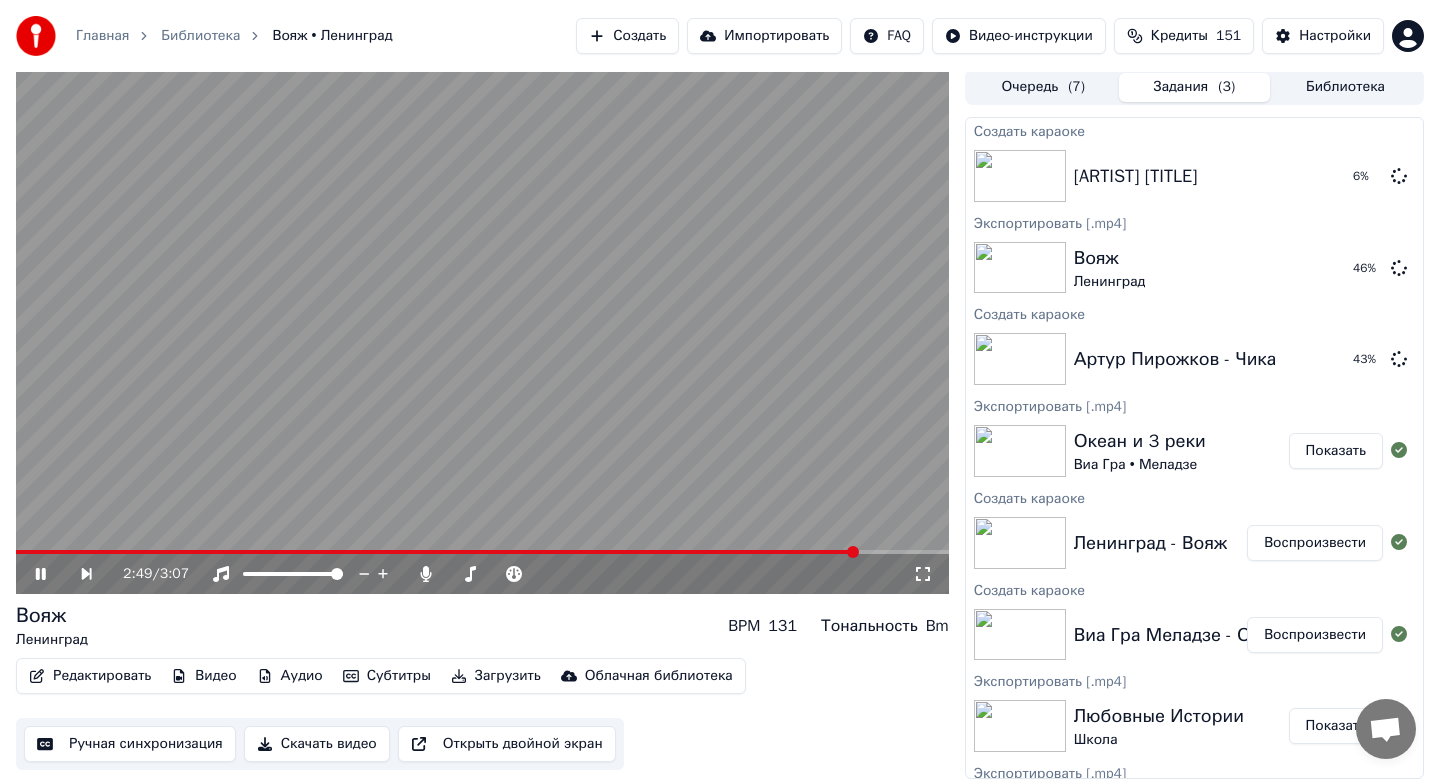 click at bounding box center (482, 331) 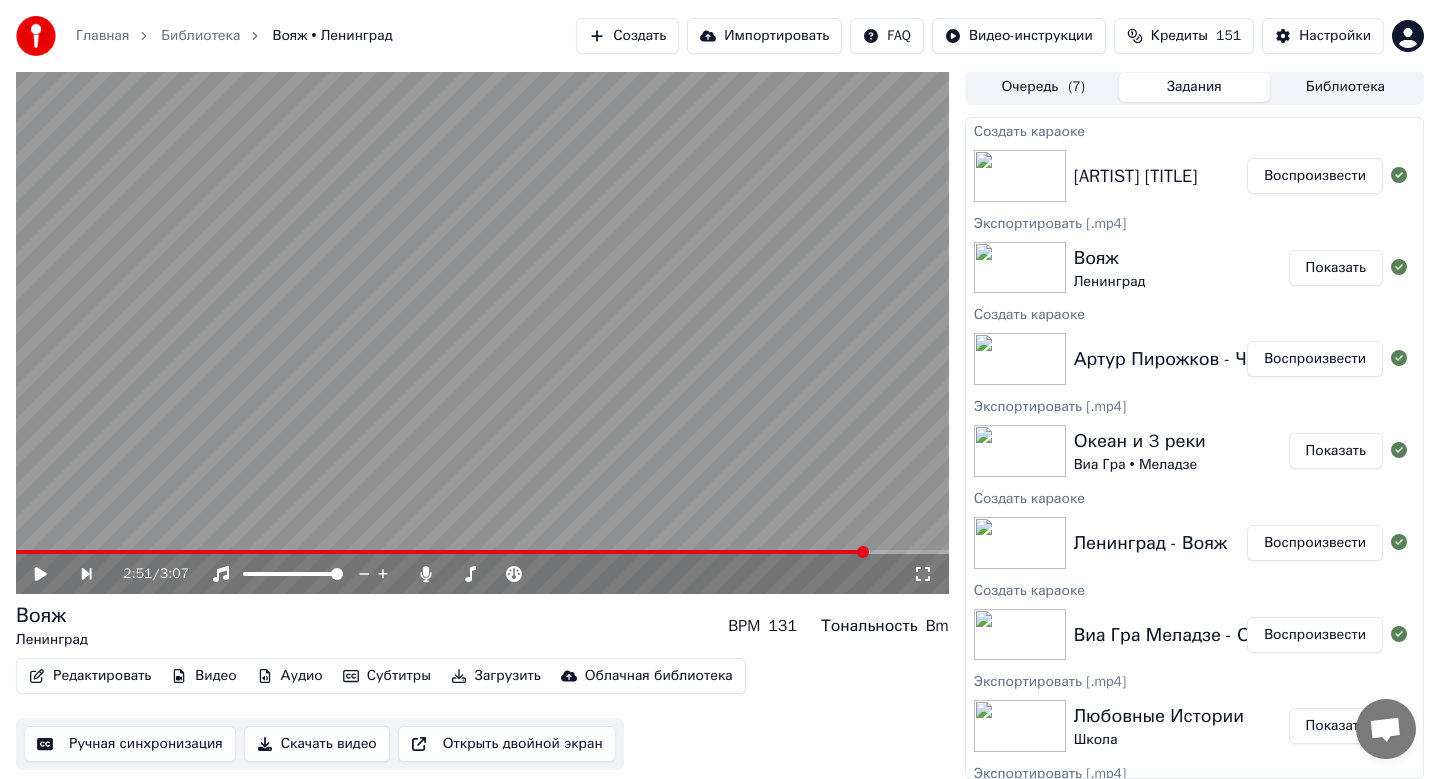 click at bounding box center (1020, 359) 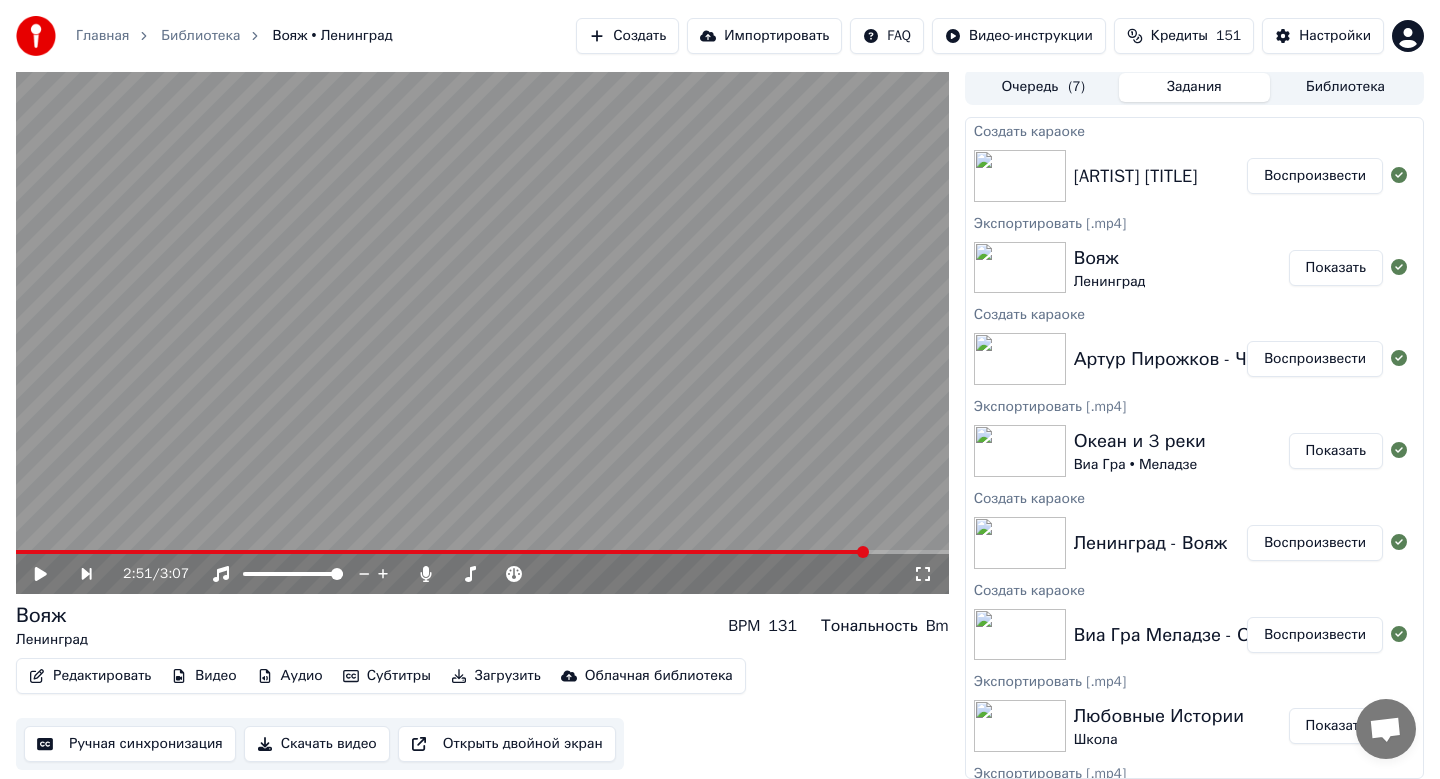 click on "Воспроизвести" at bounding box center [1315, 359] 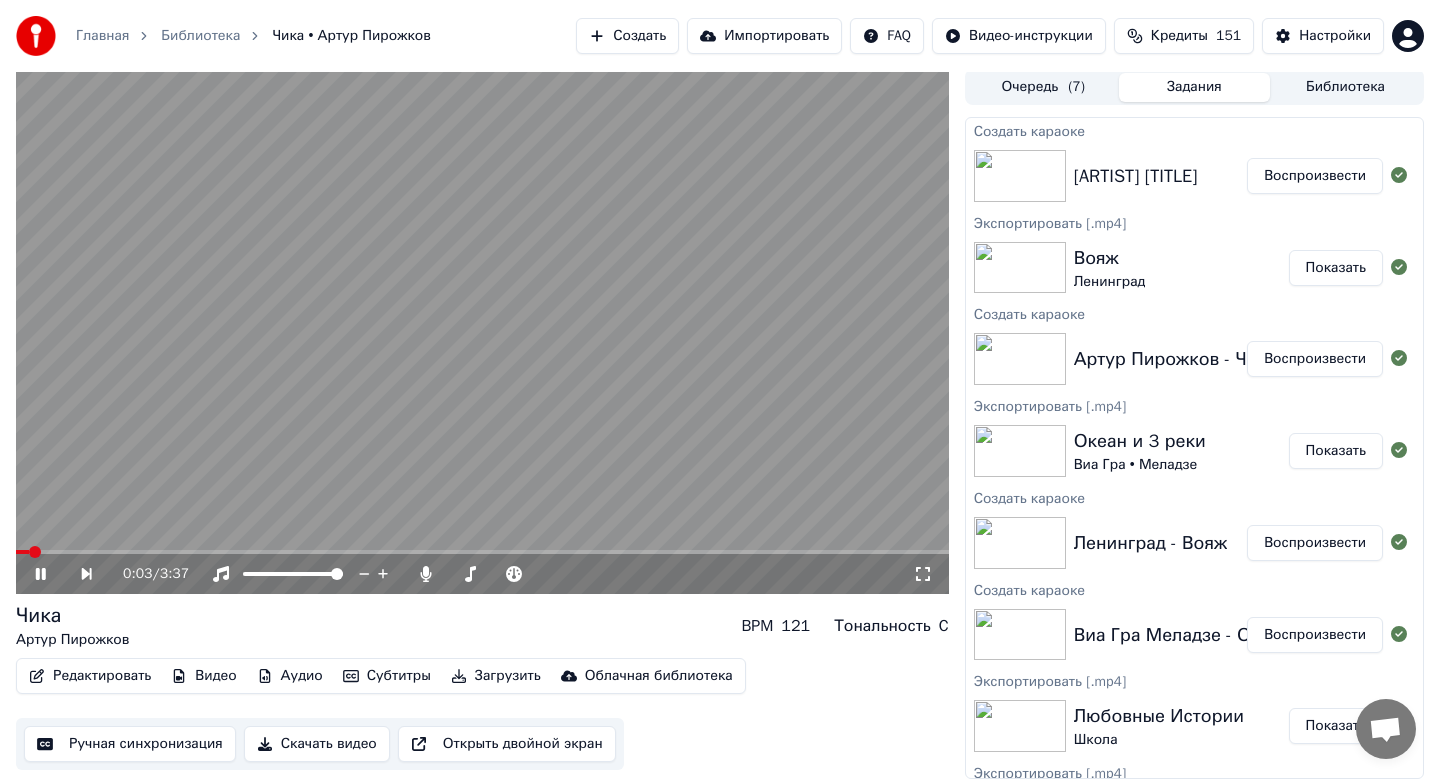 click on "Скачать видео" at bounding box center [317, 744] 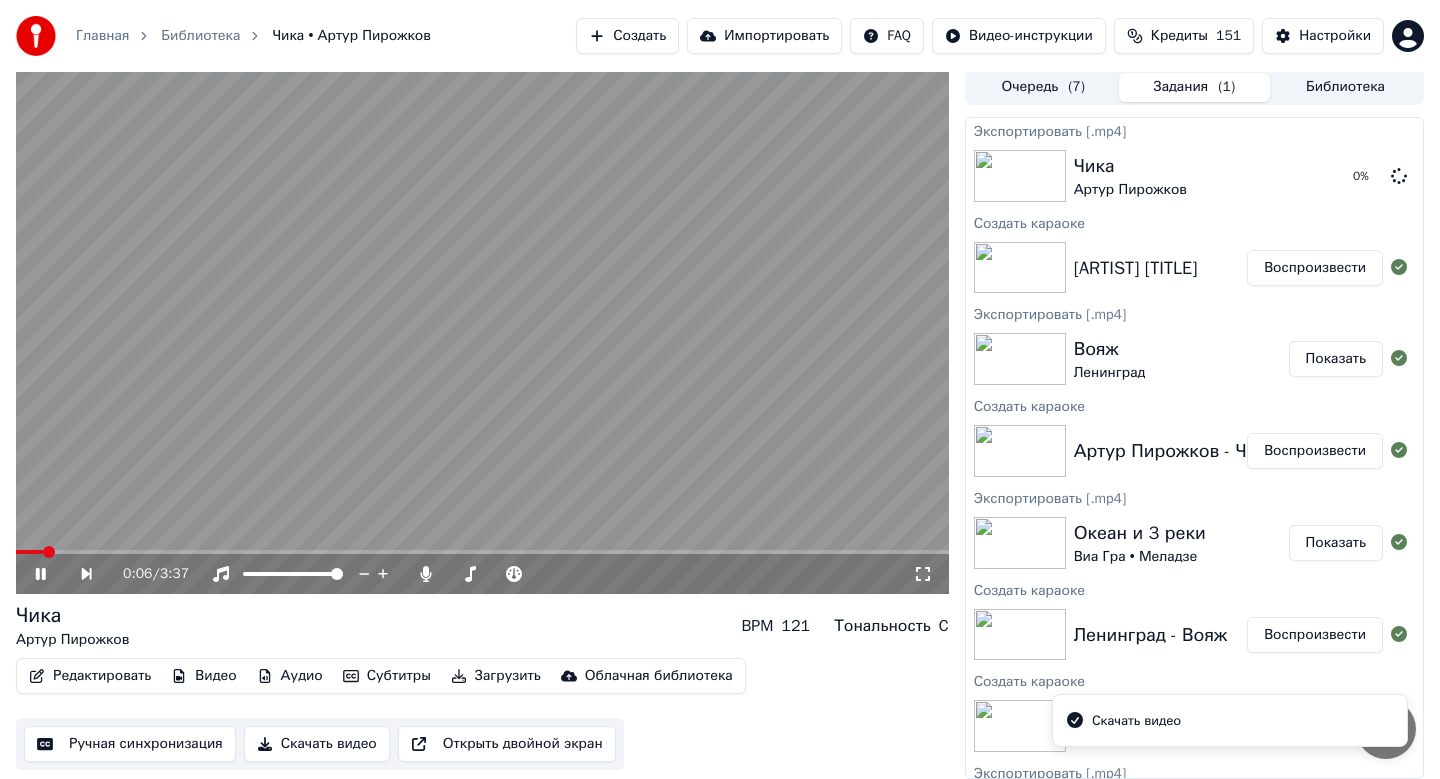 click on "Тима Белорусских Незабудка" at bounding box center (1136, 268) 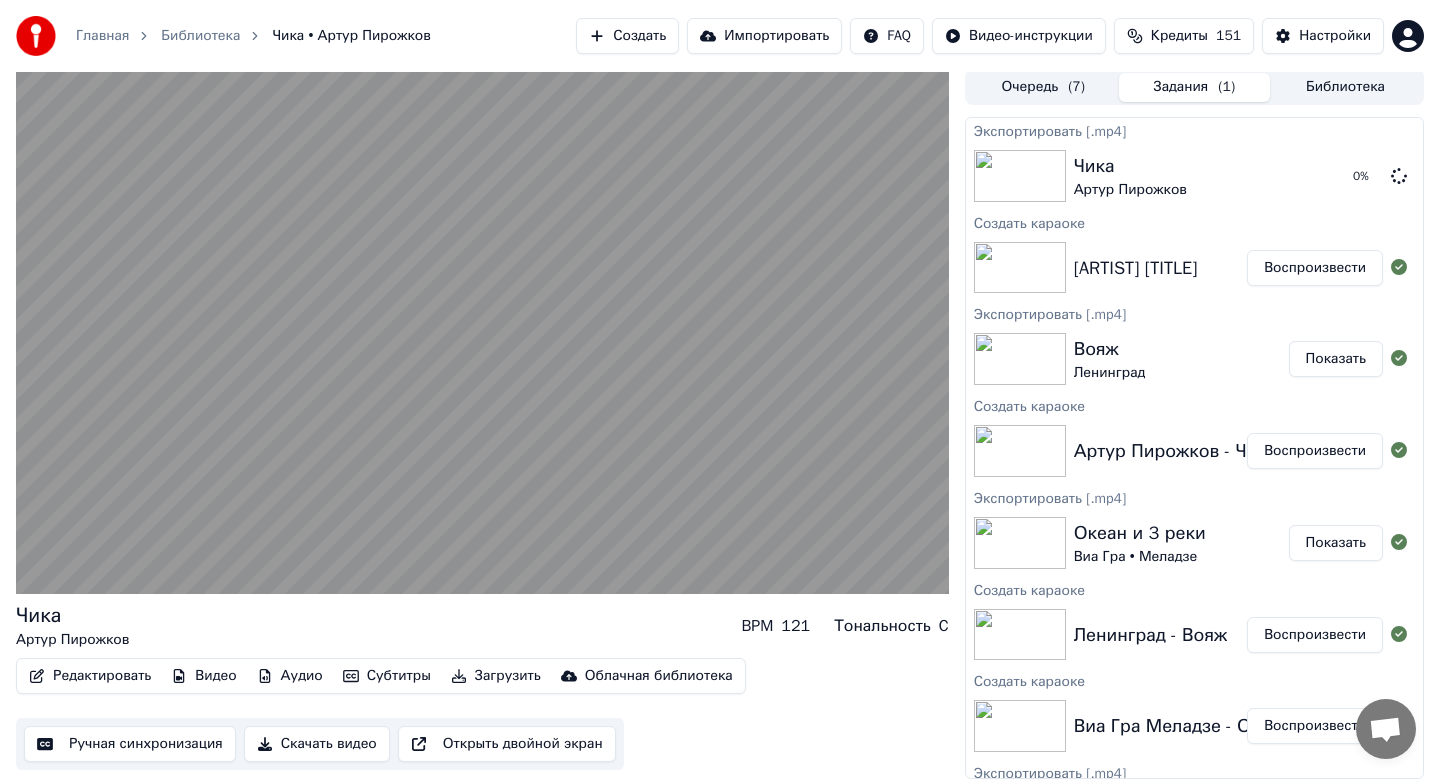 click on "Воспроизвести" at bounding box center [1315, 268] 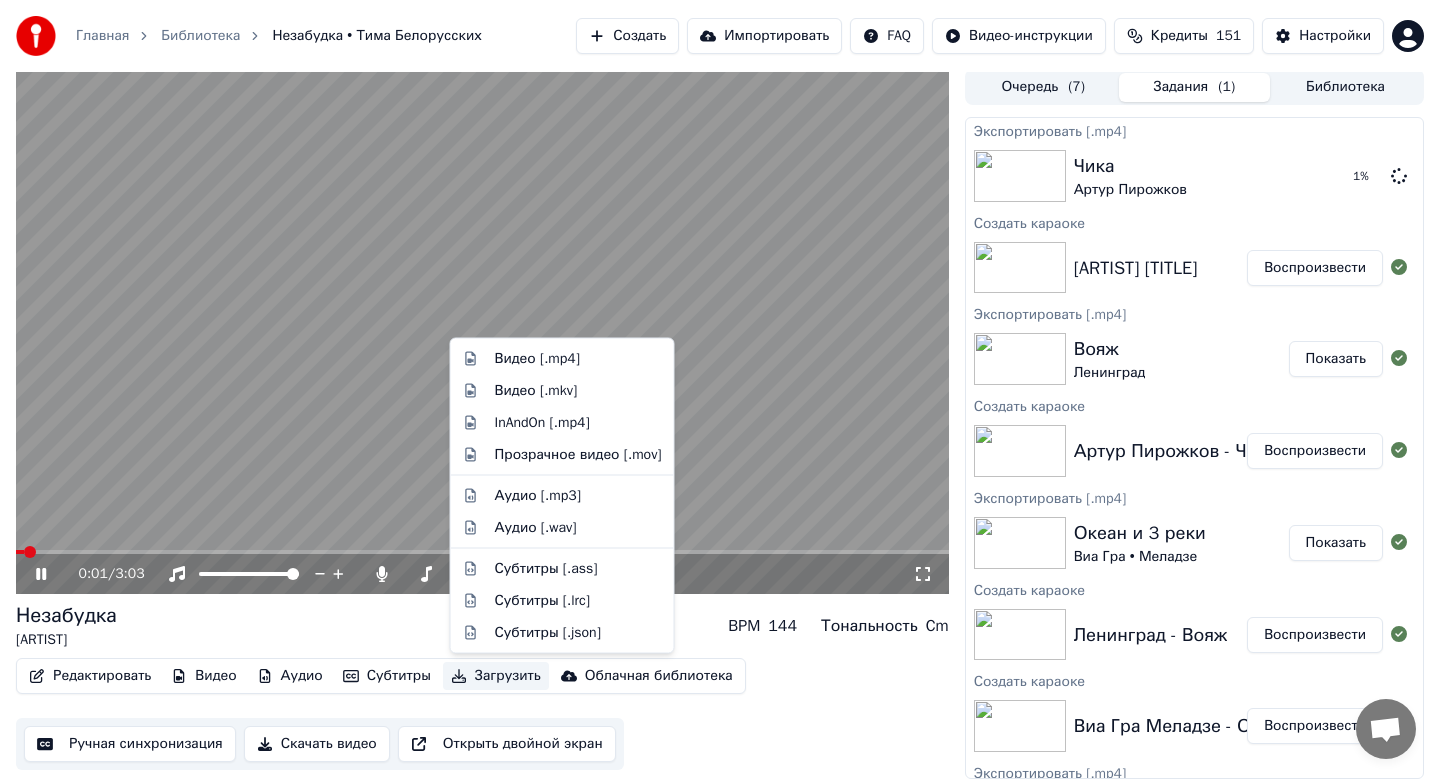 click on "Загрузить" at bounding box center (496, 676) 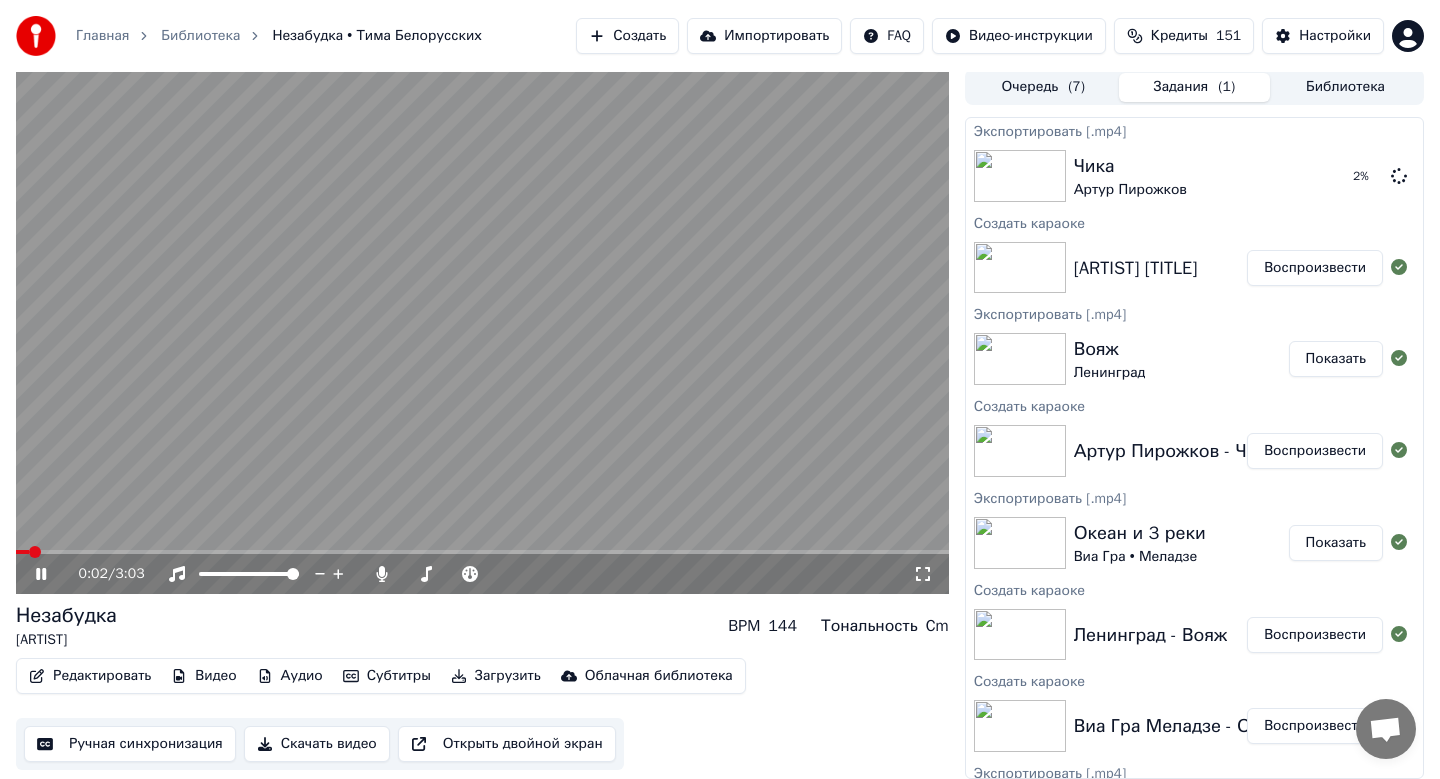 click on "Незабудка Тима Белорусских BPM 144 Тональность Cm" at bounding box center [482, 626] 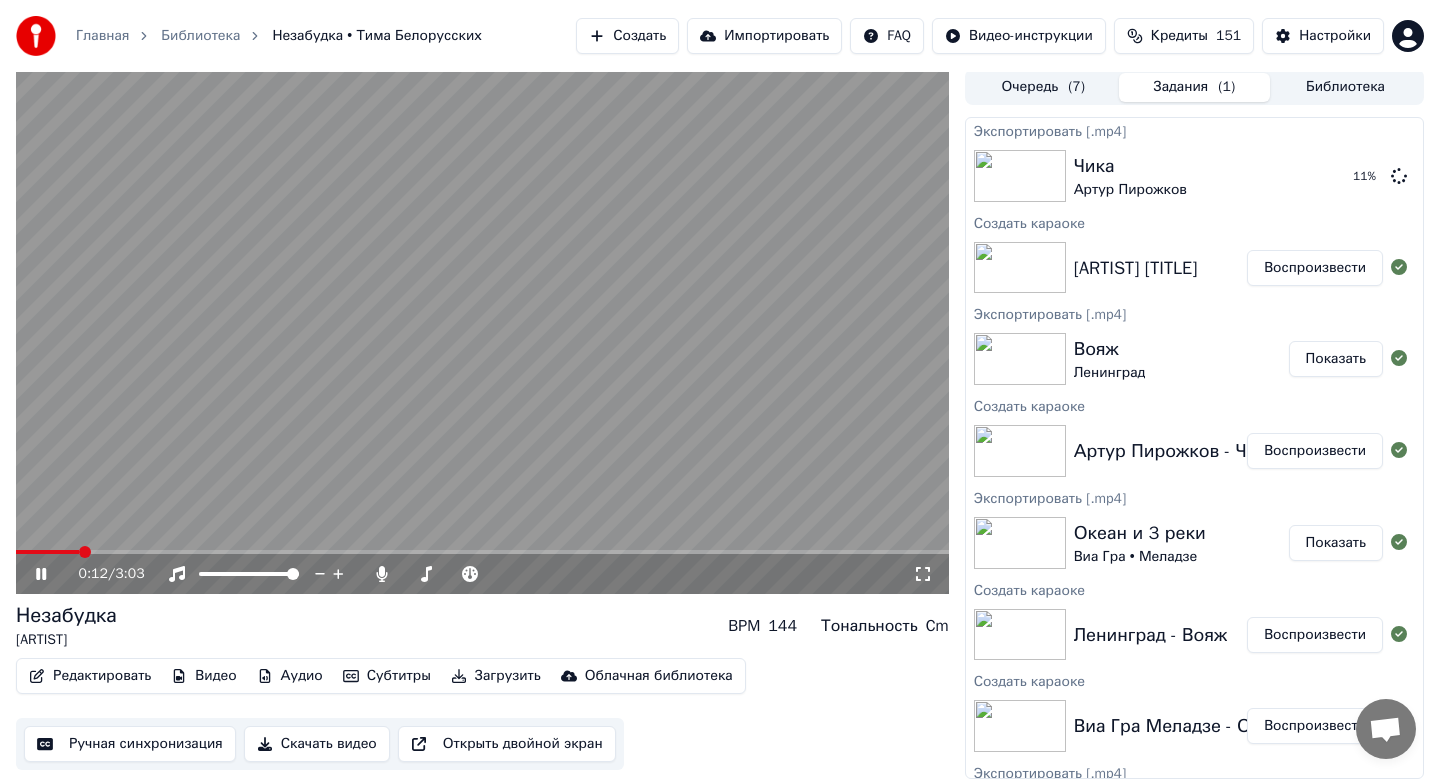 click on "Скачать видео" at bounding box center [317, 744] 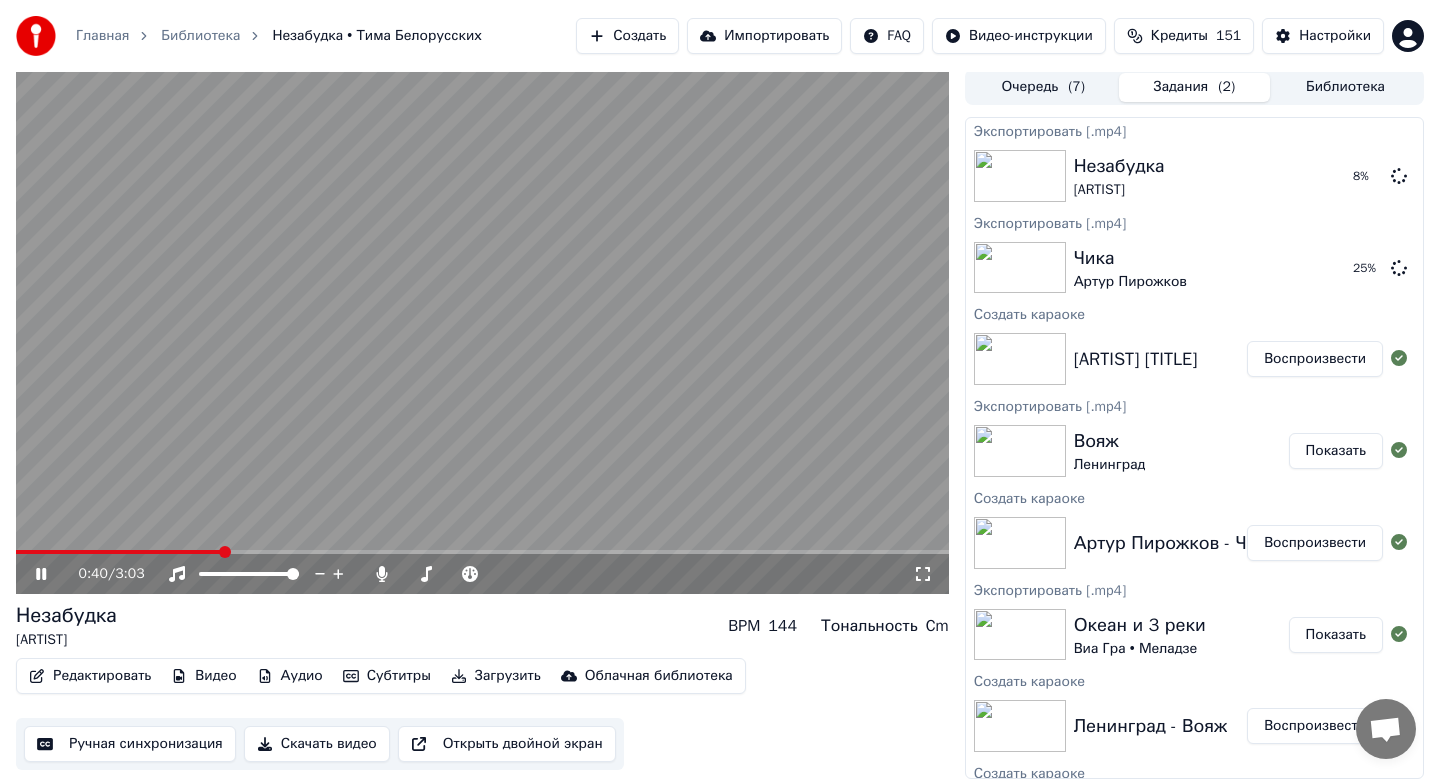 click at bounding box center [482, 331] 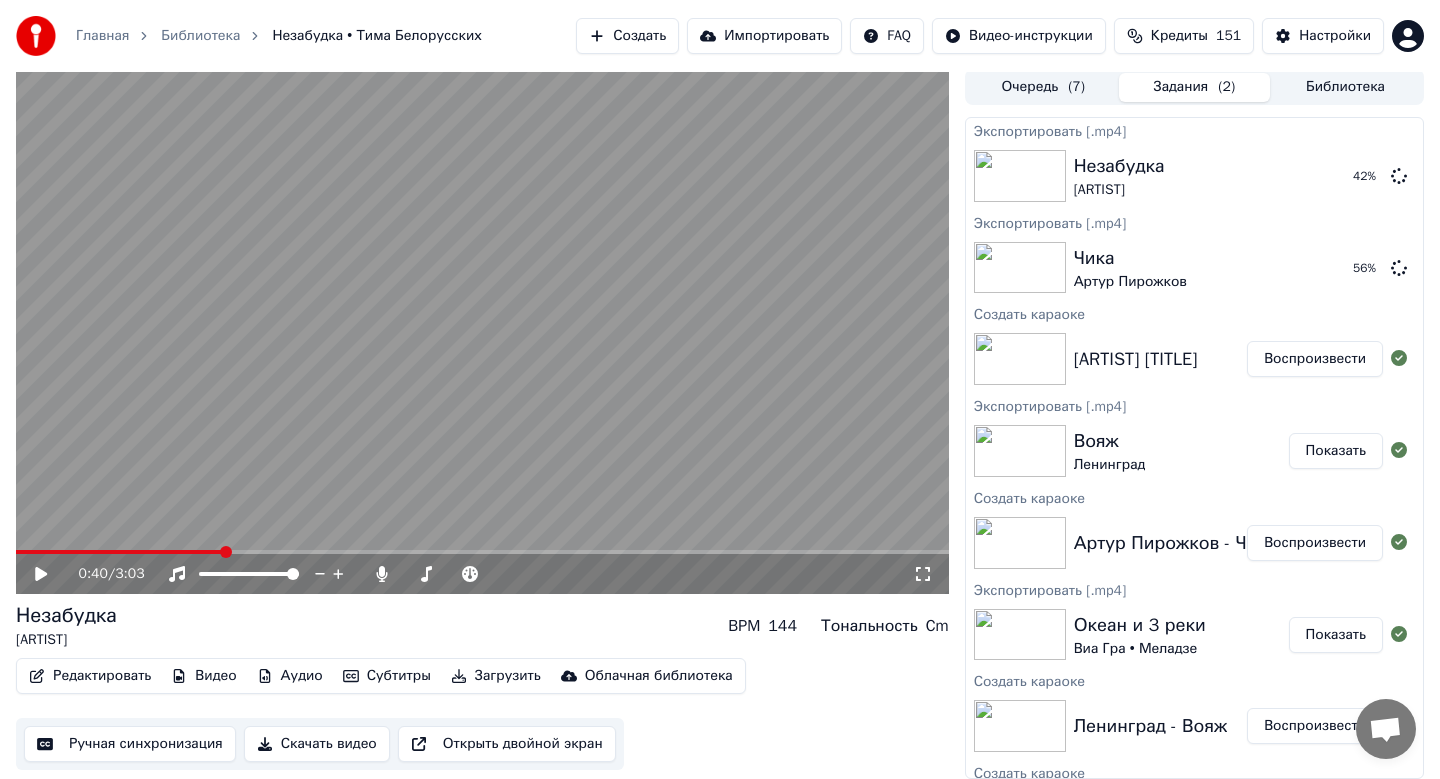 click on "Создать" at bounding box center (627, 36) 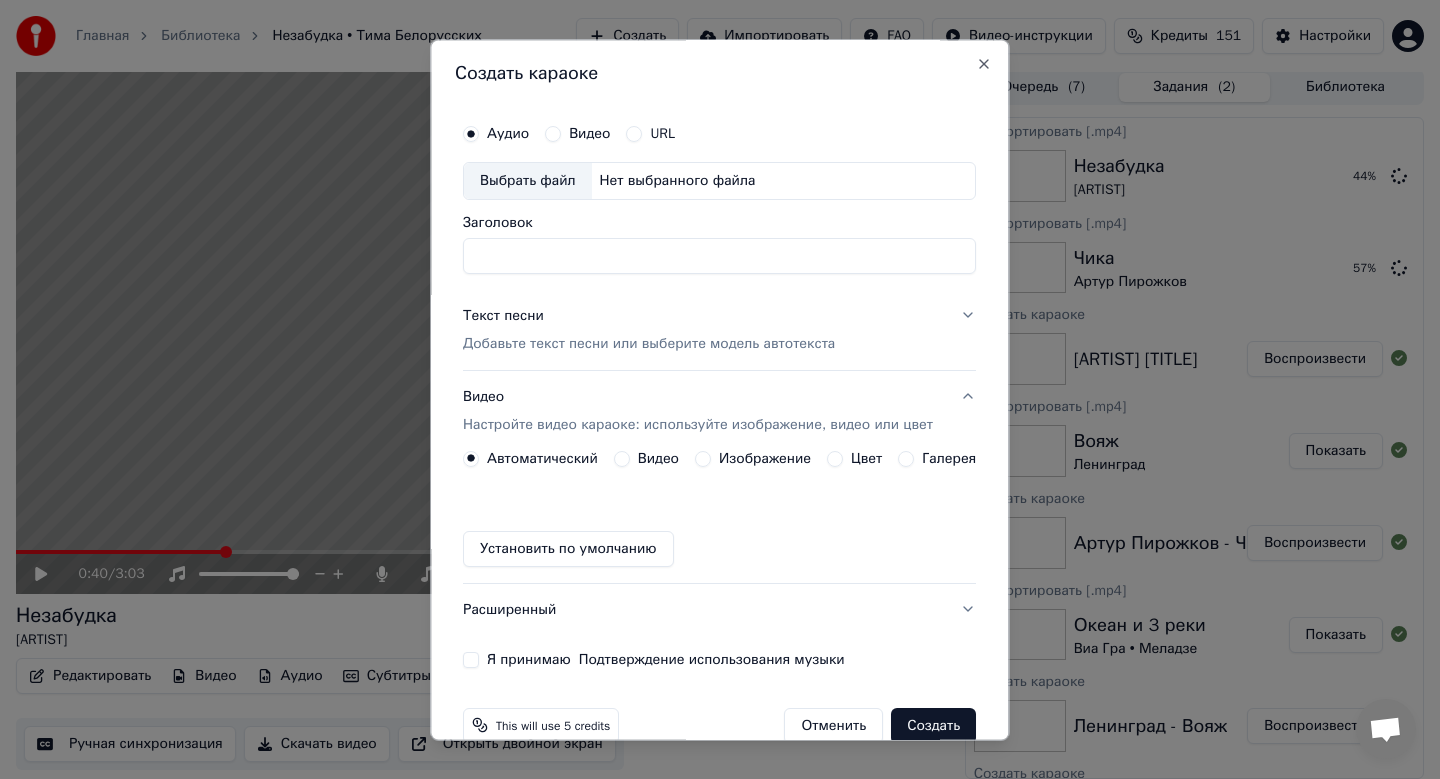 click on "Выбрать файл" at bounding box center [528, 181] 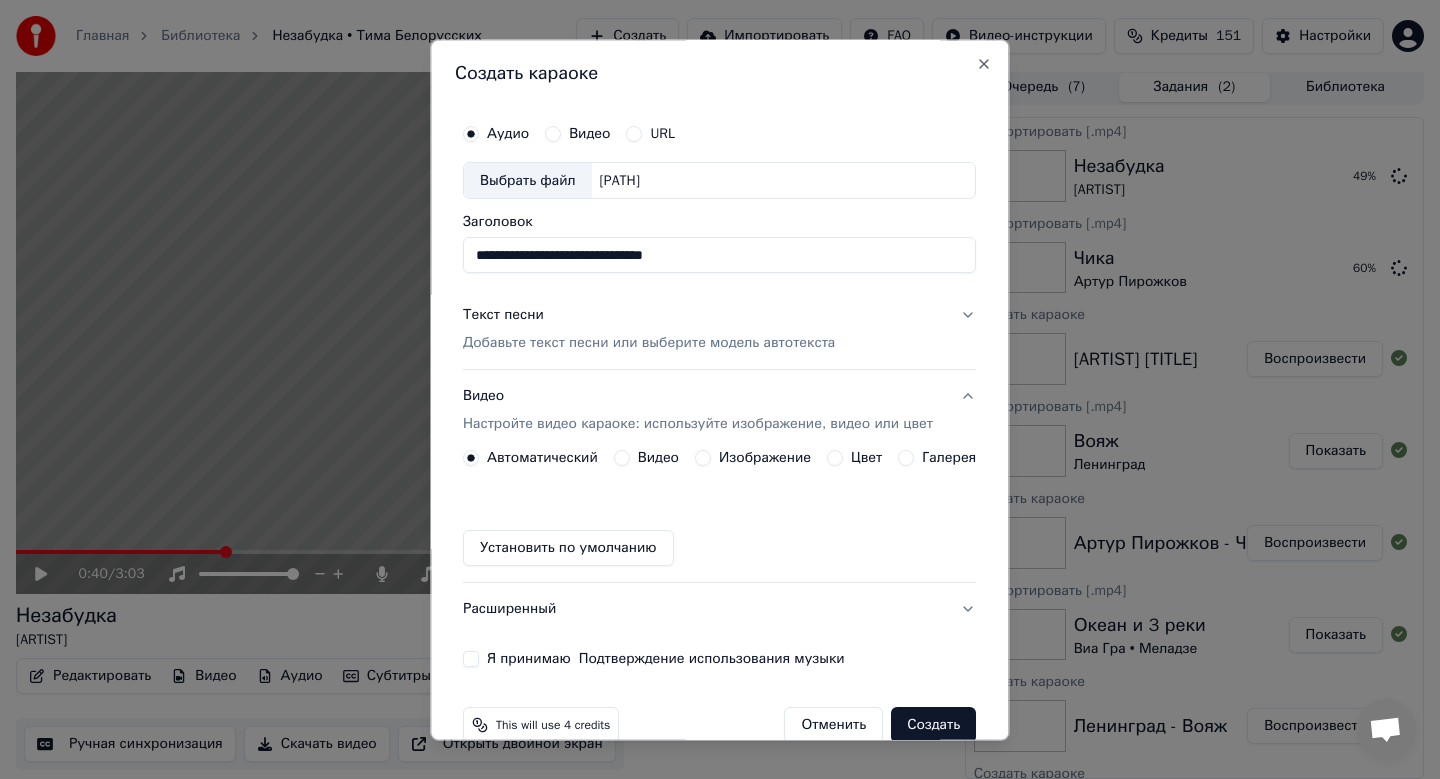 drag, startPoint x: 722, startPoint y: 260, endPoint x: 349, endPoint y: 250, distance: 373.13403 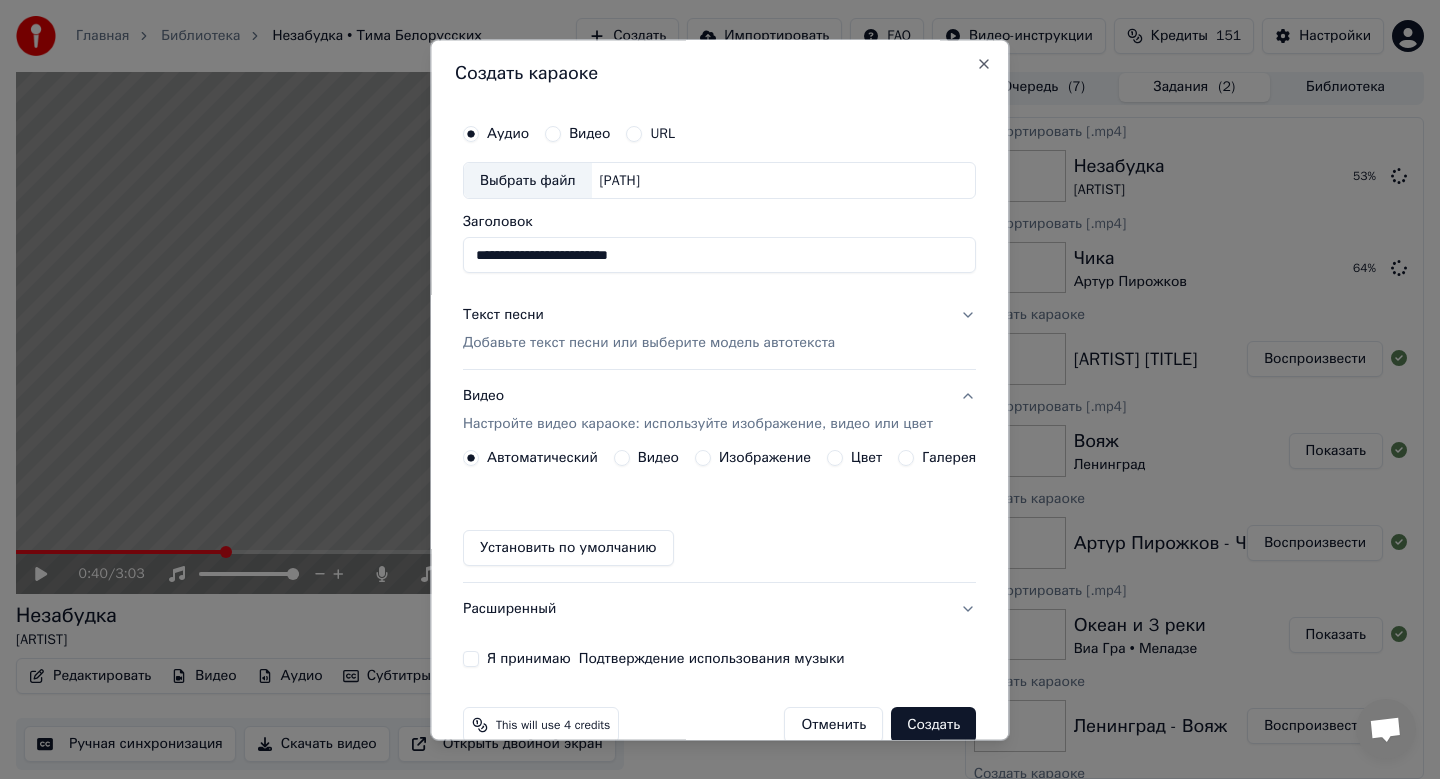 type on "**********" 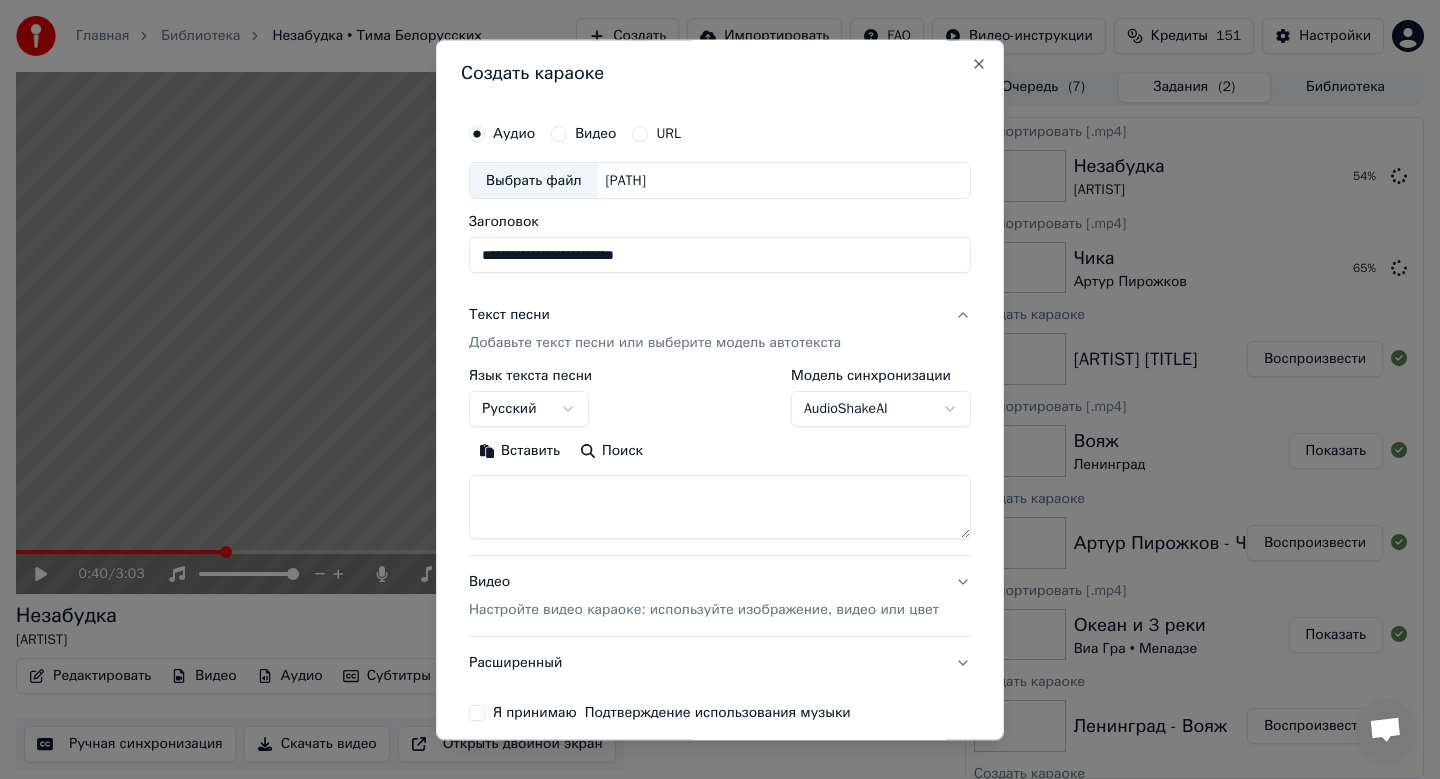 click on "Главная Библиотека Незабудка • Тима Белорусских Создать Импортировать FAQ Видео-инструкции Кредиты 151 Настройки 0:40  /  3:03 Незабудка Тима Белорусских BPM 144 Тональность Cm Редактировать Видео Аудио Субтитры Загрузить Облачная библиотека Ручная синхронизация Скачать видео Открыть двойной экран Очередь ( 7 ) Задания ( 2 ) Библиотека Экспортировать [.mp4] Незабудка Тима Белорусских 54 % Экспортировать [.mp4] Чика Артур Пирожков 65 % Создать караоке Тима Белорусских Незабудка Воспроизвести Экспортировать [.mp4] Вояж Ленинград Показать Создать караоке Воспроизвести URL ***" at bounding box center (720, 386) 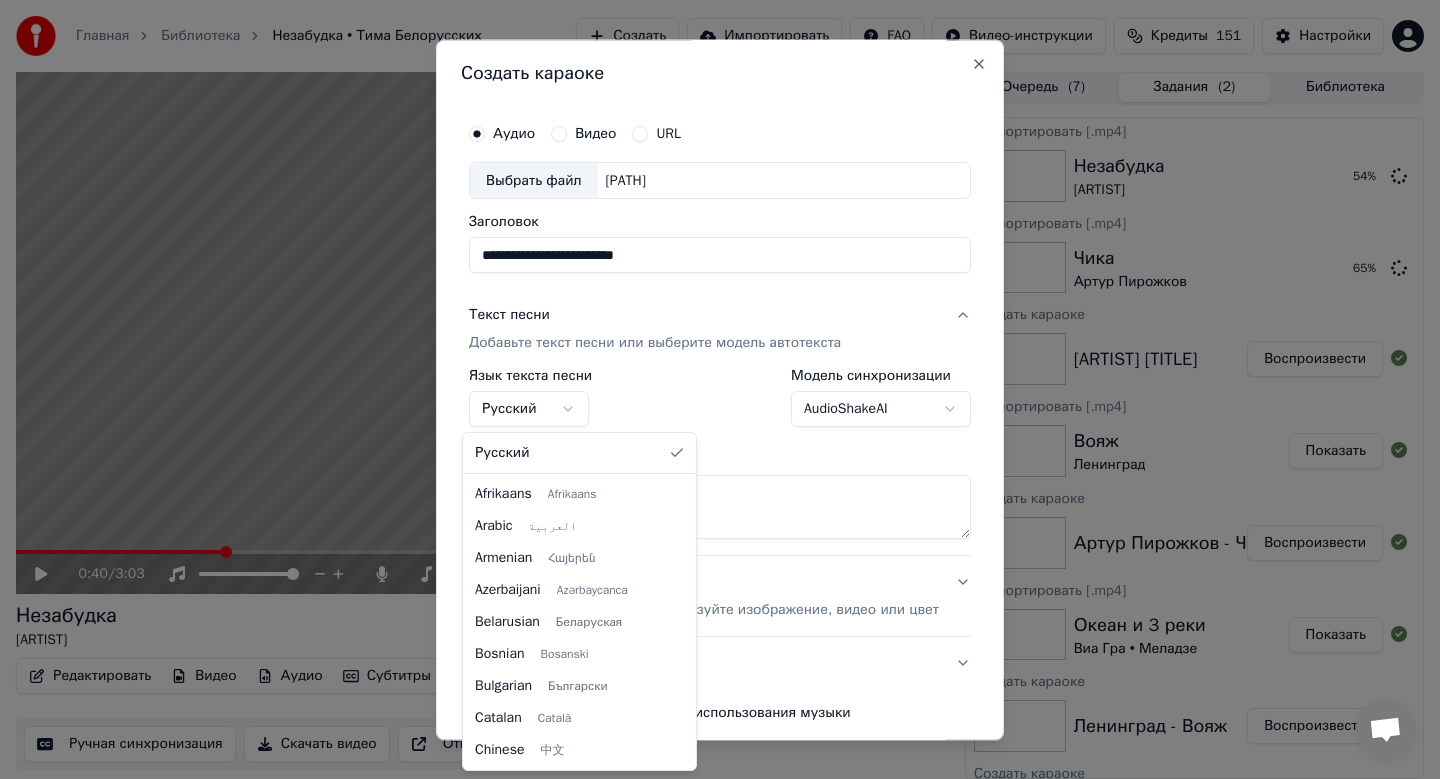 click on "Главная Библиотека Незабудка • Тима Белорусских Создать Импортировать FAQ Видео-инструкции Кредиты 151 Настройки 0:40  /  3:03 Незабудка Тима Белорусских BPM 144 Тональность Cm Редактировать Видео Аудио Субтитры Загрузить Облачная библиотека Ручная синхронизация Скачать видео Открыть двойной экран Очередь ( 7 ) Задания ( 2 ) Библиотека Экспортировать [.mp4] Незабудка Тима Белорусских 54 % Экспортировать [.mp4] Чика Артур Пирожков 65 % Создать караоке Тима Белорусских Незабудка Воспроизвести Экспортировать [.mp4] Вояж Ленинград Показать Создать караоке Воспроизвести URL ***" at bounding box center [720, 386] 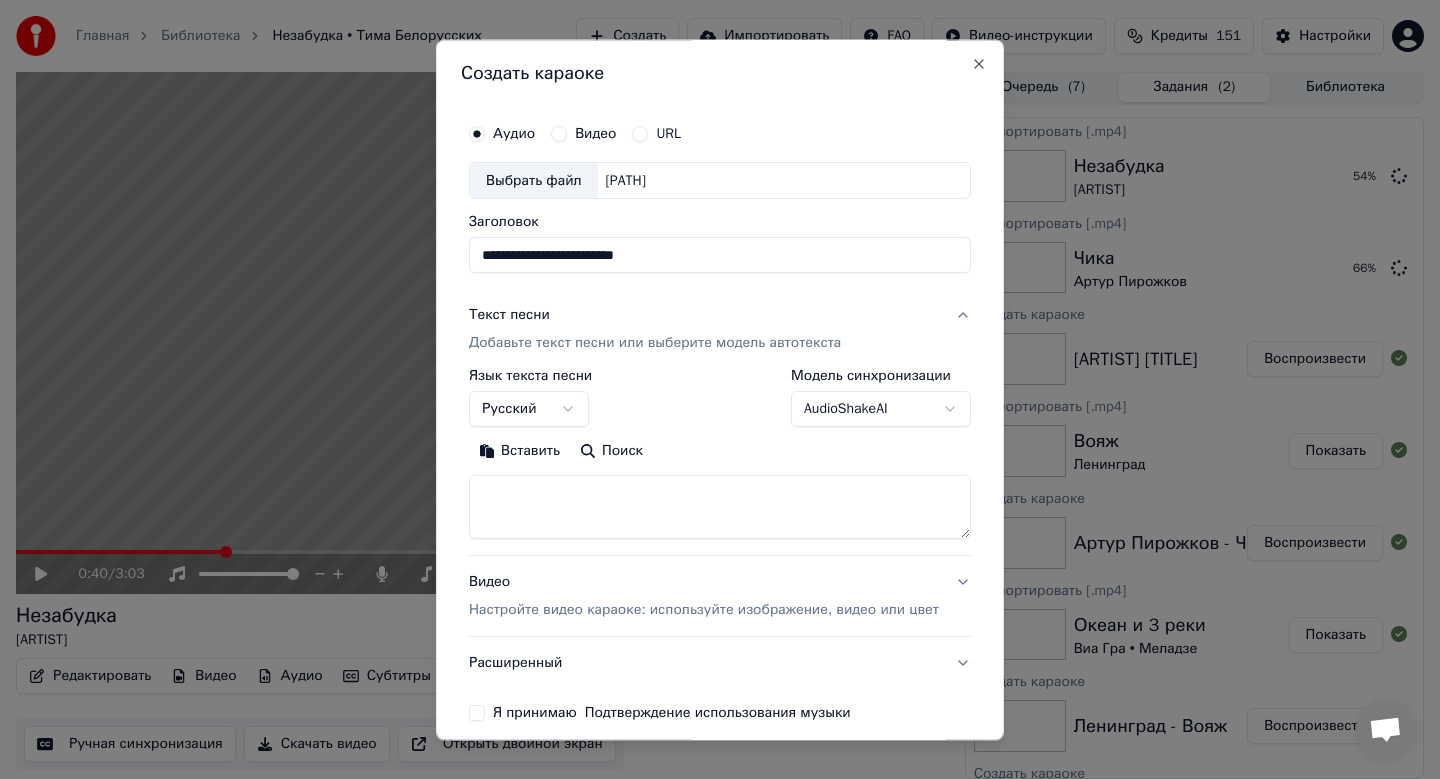 click on "Вставить" at bounding box center [519, 452] 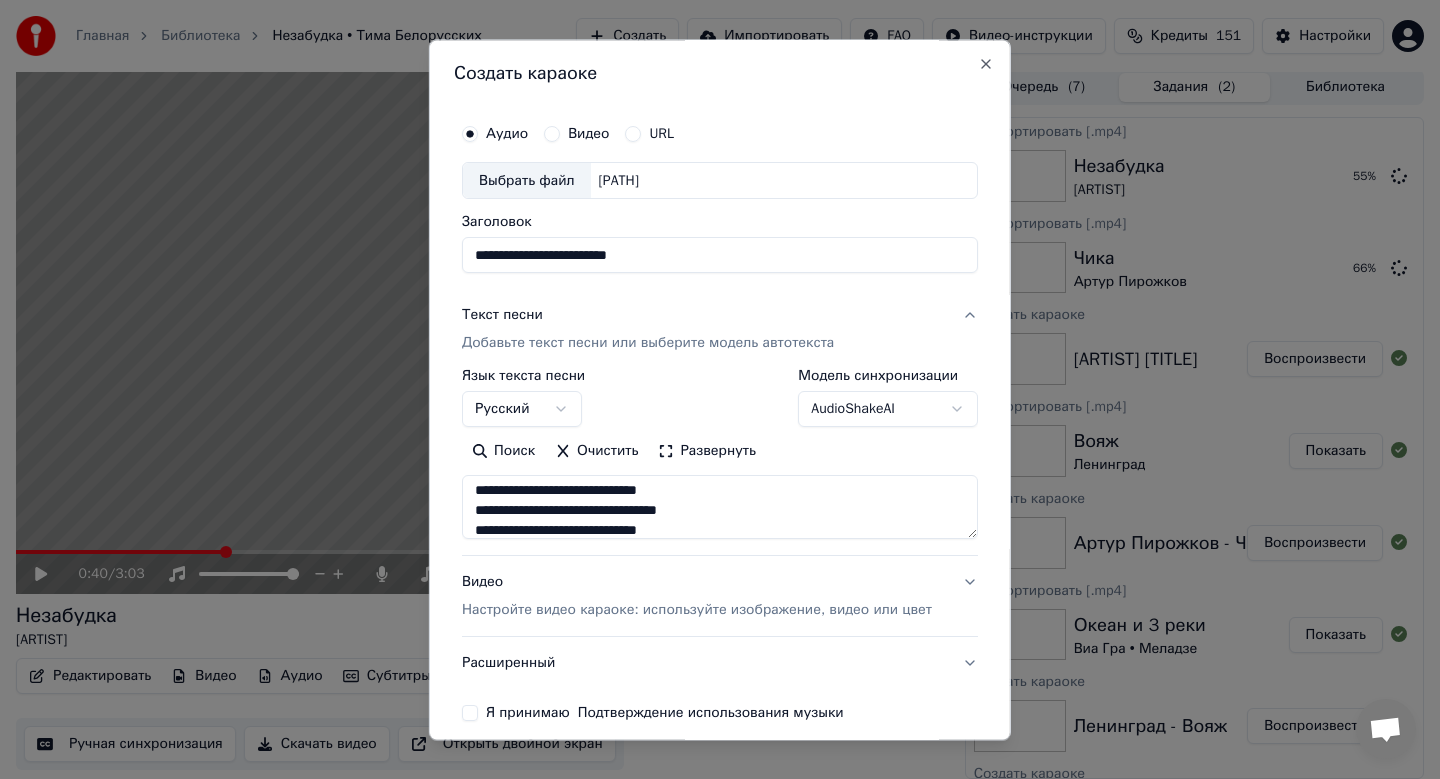 scroll, scrollTop: 593, scrollLeft: 0, axis: vertical 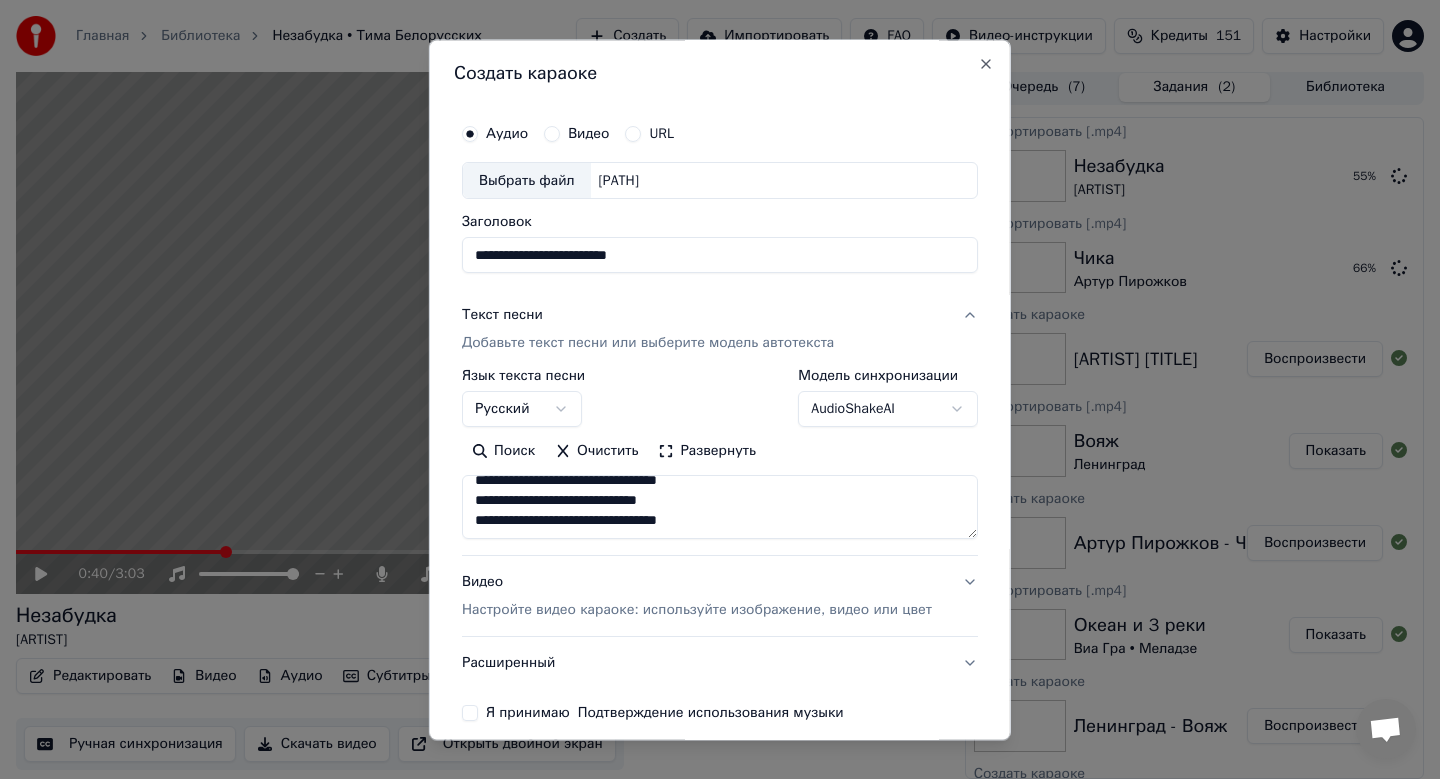 click on "Настройте видео караоке: используйте изображение, видео или цвет" at bounding box center (697, 611) 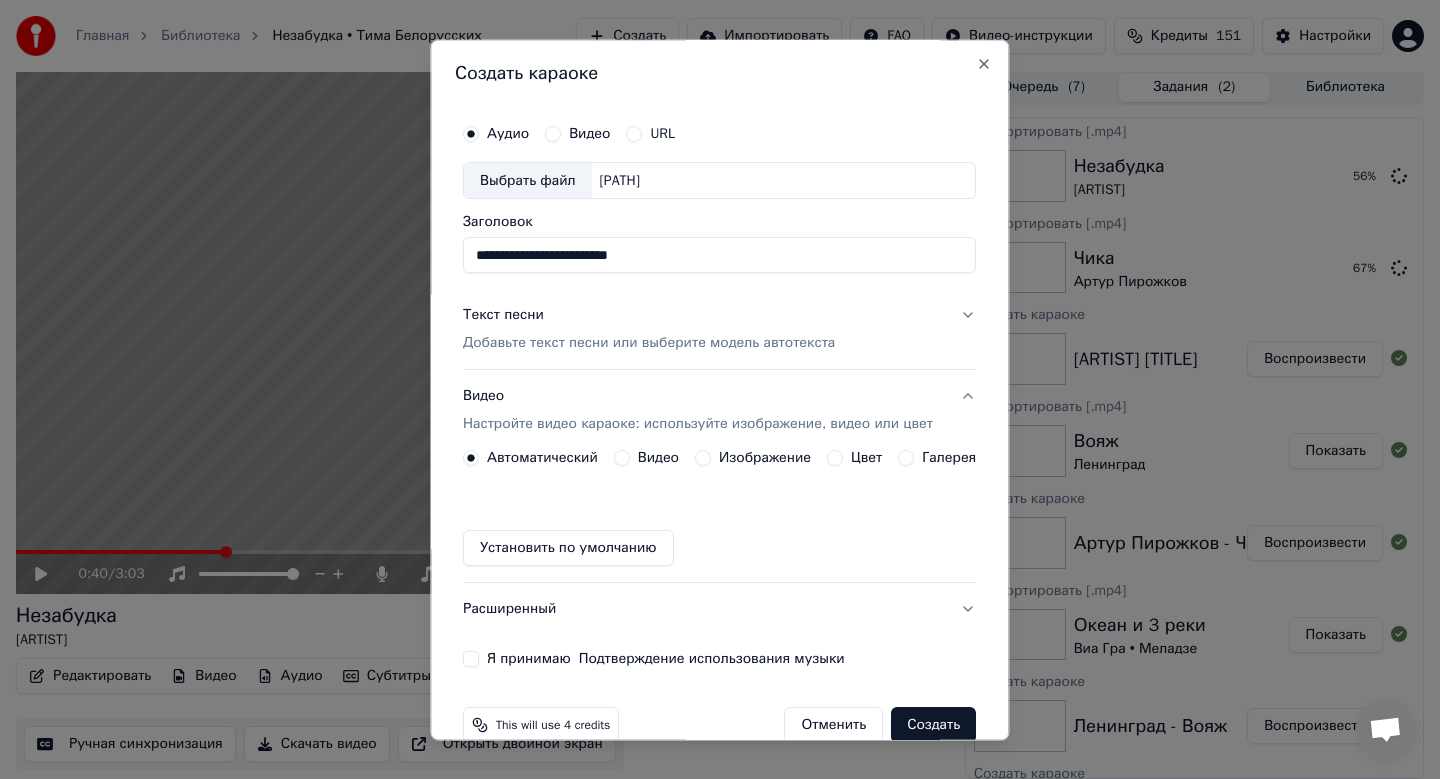 click on "Изображение" at bounding box center [765, 459] 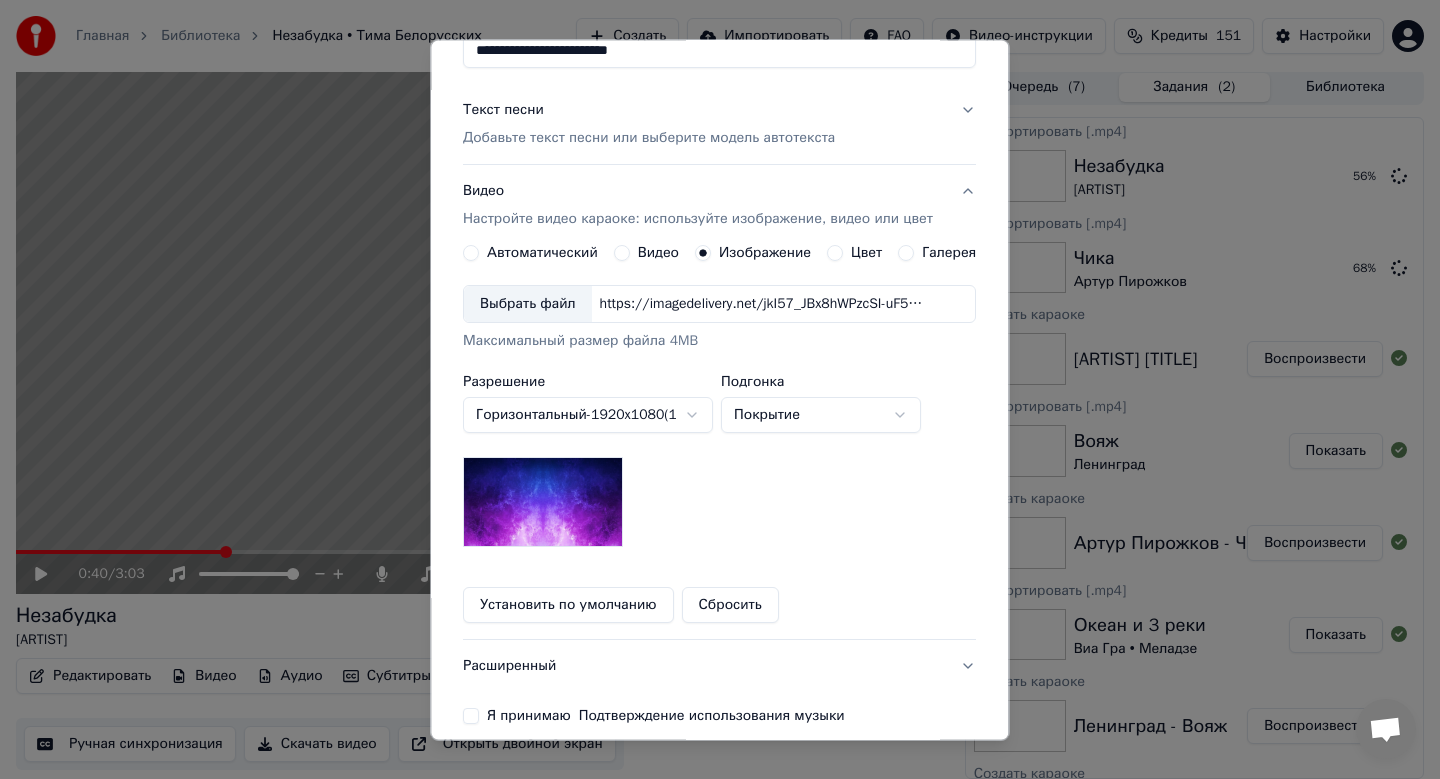scroll, scrollTop: 208, scrollLeft: 0, axis: vertical 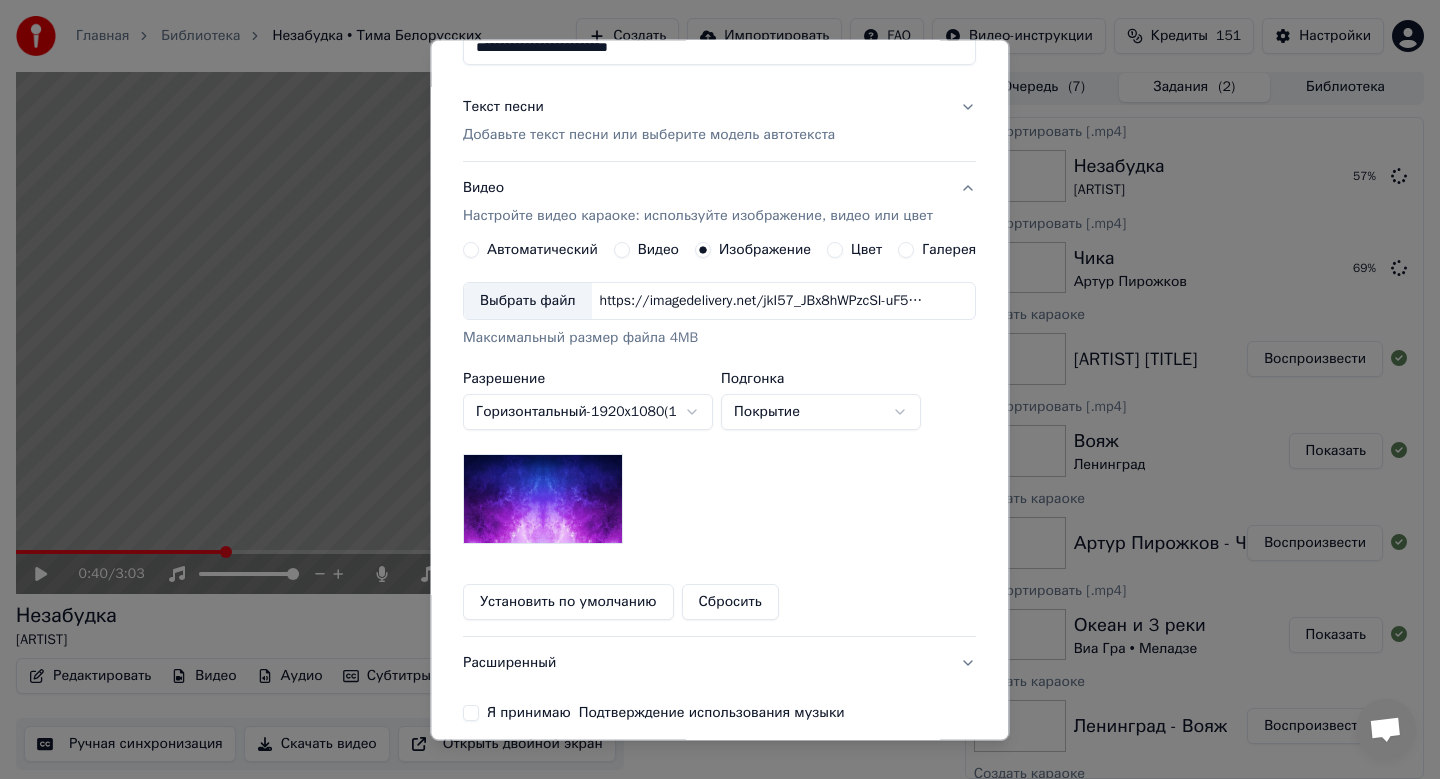 click on "Выбрать файл" at bounding box center [528, 302] 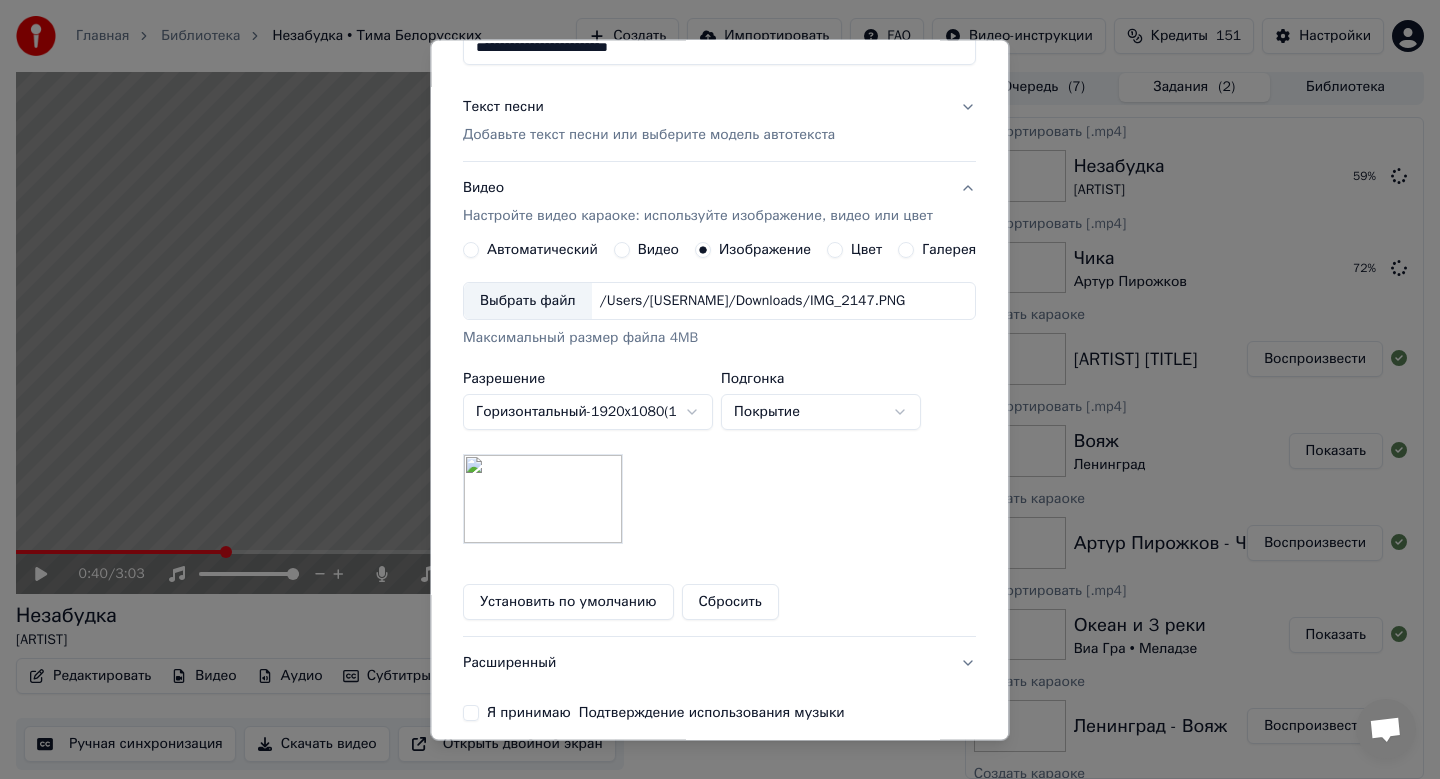 scroll, scrollTop: 299, scrollLeft: 0, axis: vertical 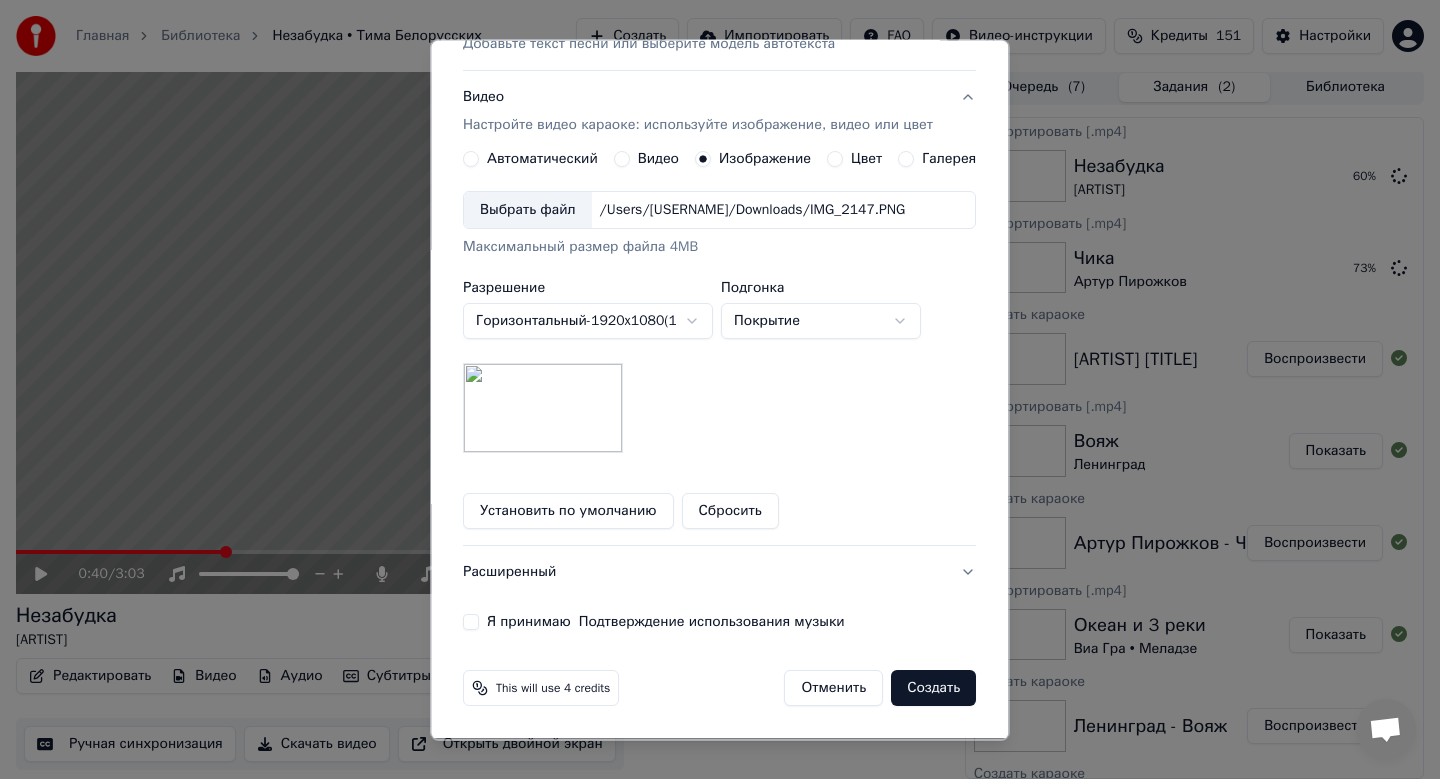 click on "Я принимаю   Подтверждение использования музыки" at bounding box center [471, 623] 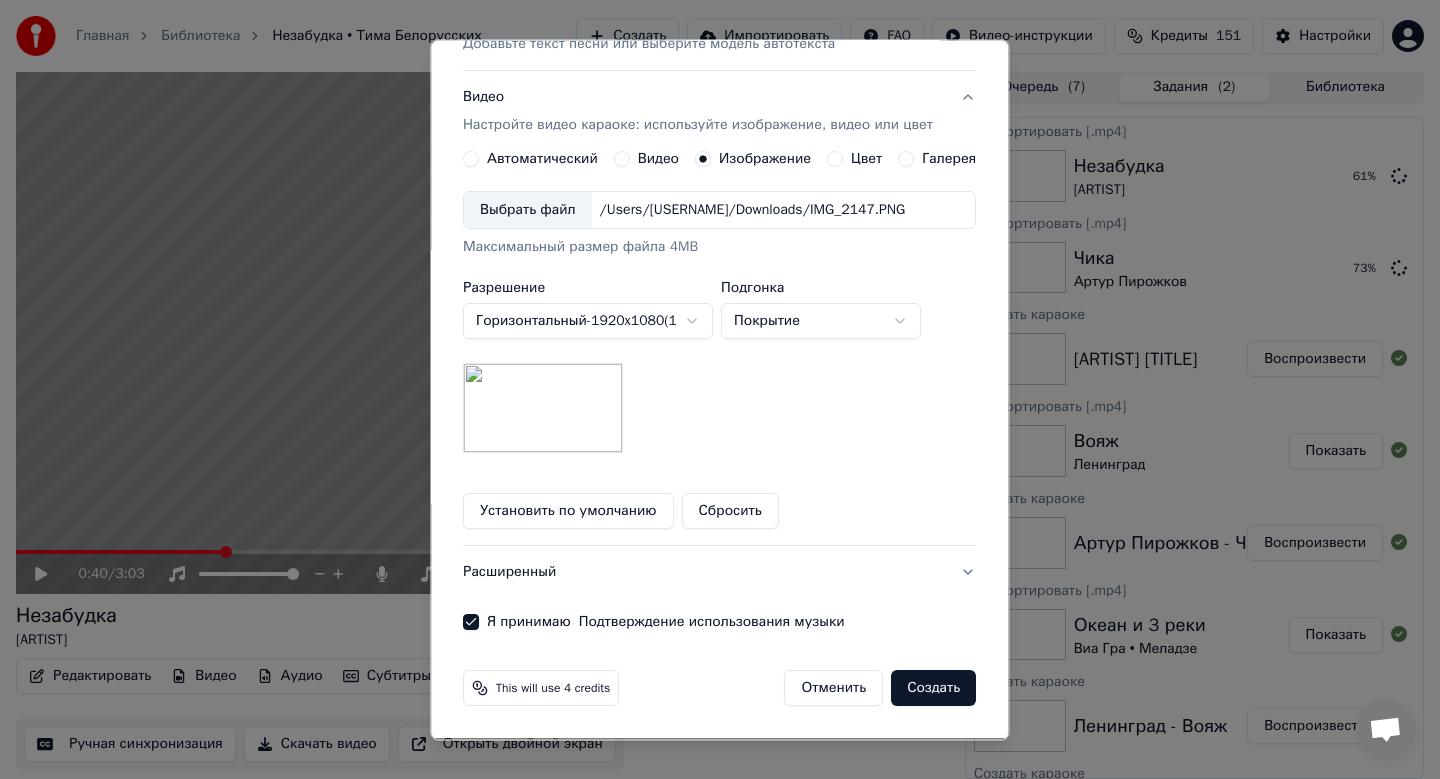 click on "Создать" at bounding box center [934, 689] 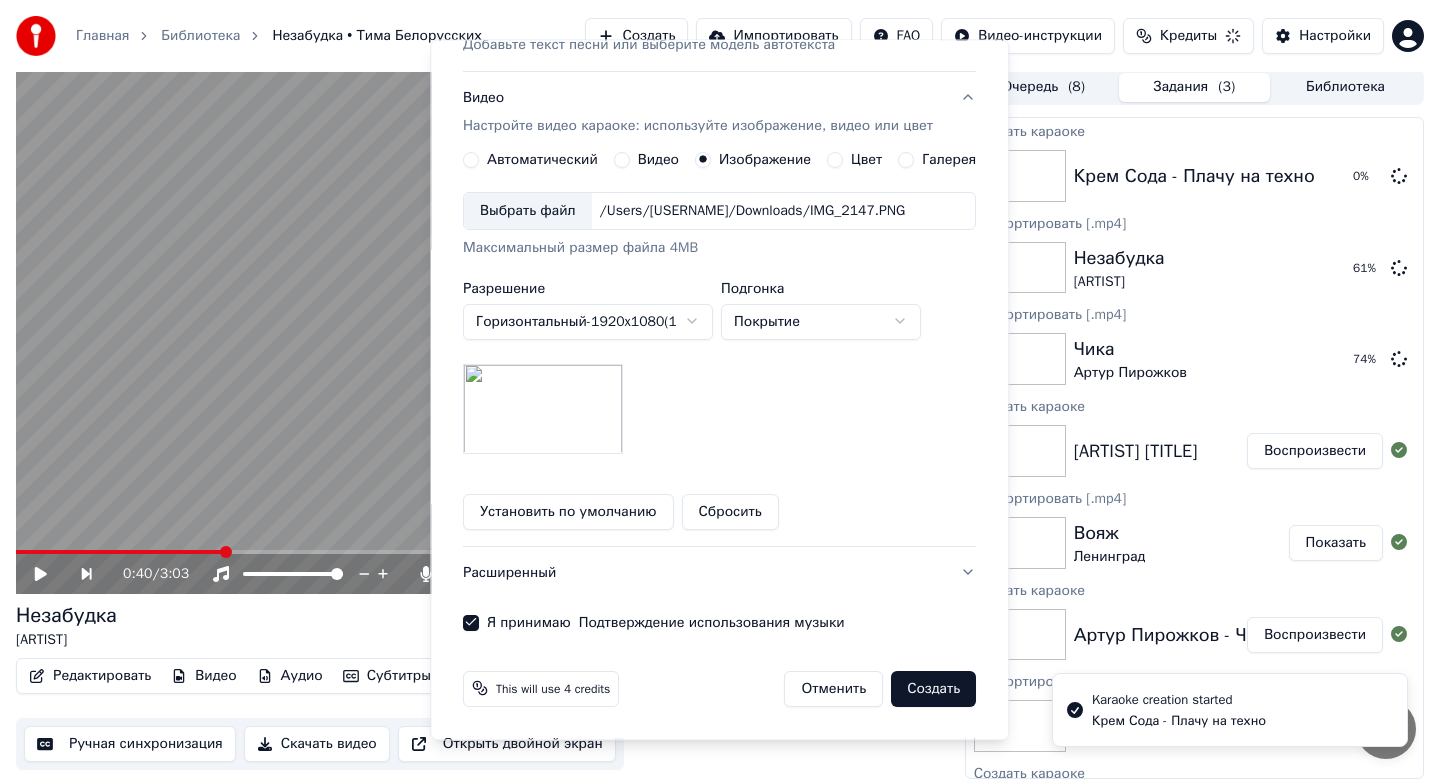 type 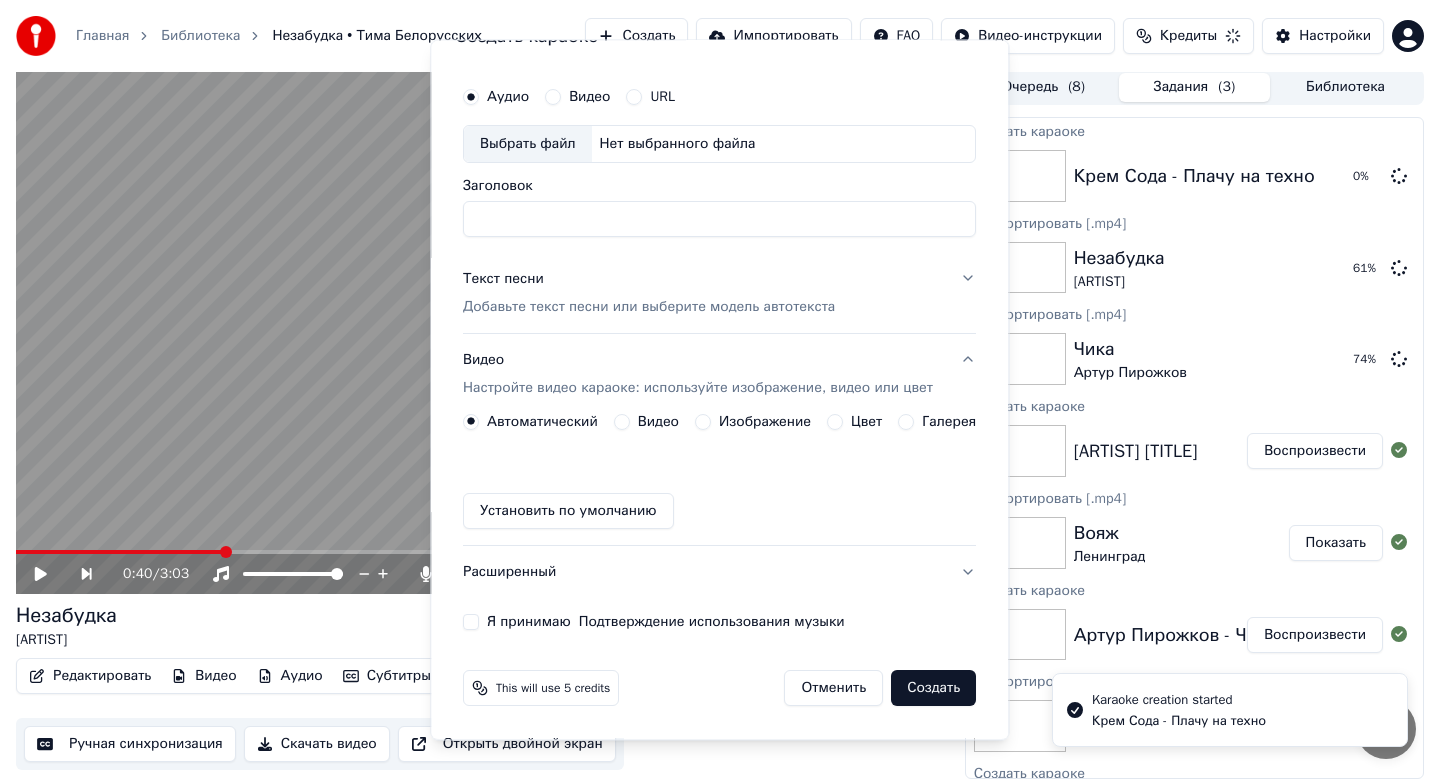 scroll, scrollTop: 37, scrollLeft: 0, axis: vertical 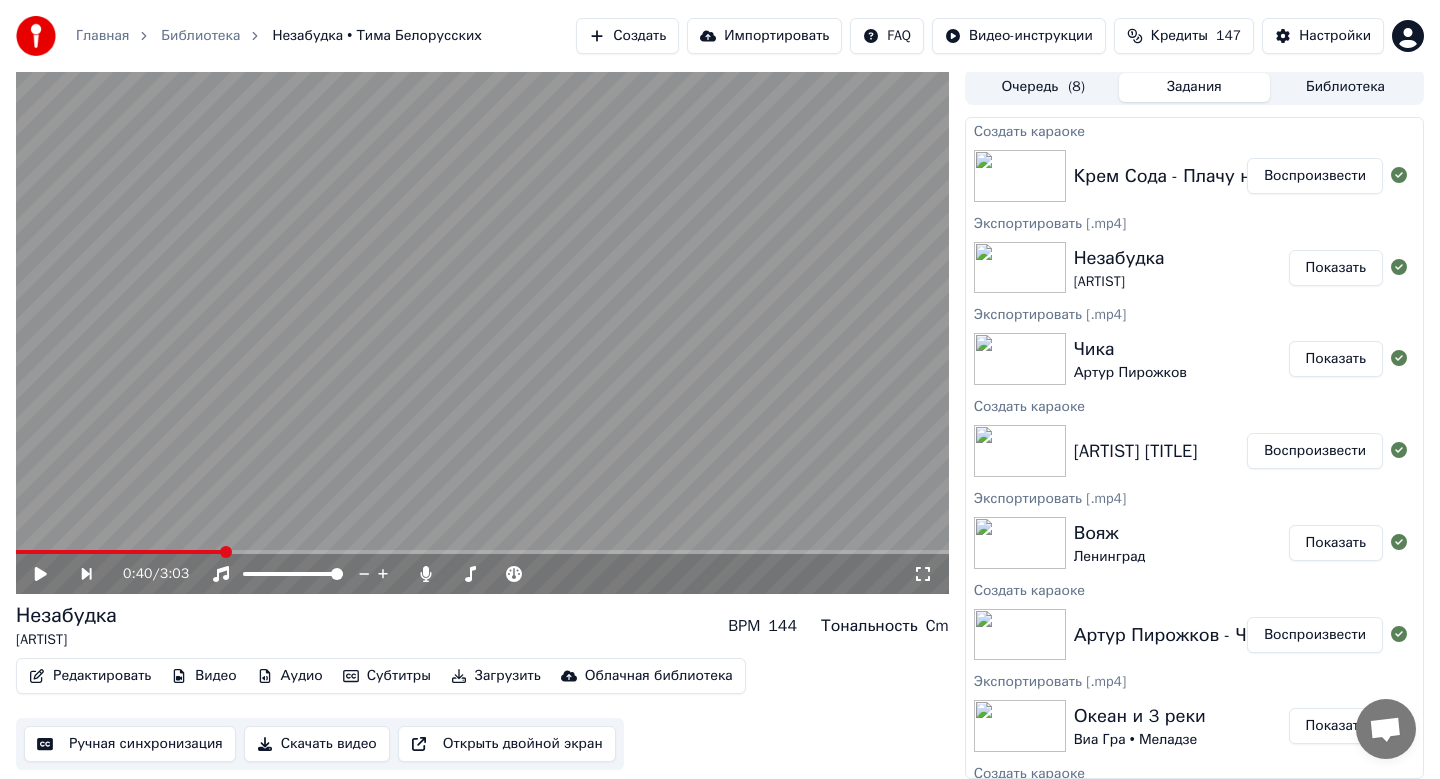 click at bounding box center (1020, 176) 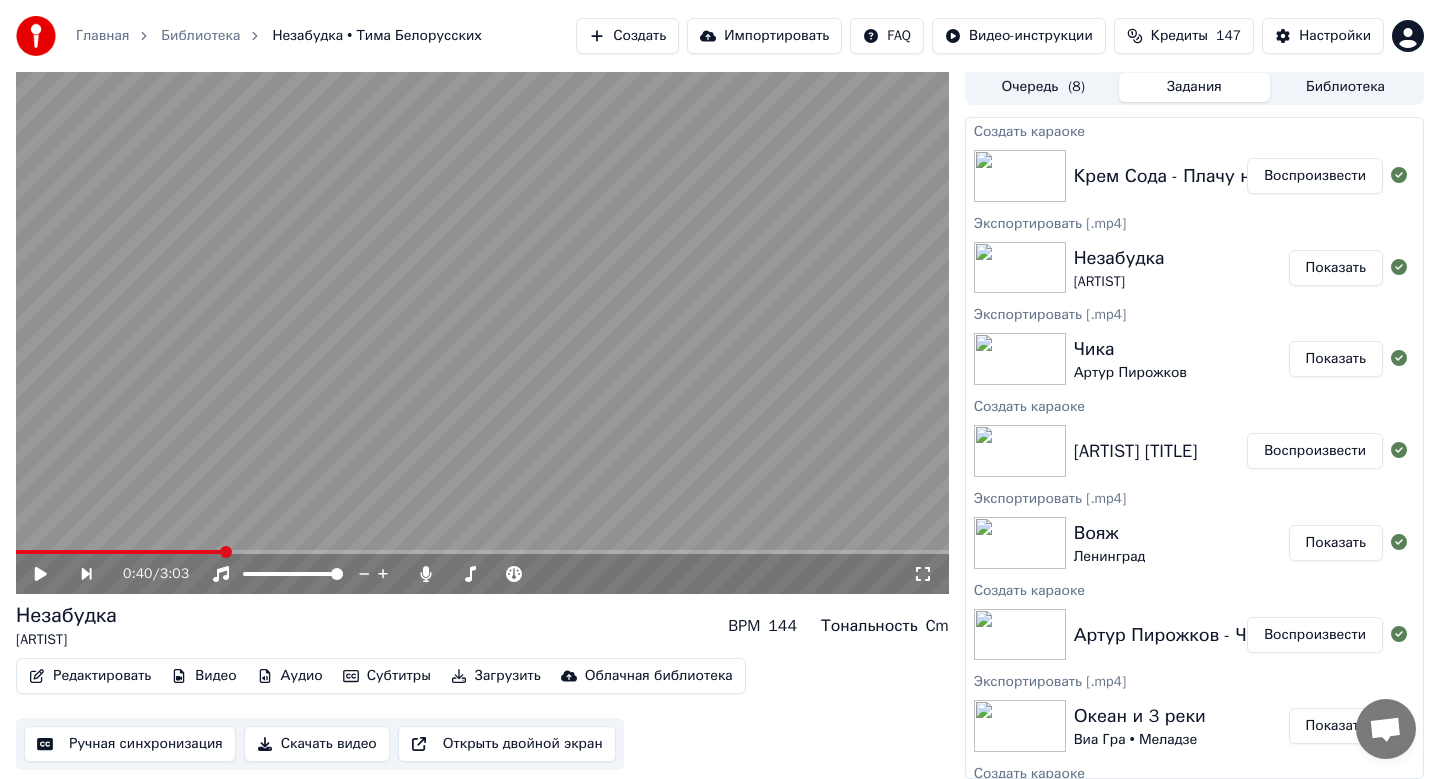 click on "Крем Сода - Плачу на техно" at bounding box center [1194, 176] 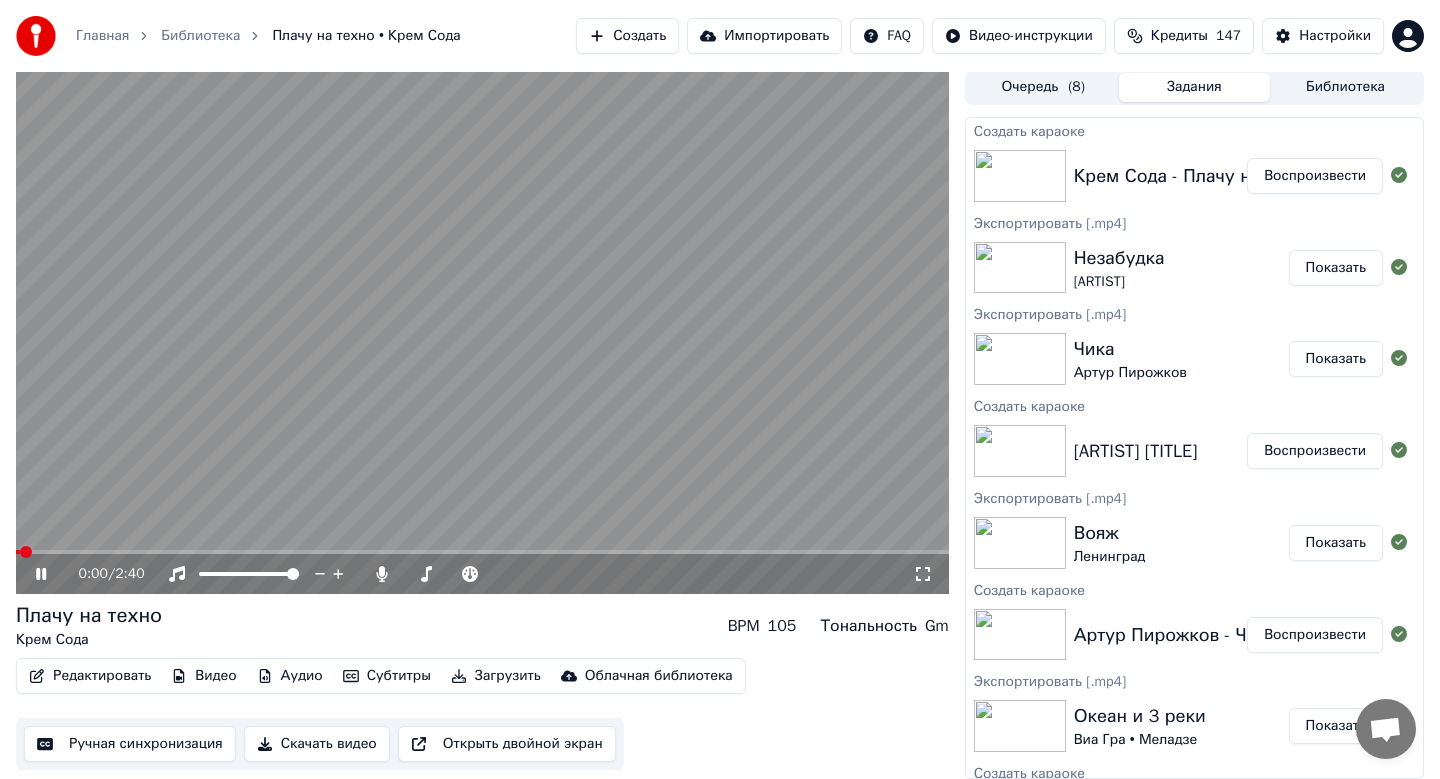click on "Скачать видео" at bounding box center (317, 744) 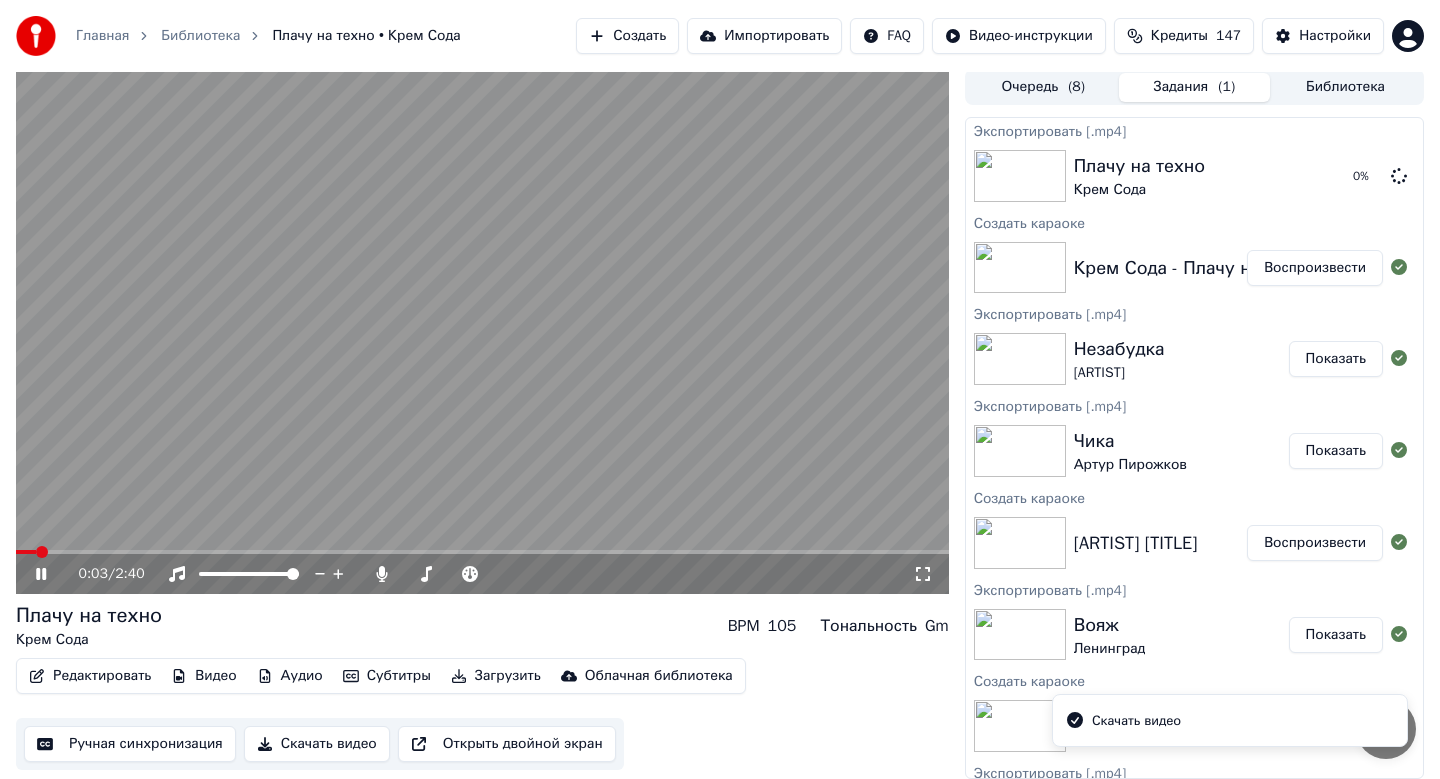 click on "Создать" at bounding box center [627, 36] 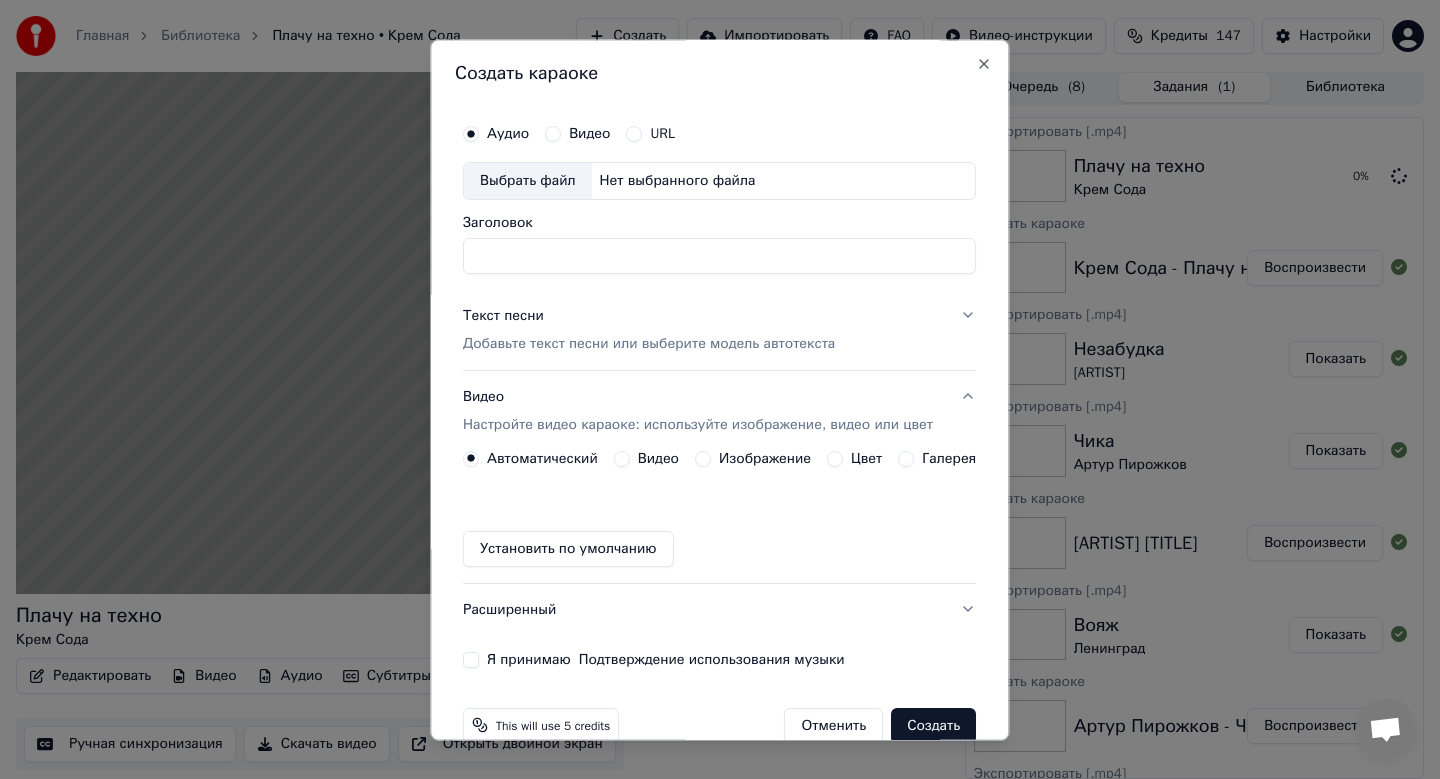 click on "Выбрать файл" at bounding box center (528, 181) 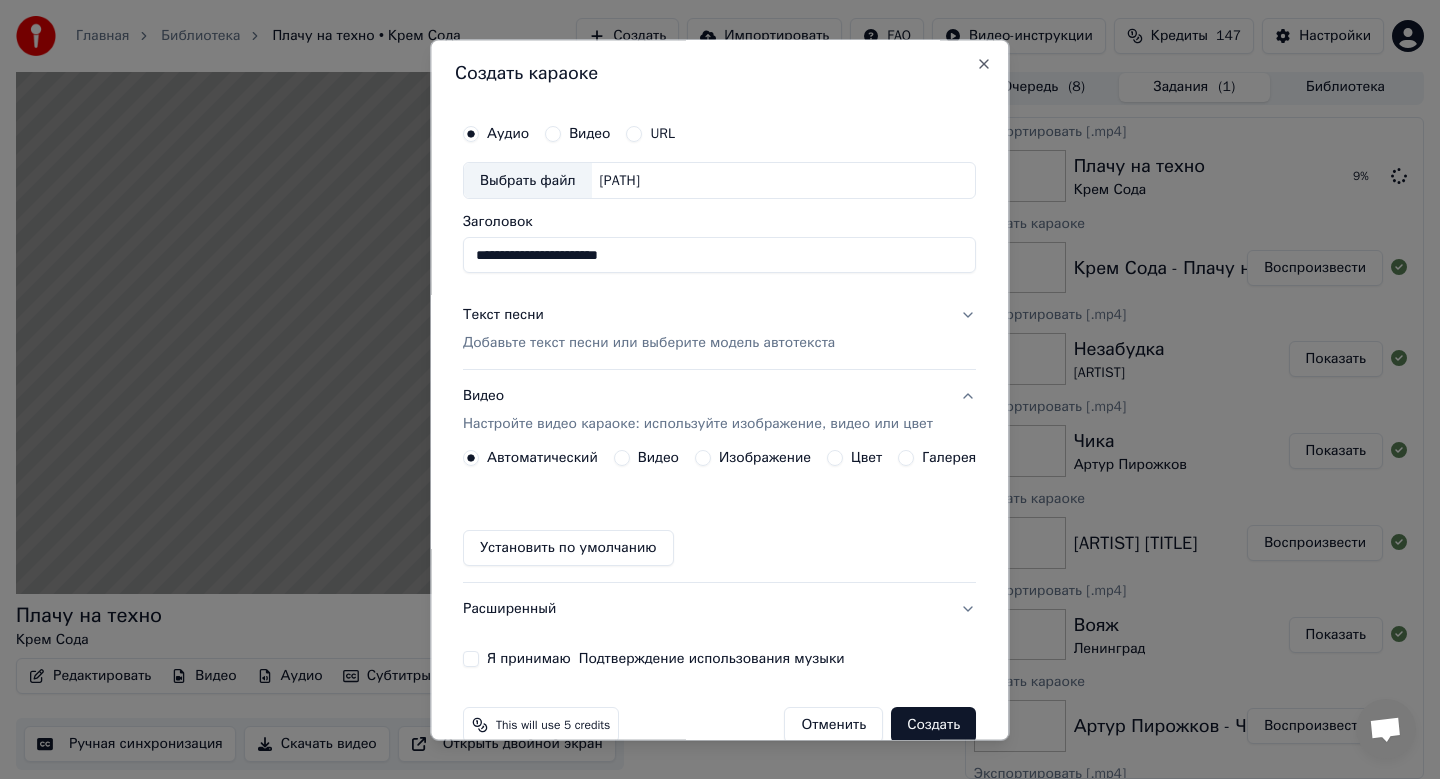 drag, startPoint x: 687, startPoint y: 253, endPoint x: 377, endPoint y: 243, distance: 310.16125 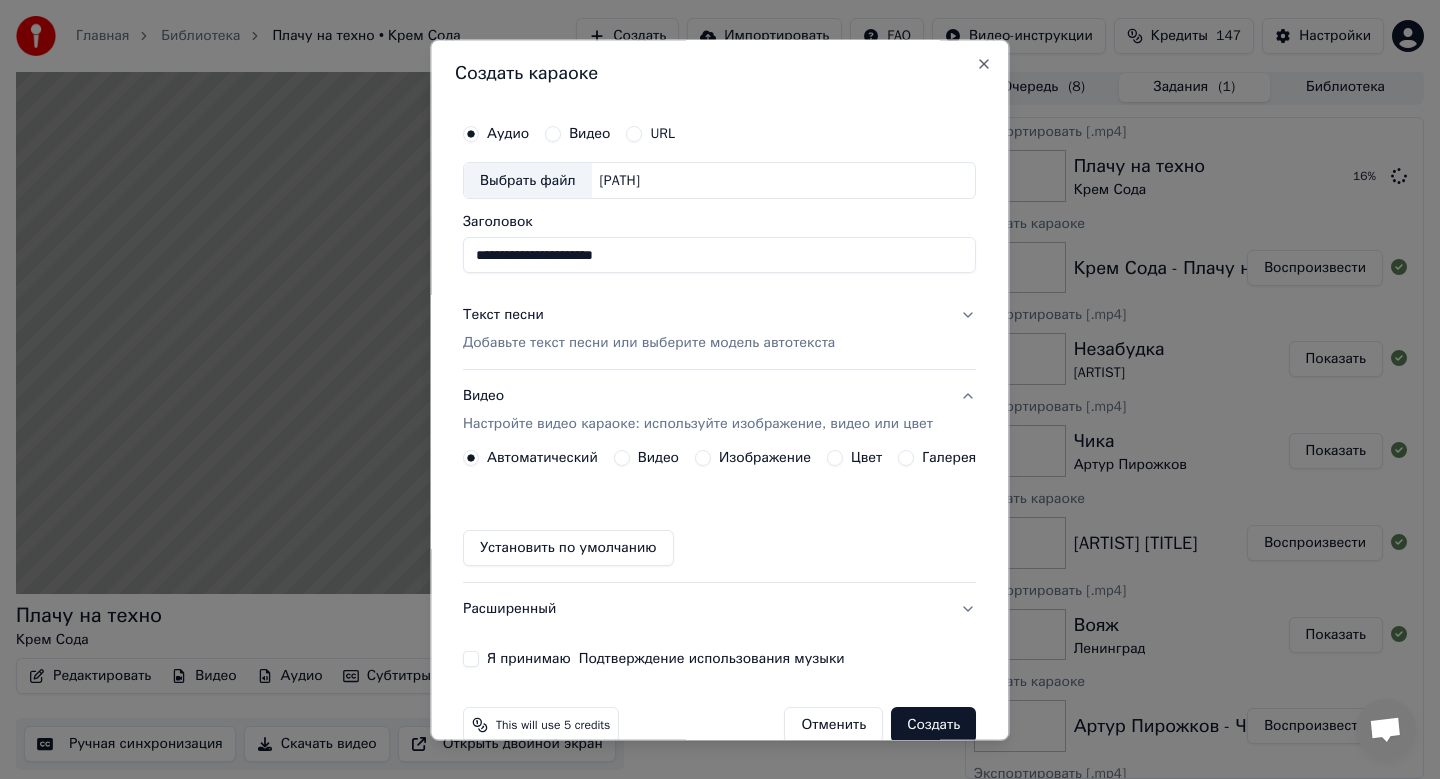 type on "**********" 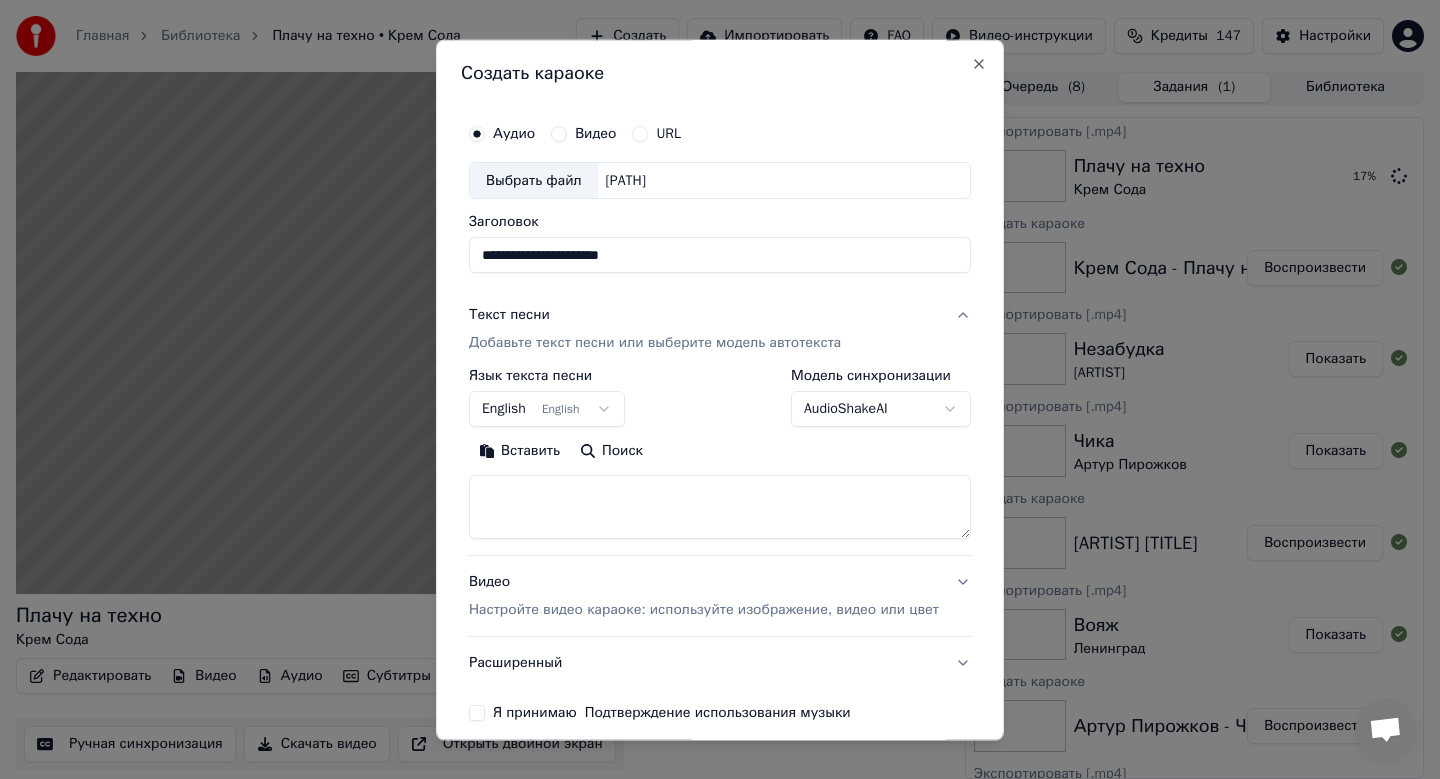 click on "Главная Библиотека Плачу на техно • Крем Сода Создать Импортировать FAQ Видео-инструкции Кредиты 147 Настройки Плачу на техно Крем Сода BPM 105 Тональность Gm Редактировать Видео Аудио Субтитры Загрузить Облачная библиотека Ручная синхронизация Скачать видео Открыть двойной экран Очередь ( 8 ) Задания ( 1 ) Библиотека Экспортировать [.mp4] Плачу на техно Крем Сода 17 % Создать караоке Крем Сода - Плачу на техно Воспроизвести Экспортировать [.mp4] Незабудка Тима Белорусских Показать Экспортировать [.mp4] Чика Артур Пирожков Показать Создать караоке Воспроизвести Вояж" at bounding box center (720, 386) 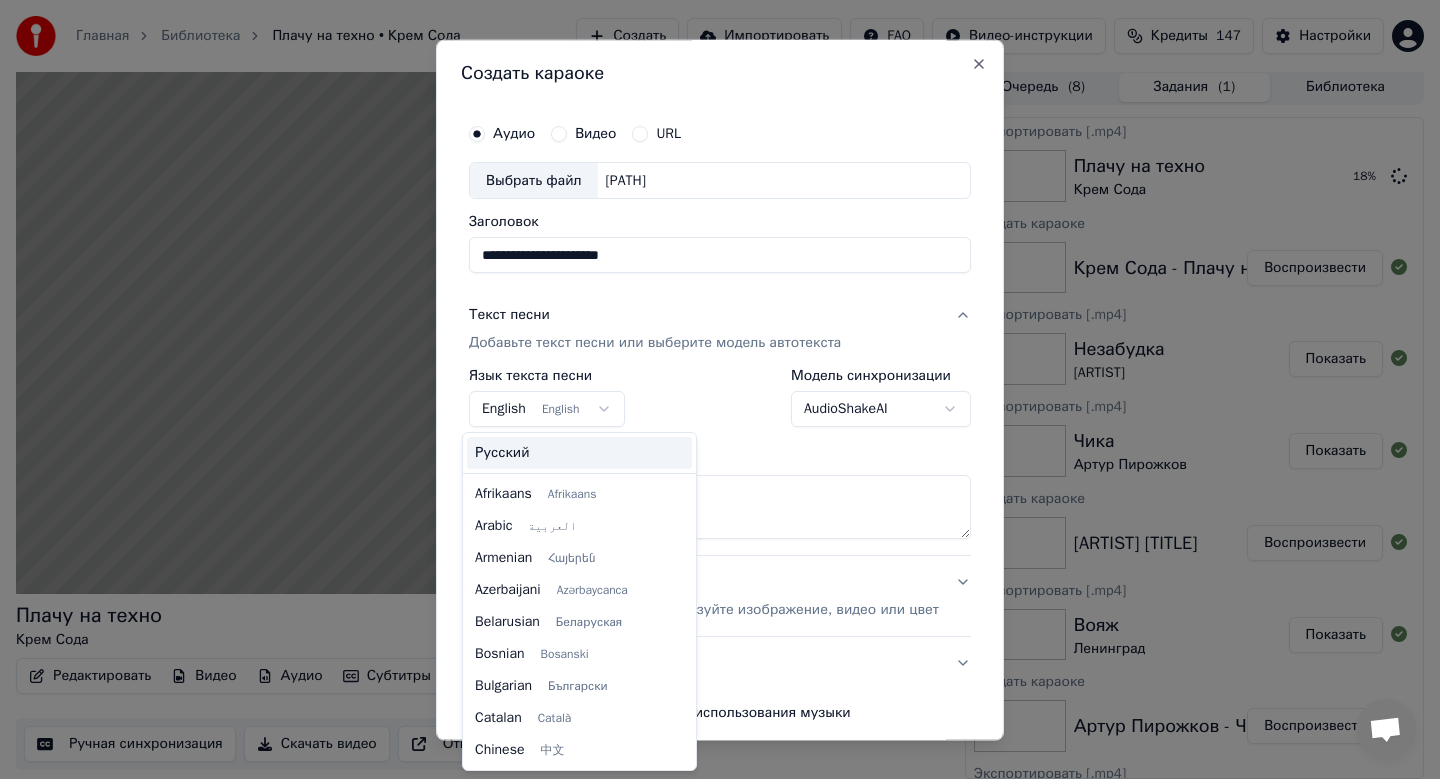scroll, scrollTop: 160, scrollLeft: 0, axis: vertical 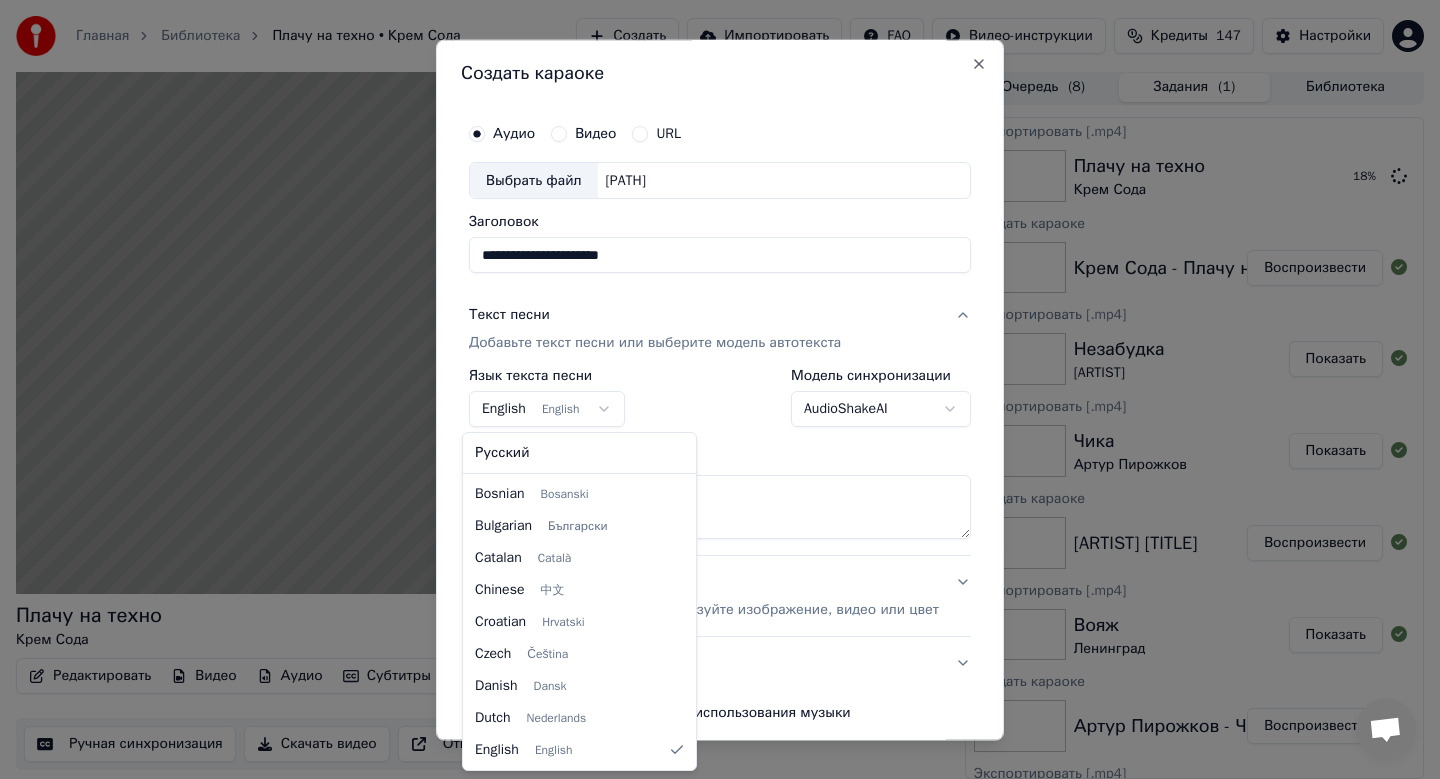 select on "**" 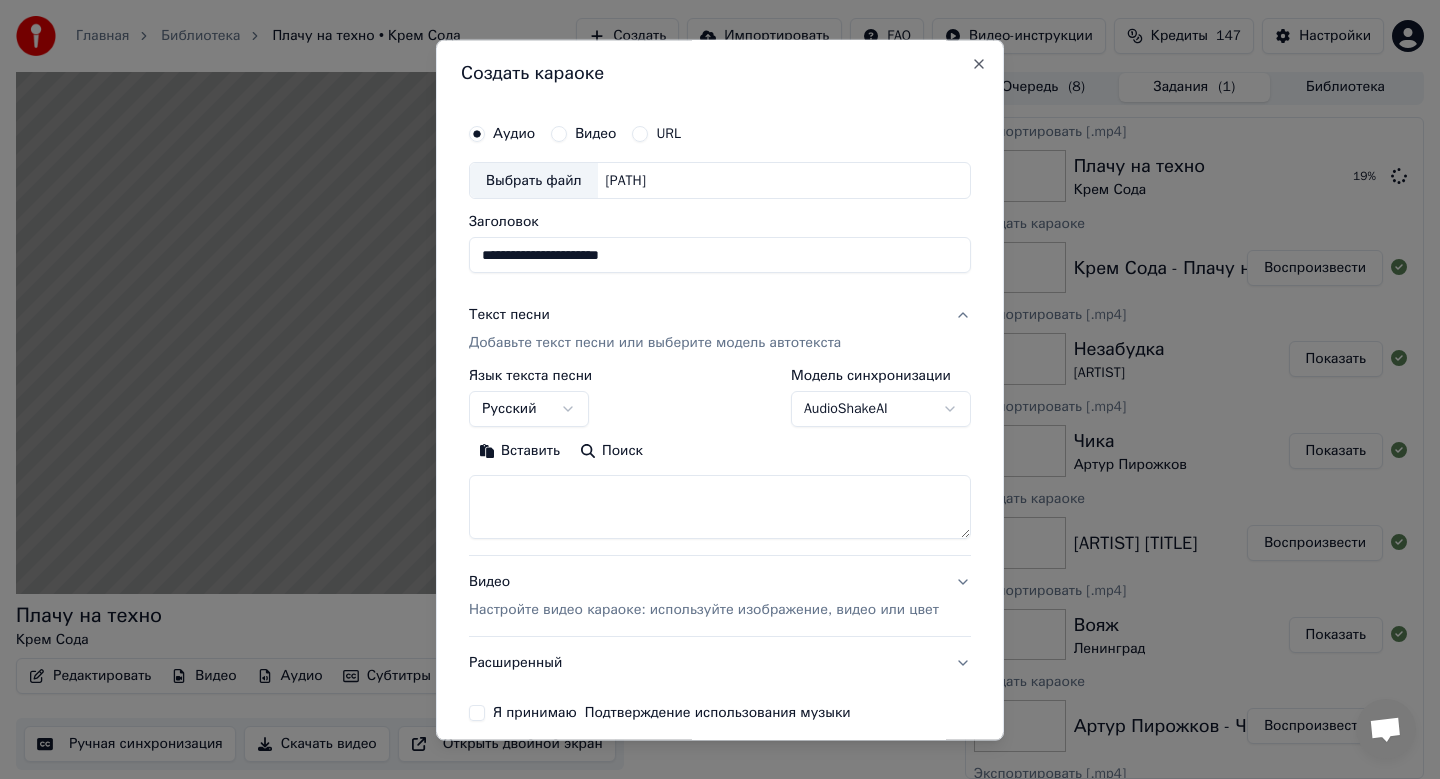 click on "Вставить" at bounding box center [519, 452] 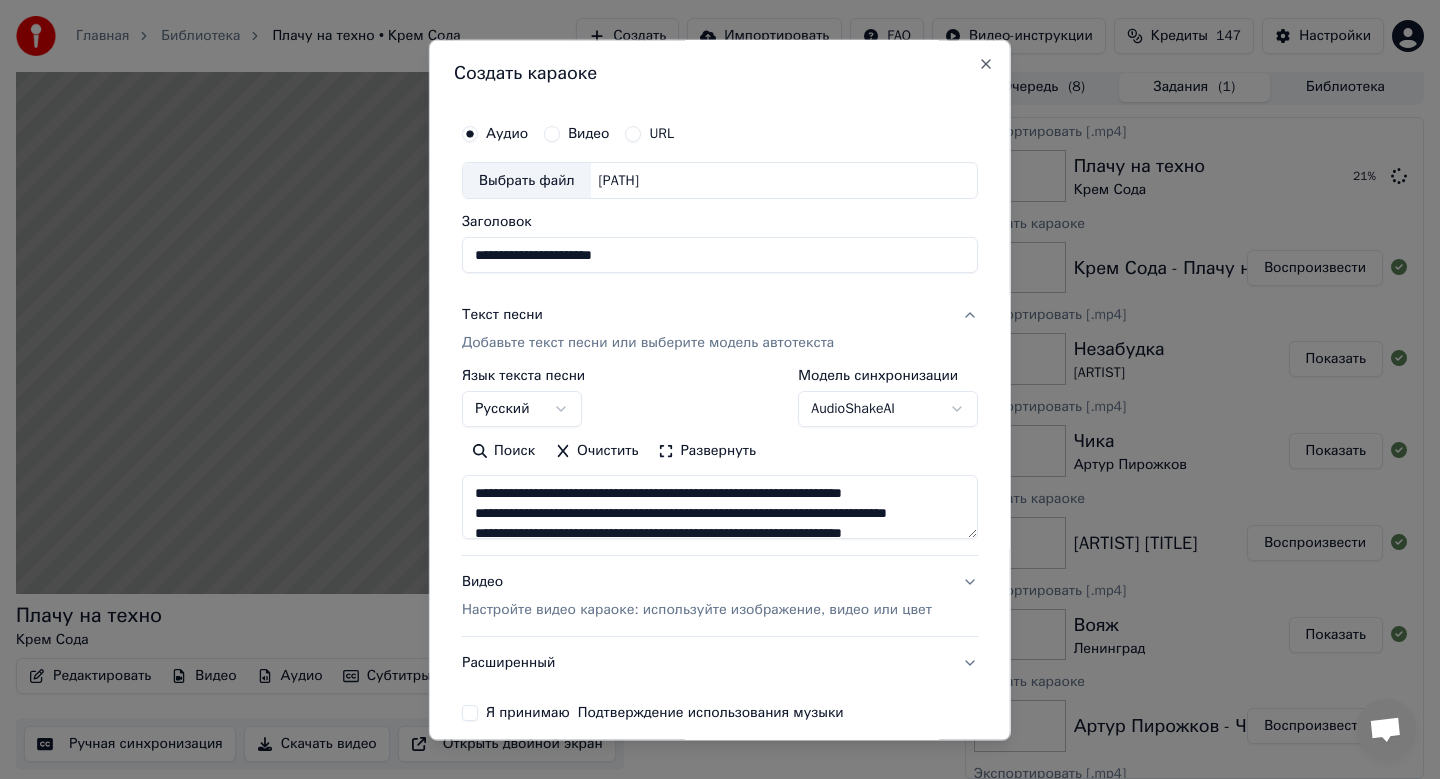 scroll, scrollTop: 91, scrollLeft: 0, axis: vertical 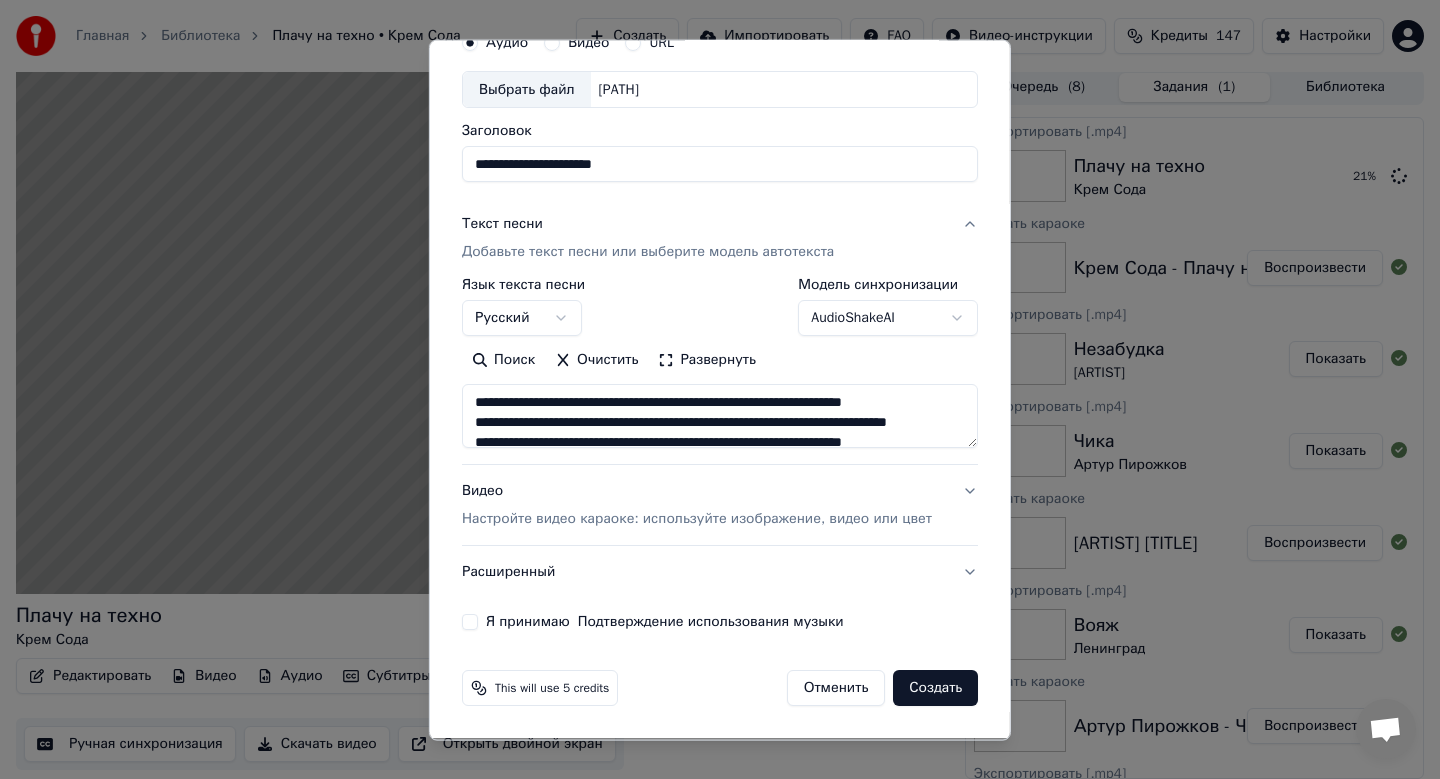 click on "Настройте видео караоке: используйте изображение, видео или цвет" at bounding box center (697, 520) 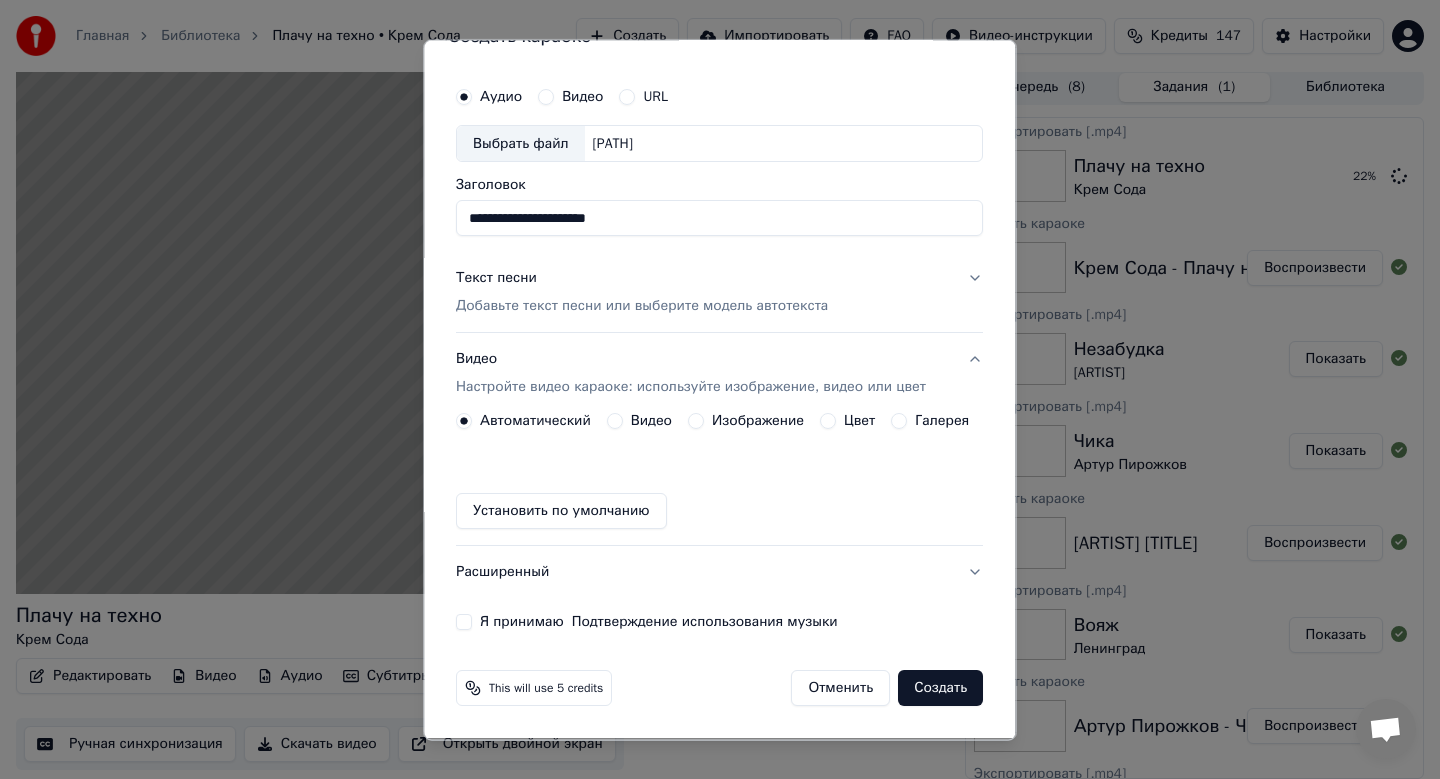 scroll, scrollTop: 37, scrollLeft: 0, axis: vertical 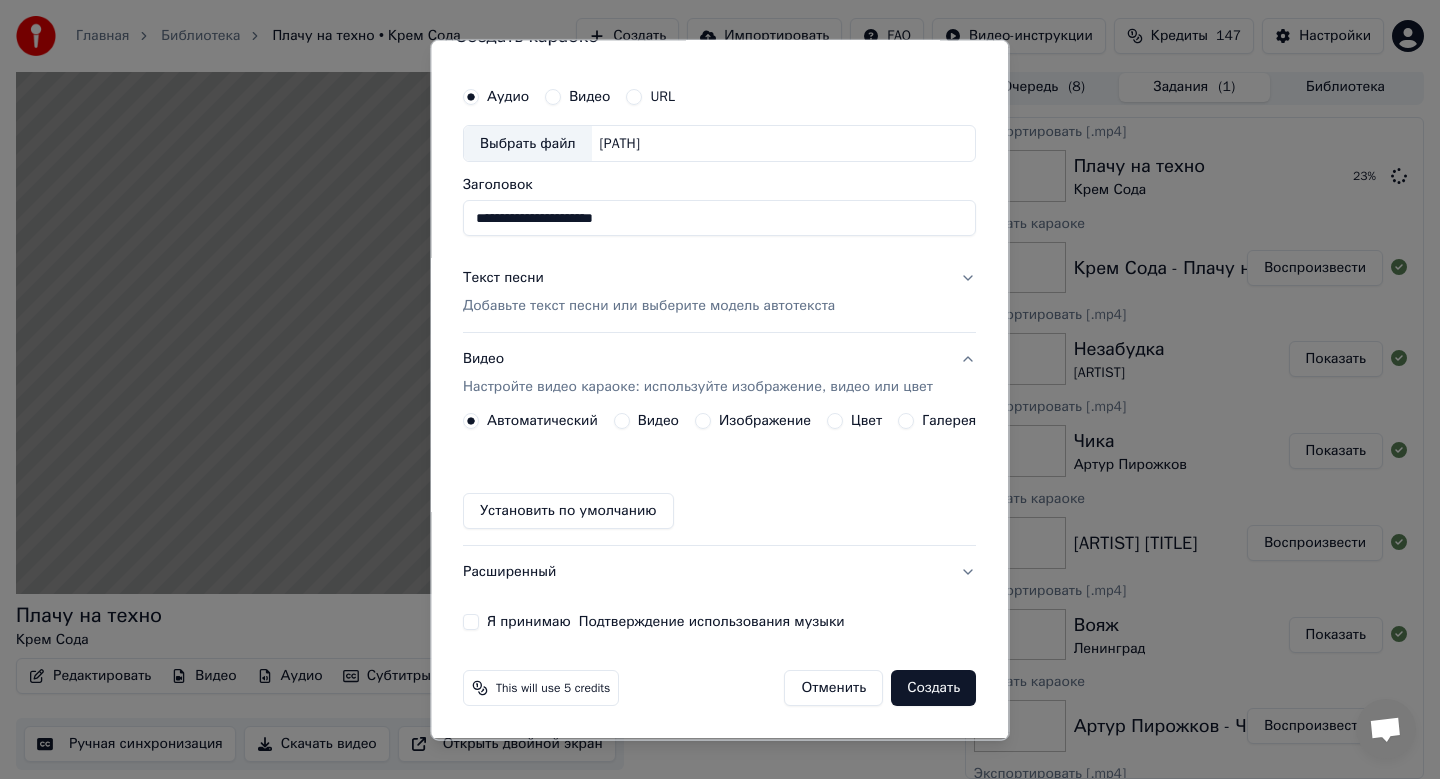 click on "Изображение" at bounding box center (765, 422) 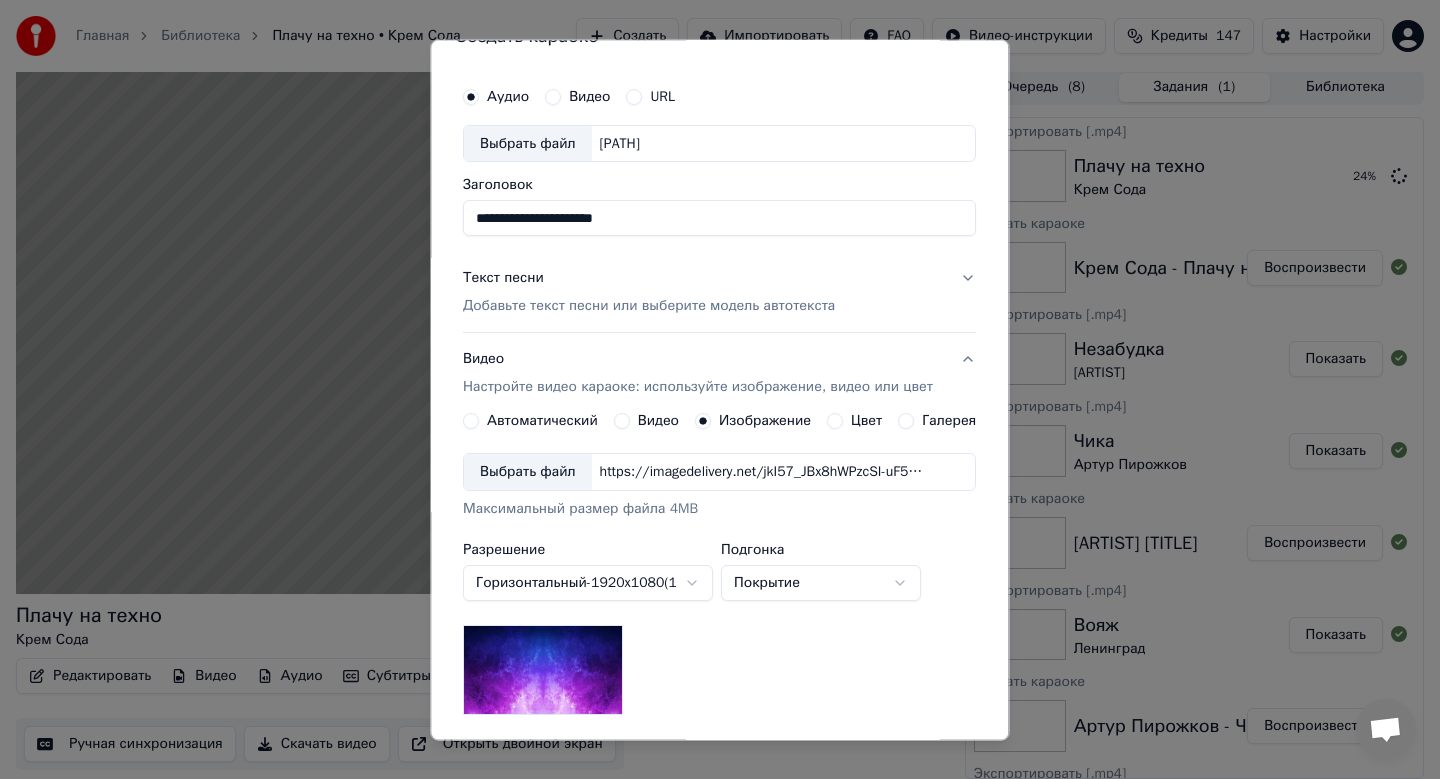 click on "Выбрать файл" at bounding box center [528, 473] 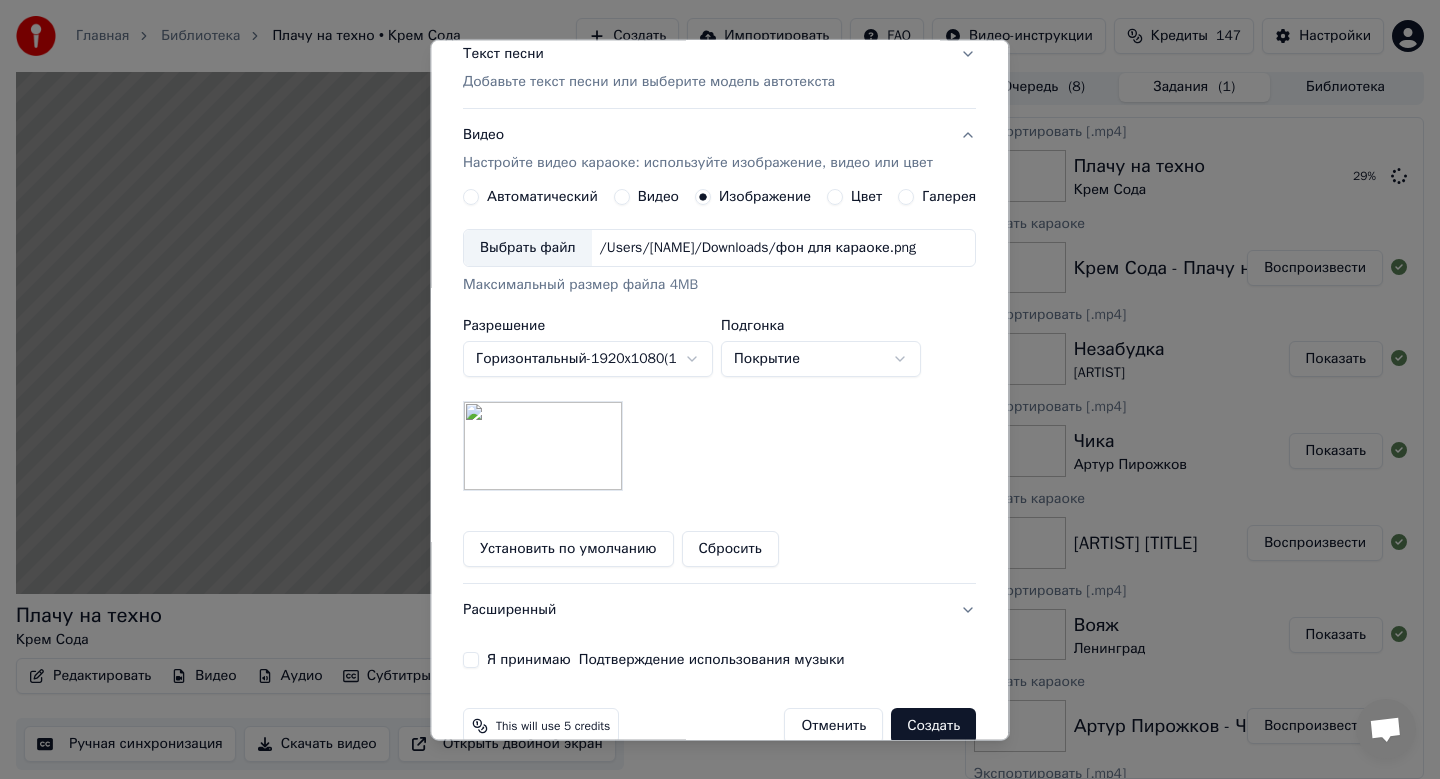 scroll, scrollTop: 299, scrollLeft: 0, axis: vertical 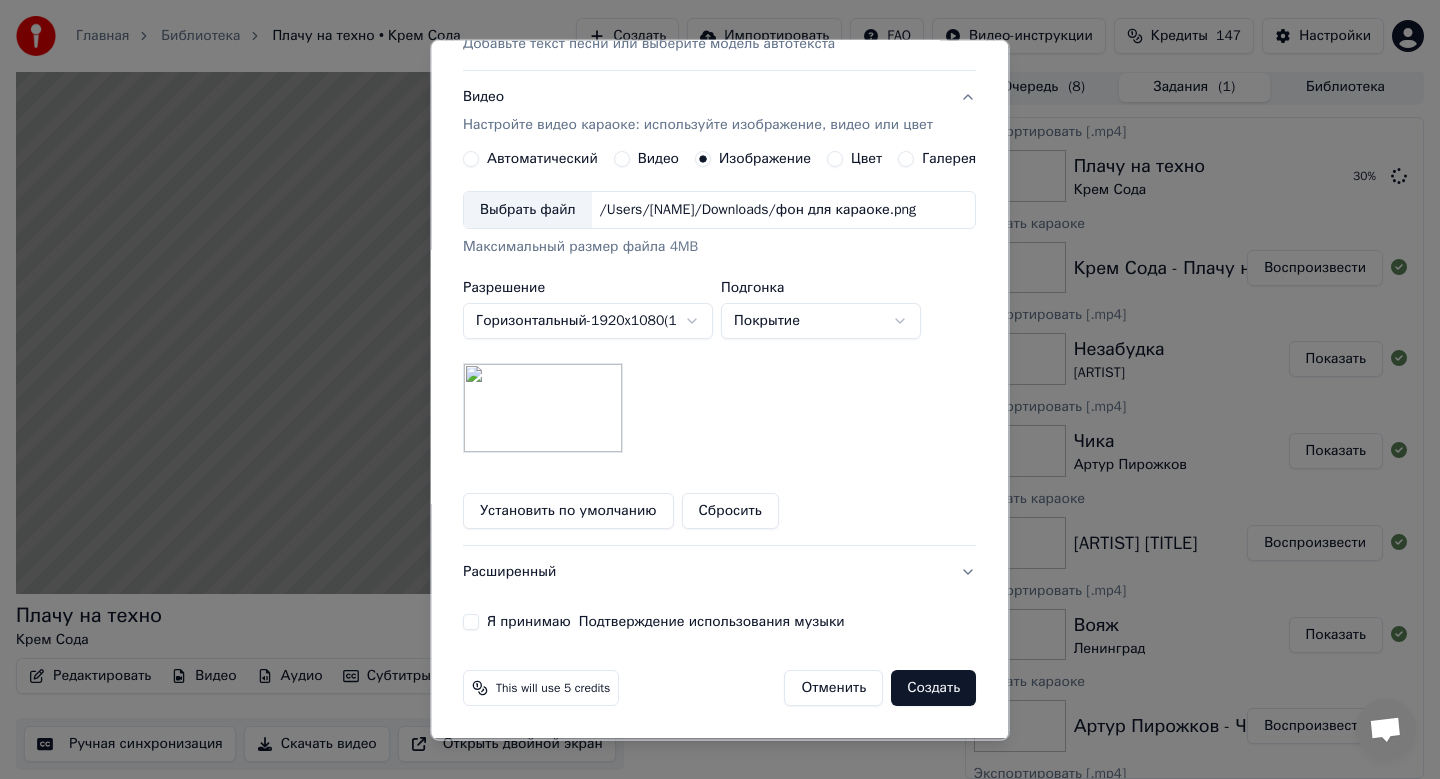 click on "Я принимаю   Подтверждение использования музыки" at bounding box center [471, 623] 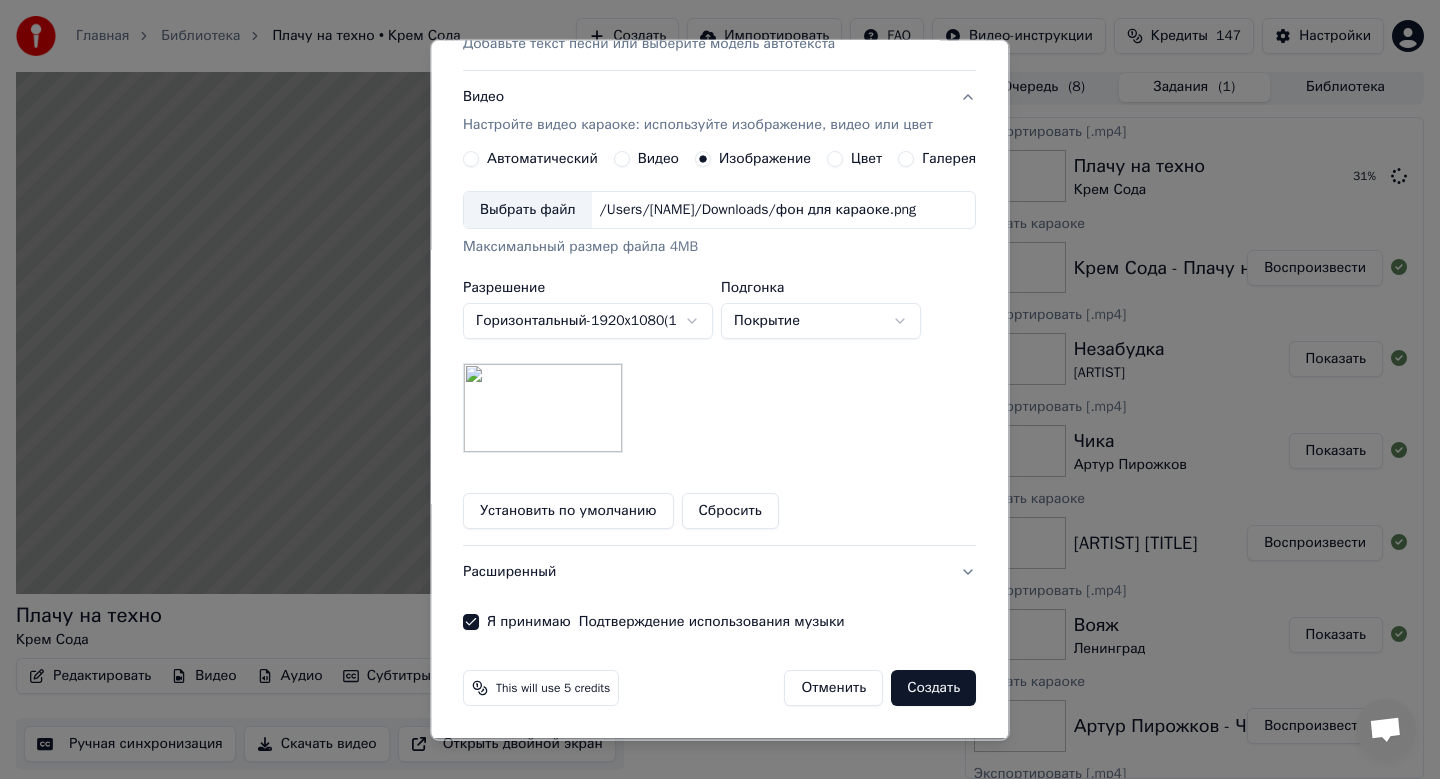 click on "Создать" at bounding box center (934, 689) 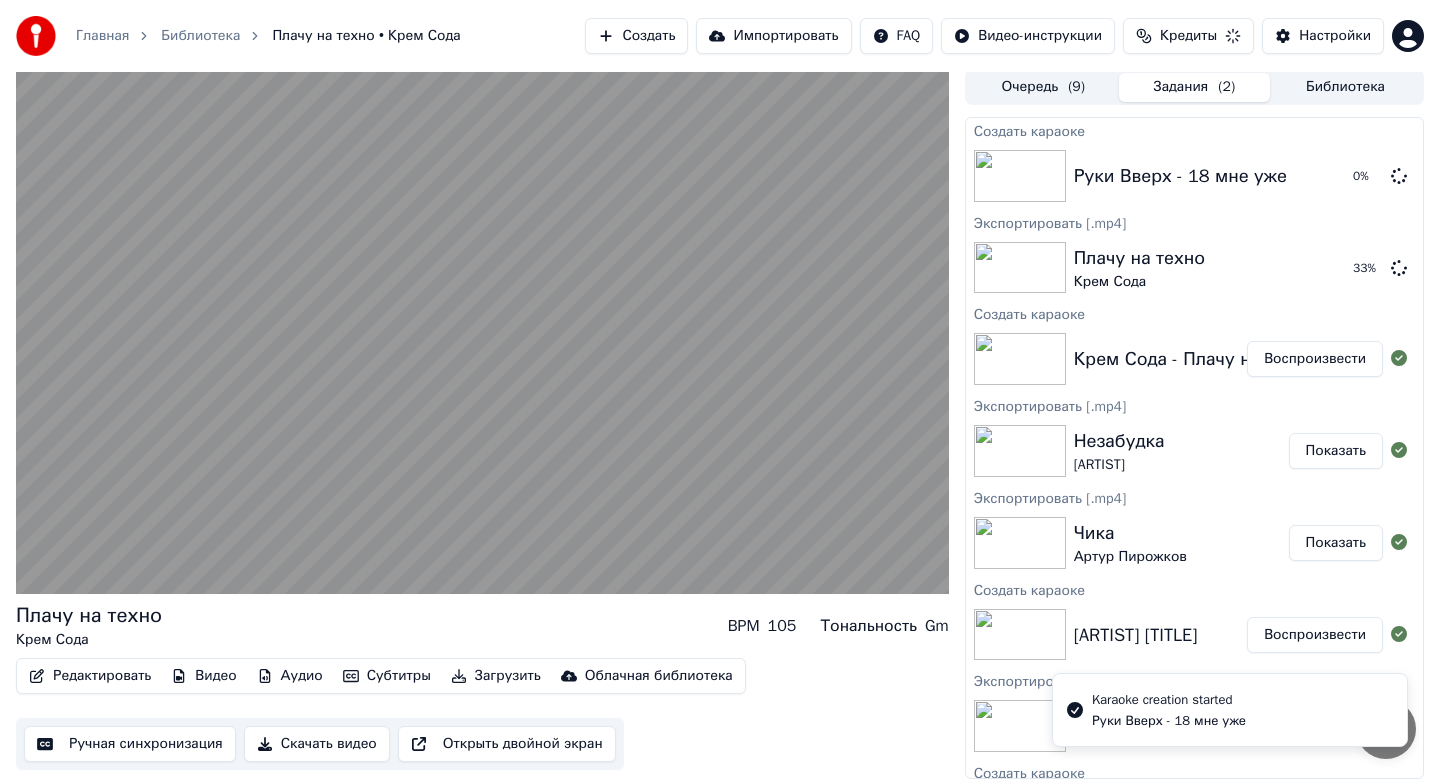 scroll, scrollTop: 0, scrollLeft: 0, axis: both 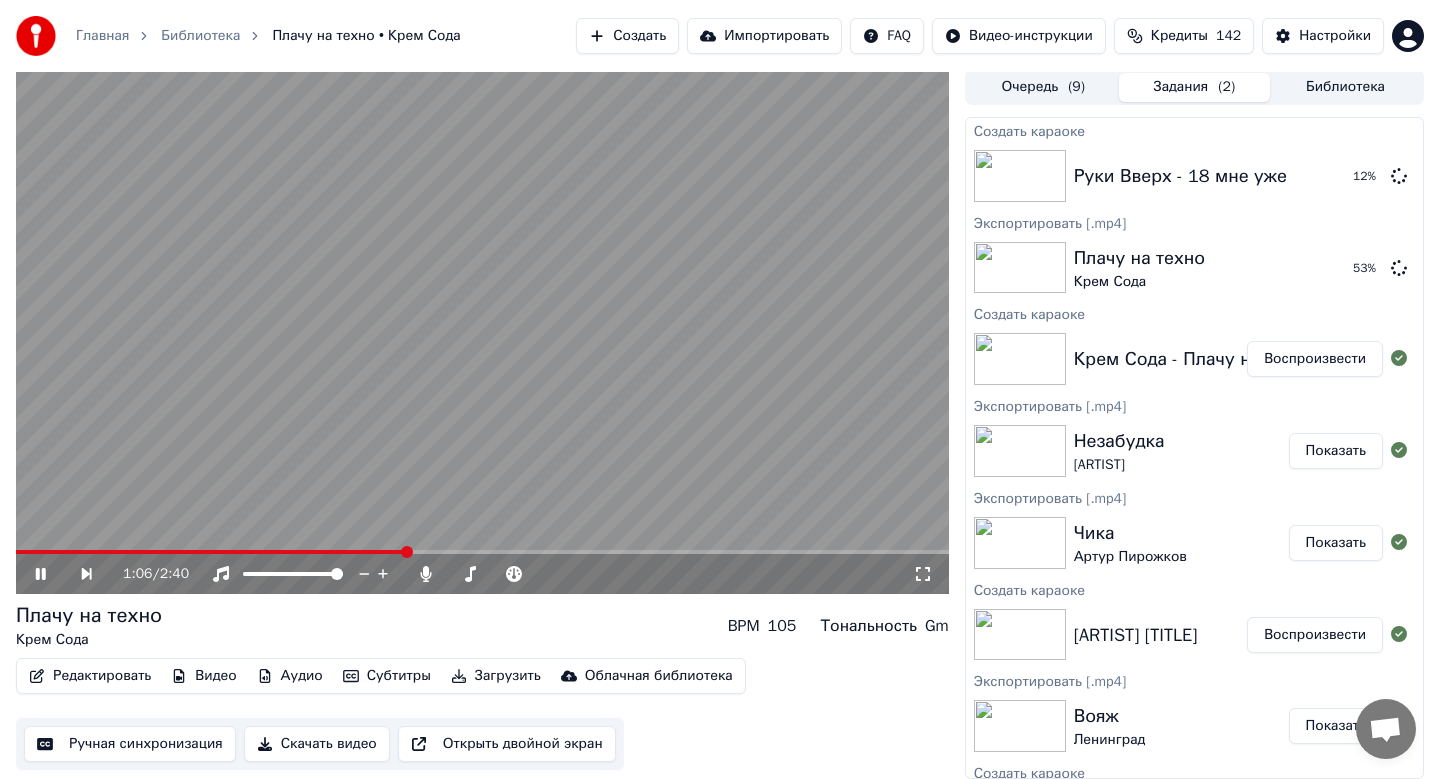 click on "Создать" at bounding box center (627, 36) 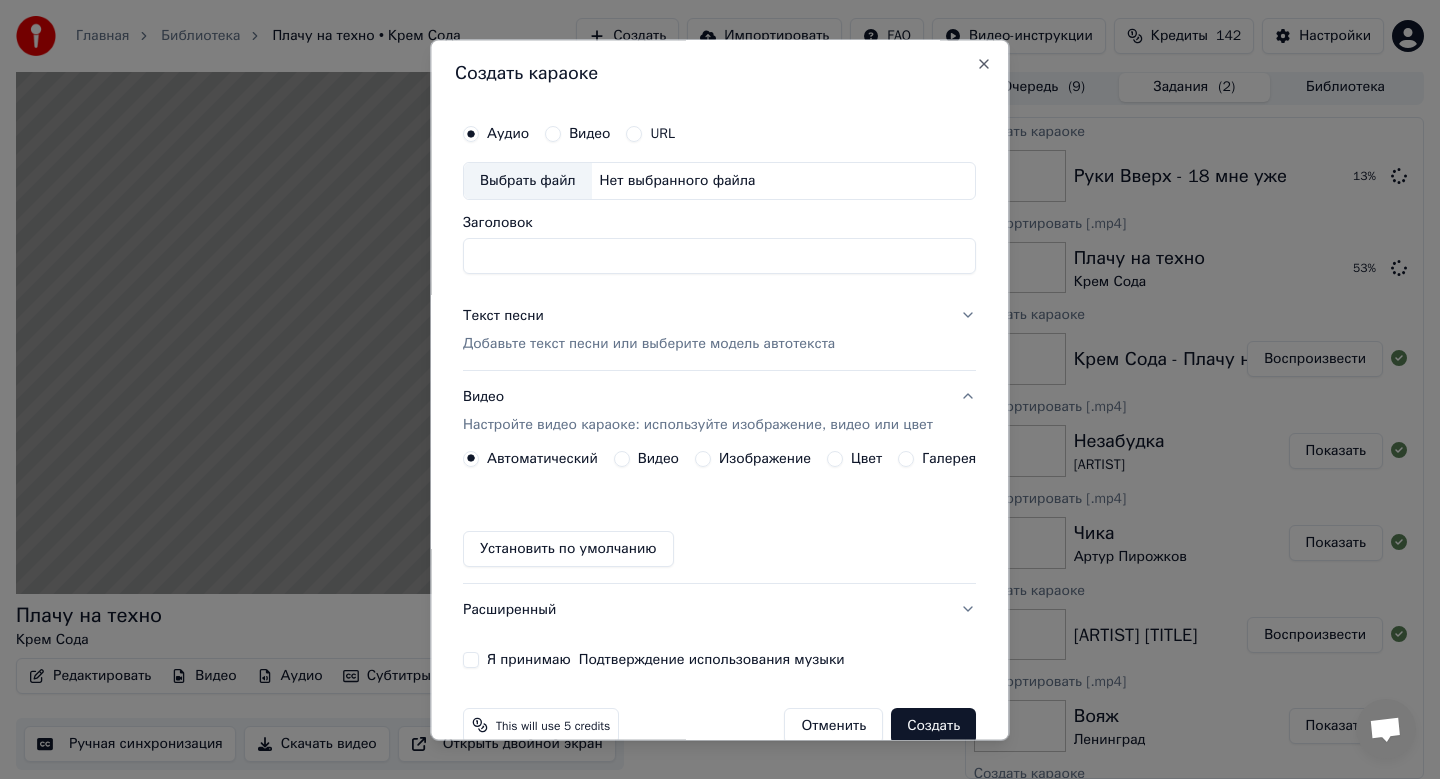 click on "Выбрать файл" at bounding box center (528, 181) 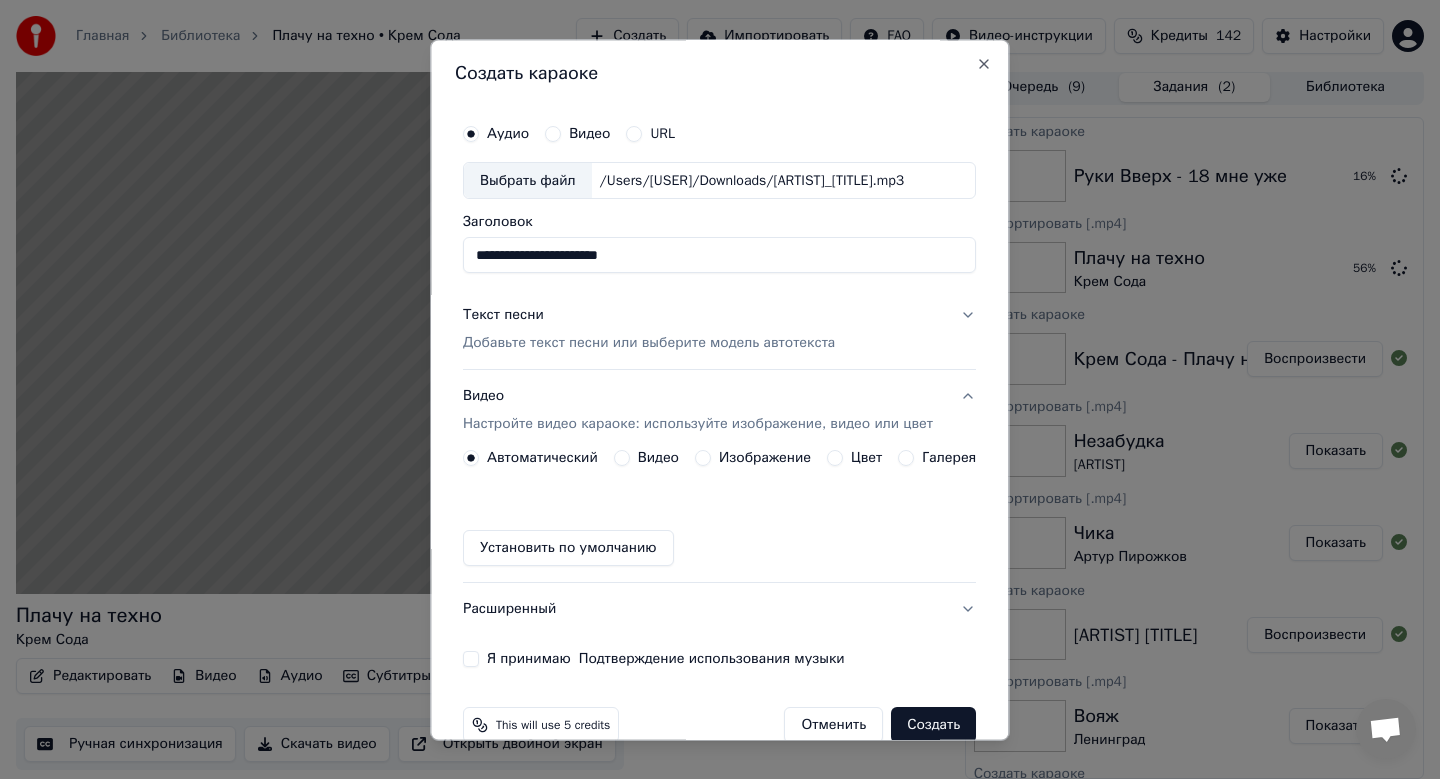 drag, startPoint x: 667, startPoint y: 267, endPoint x: 389, endPoint y: 245, distance: 278.86914 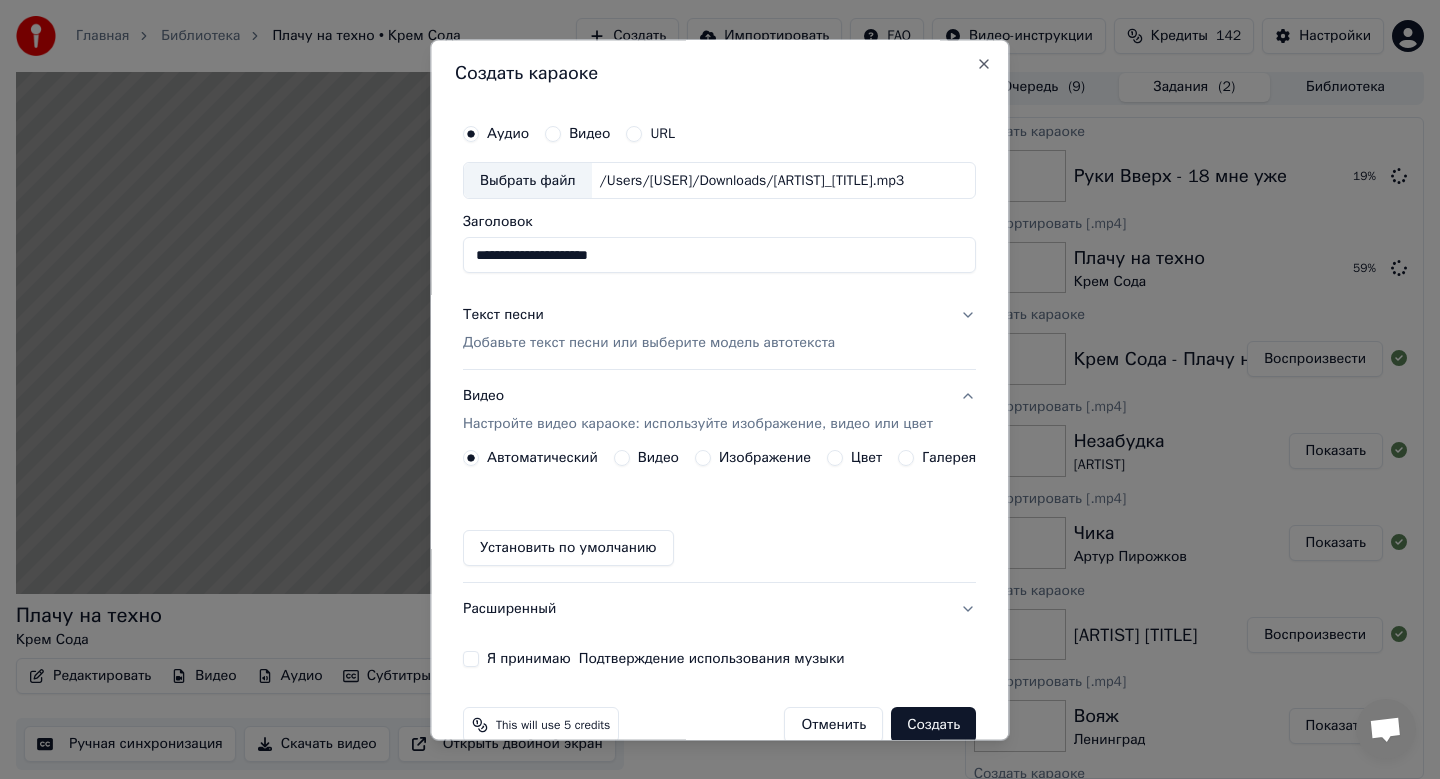 type on "**********" 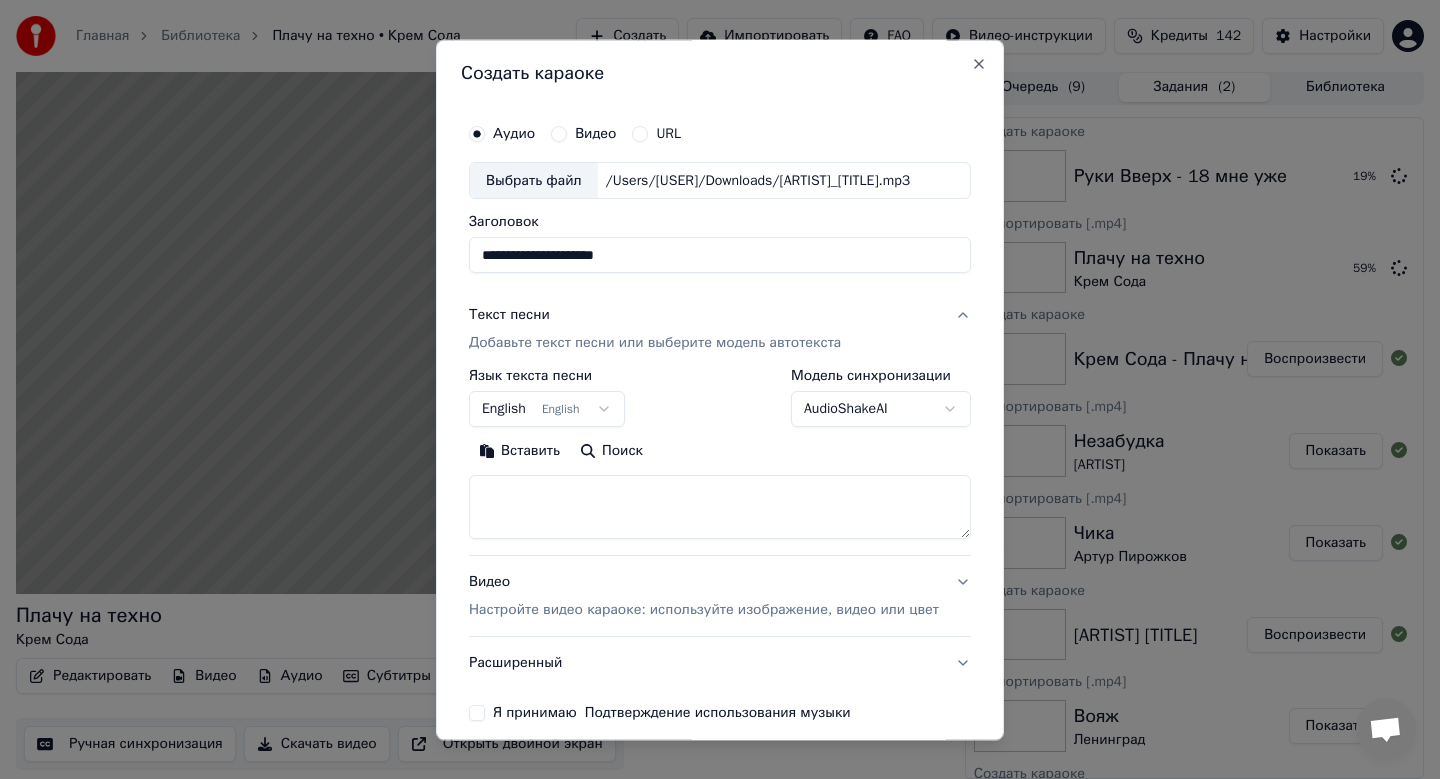 click on "English English" at bounding box center (547, 410) 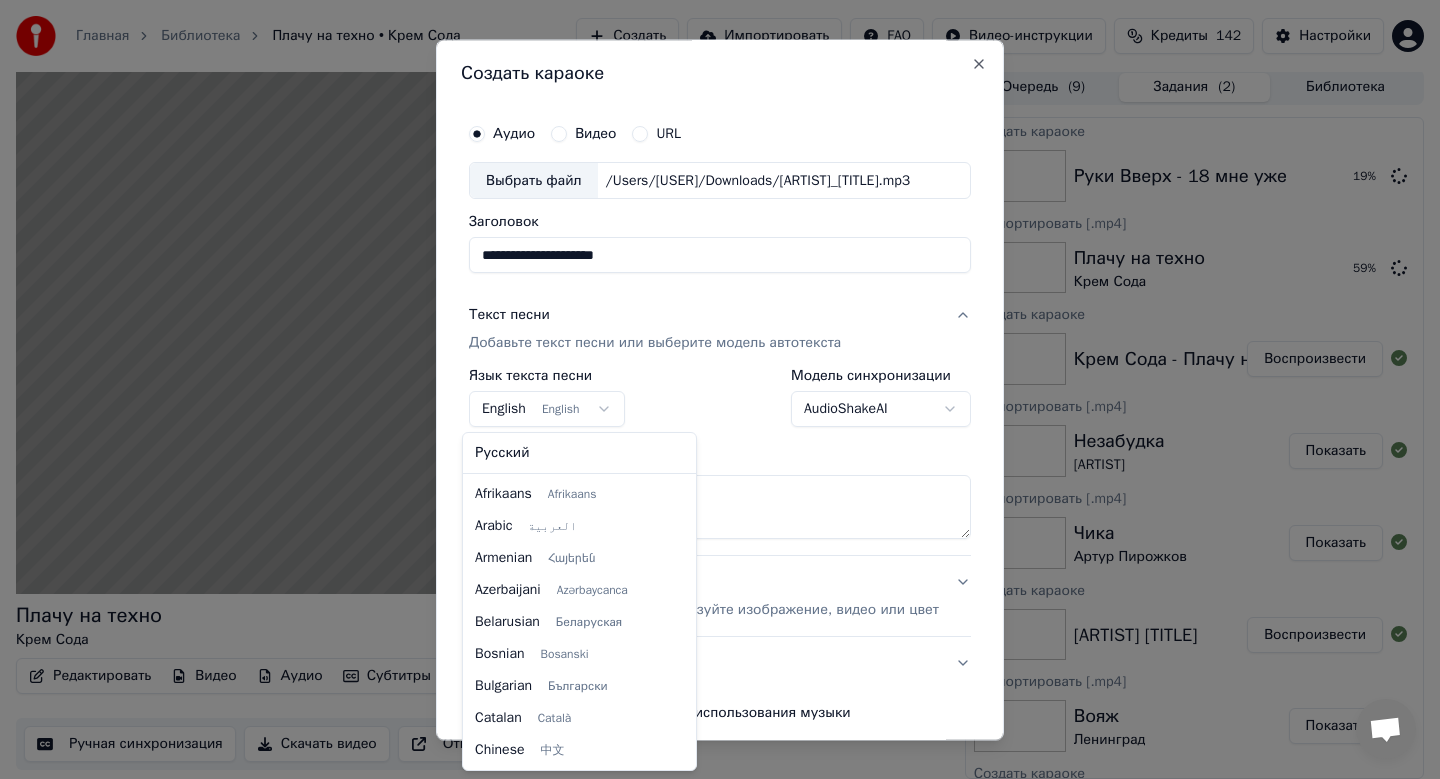 select on "**" 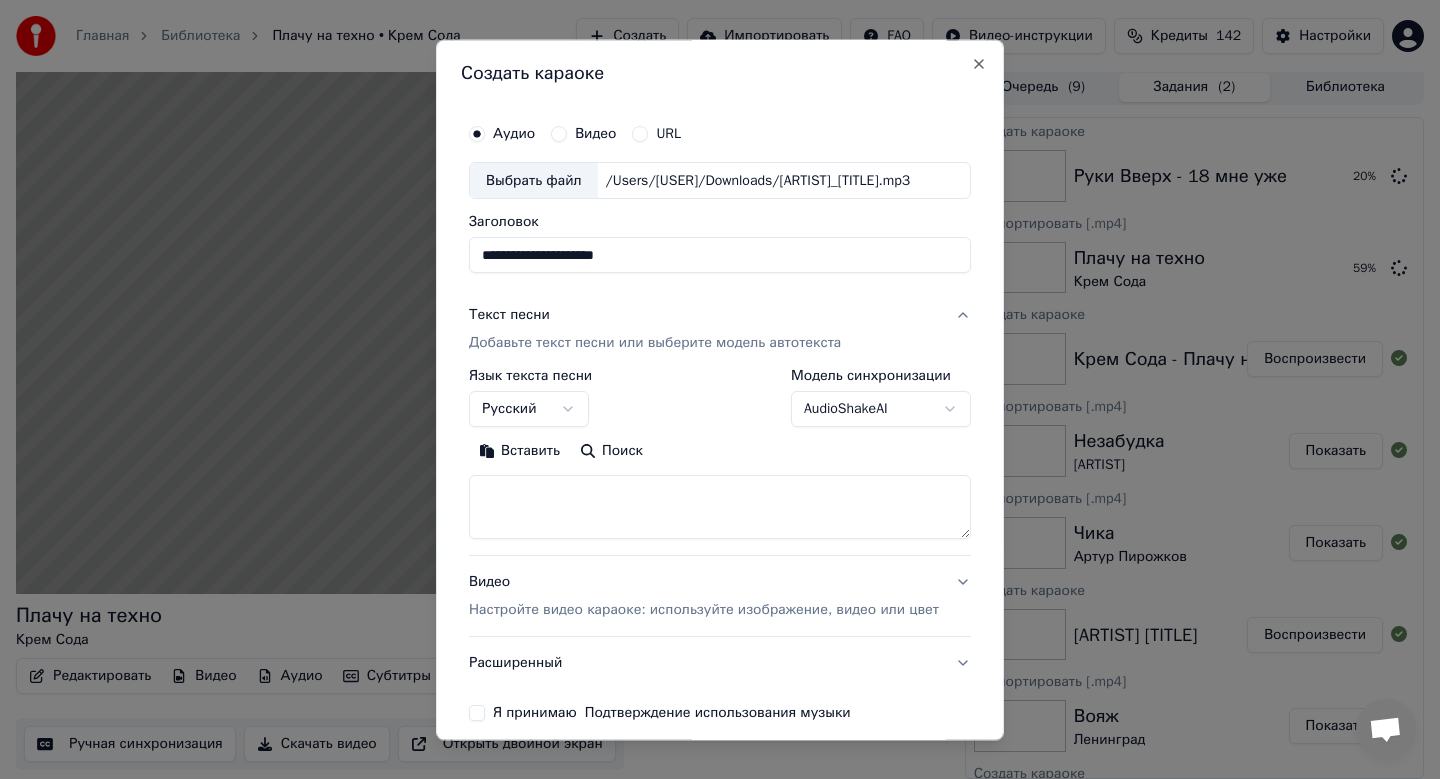 click on "Вставить" at bounding box center [519, 452] 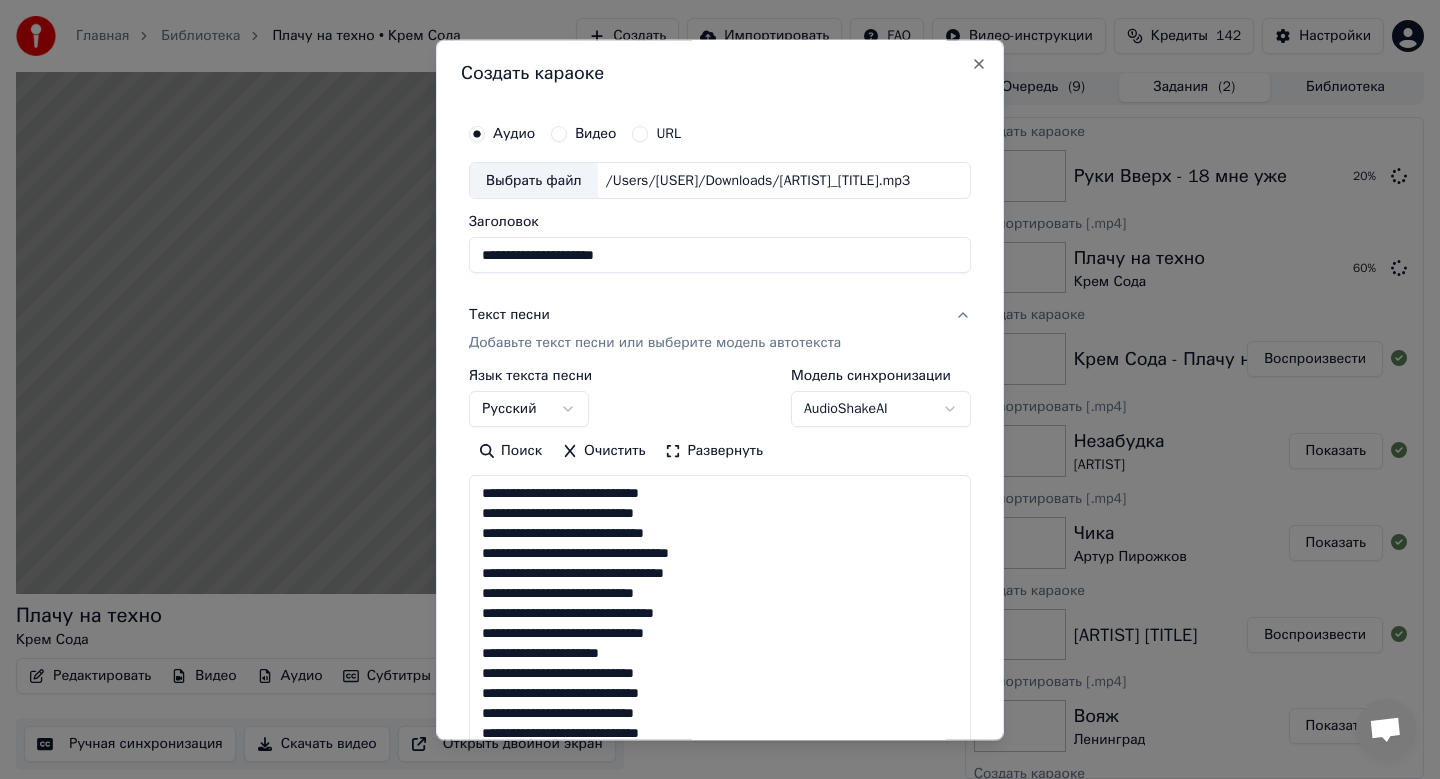 type on "**********" 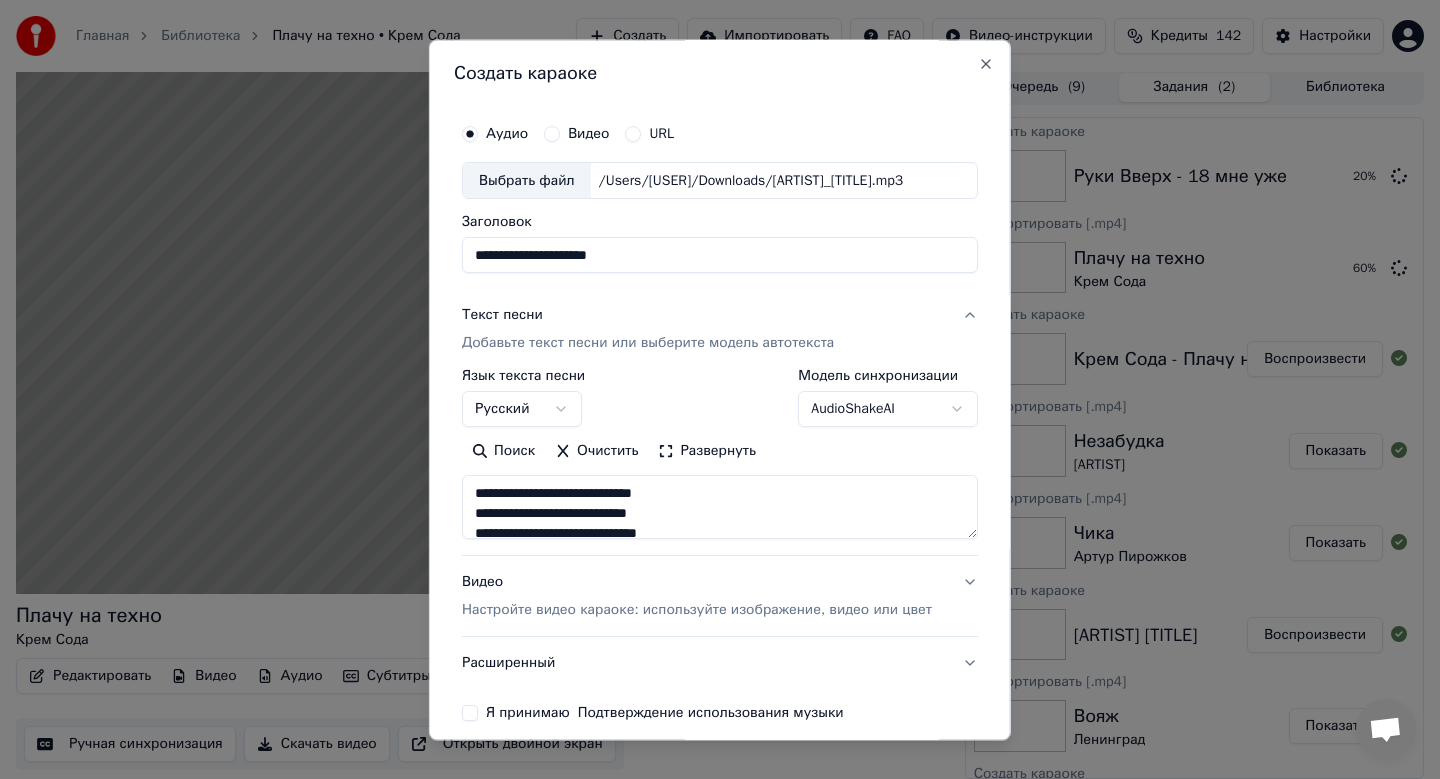 click on "Настройте видео караоке: используйте изображение, видео или цвет" at bounding box center [697, 611] 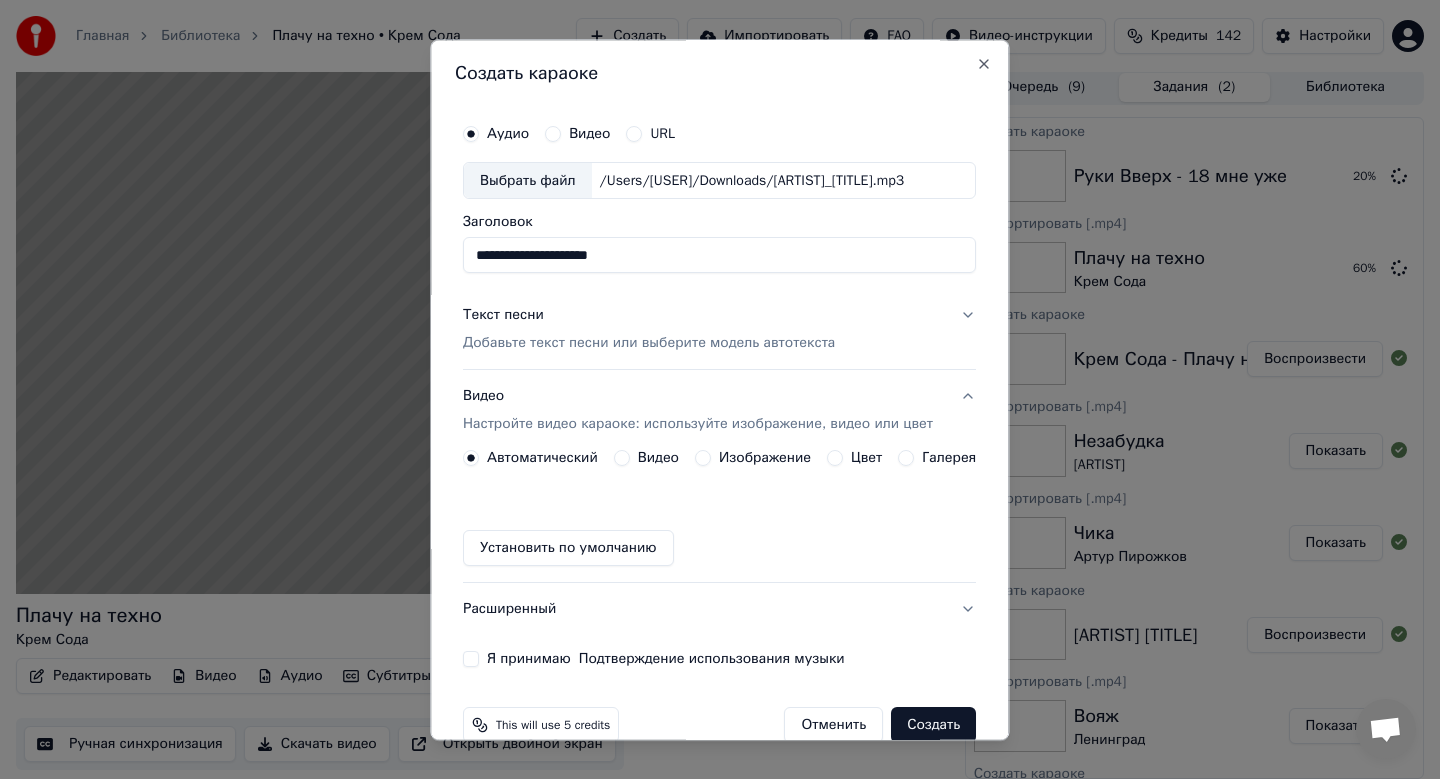 click on "Изображение" at bounding box center (765, 459) 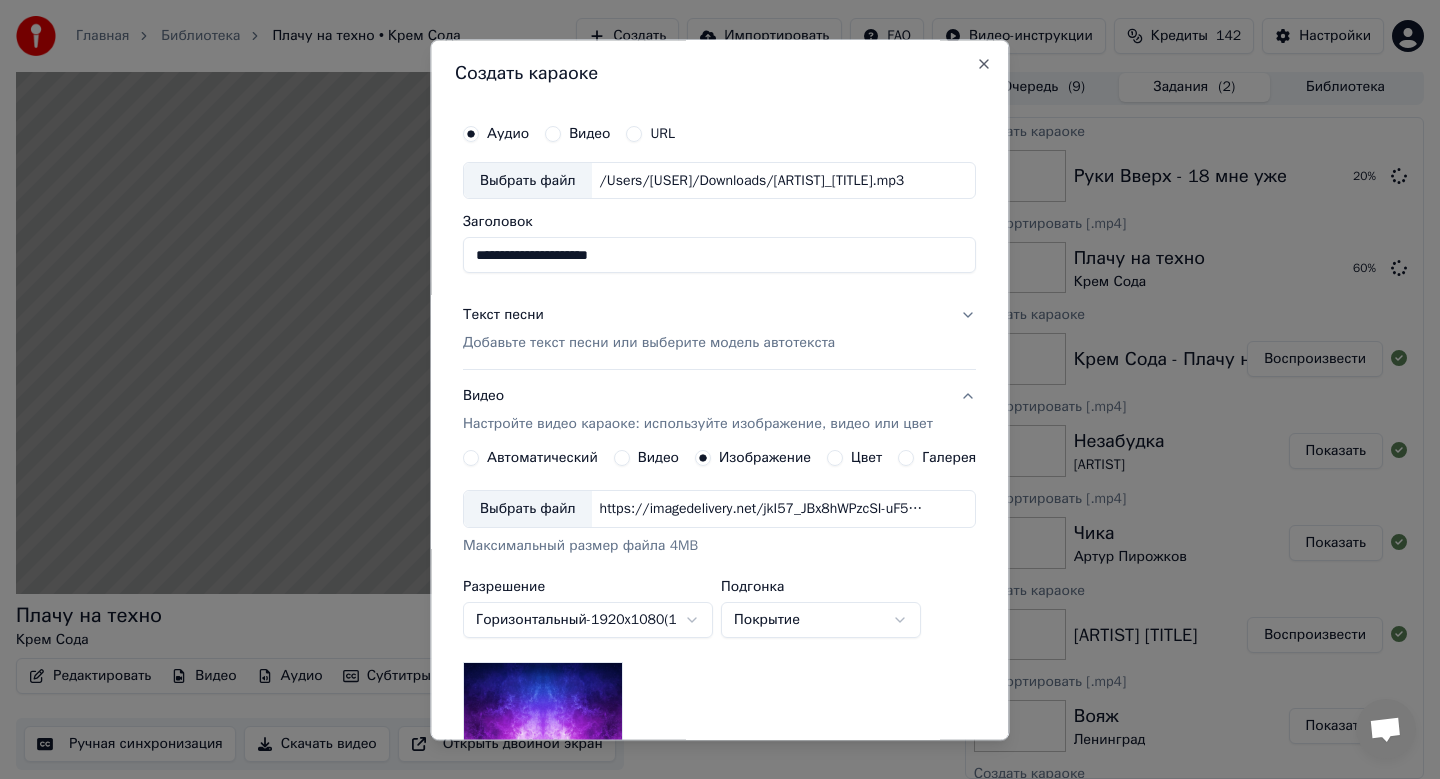 click on "Выбрать файл" at bounding box center [528, 510] 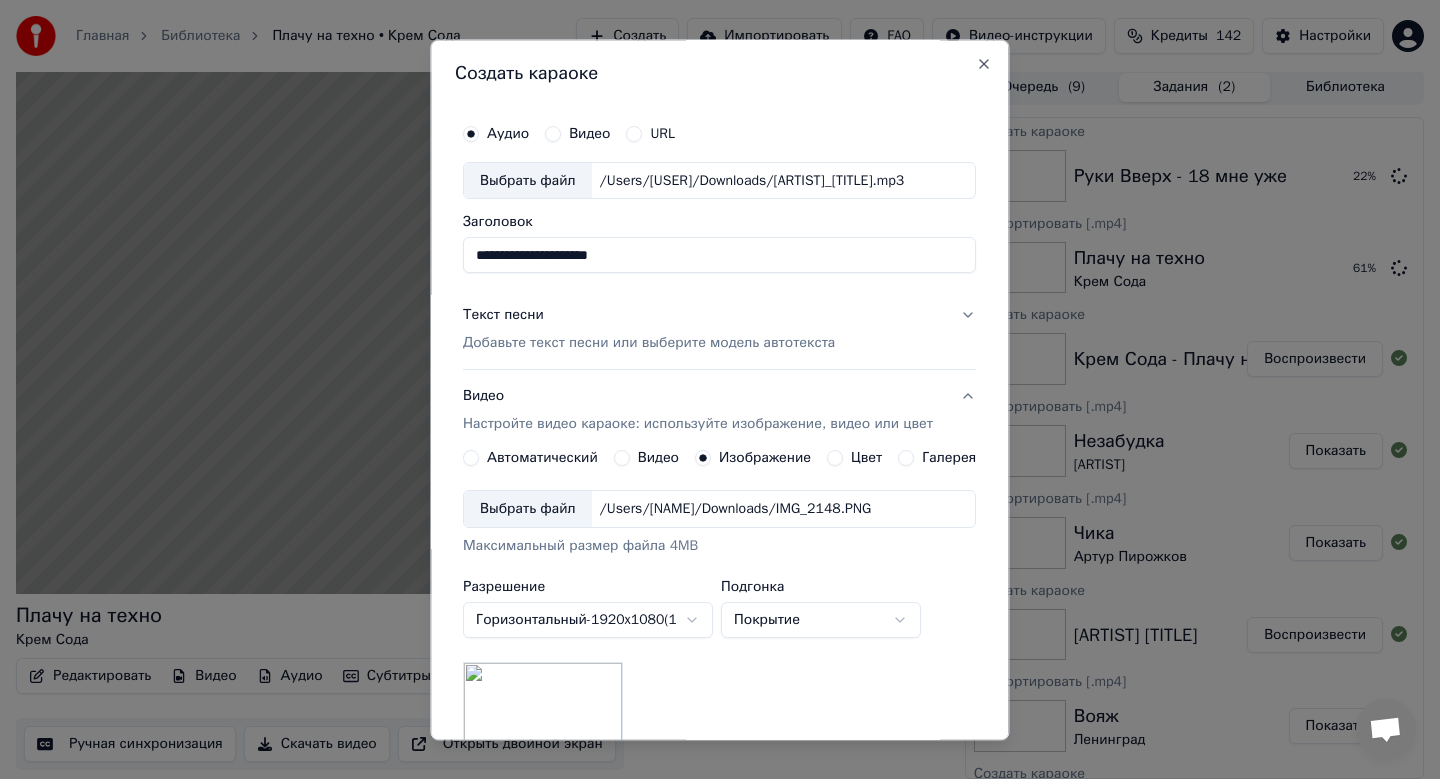 scroll, scrollTop: 299, scrollLeft: 0, axis: vertical 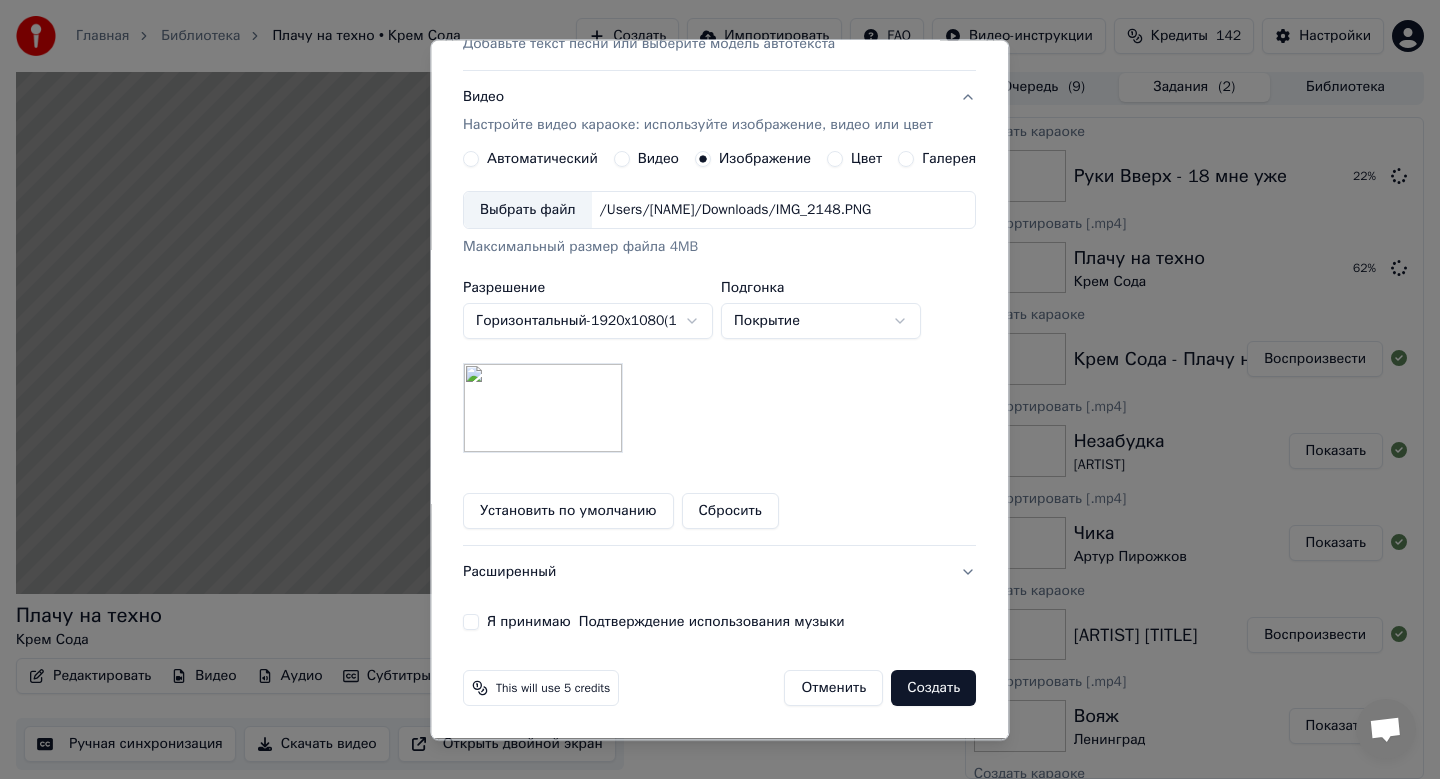 click on "Я принимаю   Подтверждение использования музыки" at bounding box center (471, 623) 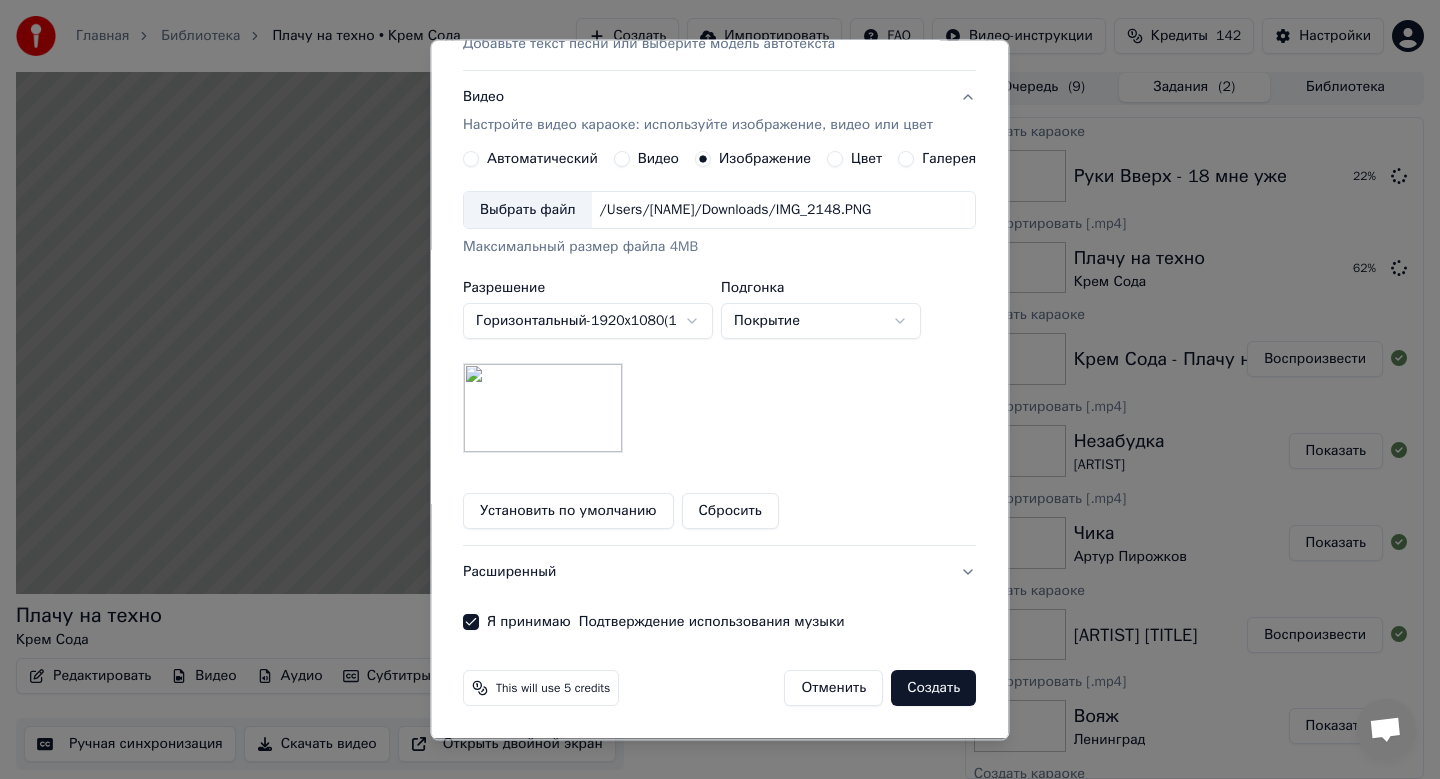 click on "Создать" at bounding box center (934, 689) 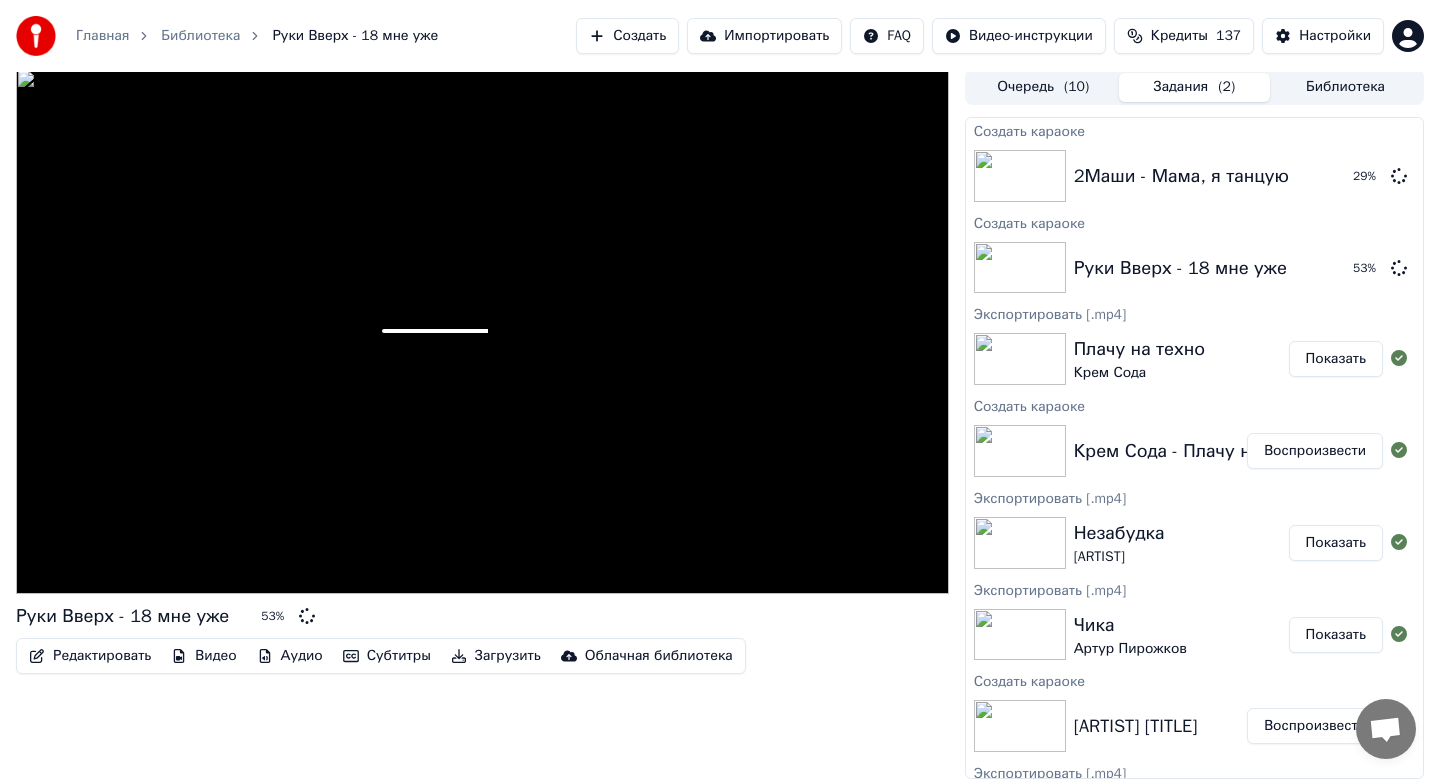 click on "Создать" at bounding box center (627, 36) 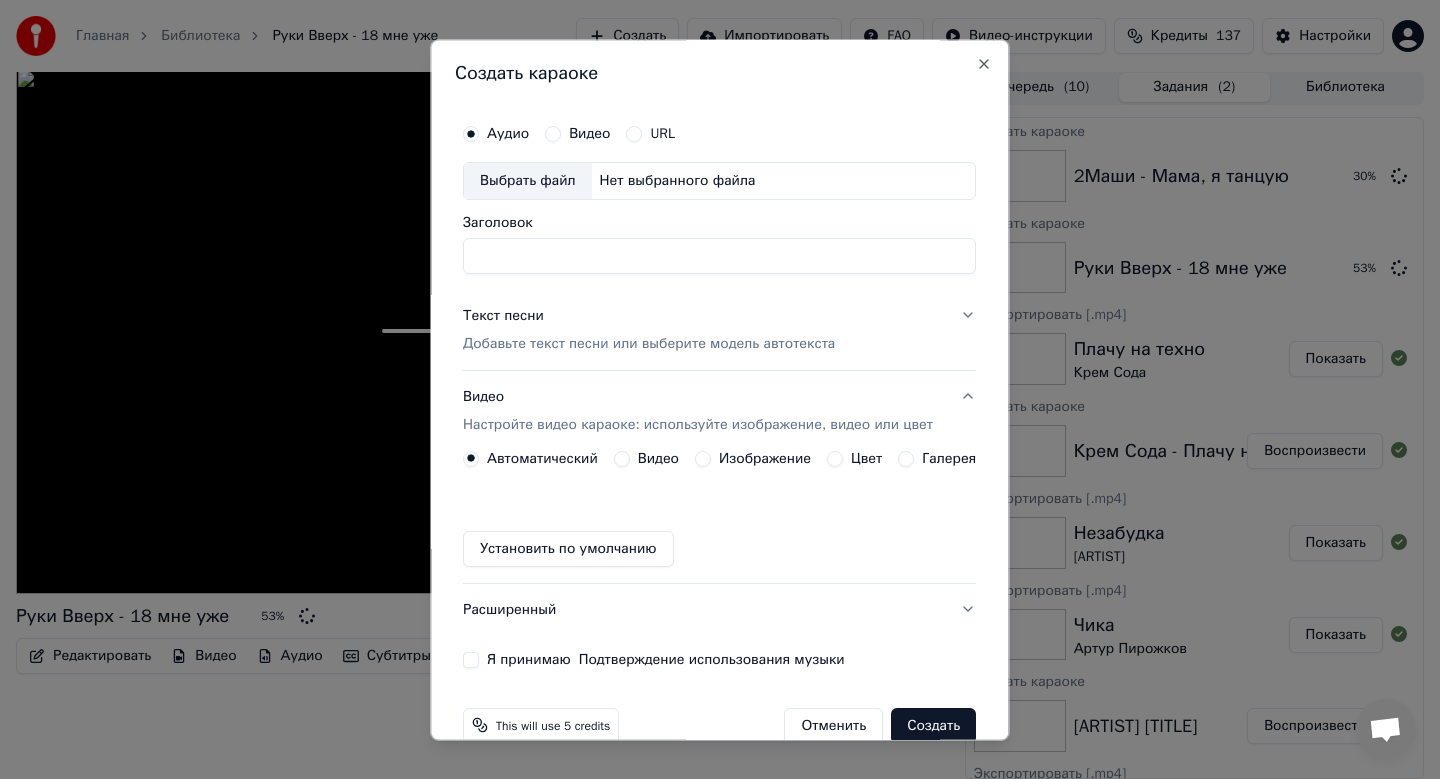 click on "Выбрать файл" at bounding box center (528, 181) 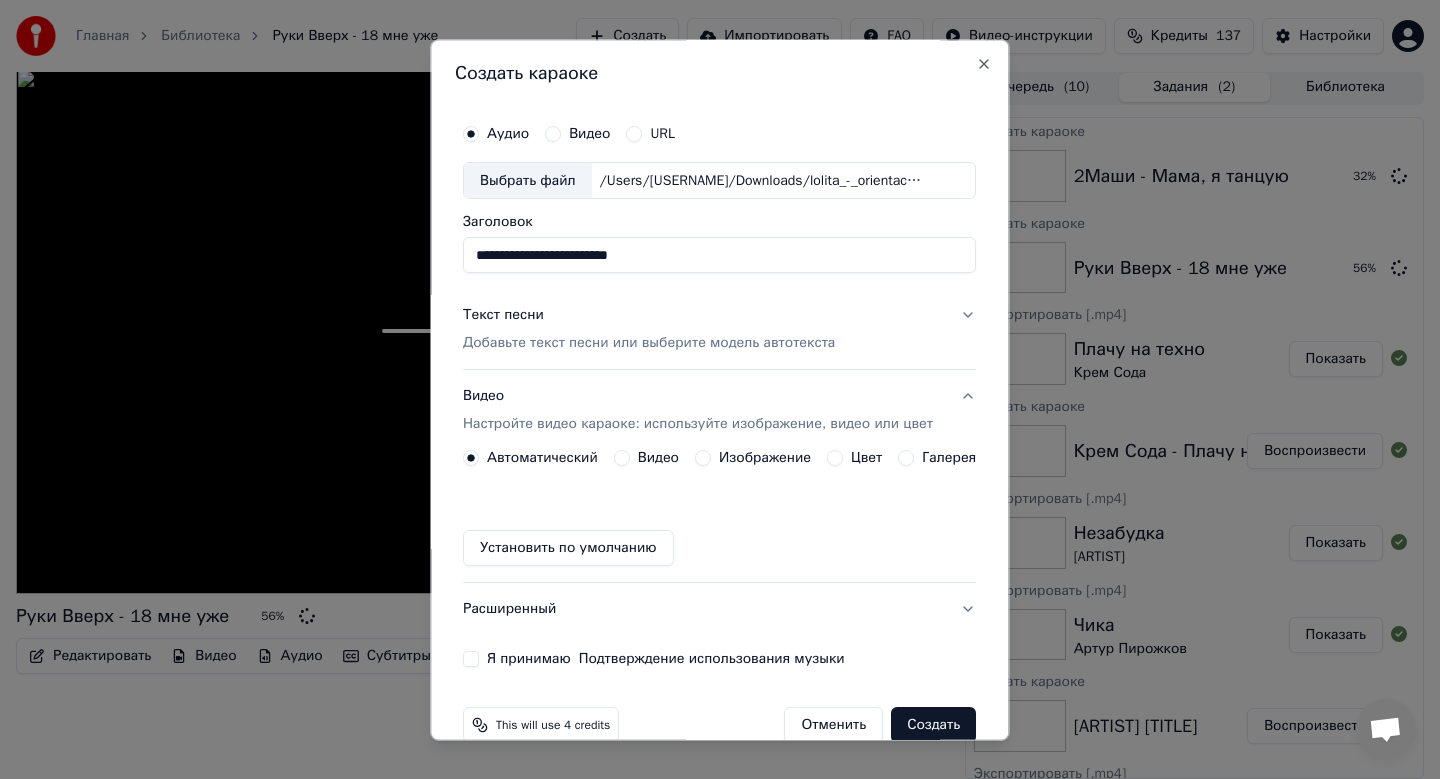 click on "Главная Библиотека Руки Вверх - 18 мне уже Создать Импортировать FAQ Видео-инструкции Кредиты 137 Настройки Руки Вверх - 18 мне уже 56 % Редактировать Видео Аудио Субтитры Загрузить Облачная библиотека Очередь ( 10 ) Задания ( 2 ) Библиотека Создать караоке 2Маши - Мама, я танцую 32 % Создать караоке Руки Вверх - 18 мне уже 56 % Экспортировать [.mp4] Плачу на техно Крем Сода Показать Создать караоке Крем Сода - Плачу на техно Воспроизвести Экспортировать [.mp4] Незабудка Тима Белорусских Показать Экспортировать [.mp4] Чика Артур Пирожков Показать Создать караоке Воспроизвести" at bounding box center [720, 386] 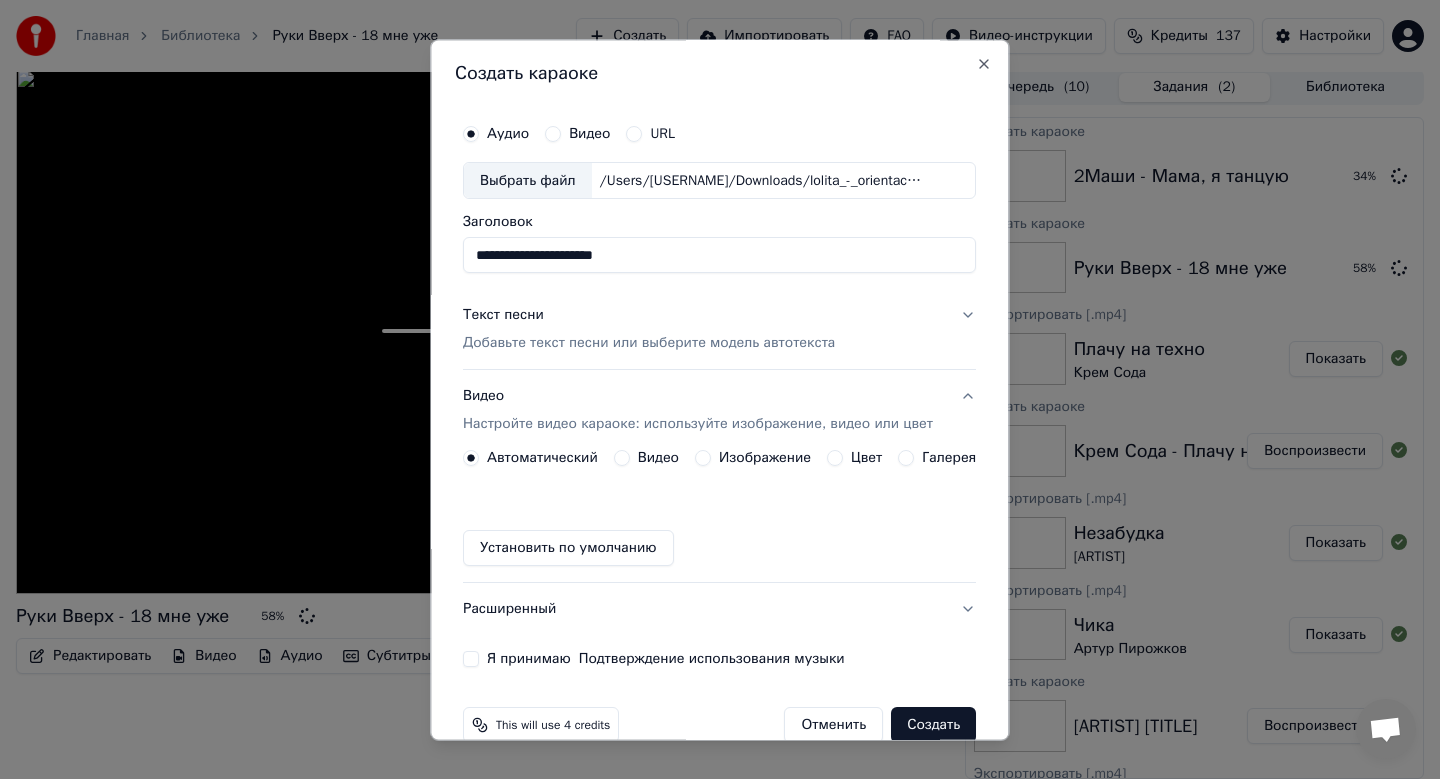 type on "**********" 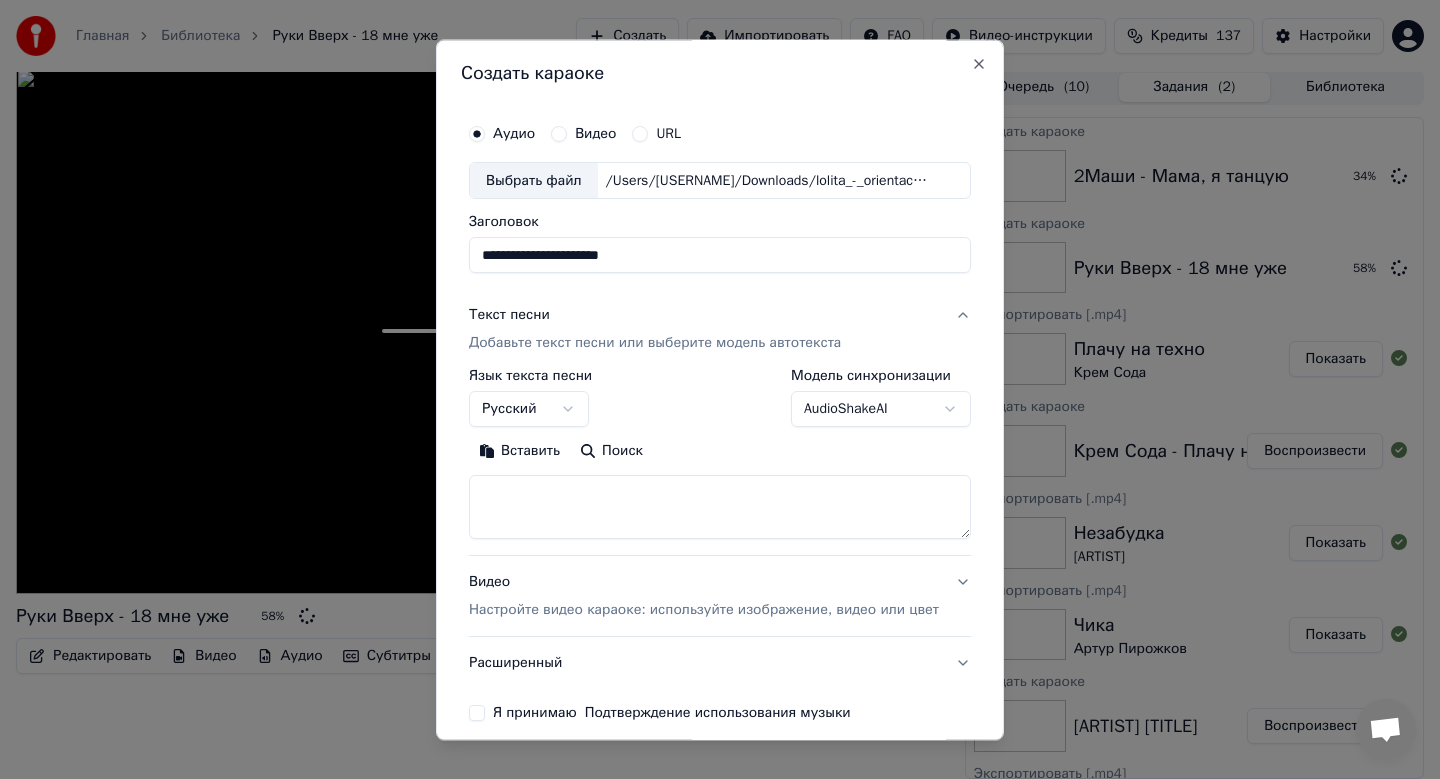 click on "Вставить" at bounding box center (519, 452) 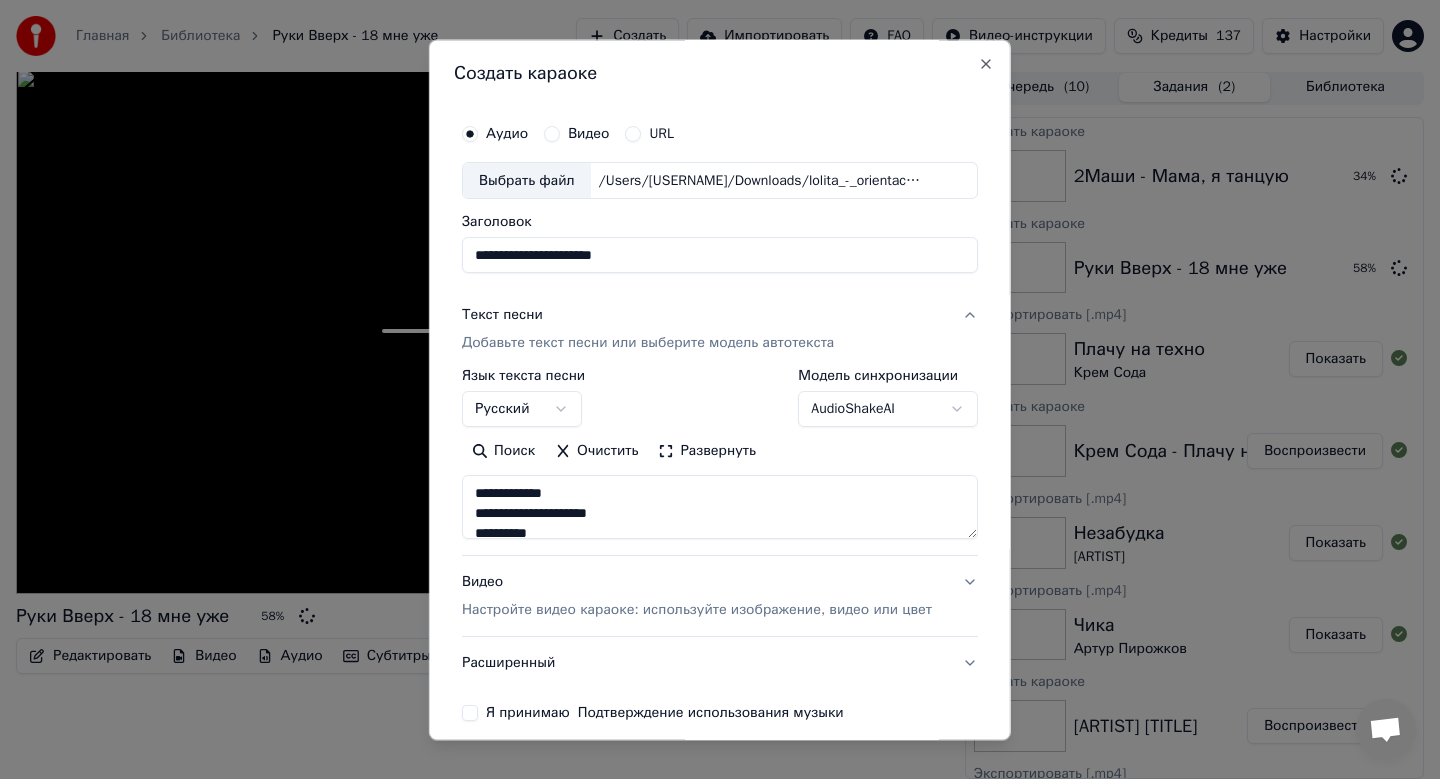 scroll, scrollTop: 91, scrollLeft: 0, axis: vertical 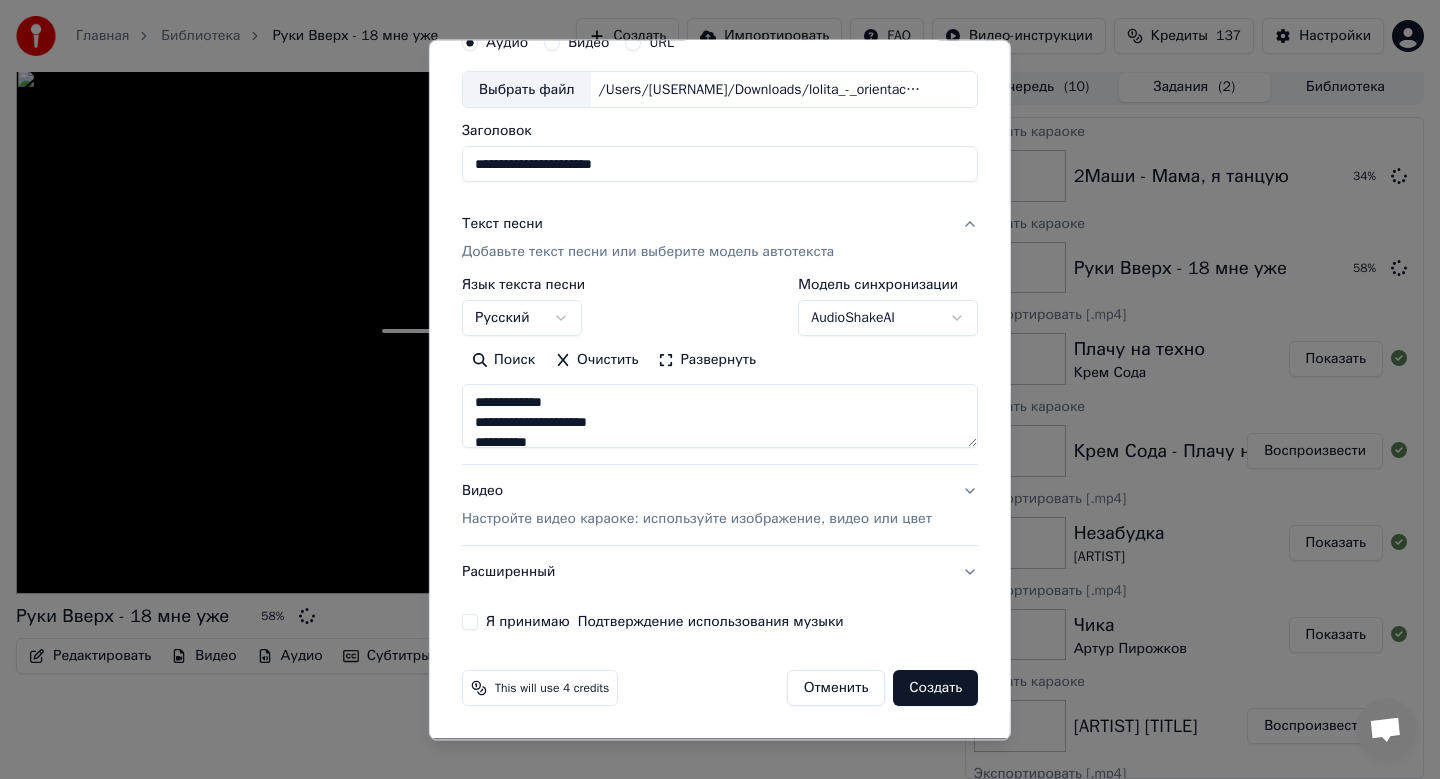 click on "Настройте видео караоке: используйте изображение, видео или цвет" at bounding box center (697, 520) 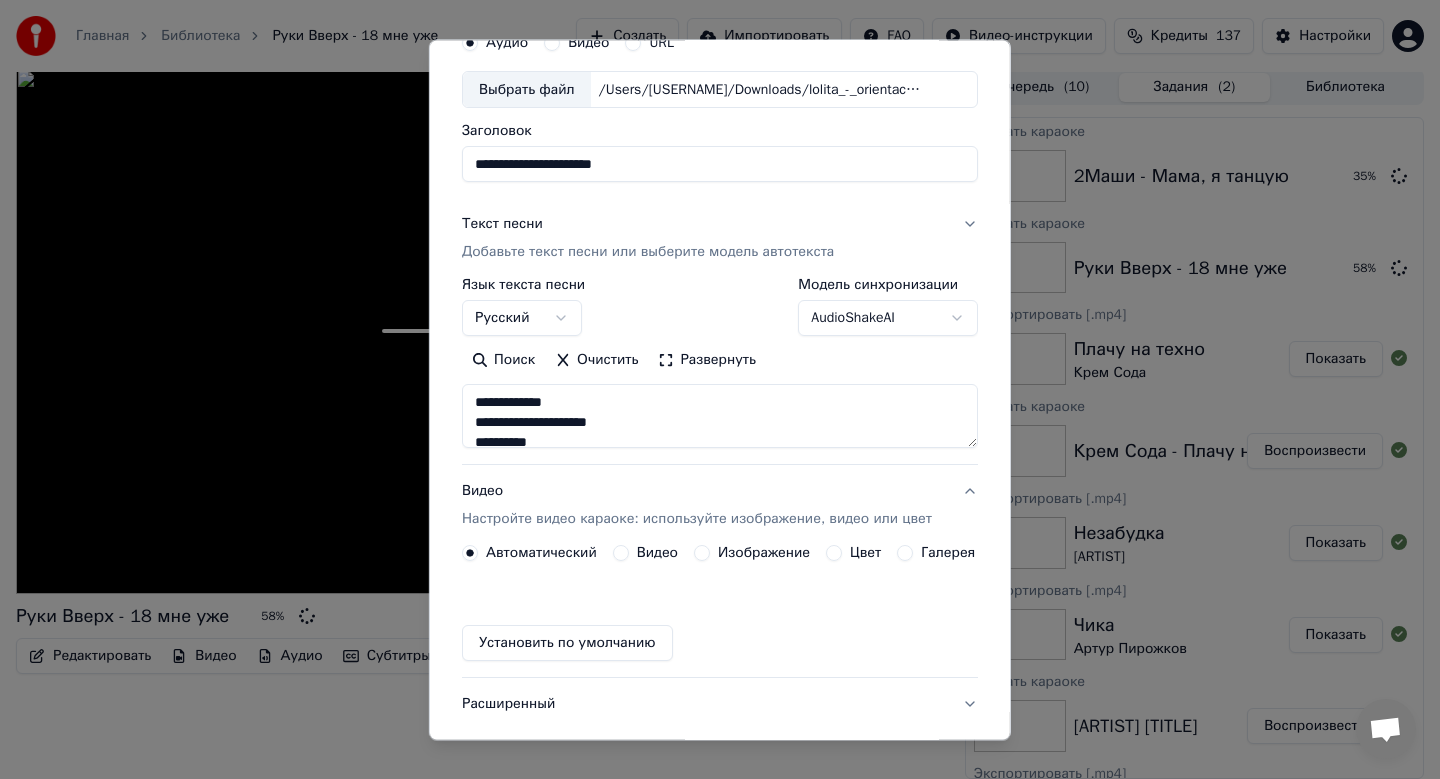 scroll, scrollTop: 37, scrollLeft: 0, axis: vertical 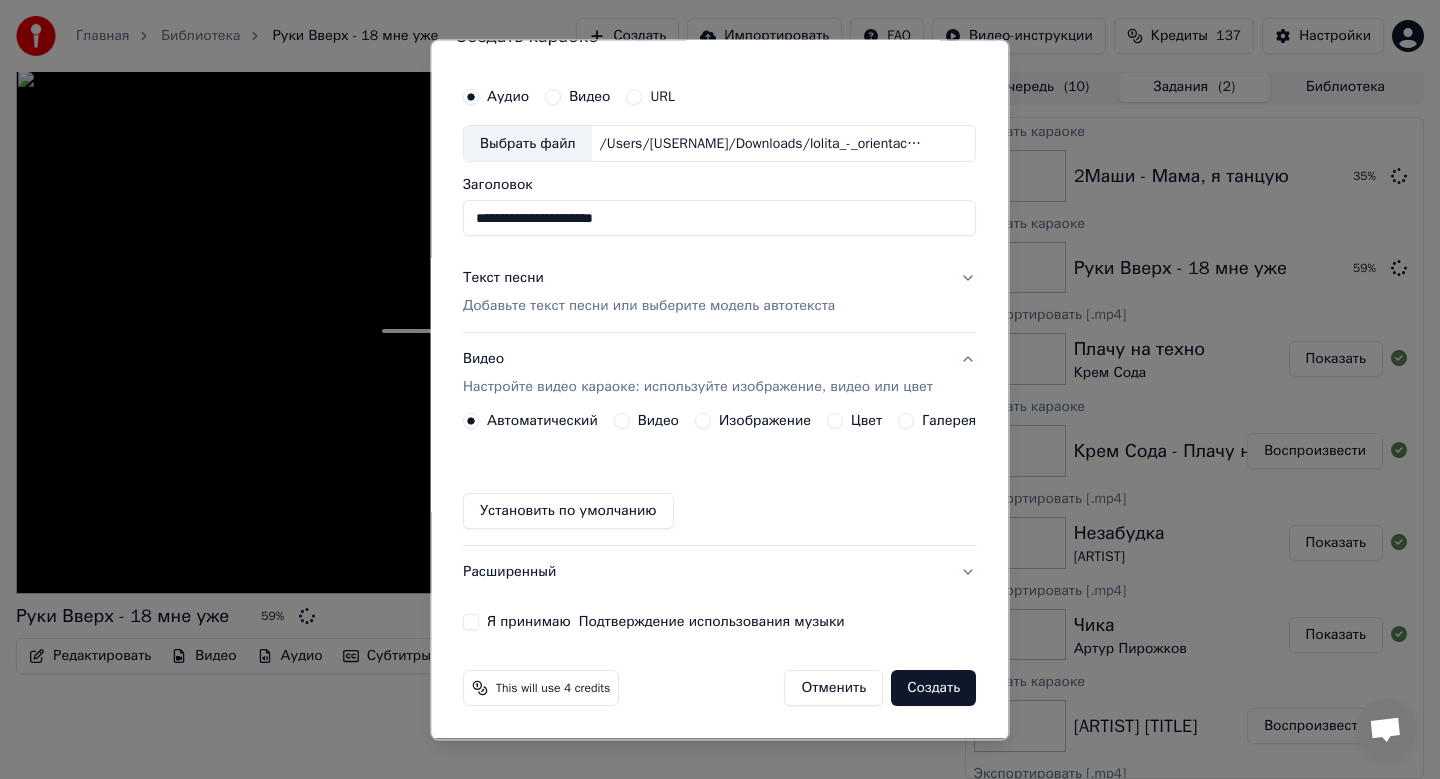 click on "Изображение" at bounding box center (765, 422) 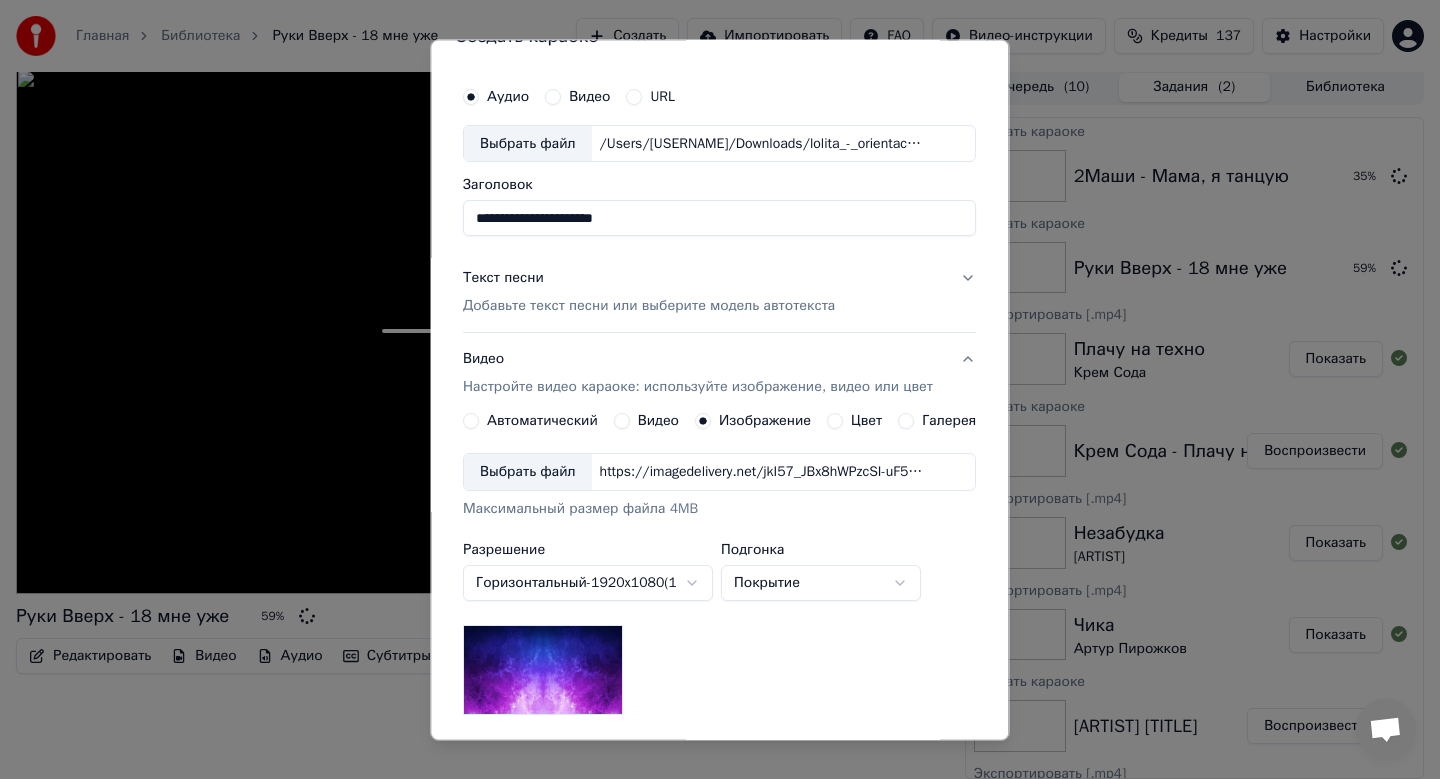 click on "Выбрать файл" at bounding box center (528, 473) 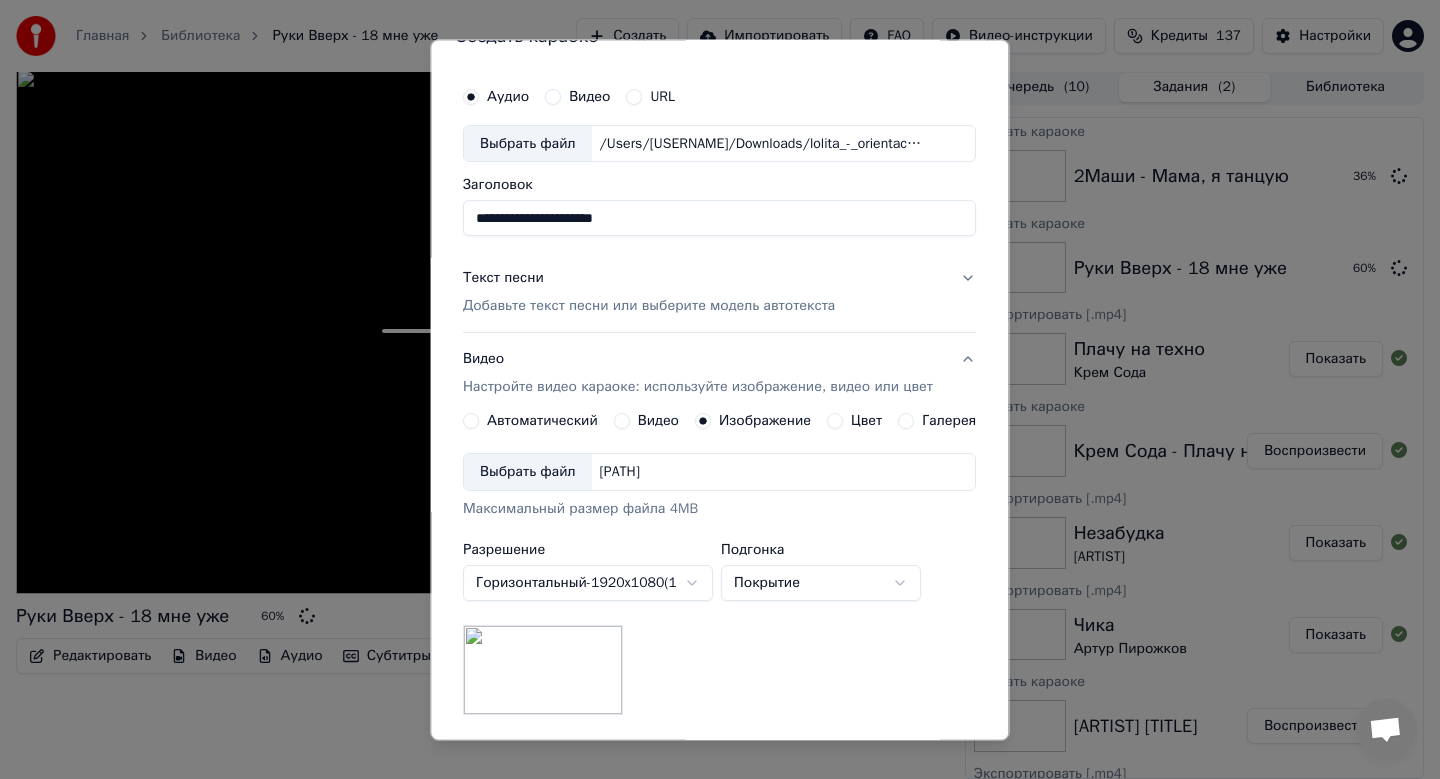 scroll, scrollTop: 299, scrollLeft: 0, axis: vertical 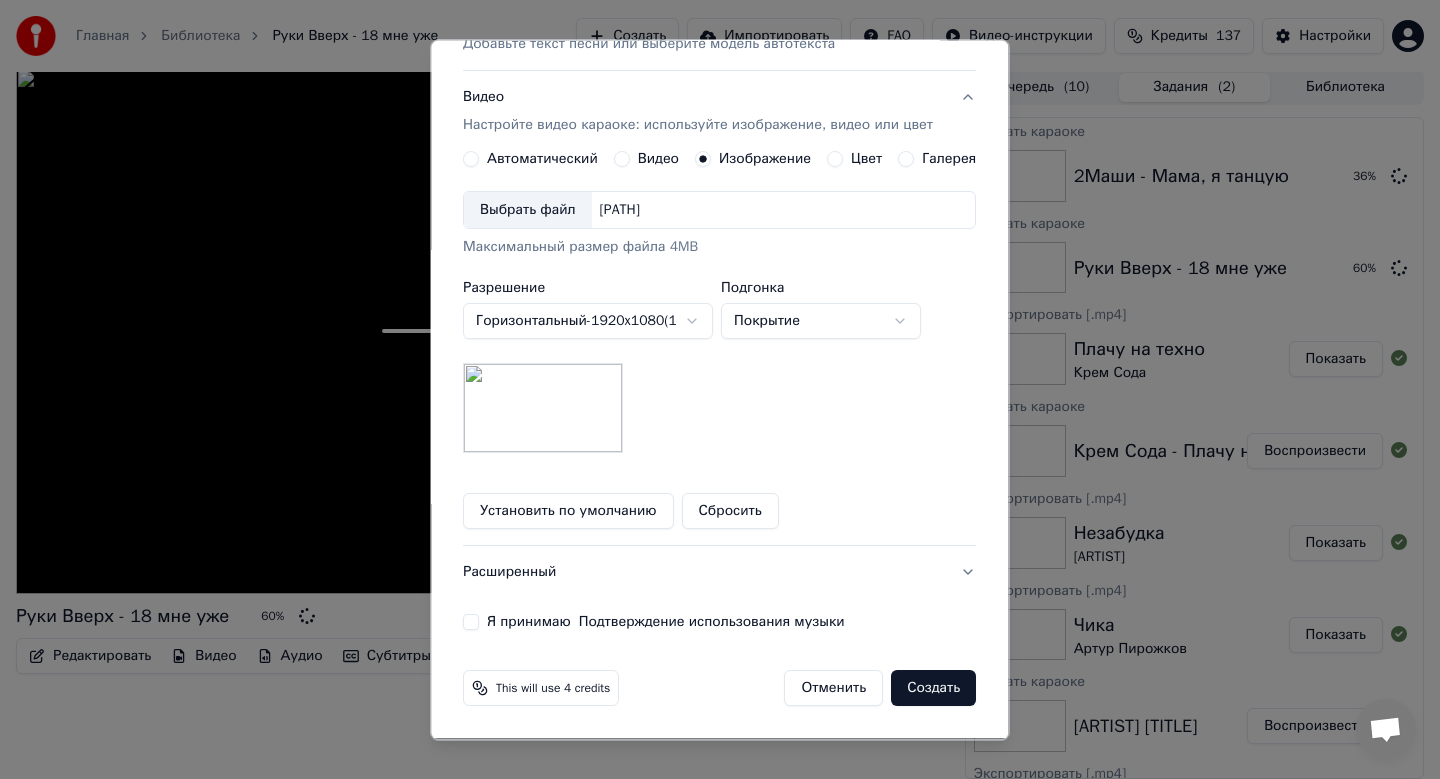 click on "Я принимаю   Подтверждение использования музыки" at bounding box center (471, 623) 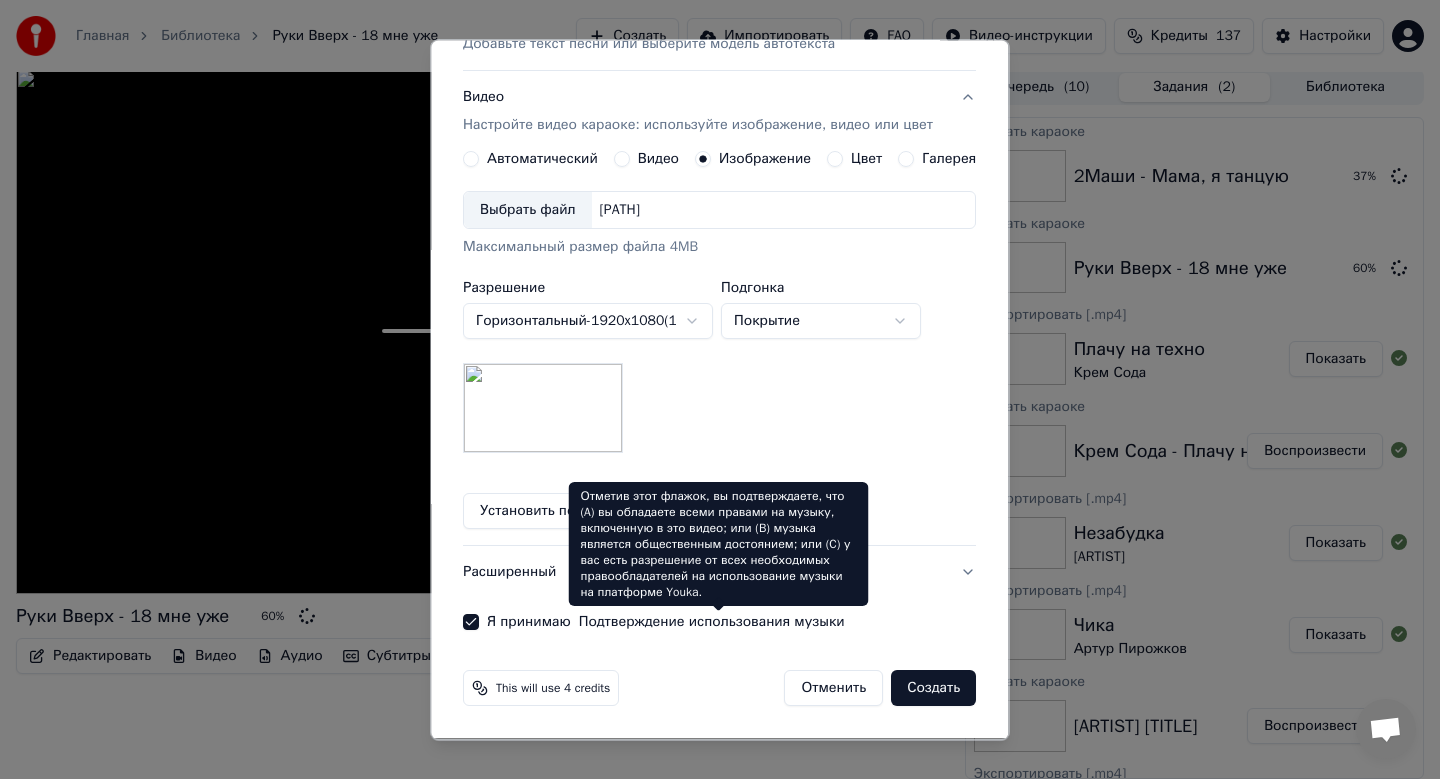 click on "Создать" at bounding box center (934, 689) 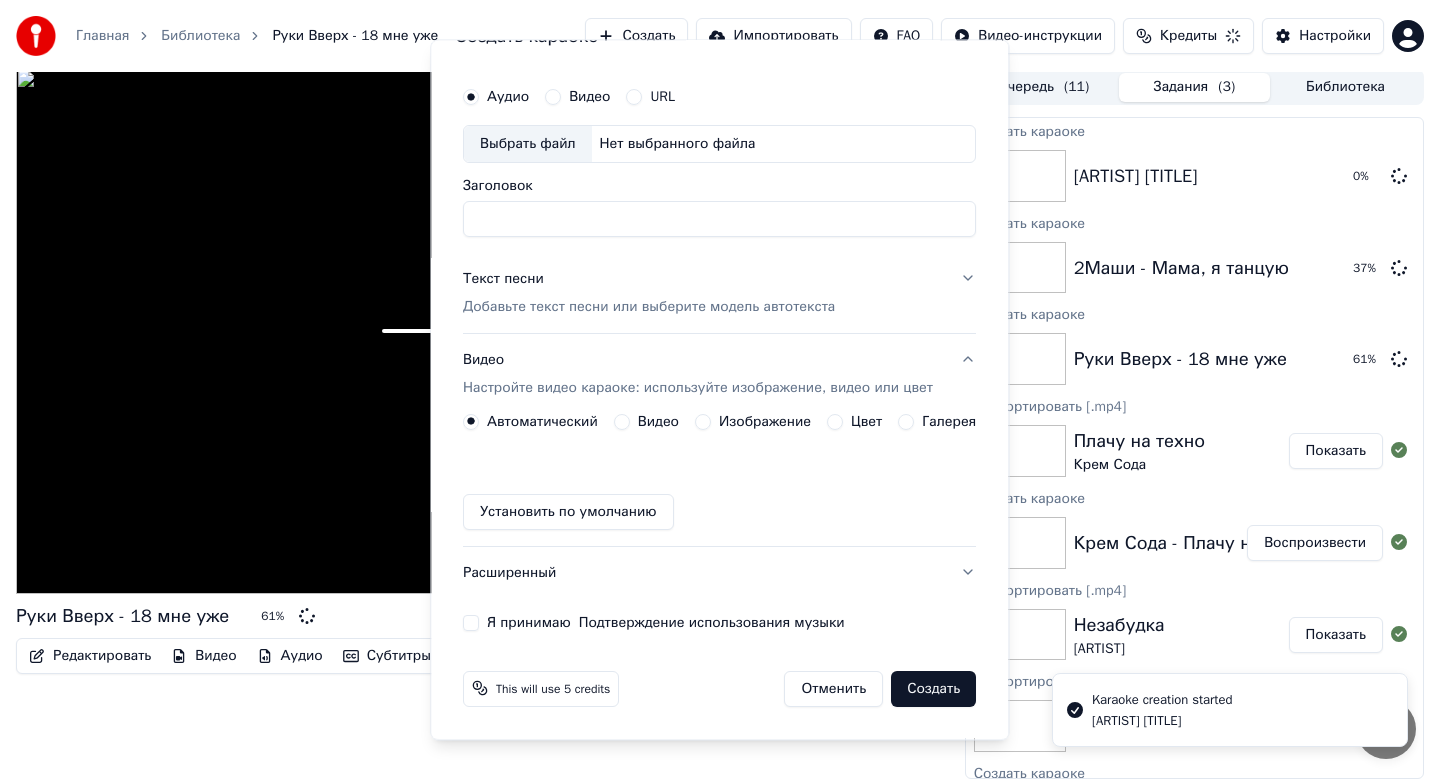 scroll, scrollTop: 0, scrollLeft: 0, axis: both 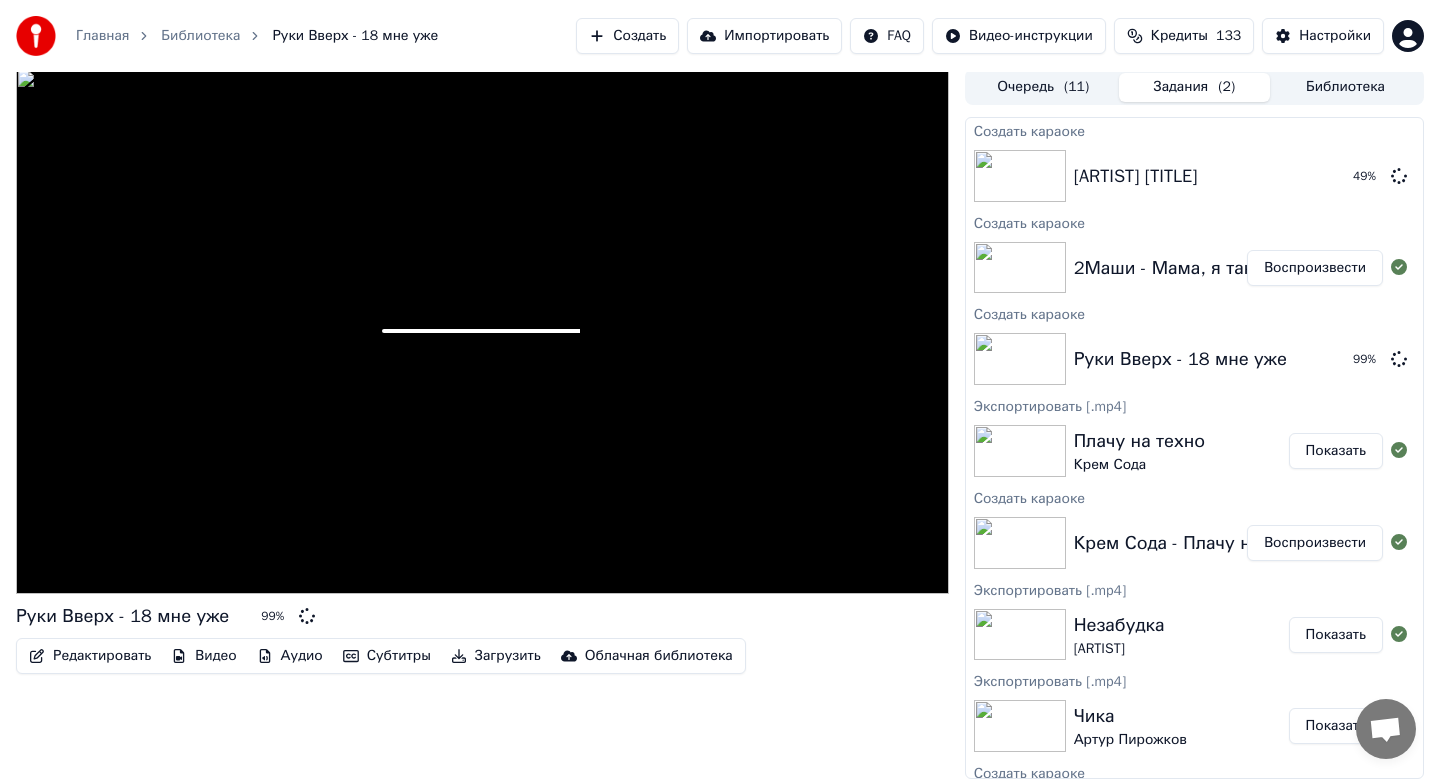 click on "2Маши - Мама, я танцую" at bounding box center (1181, 268) 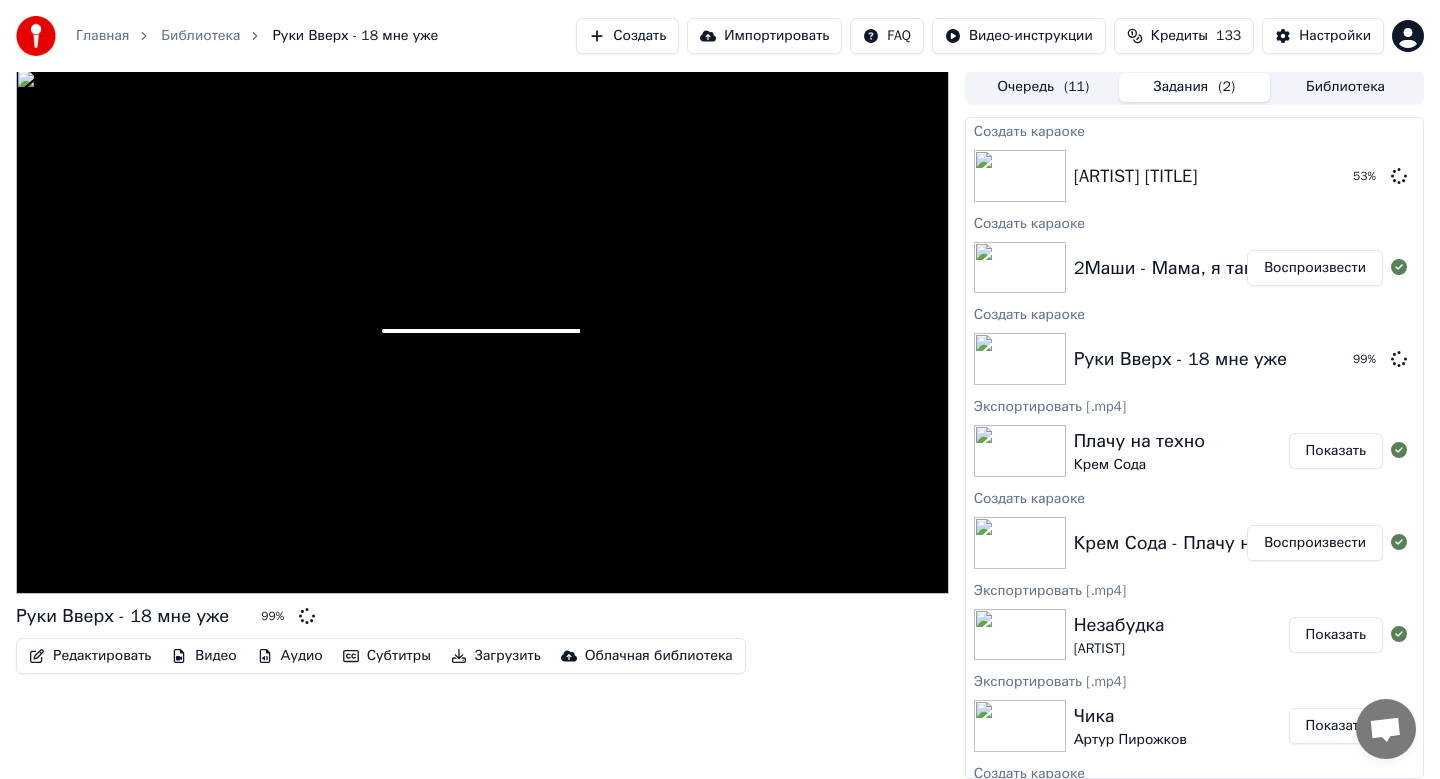 click on "Воспроизвести" at bounding box center (1315, 268) 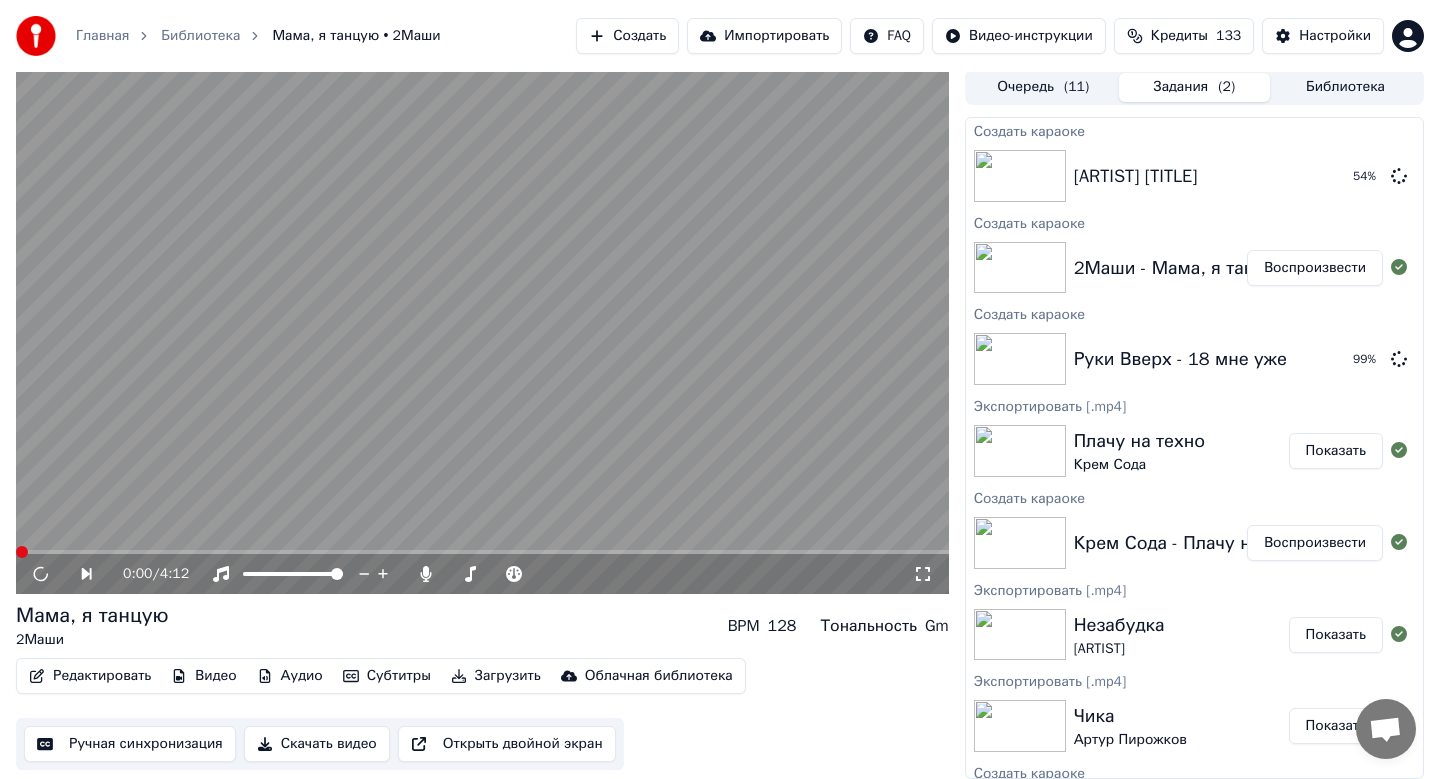 click on "Скачать видео" at bounding box center (317, 744) 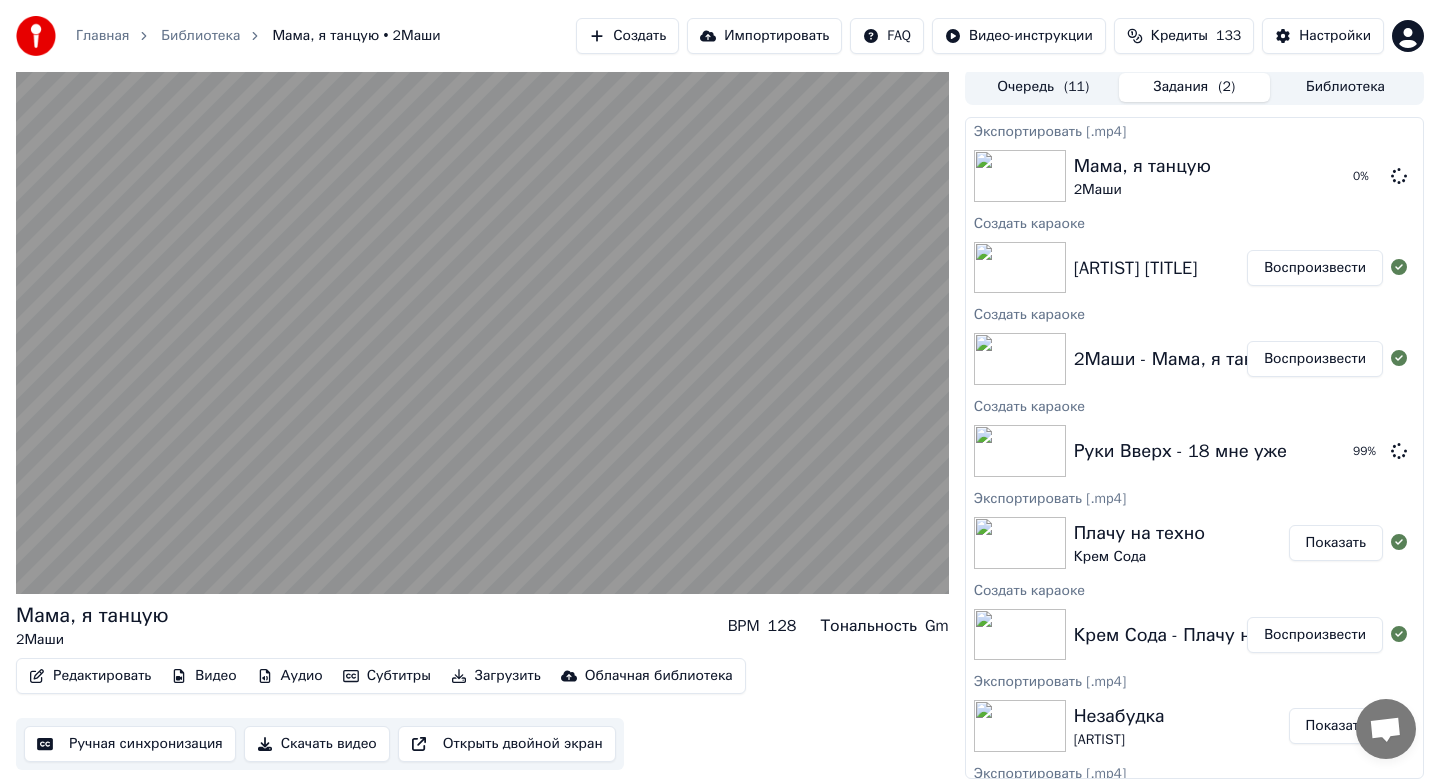 click on "Скачать видео" at bounding box center [317, 744] 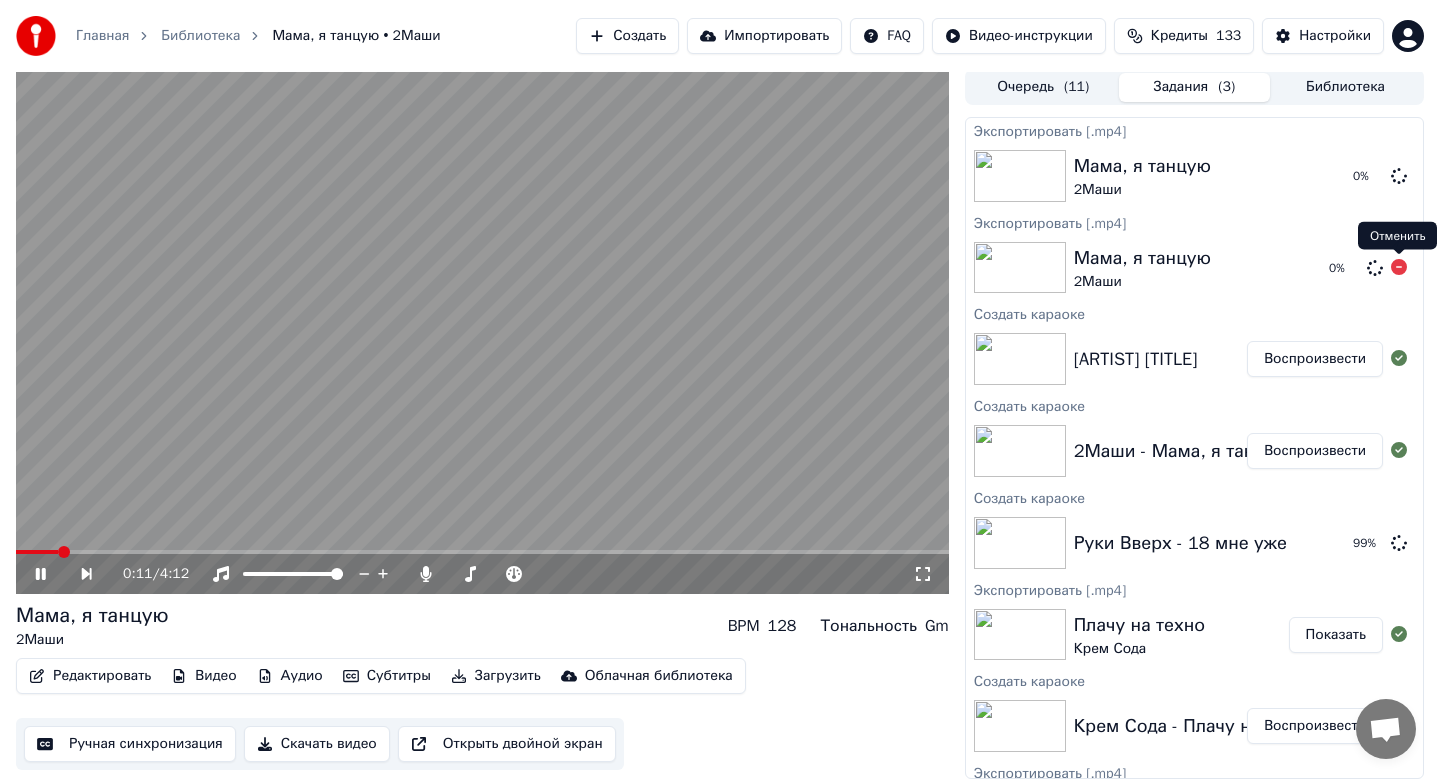 click 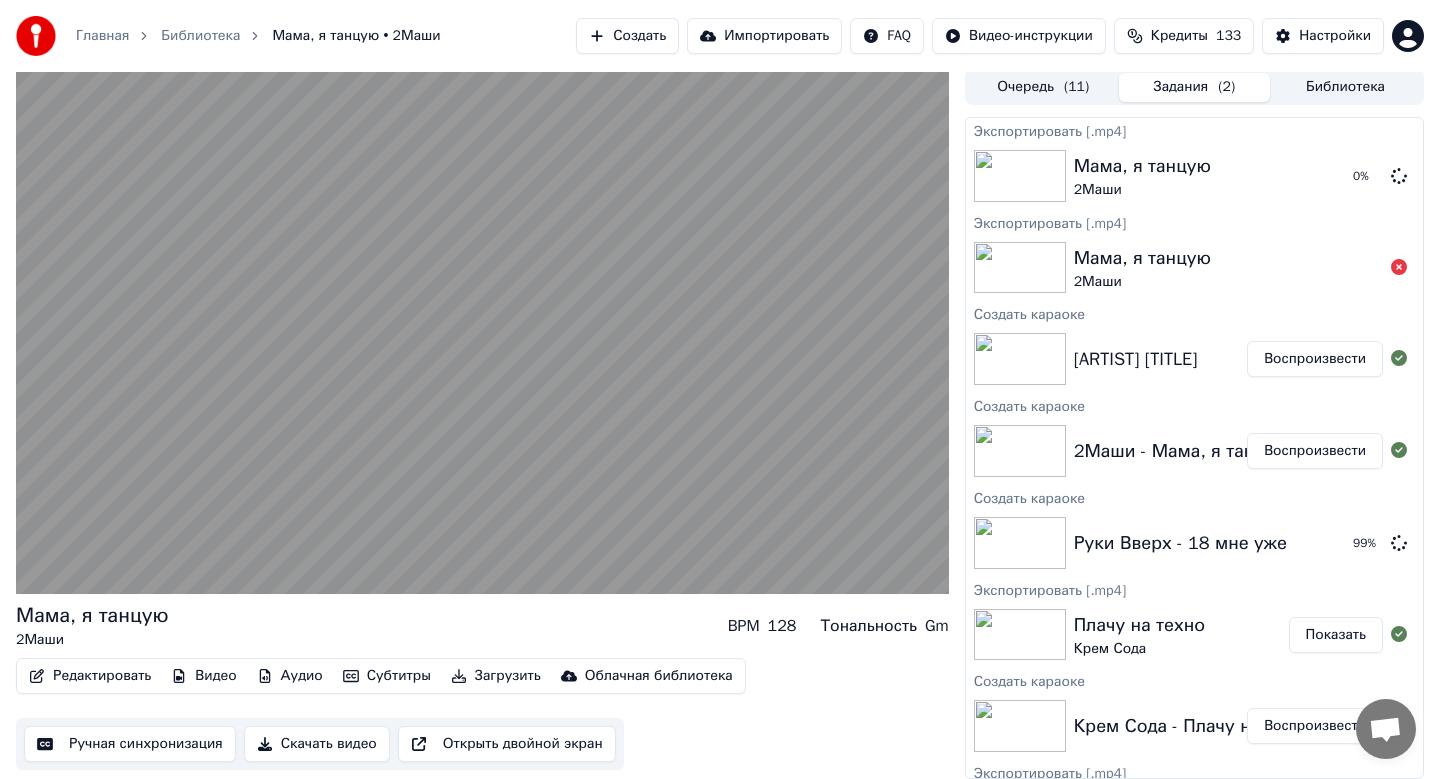 click on "Лолита Ориентация Север" at bounding box center (1136, 359) 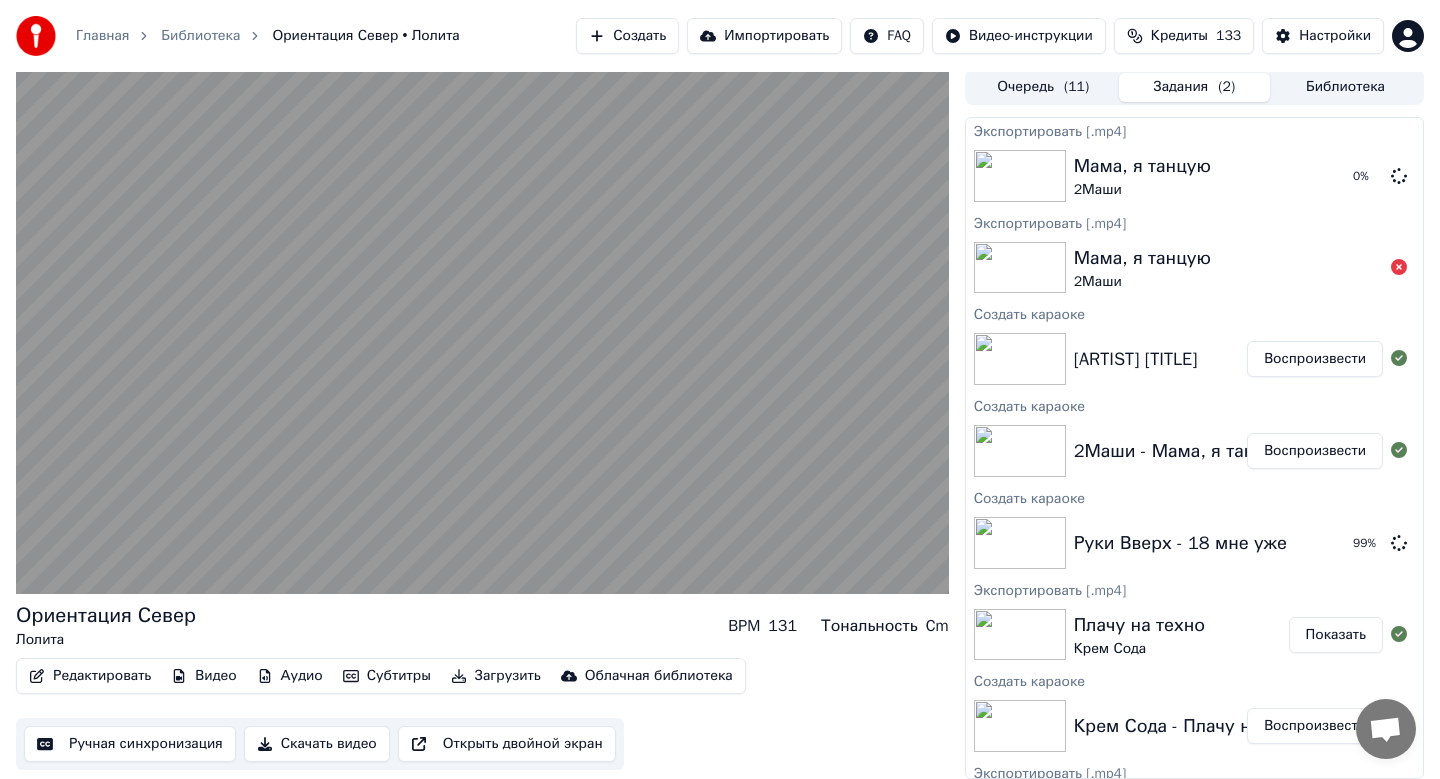 click on "Скачать видео" at bounding box center [317, 744] 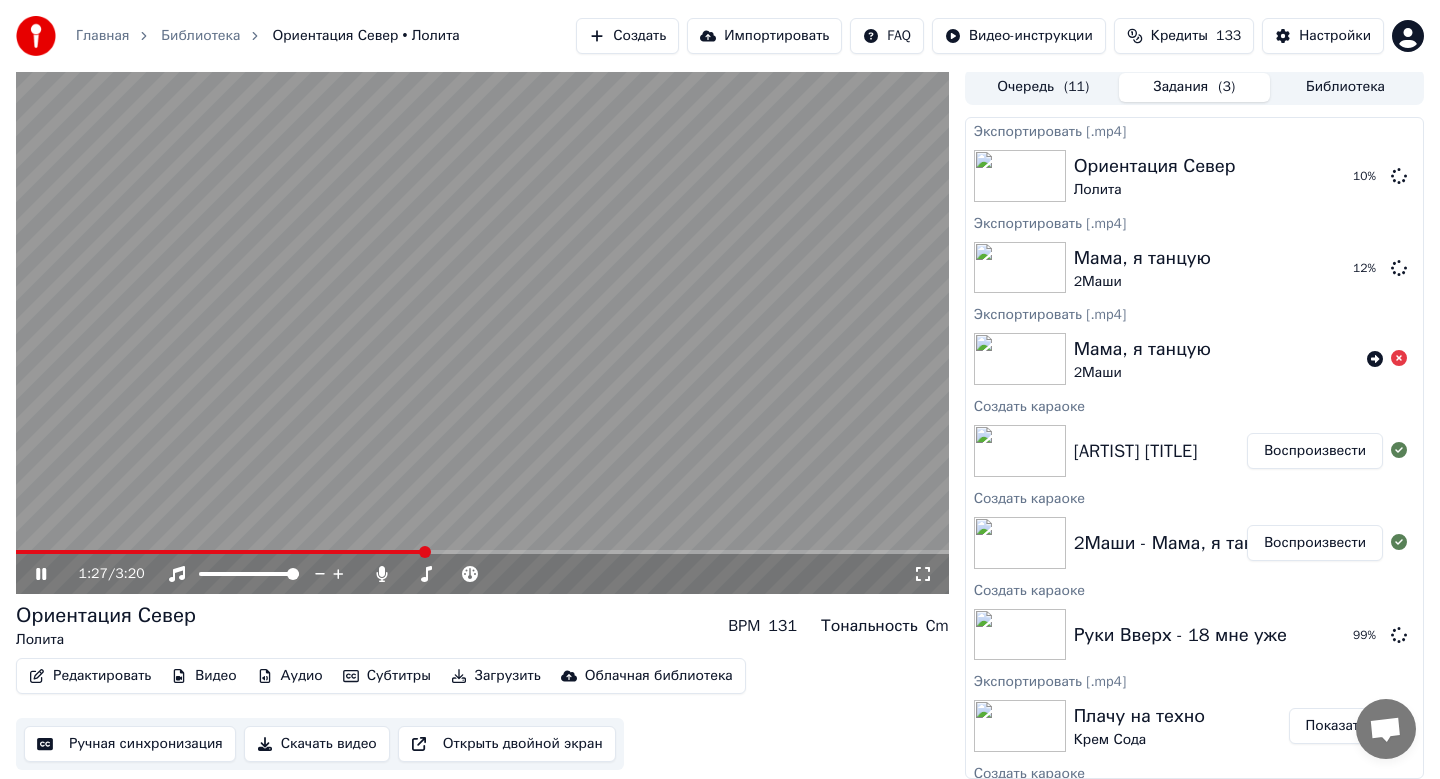 click 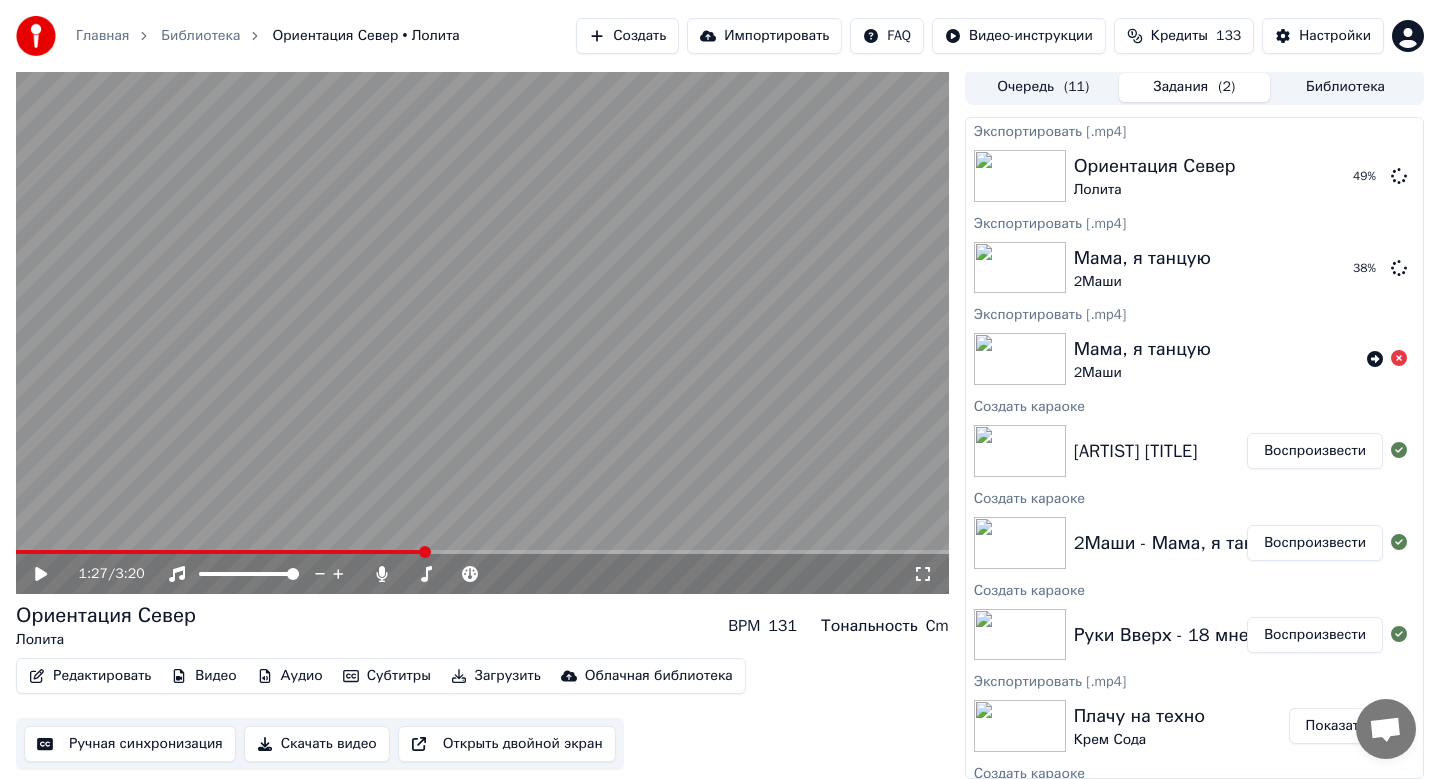 click on "Руки Вверх - 18 мне уже Воспроизвести" at bounding box center [1194, 635] 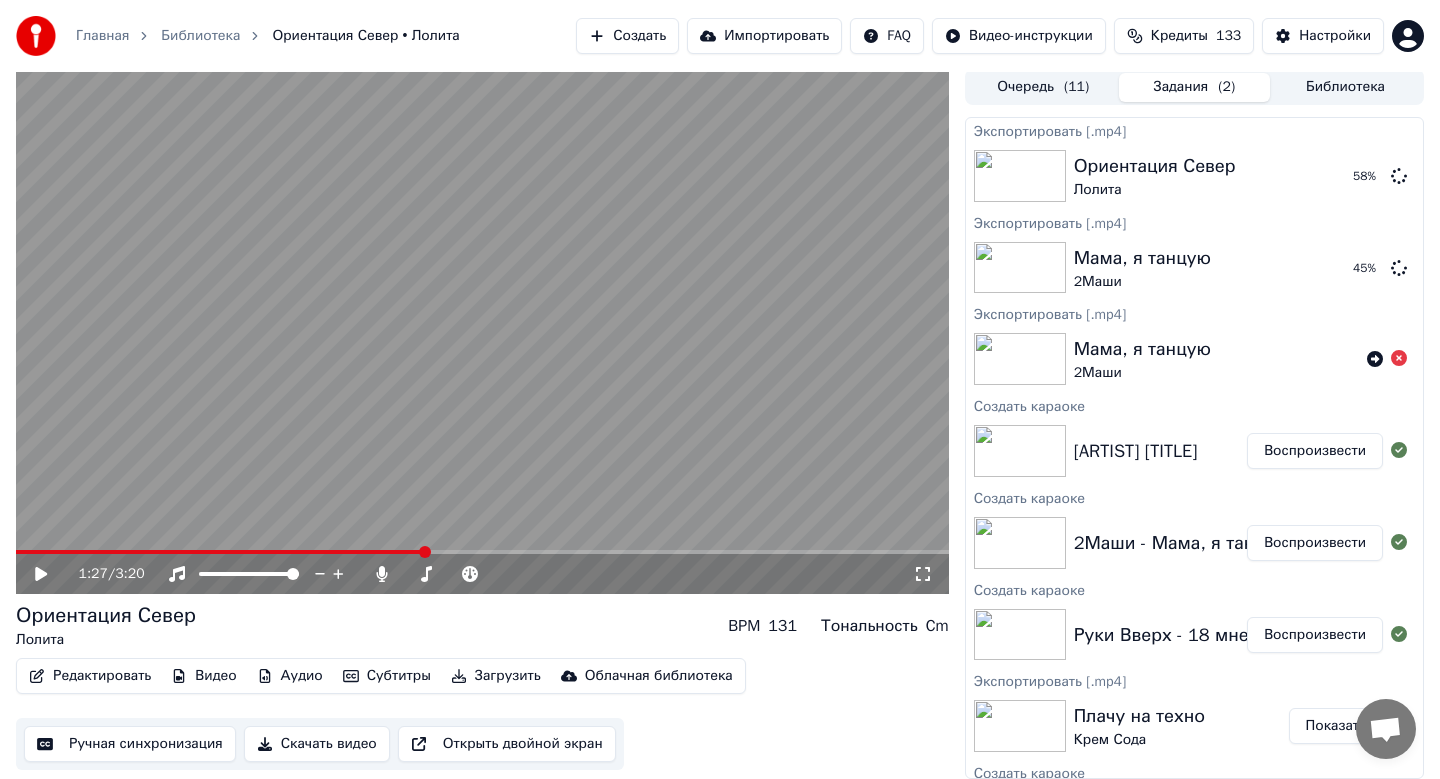 click on "Руки Вверх - 18 мне уже" at bounding box center [1180, 635] 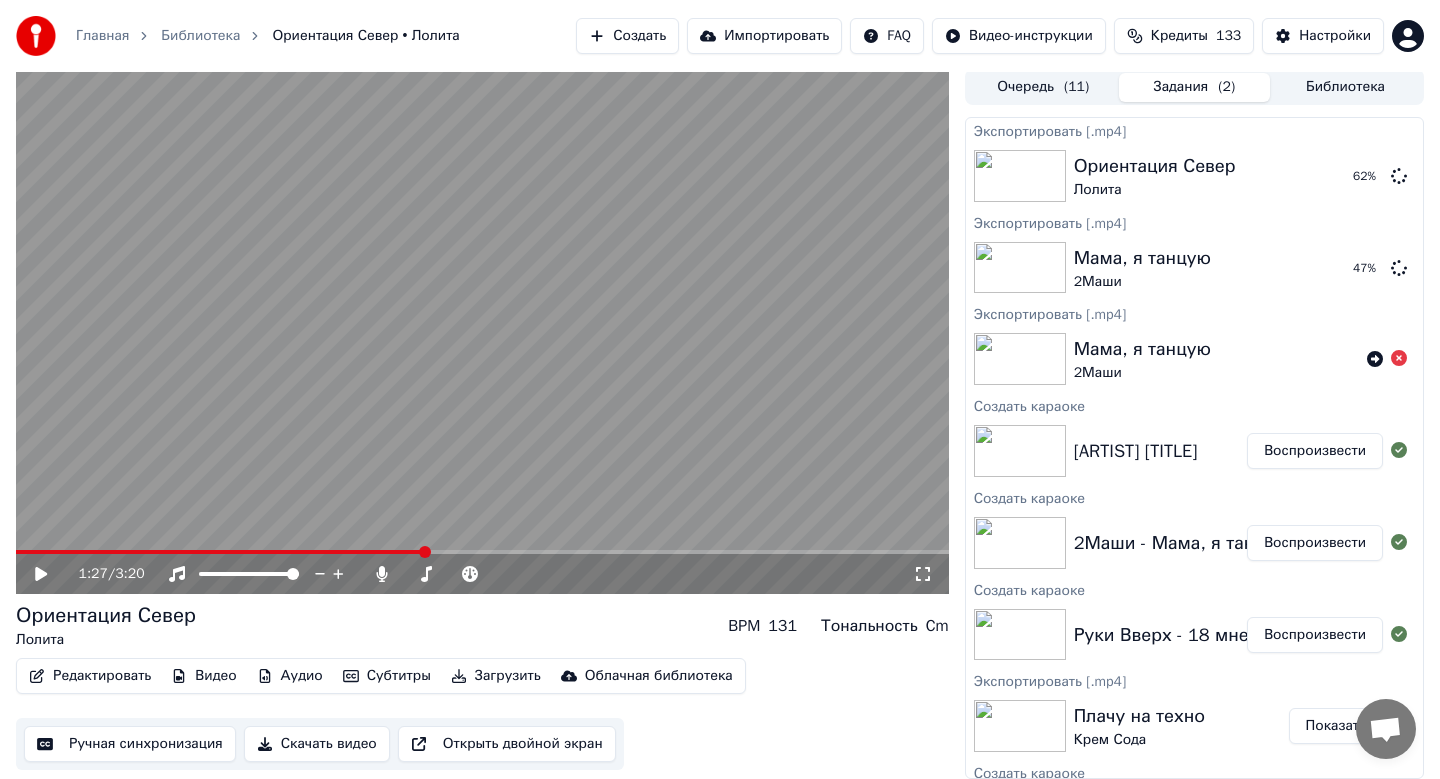 click on "Воспроизвести" at bounding box center [1315, 635] 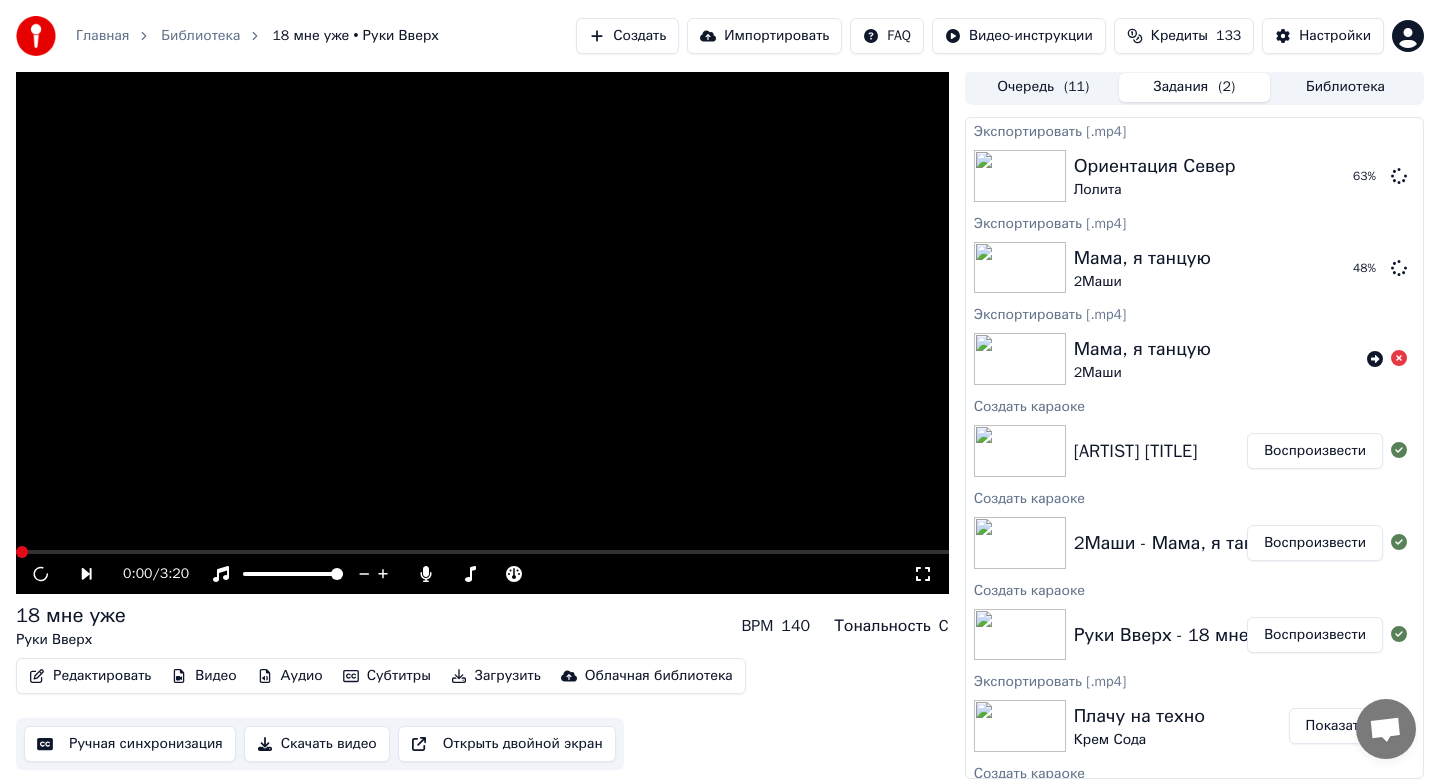 click on "Скачать видео" at bounding box center [317, 744] 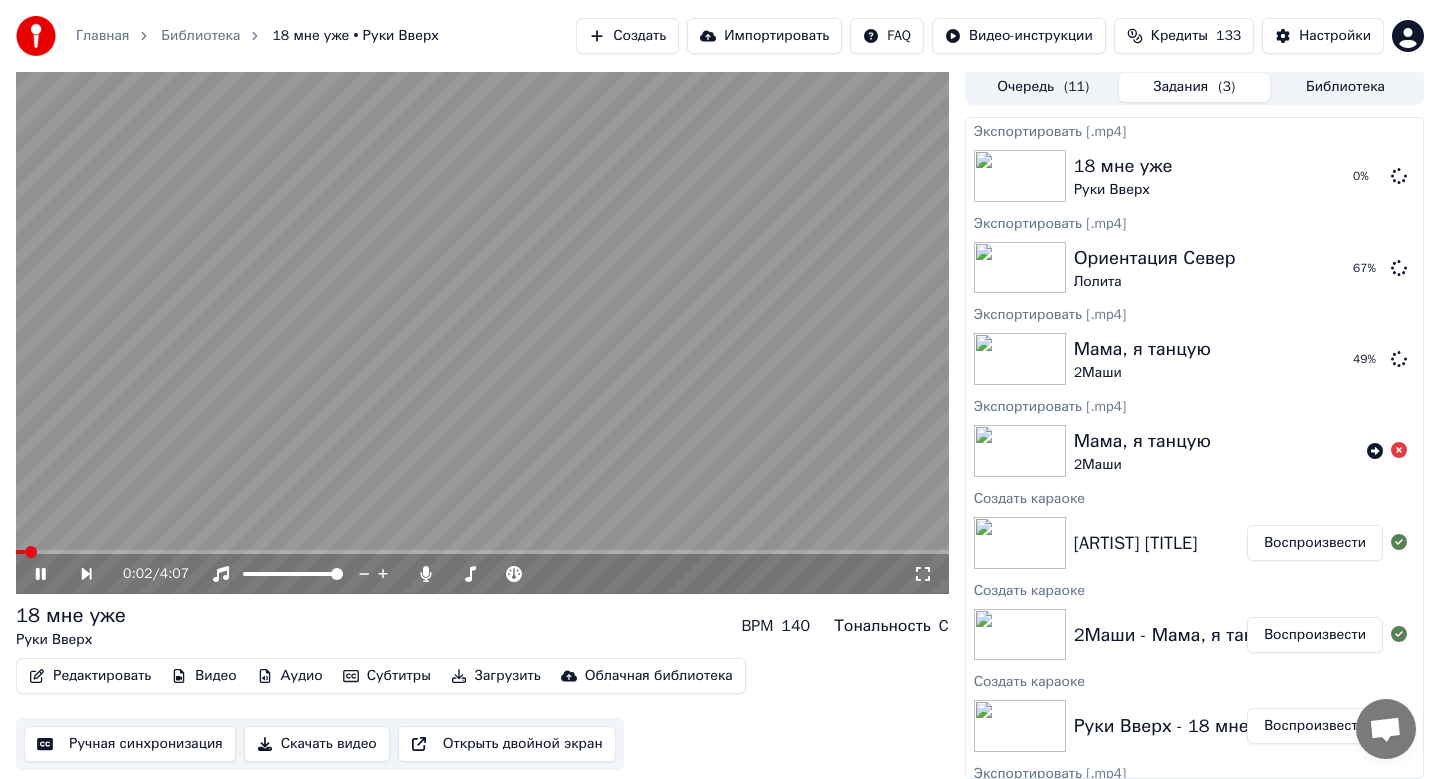 click 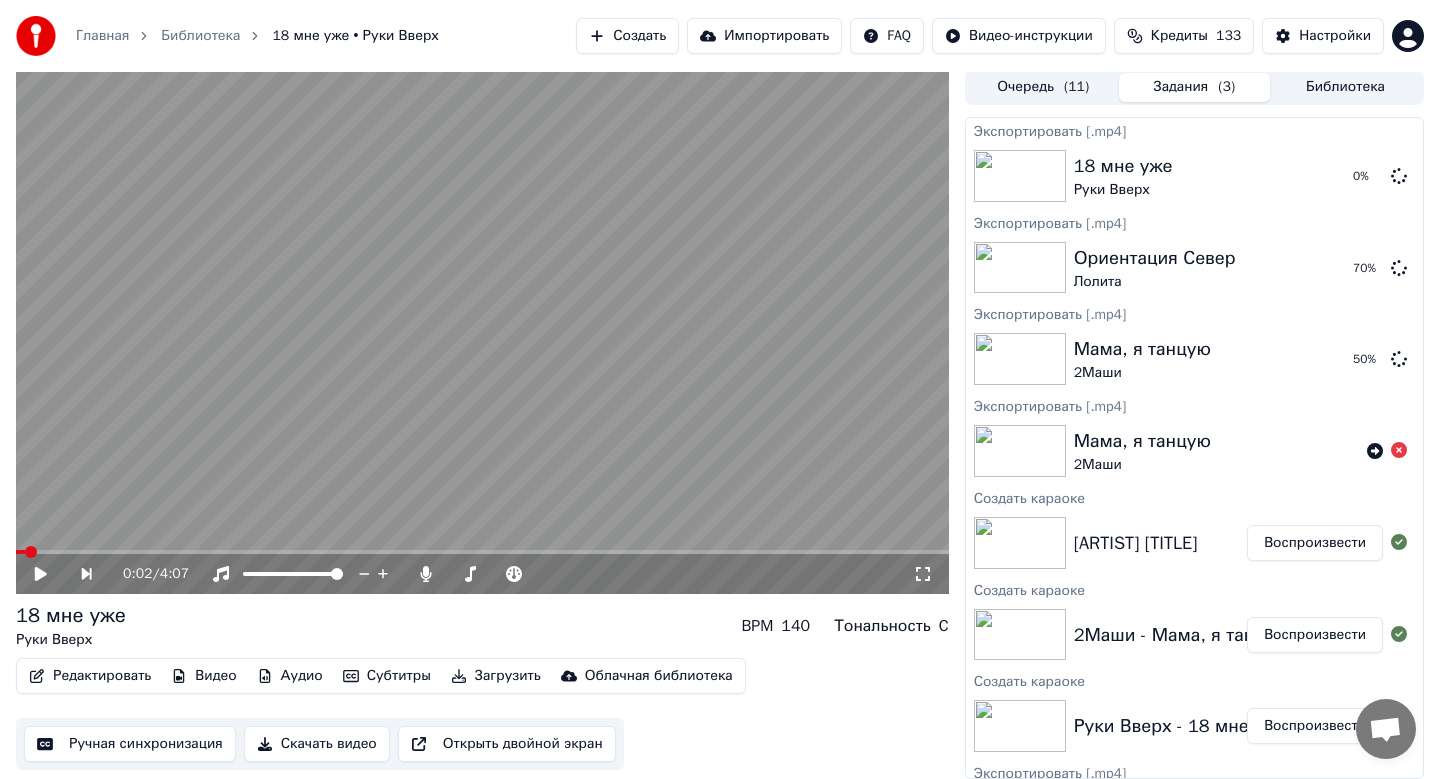 click on "Скачать видео" at bounding box center (317, 744) 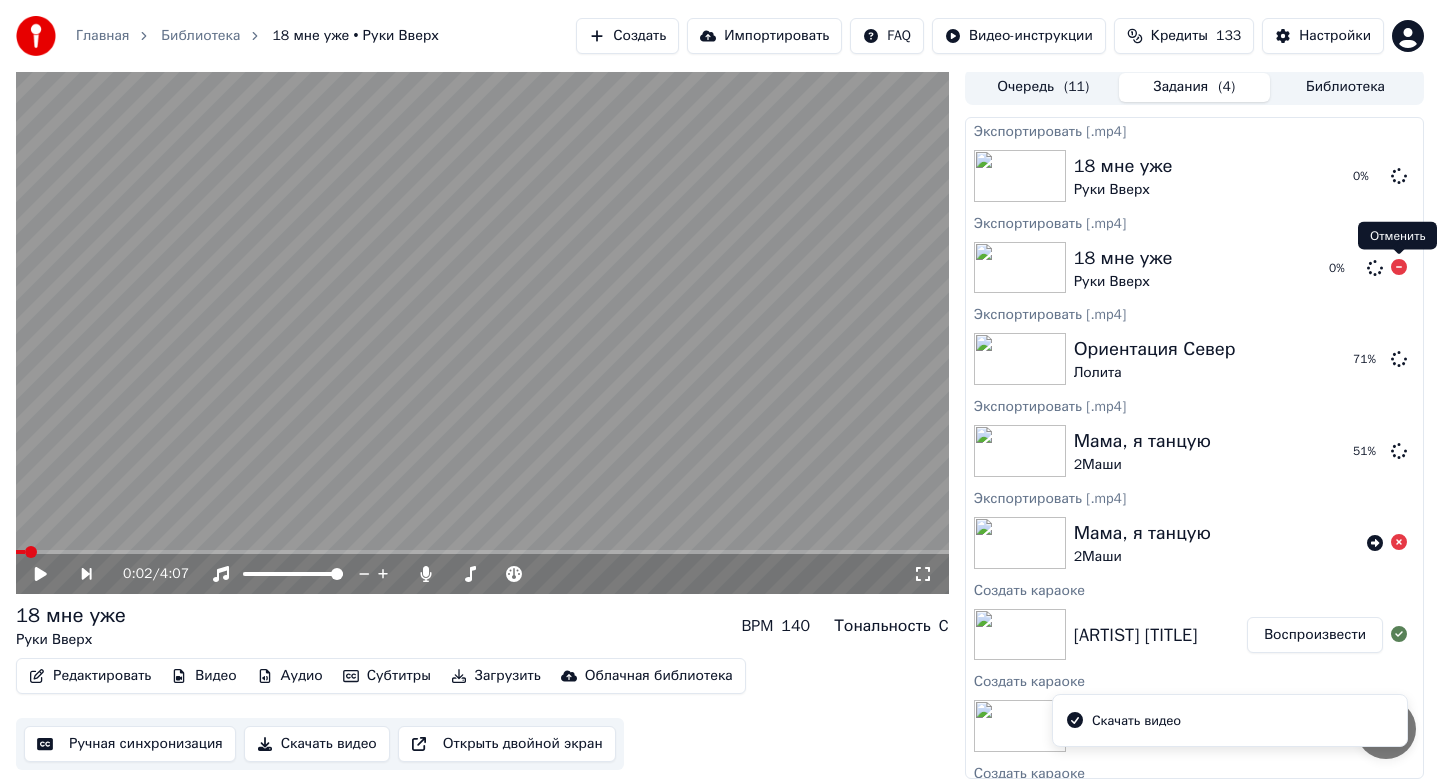click 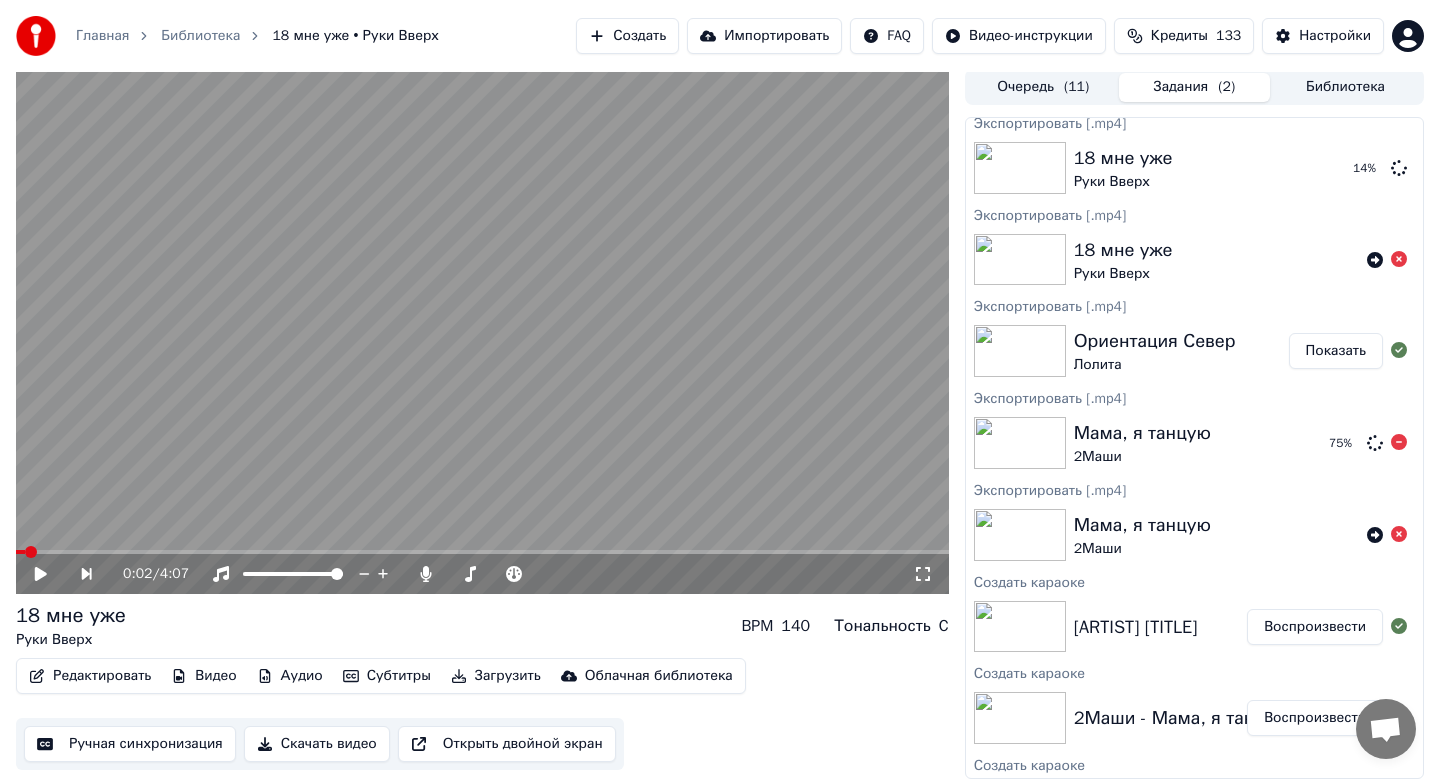 scroll, scrollTop: 0, scrollLeft: 0, axis: both 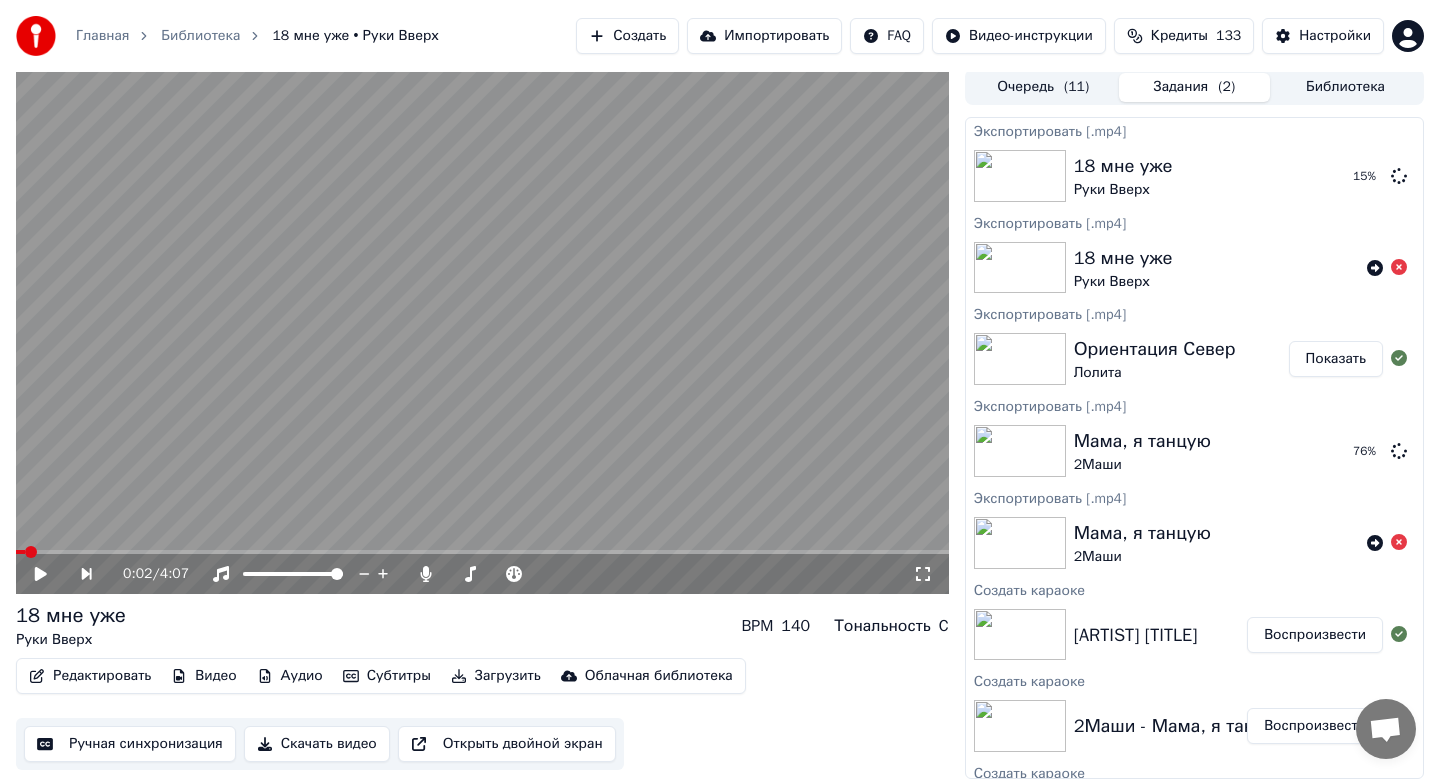 click on "Создать" at bounding box center [627, 36] 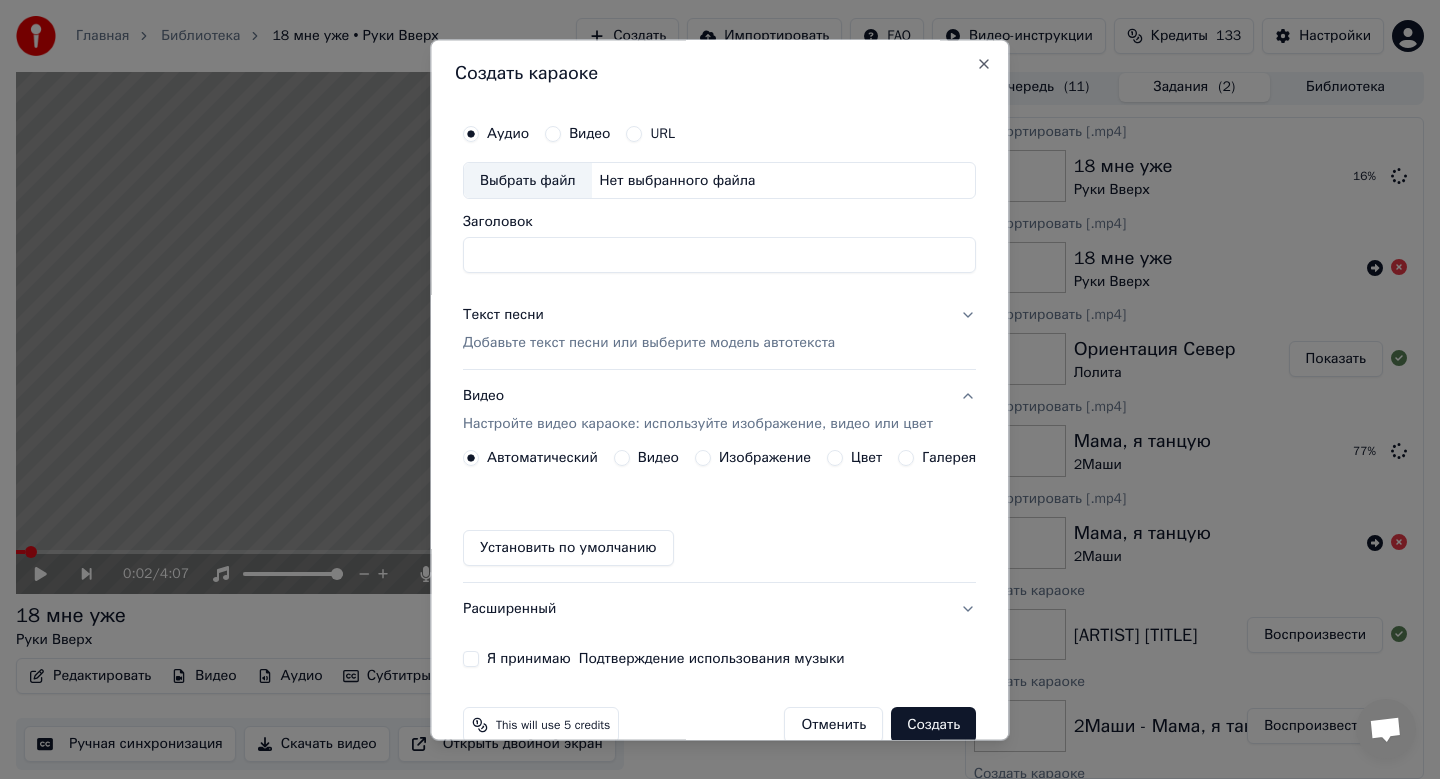 click on "Выбрать файл" at bounding box center [528, 181] 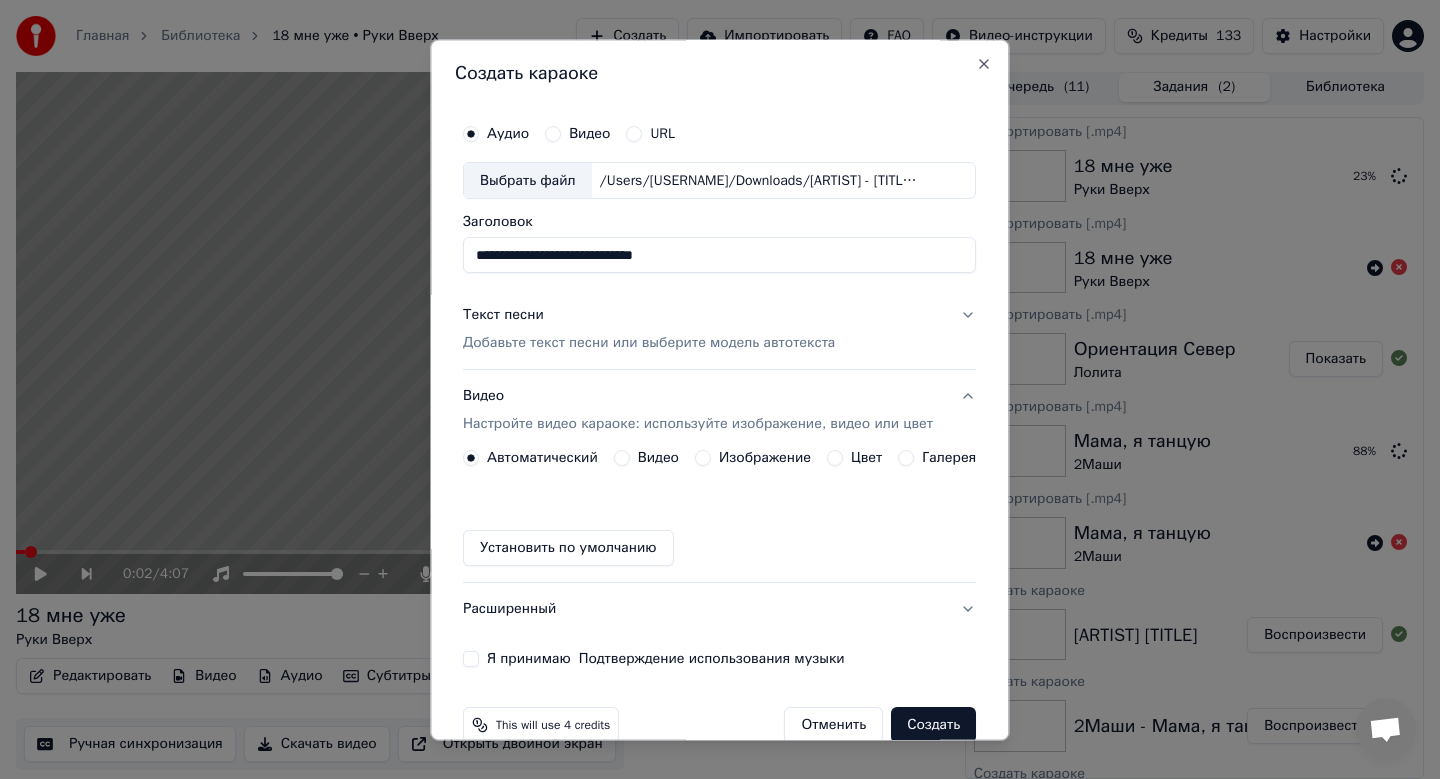 drag, startPoint x: 729, startPoint y: 259, endPoint x: 425, endPoint y: 256, distance: 304.0148 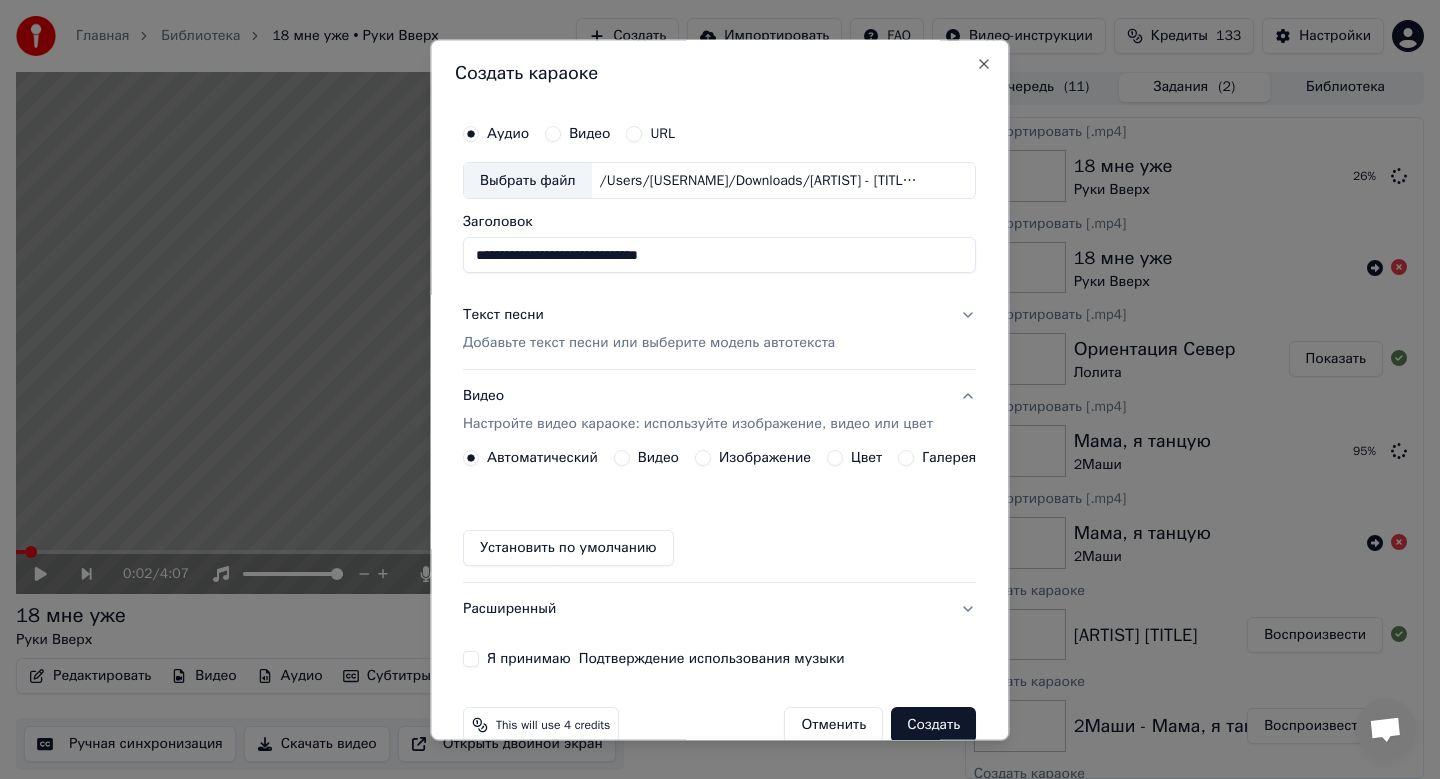 type on "**********" 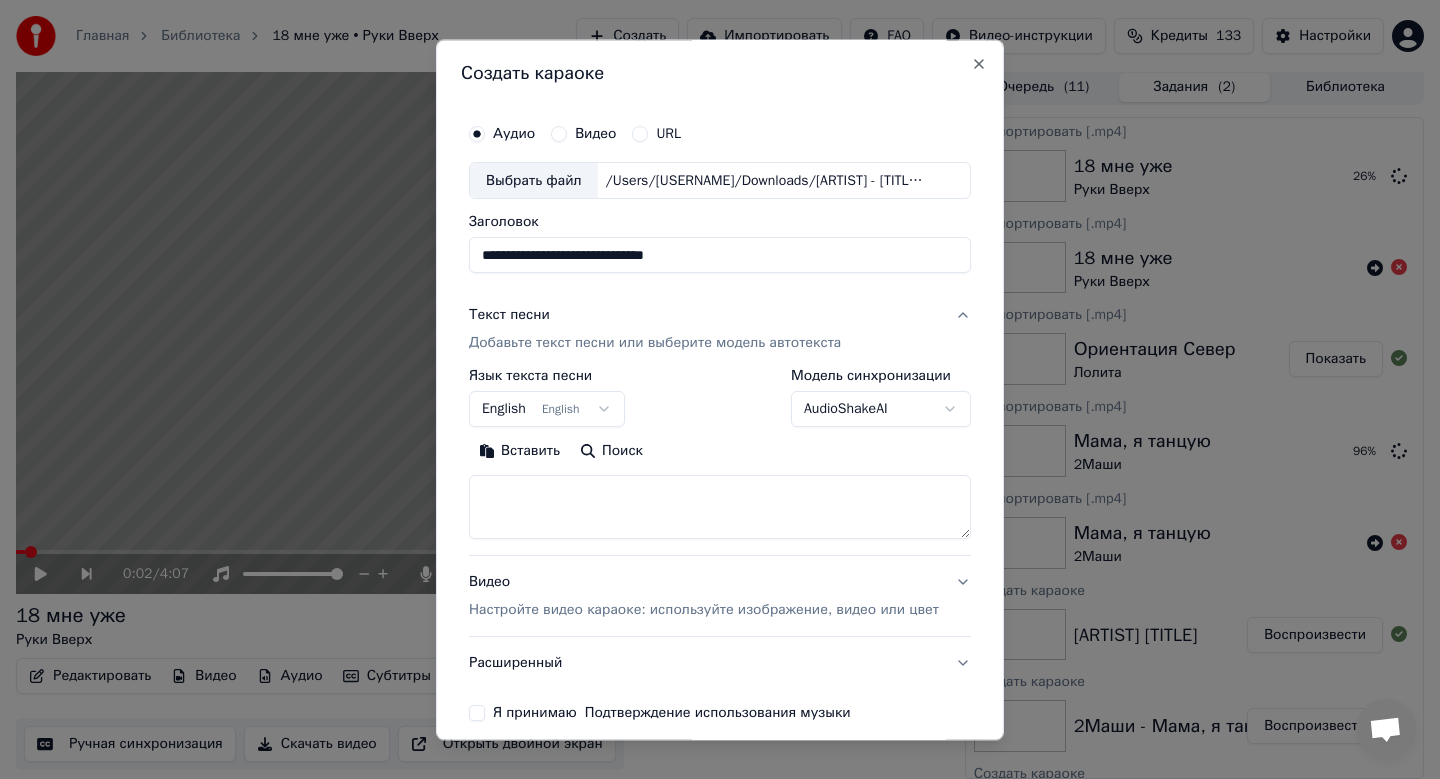 click on "English English" at bounding box center [547, 410] 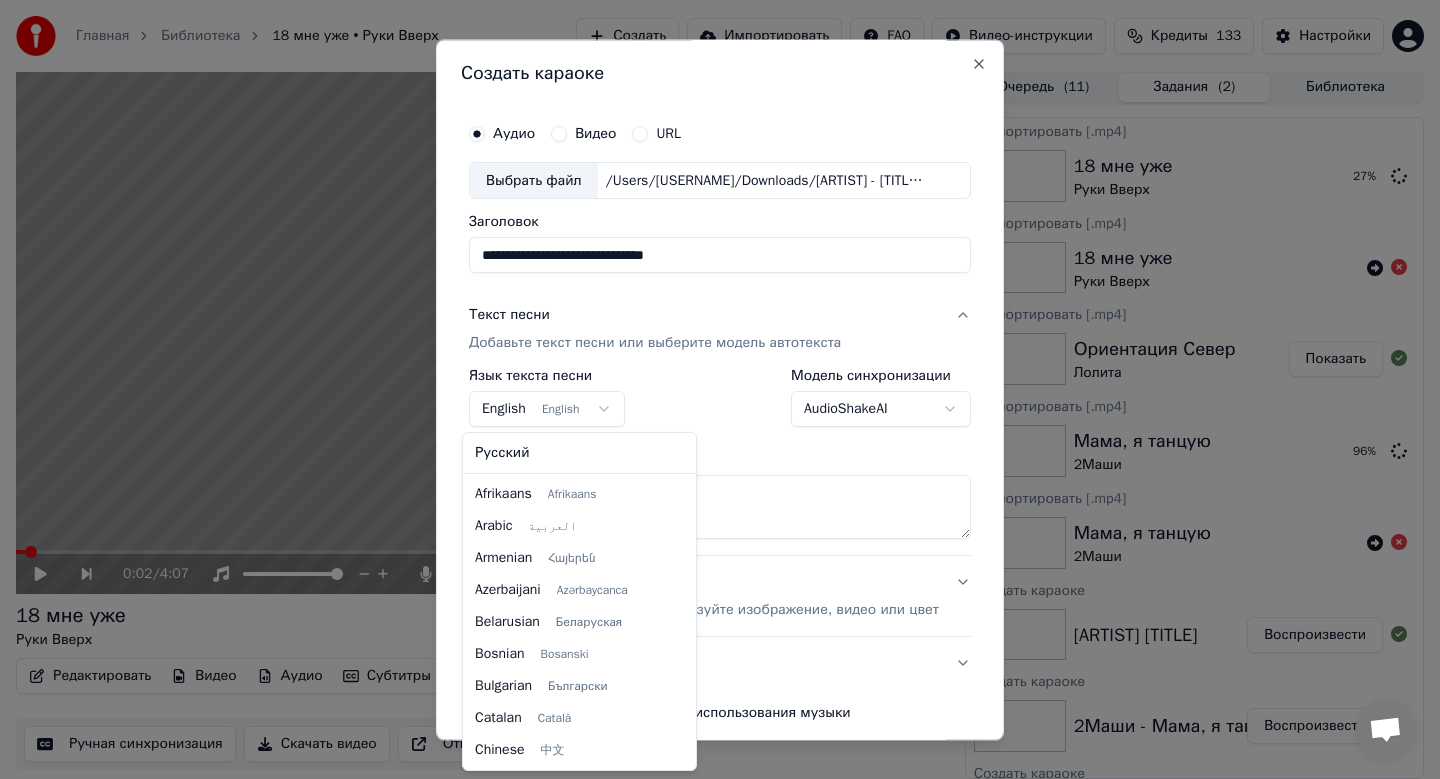 scroll, scrollTop: 160, scrollLeft: 0, axis: vertical 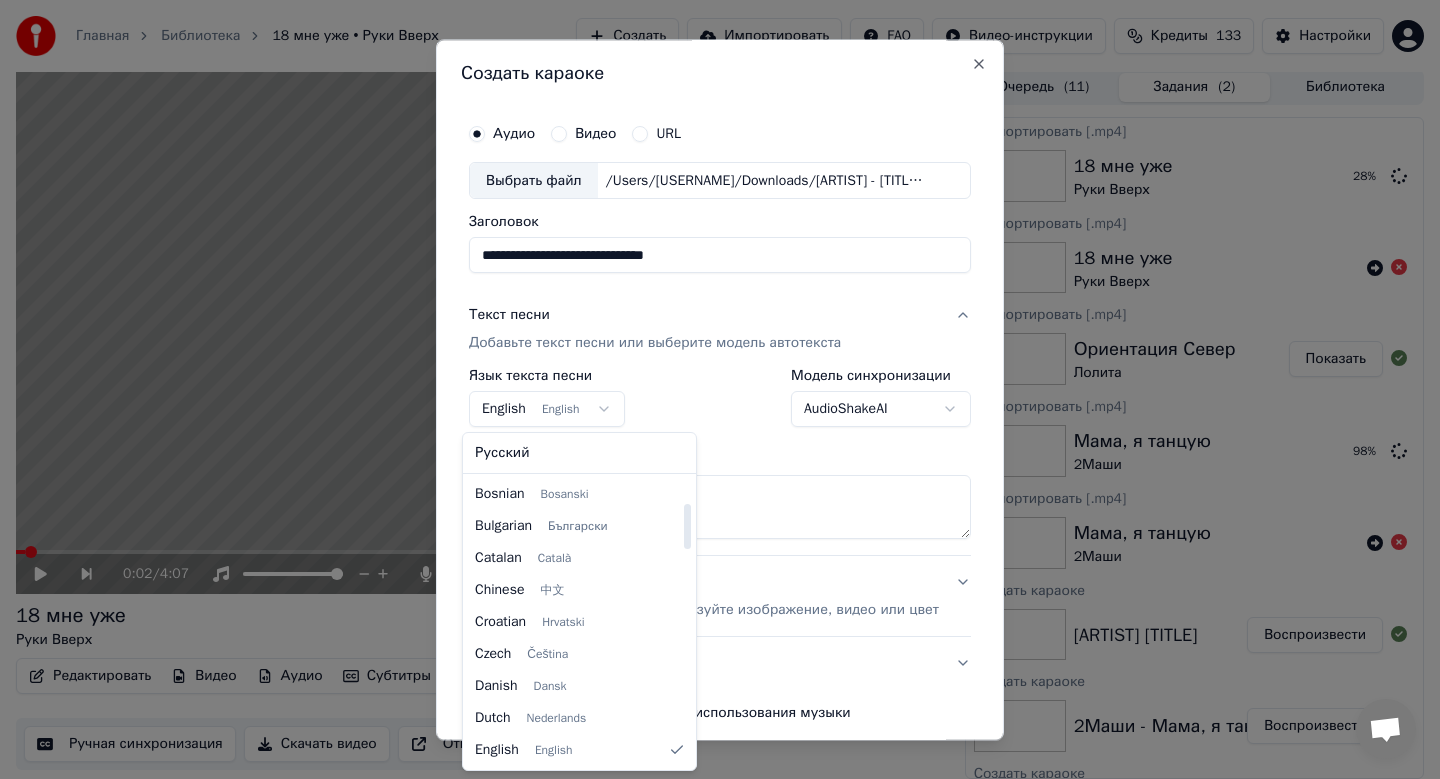 select on "**" 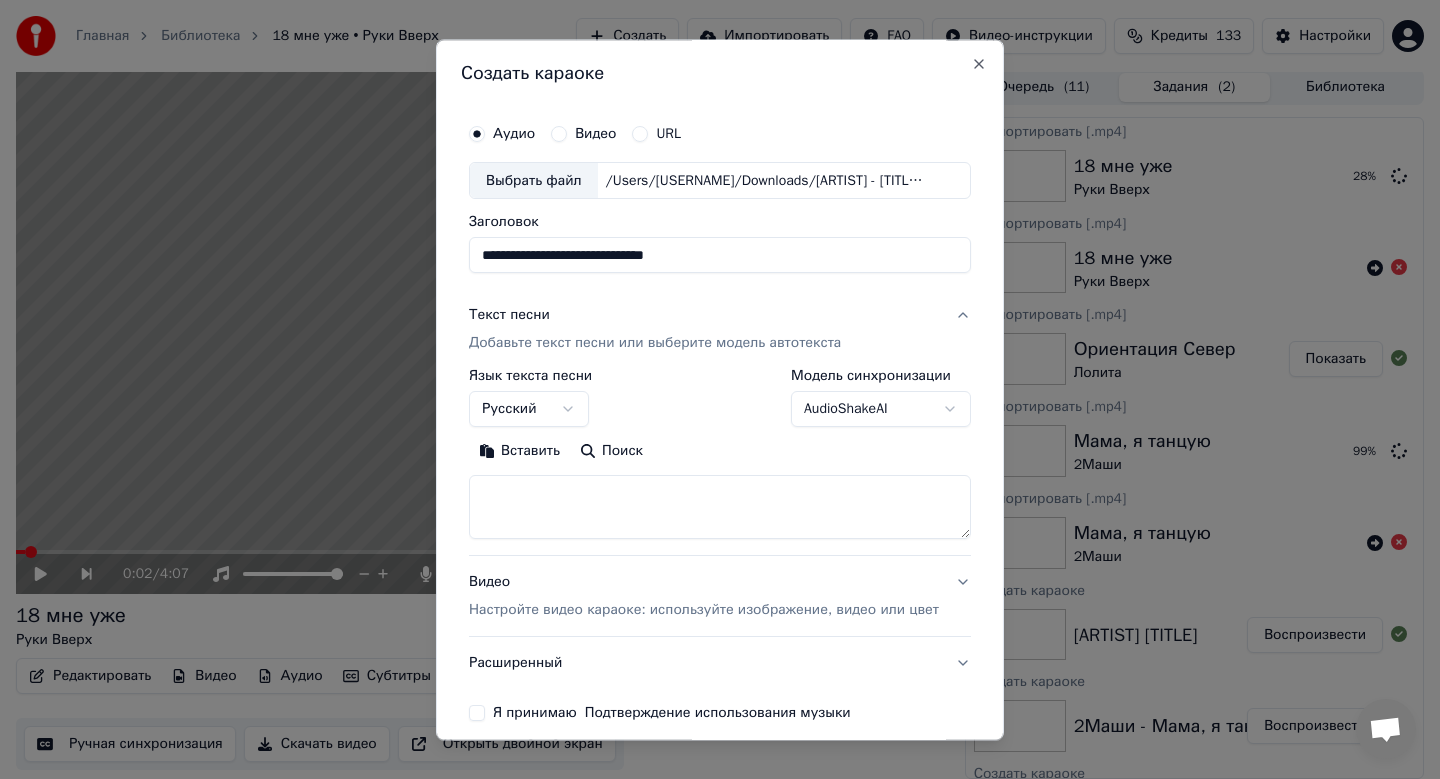 click on "Вставить" at bounding box center (519, 452) 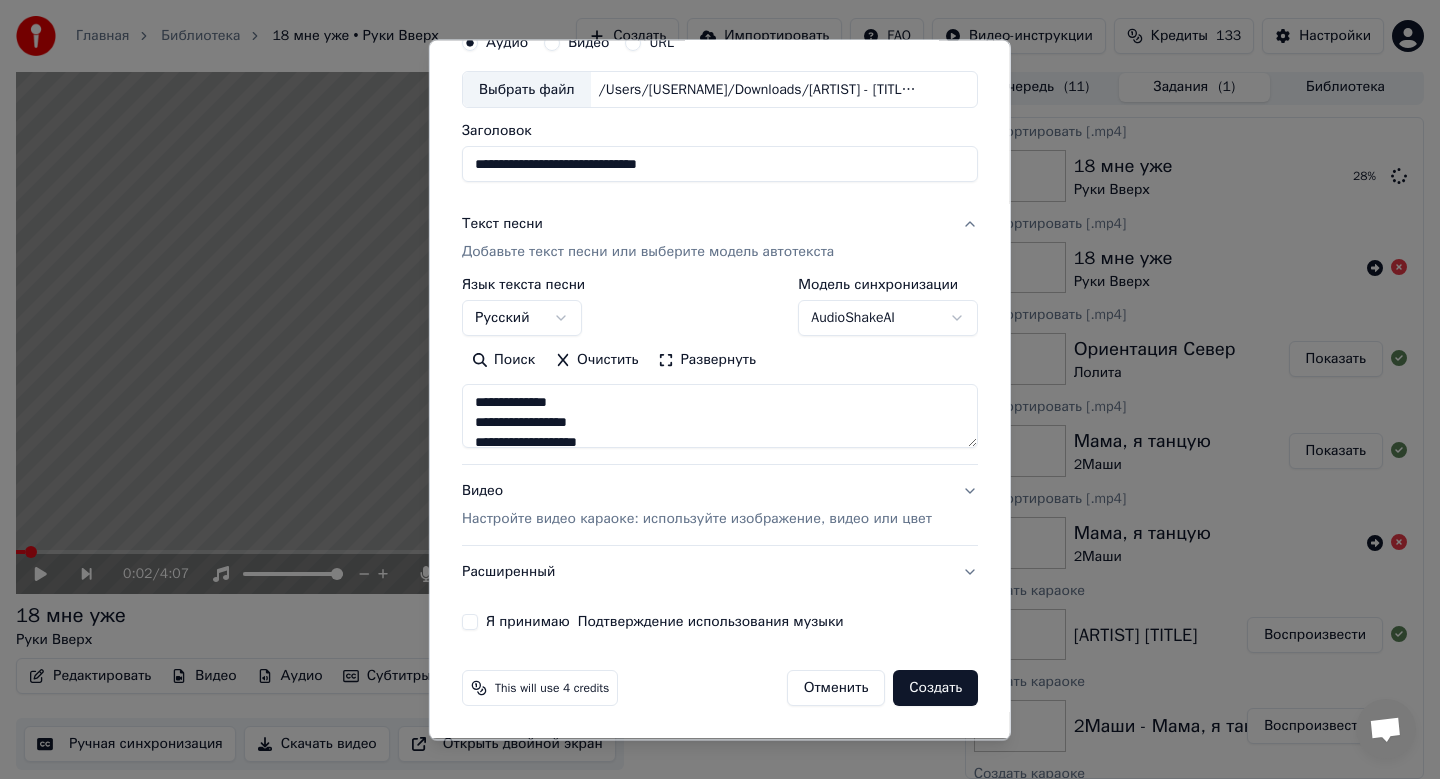 click on "Настройте видео караоке: используйте изображение, видео или цвет" at bounding box center (697, 520) 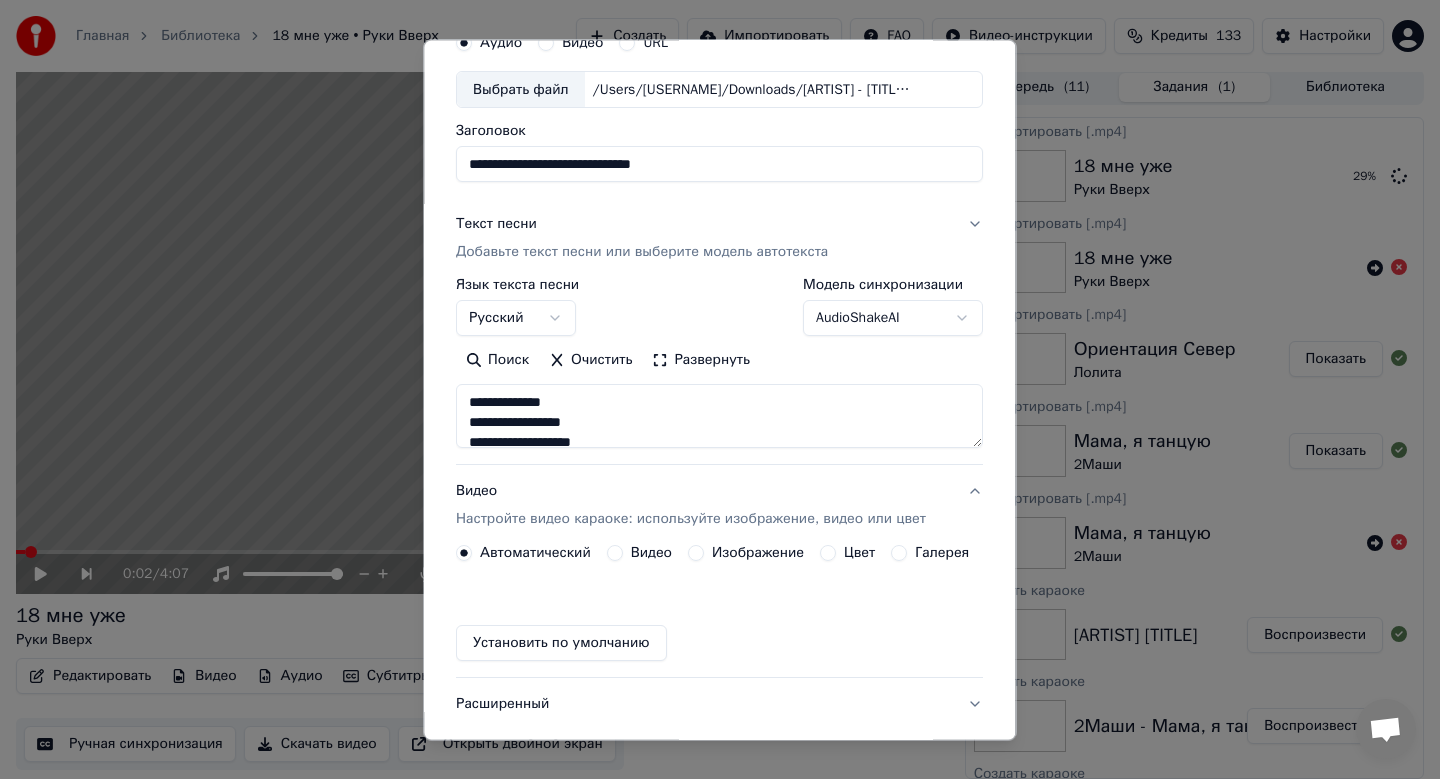 scroll, scrollTop: 37, scrollLeft: 0, axis: vertical 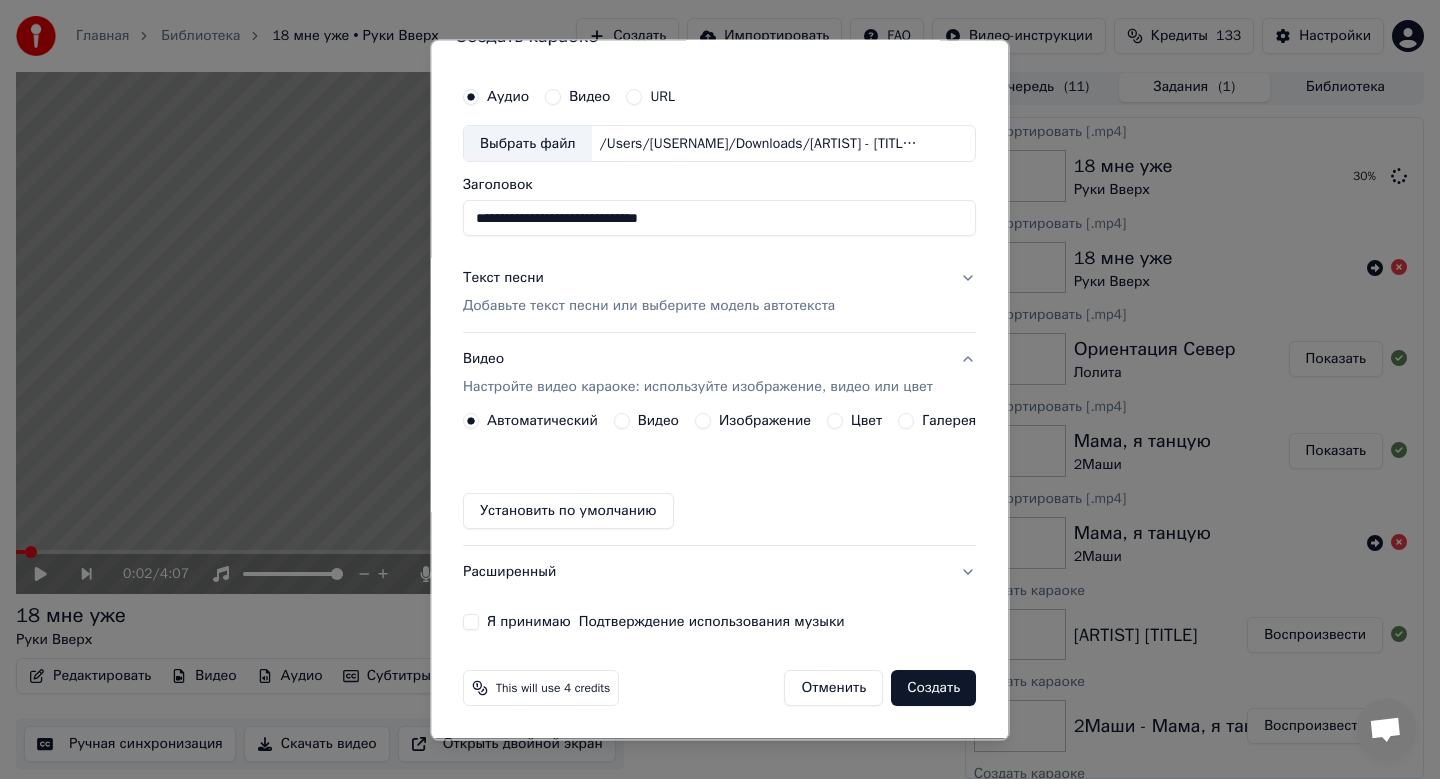 click on "Добавьте текст песни или выберите модель автотекста" at bounding box center [649, 307] 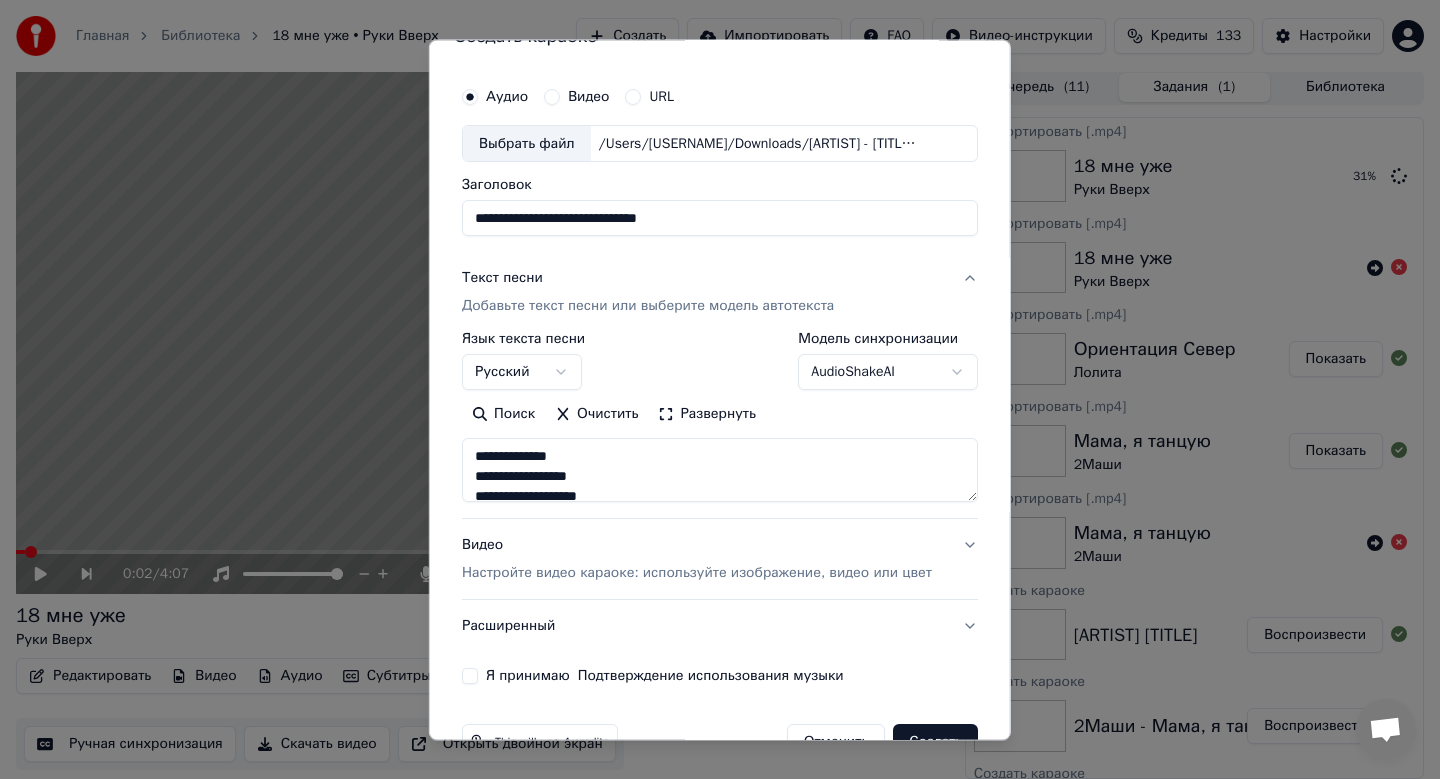 click on "Настройте видео караоке: используйте изображение, видео или цвет" at bounding box center (697, 574) 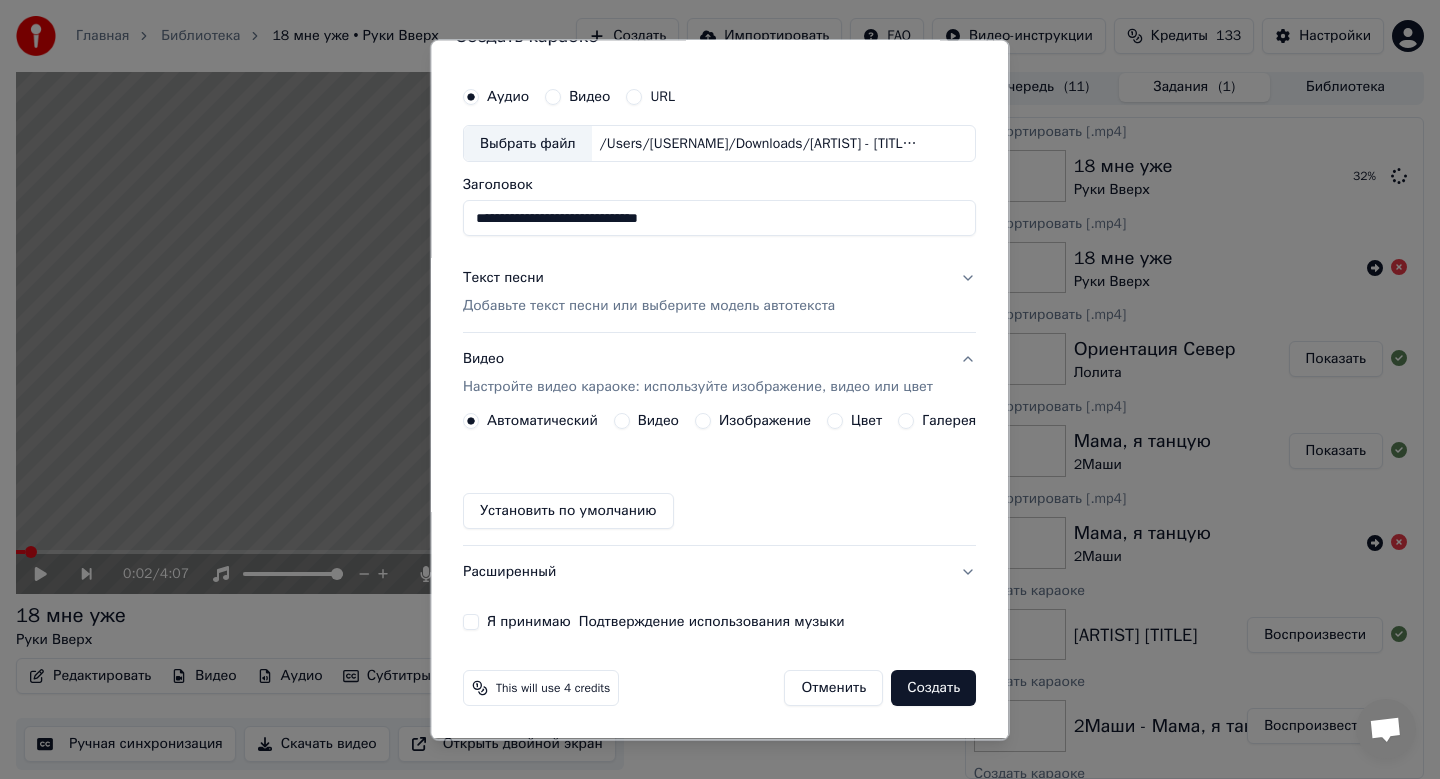 click on "Изображение" at bounding box center (765, 422) 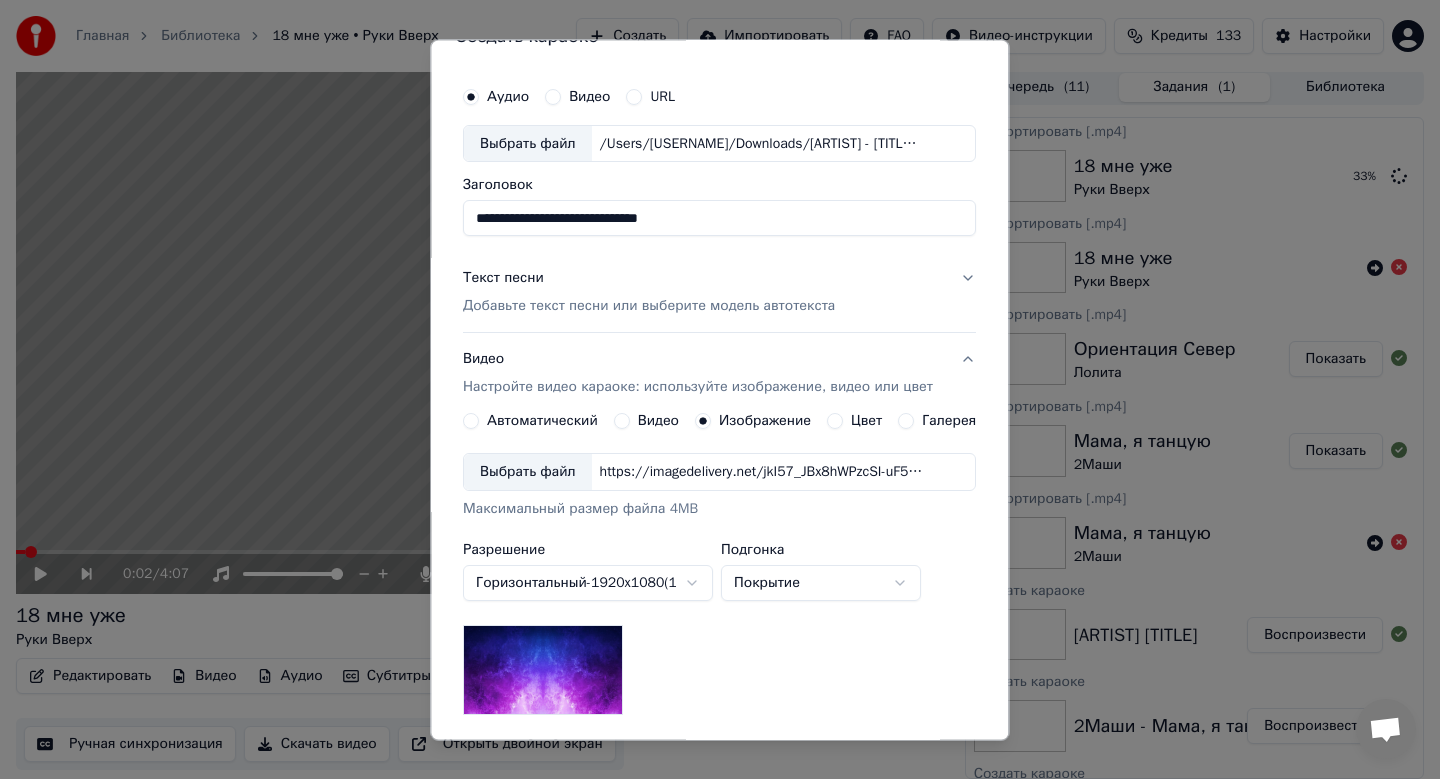 click on "Выбрать файл" at bounding box center [528, 473] 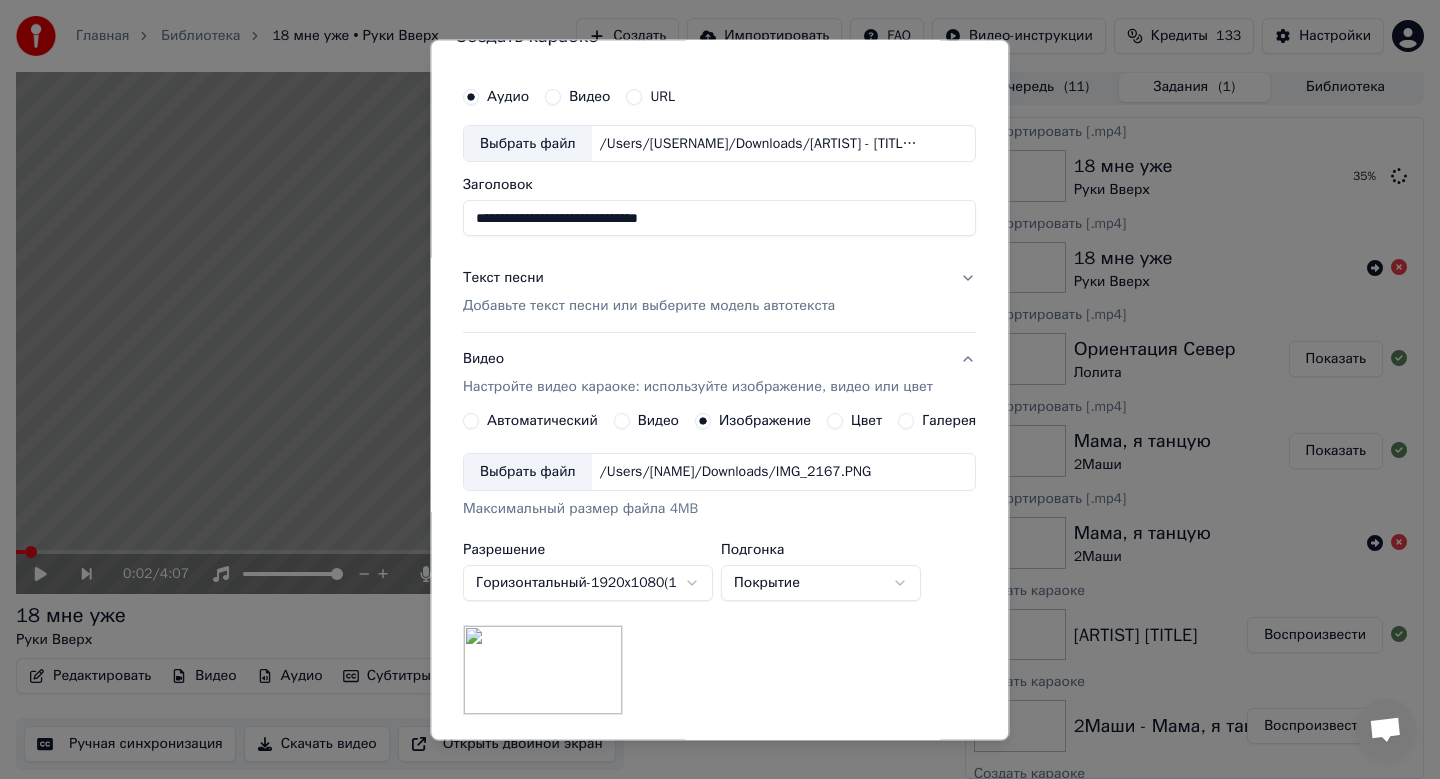 scroll, scrollTop: 299, scrollLeft: 0, axis: vertical 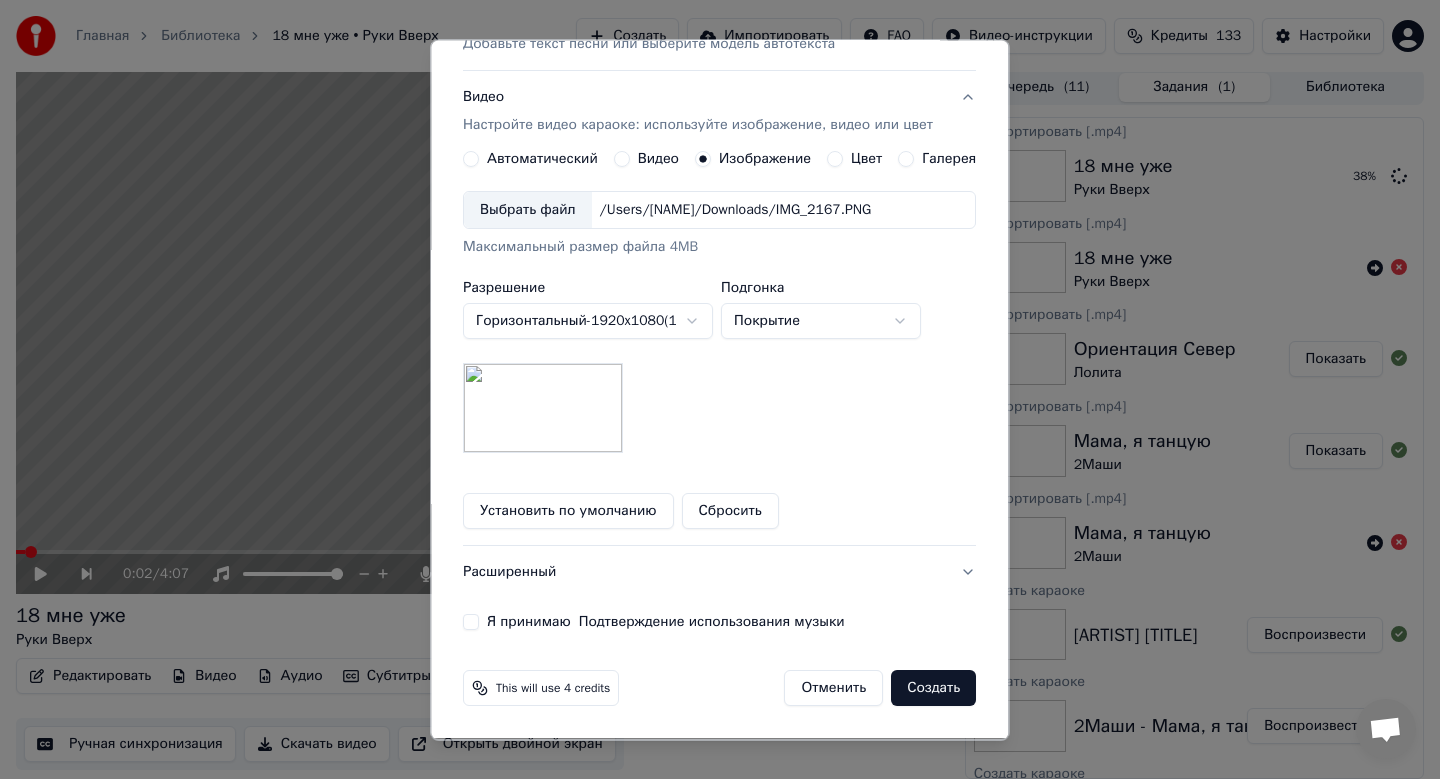 click on "Я принимаю   Подтверждение использования музыки" at bounding box center [471, 623] 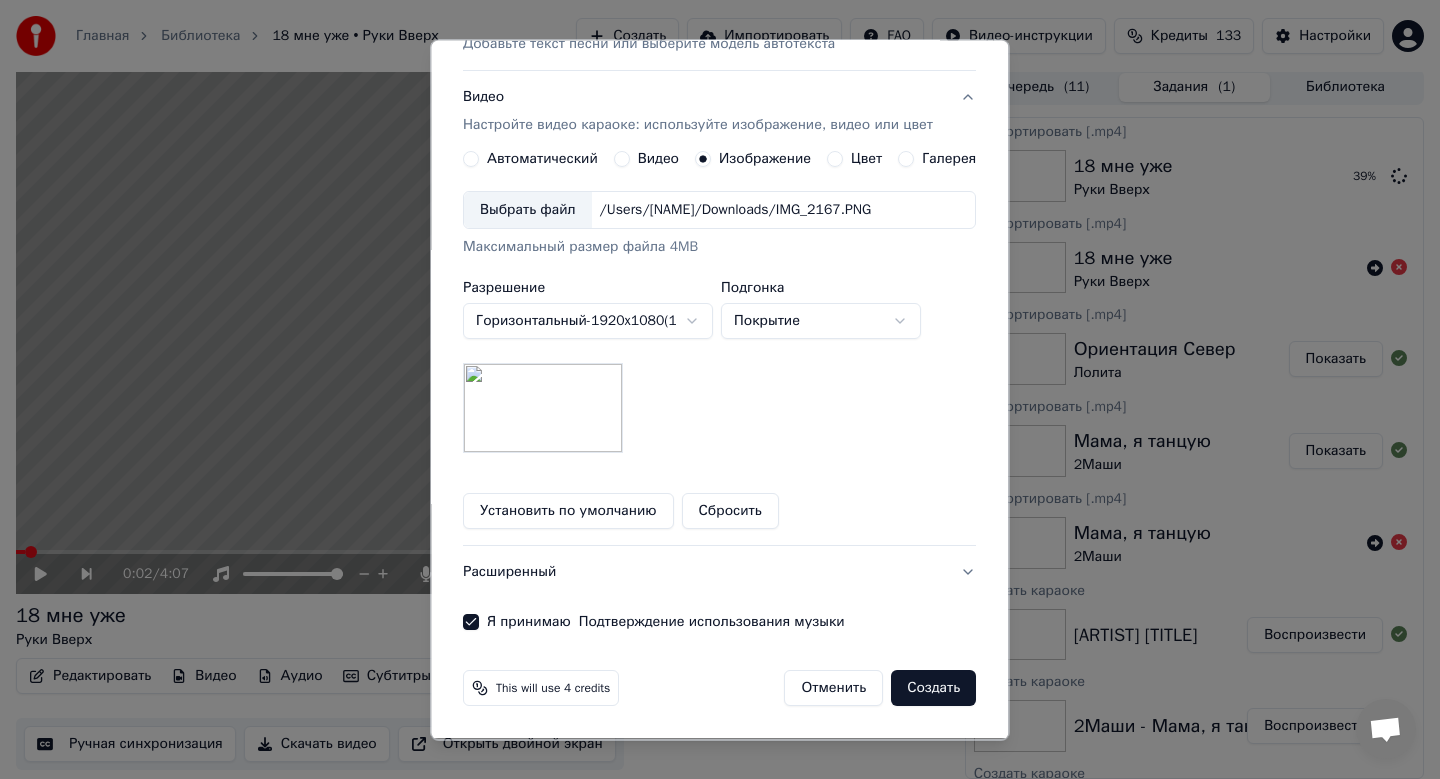 click on "Создать" at bounding box center [934, 689] 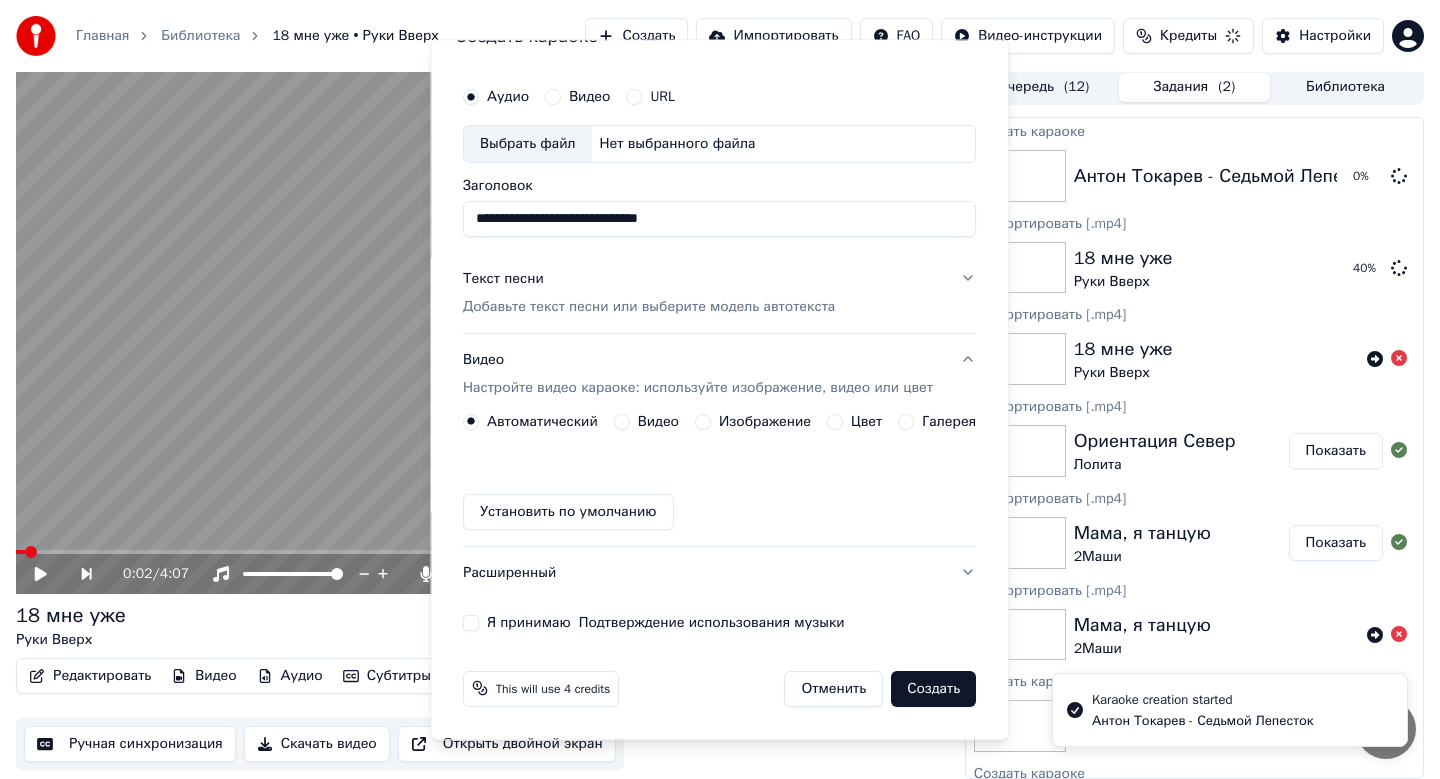 type 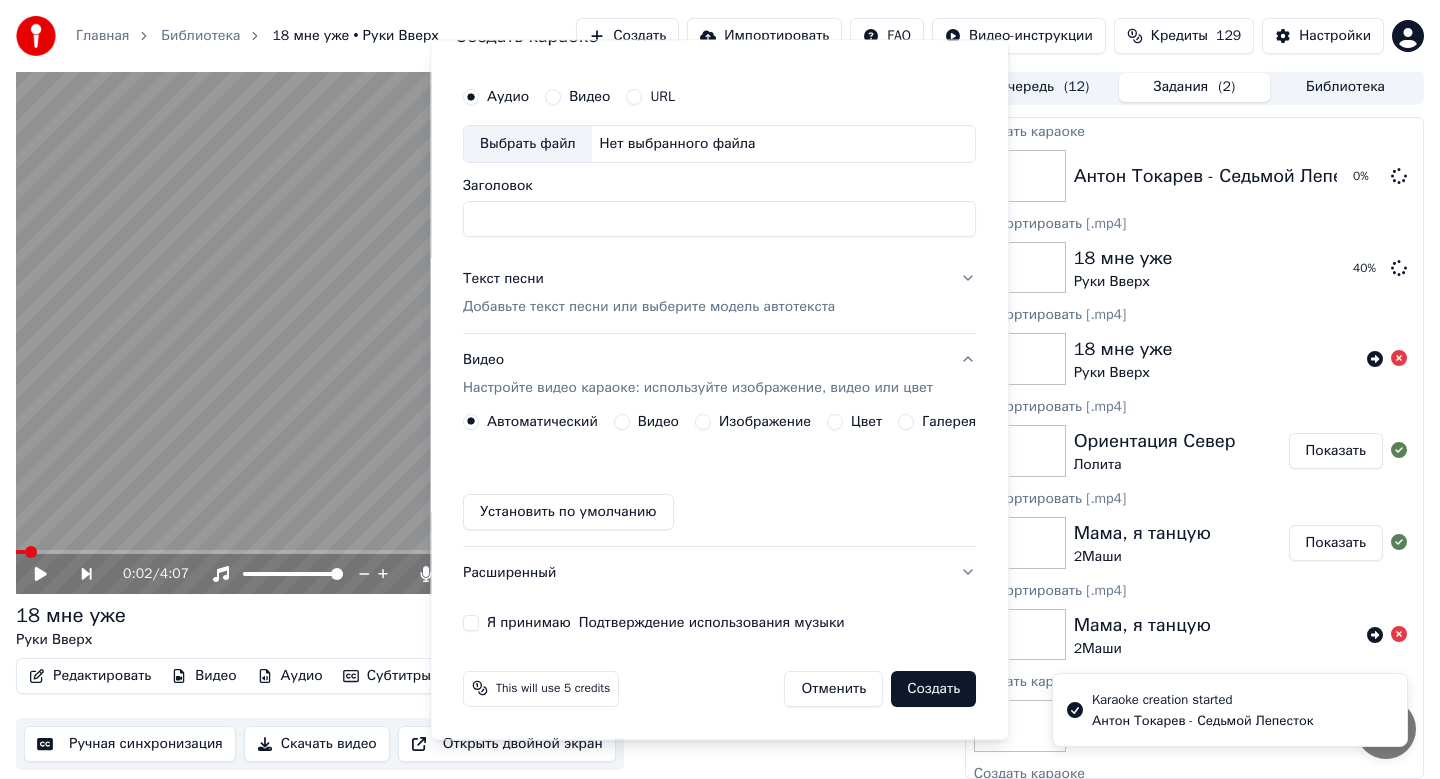 scroll, scrollTop: 37, scrollLeft: 0, axis: vertical 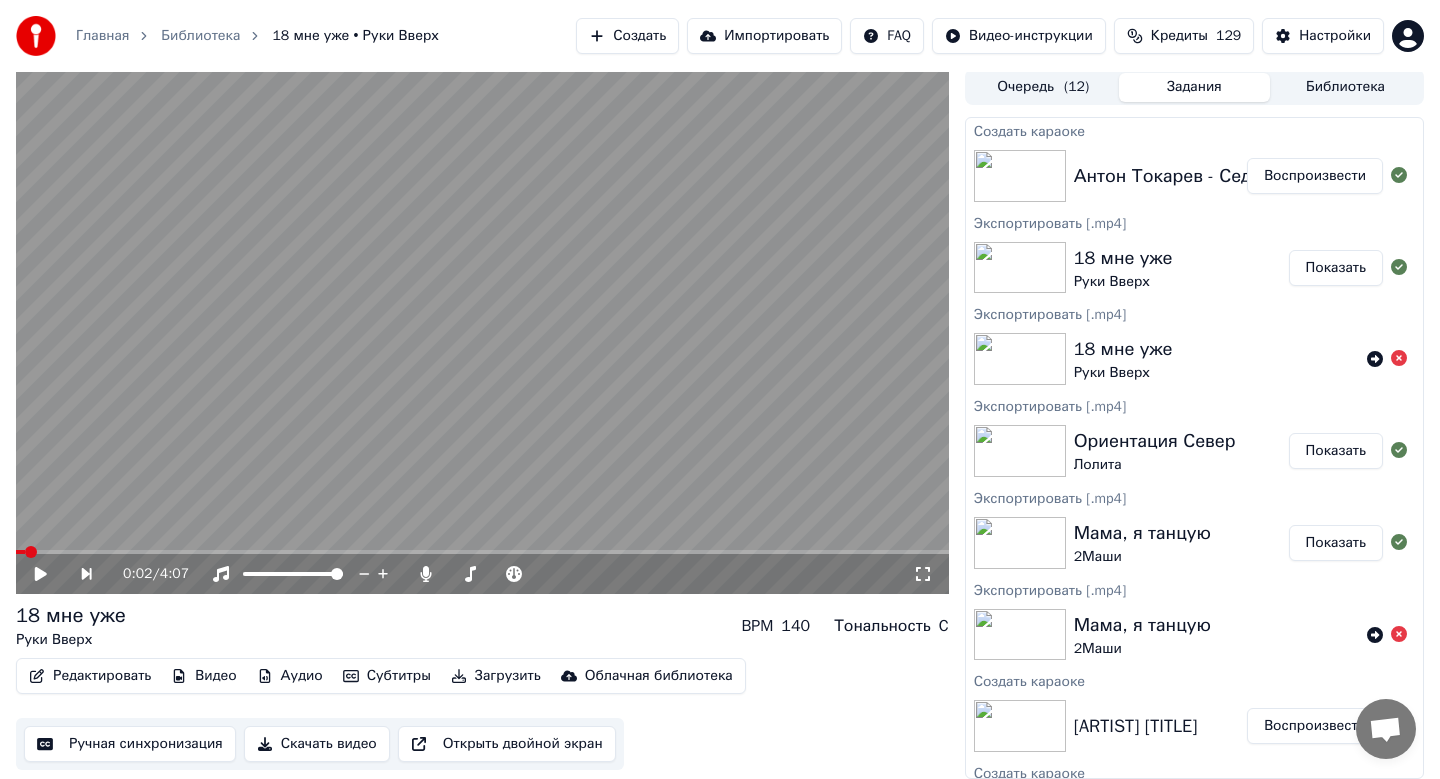 click on "Воспроизвести" at bounding box center (1315, 176) 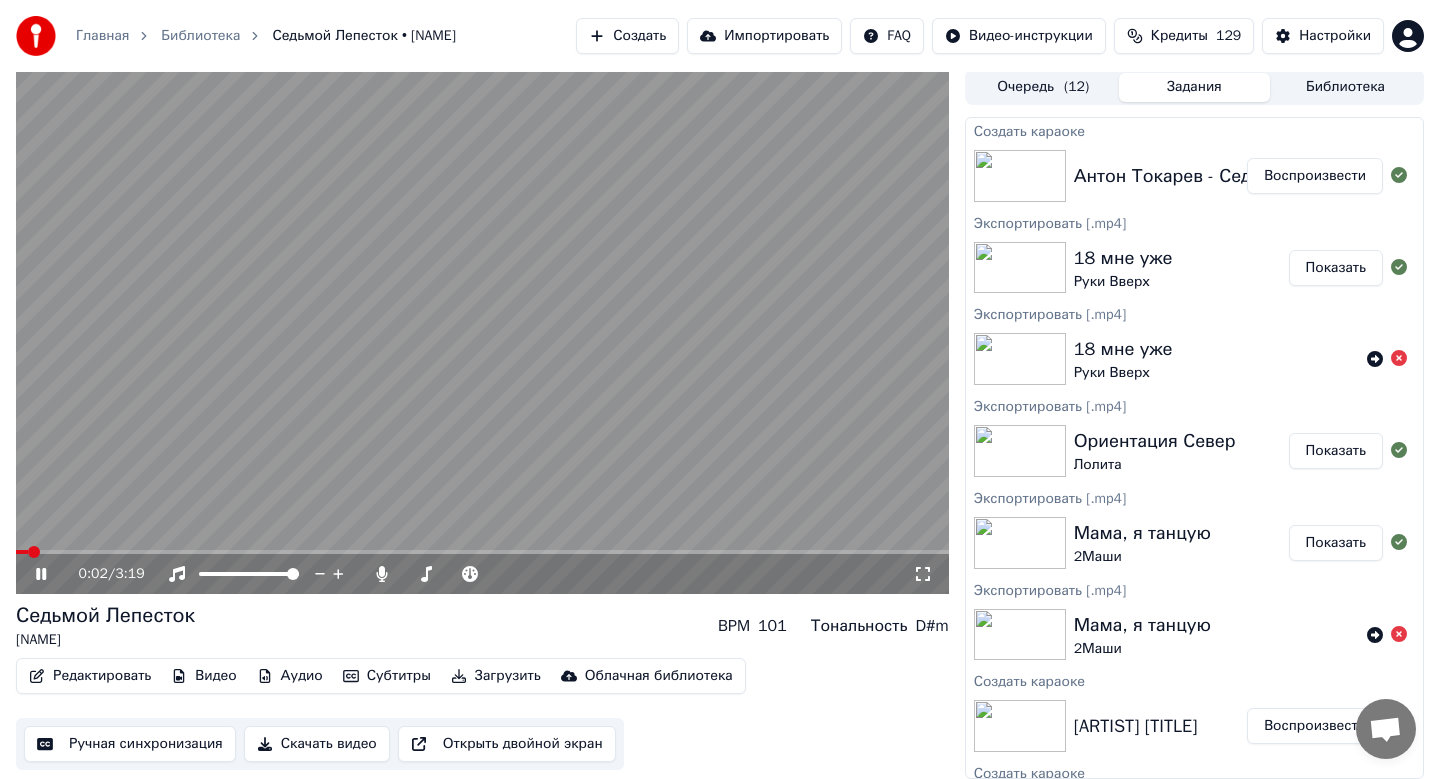 click at bounding box center (482, 331) 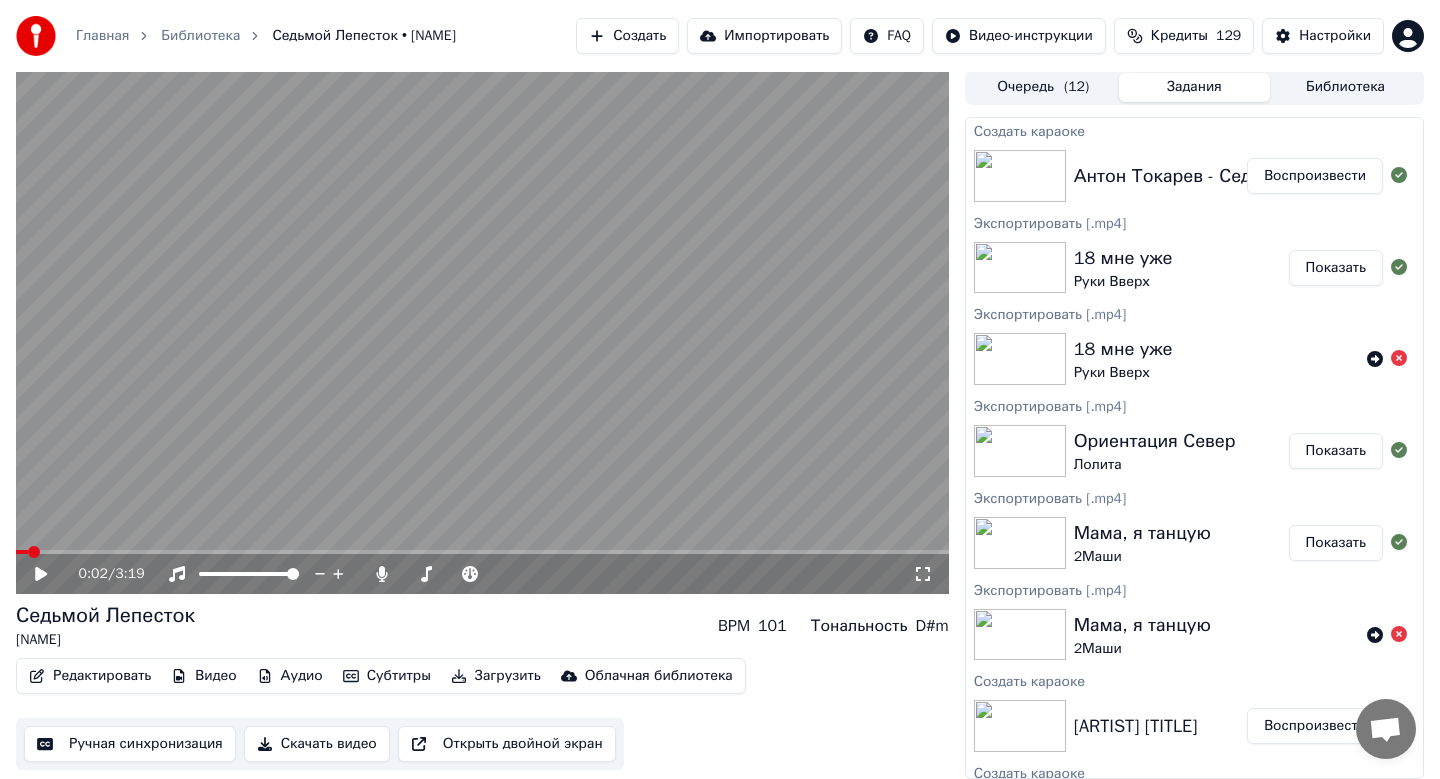 click on "Скачать видео" at bounding box center [317, 744] 